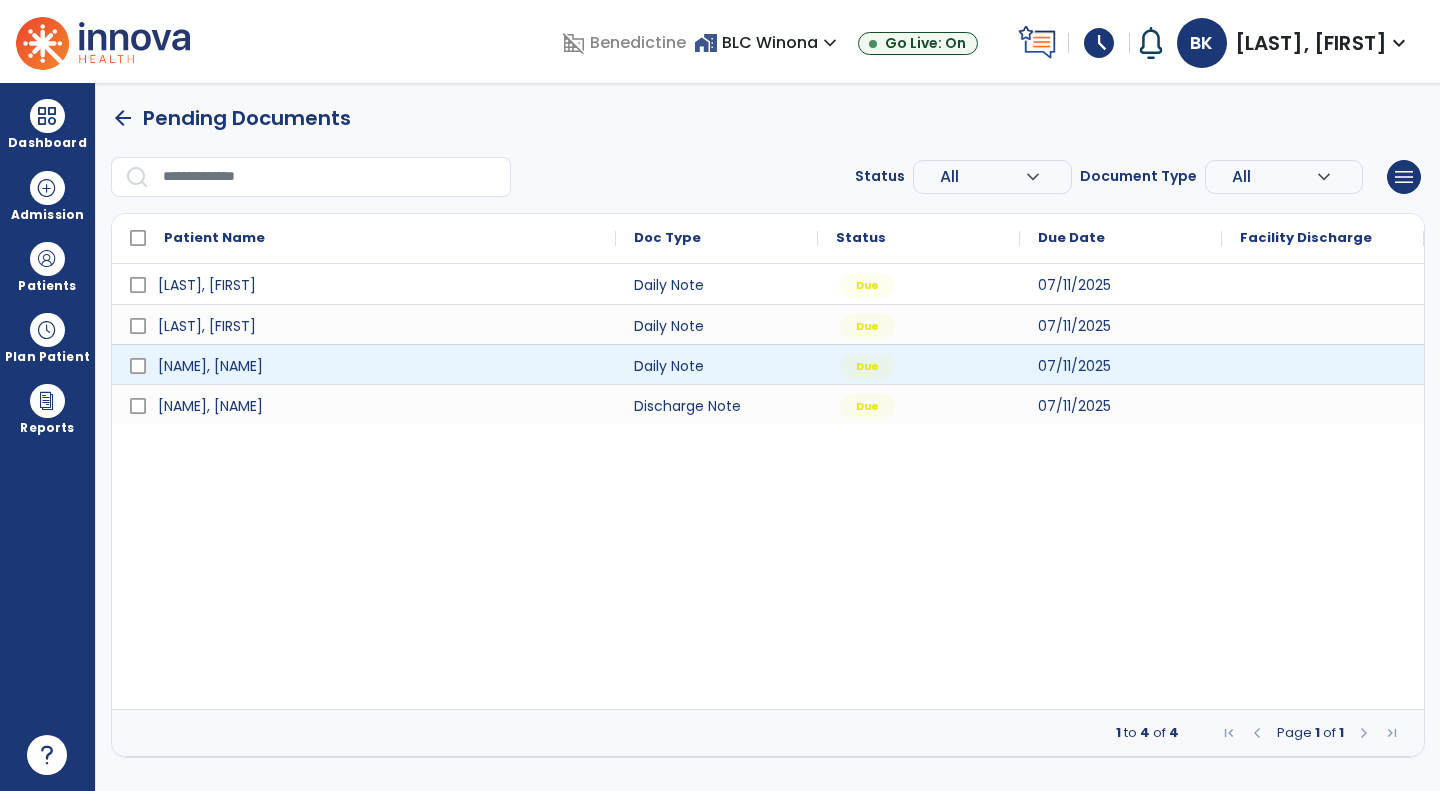 scroll, scrollTop: 0, scrollLeft: 0, axis: both 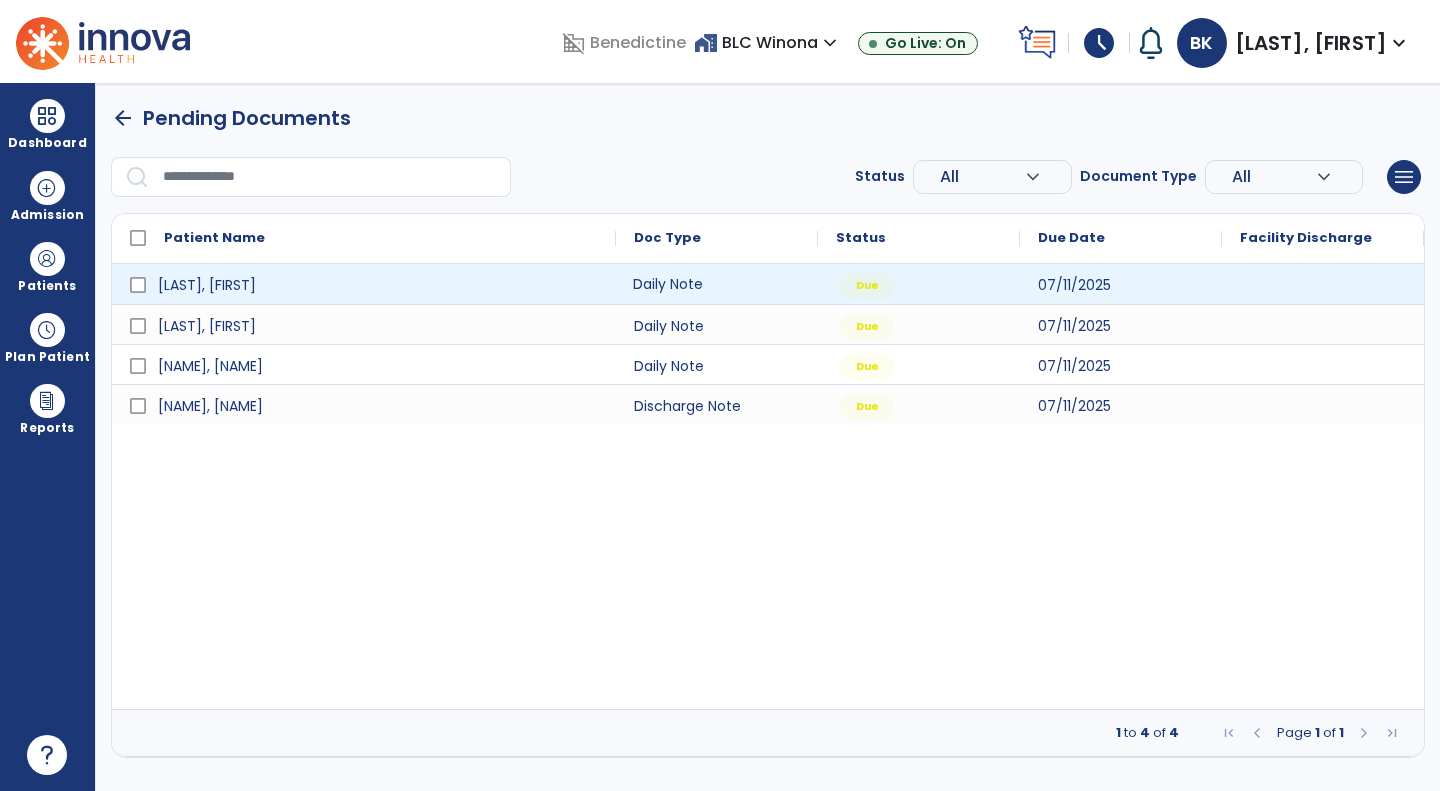 click on "Daily Note" at bounding box center [717, 284] 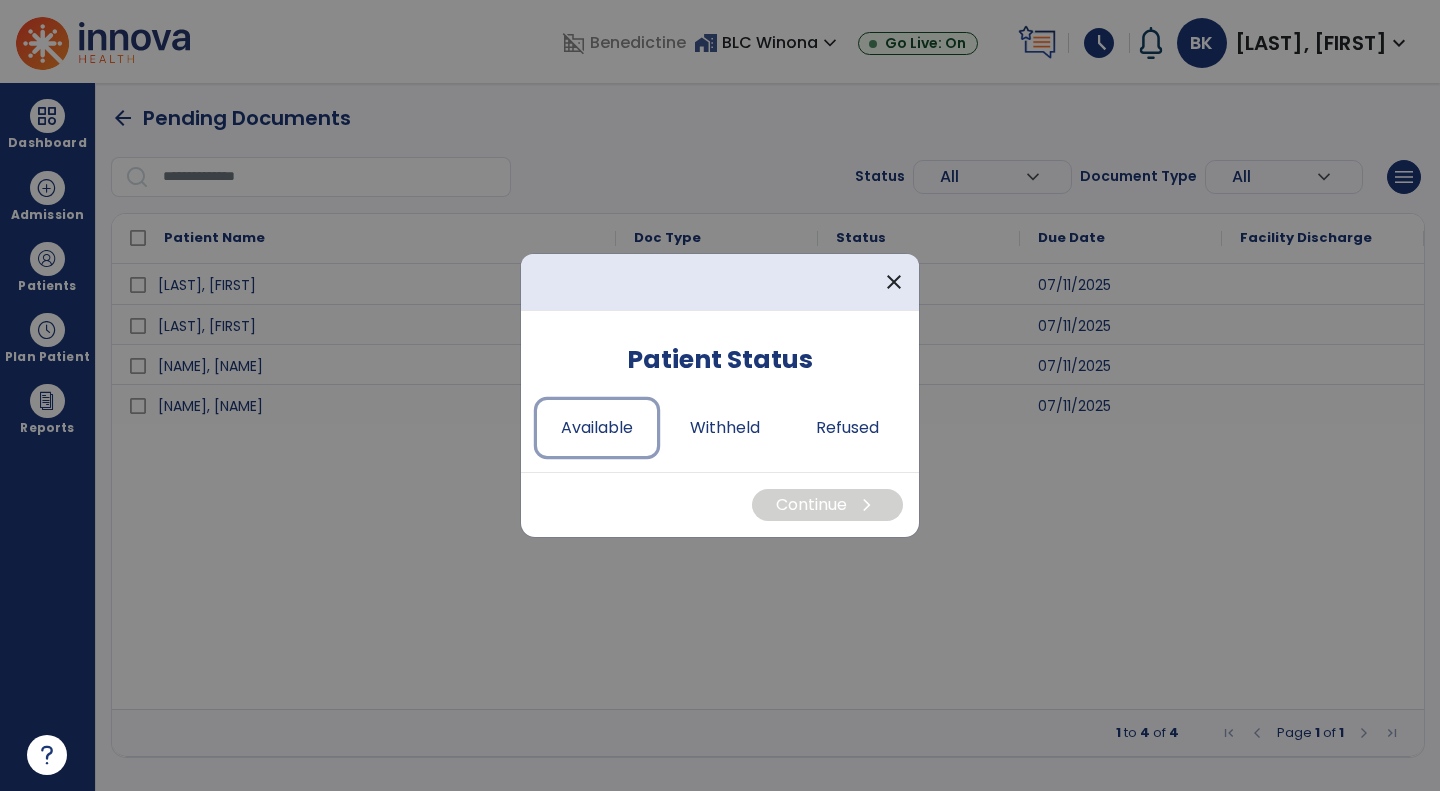 click on "Available" at bounding box center [597, 428] 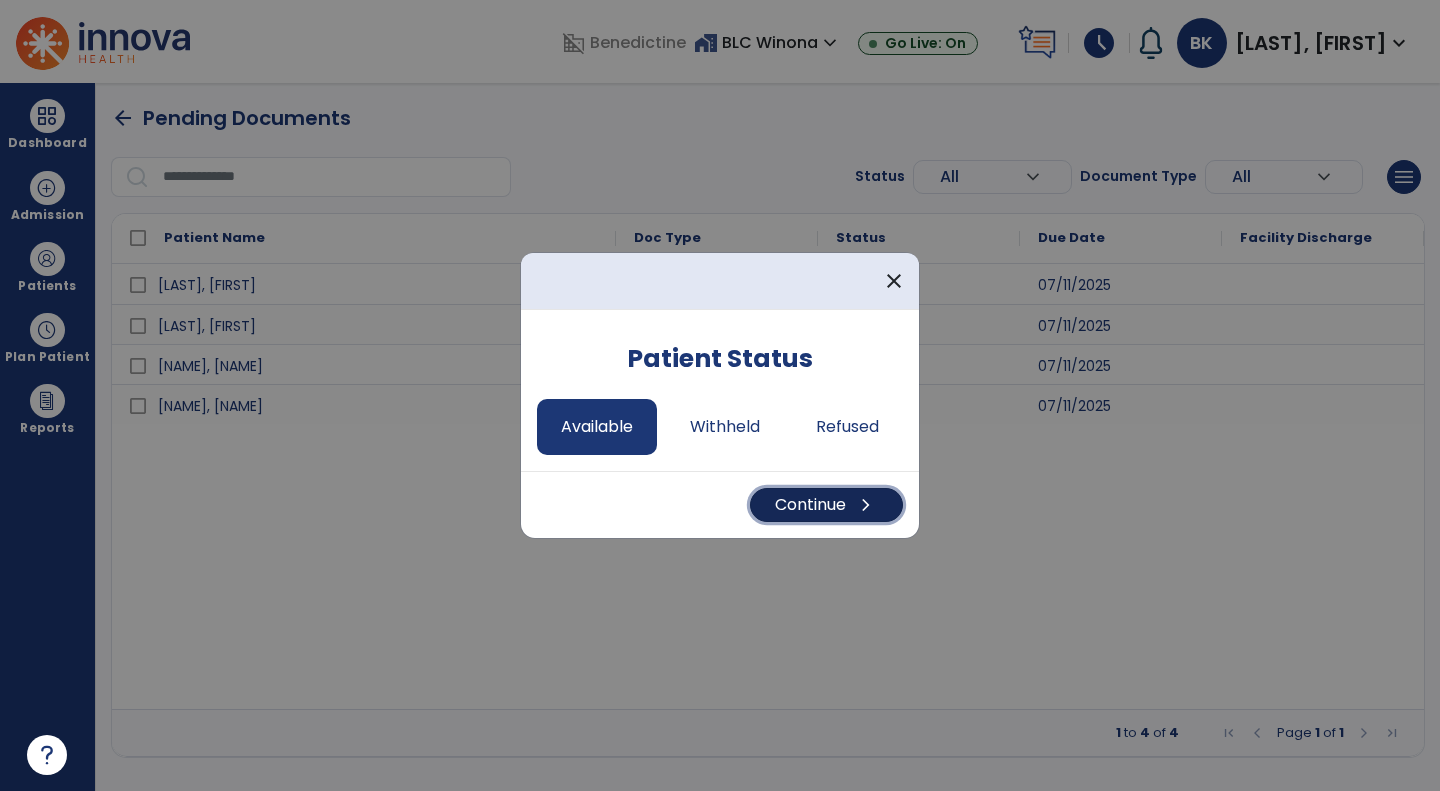 click on "Continue   chevron_right" at bounding box center (826, 505) 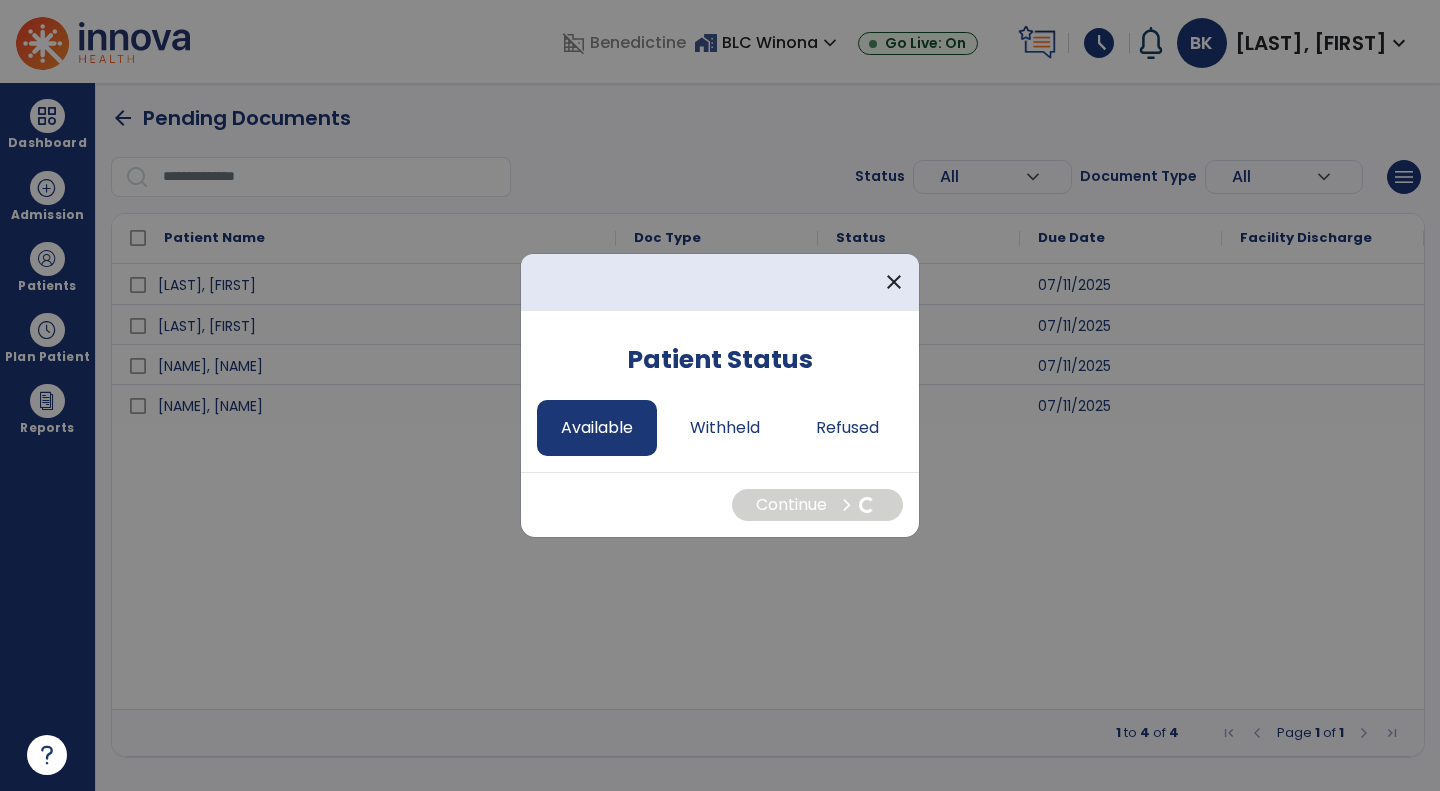 select on "*" 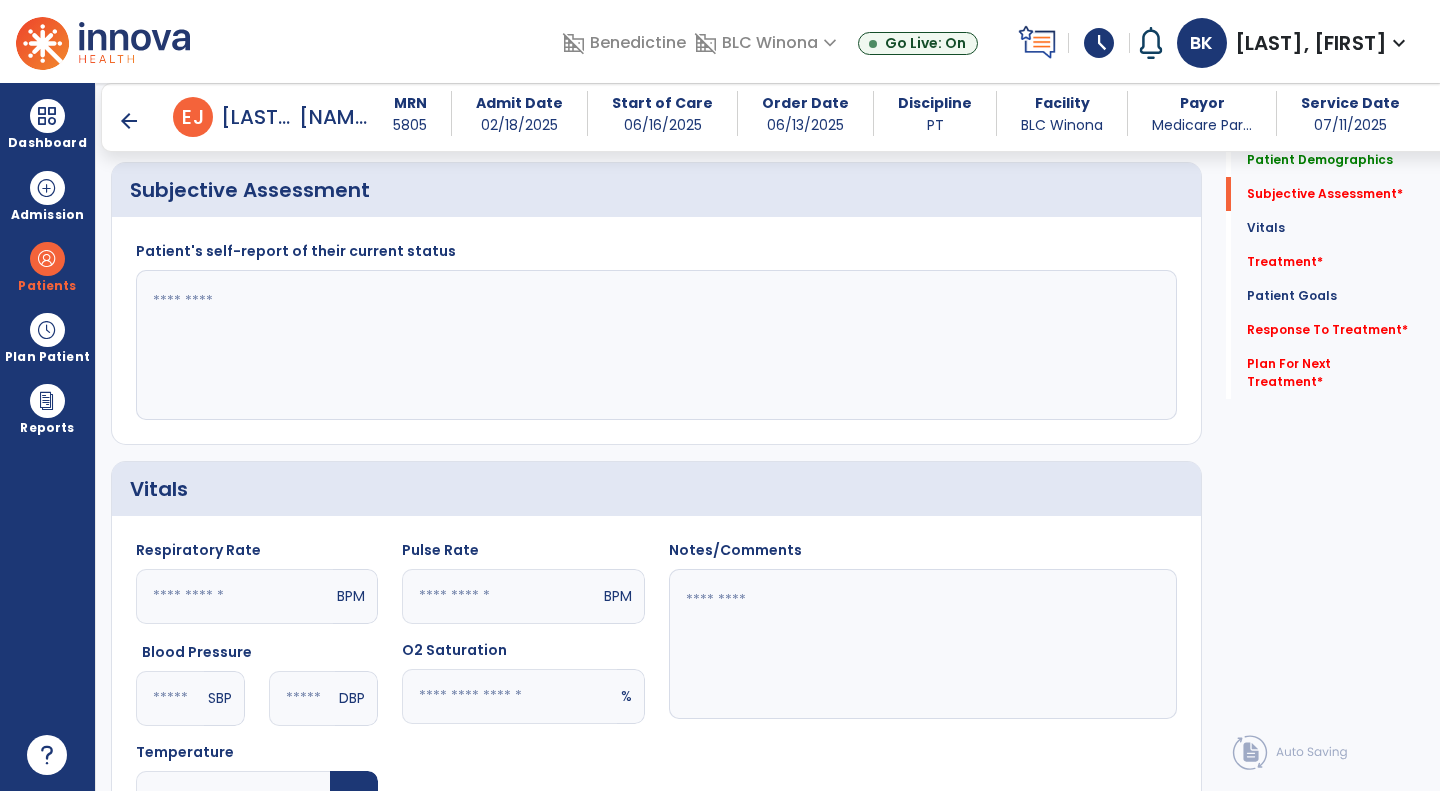 scroll, scrollTop: 405, scrollLeft: 0, axis: vertical 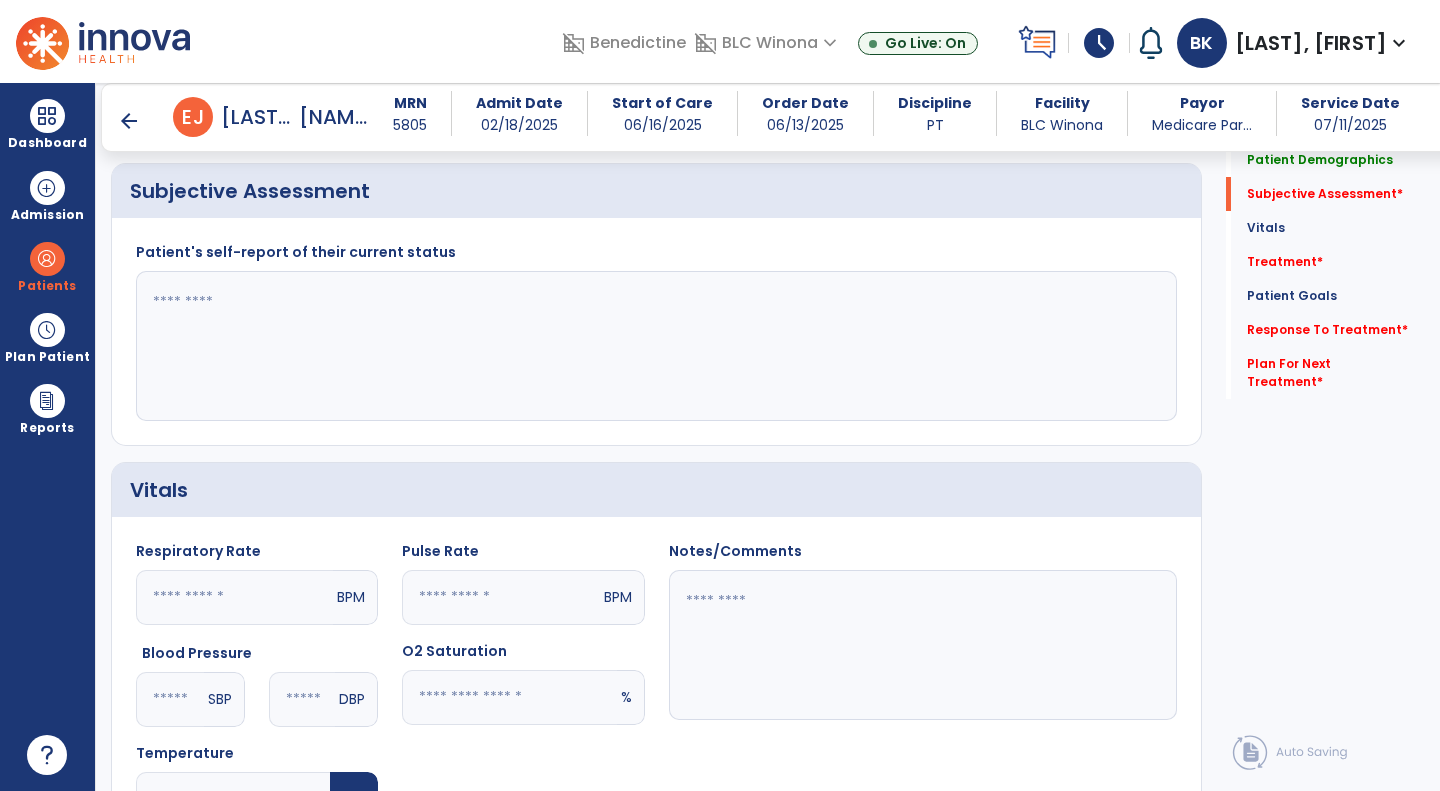click 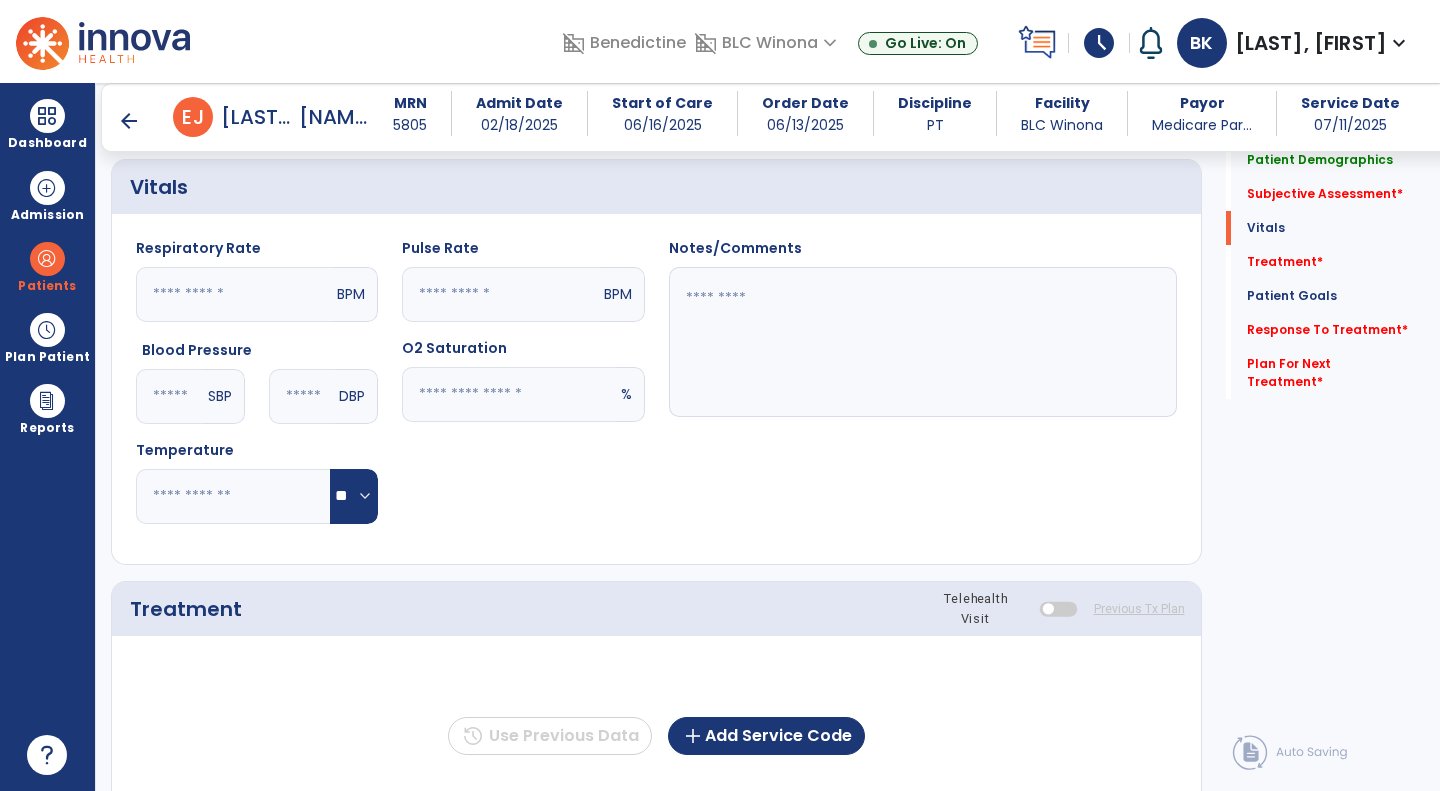 scroll, scrollTop: 985, scrollLeft: 0, axis: vertical 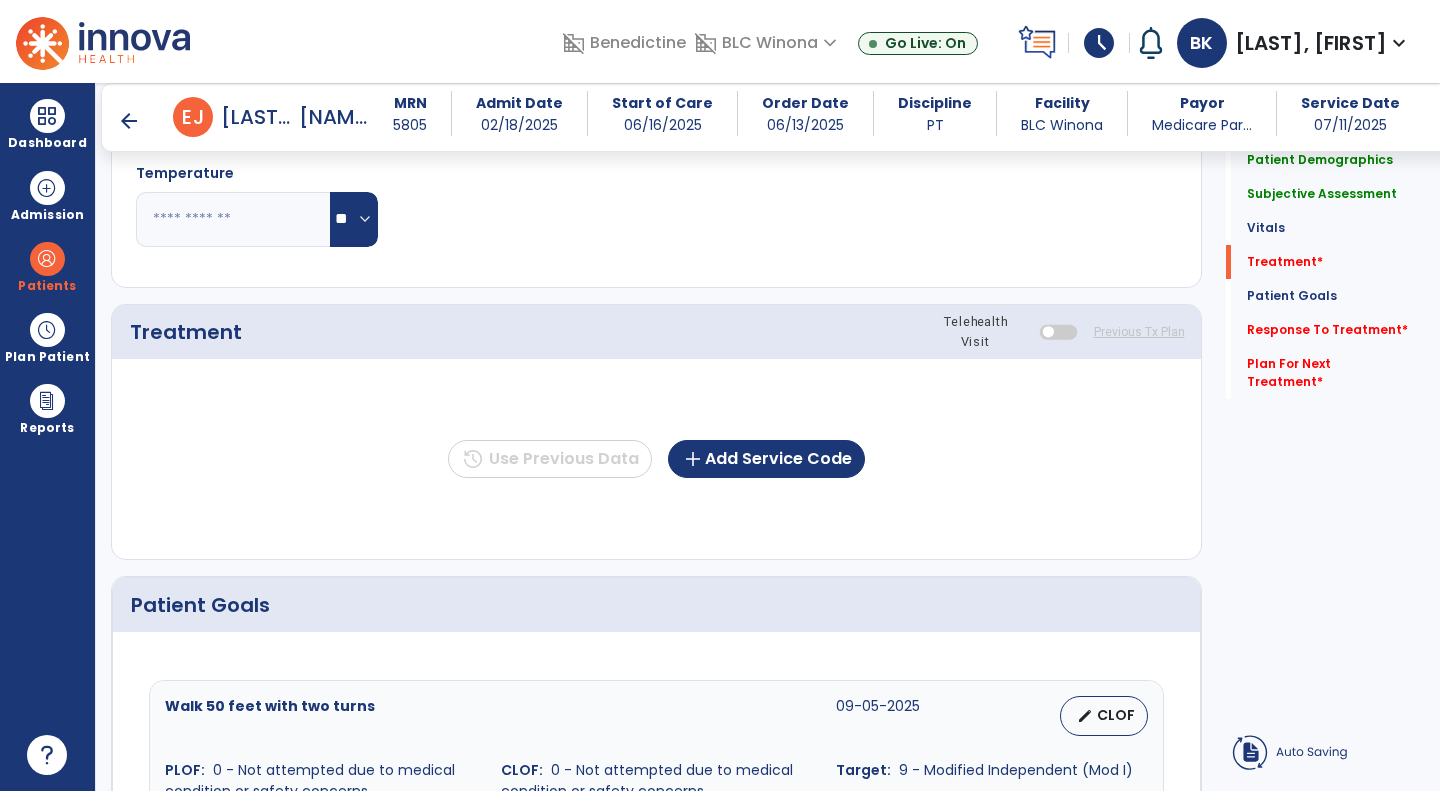 type on "**********" 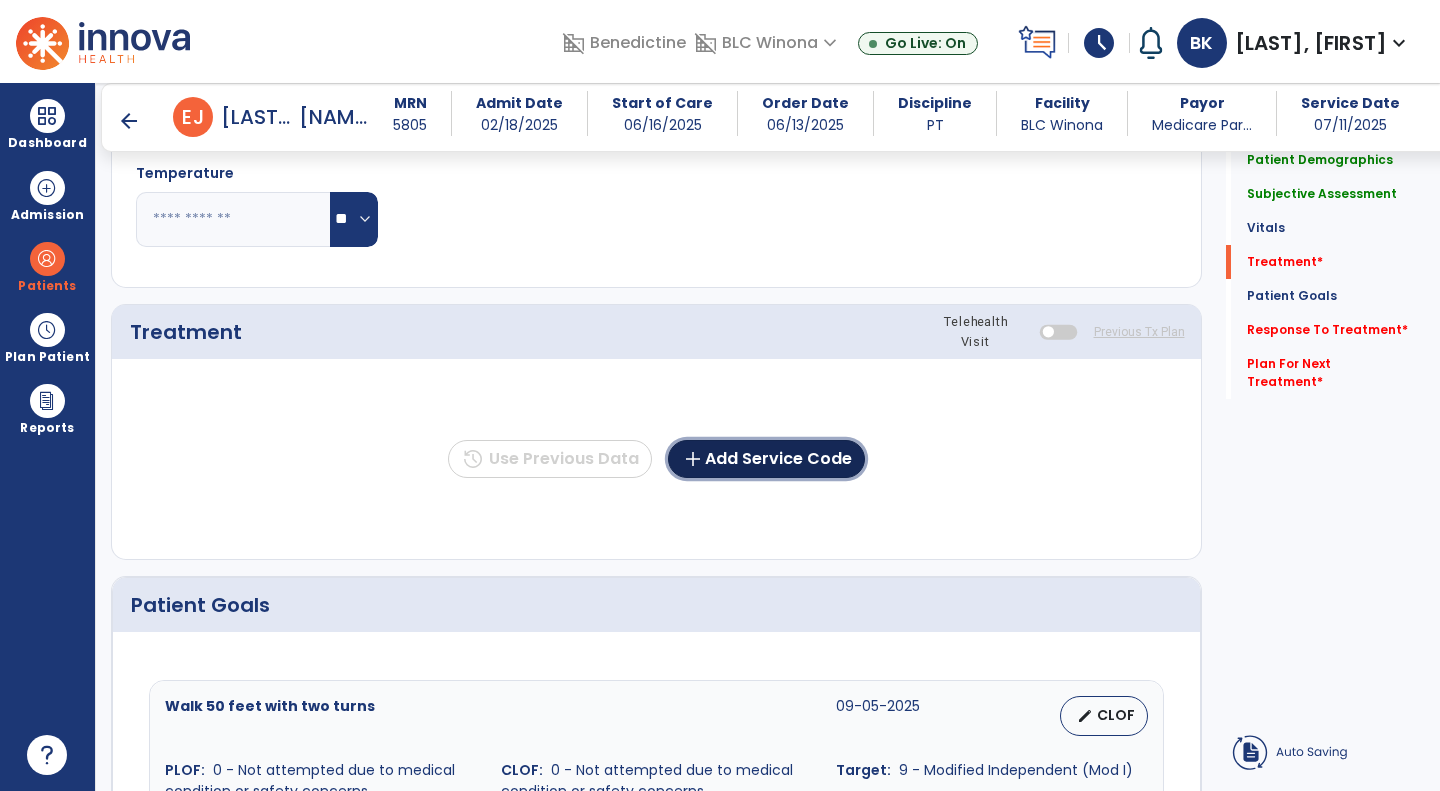 click on "add  Add Service Code" 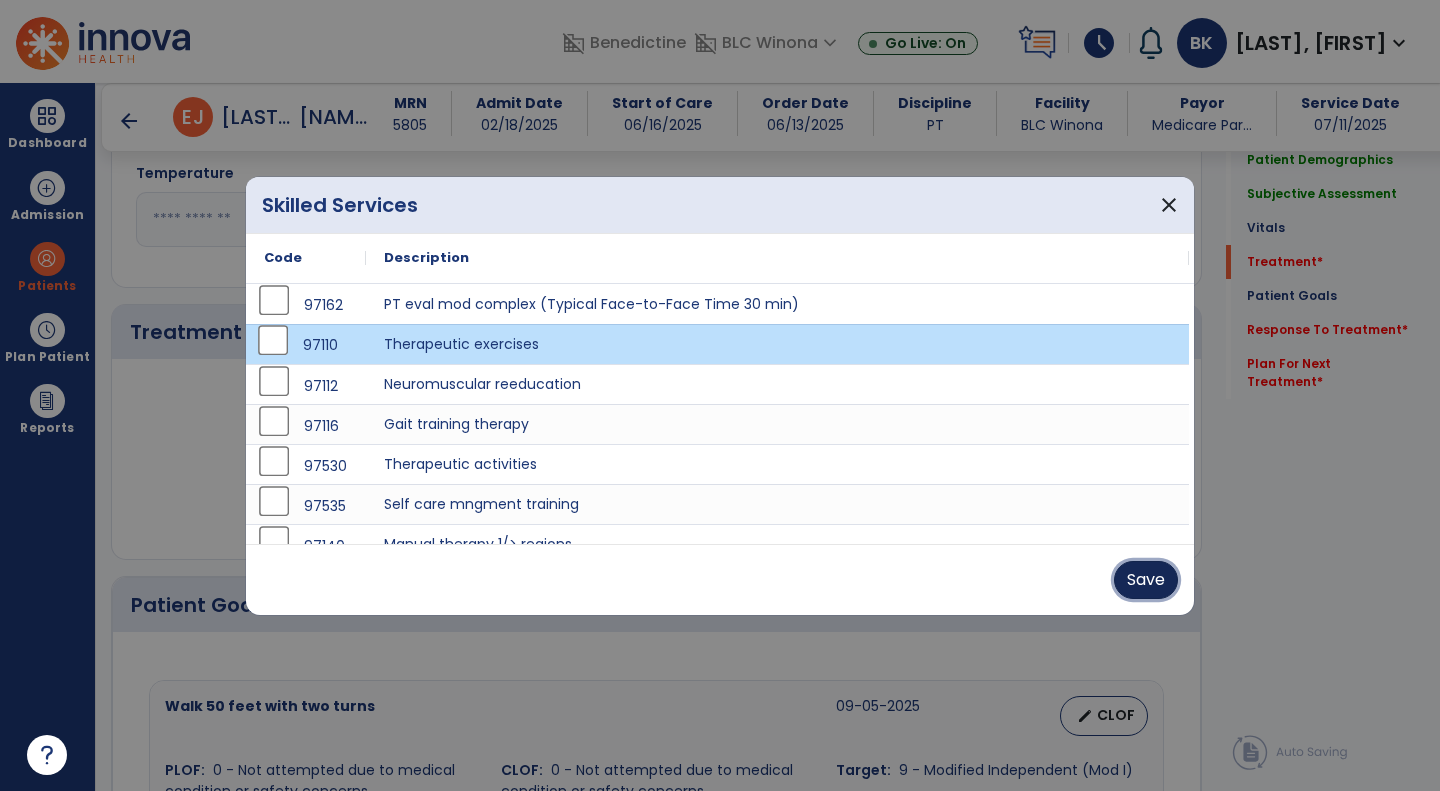 click on "Save" at bounding box center (1146, 580) 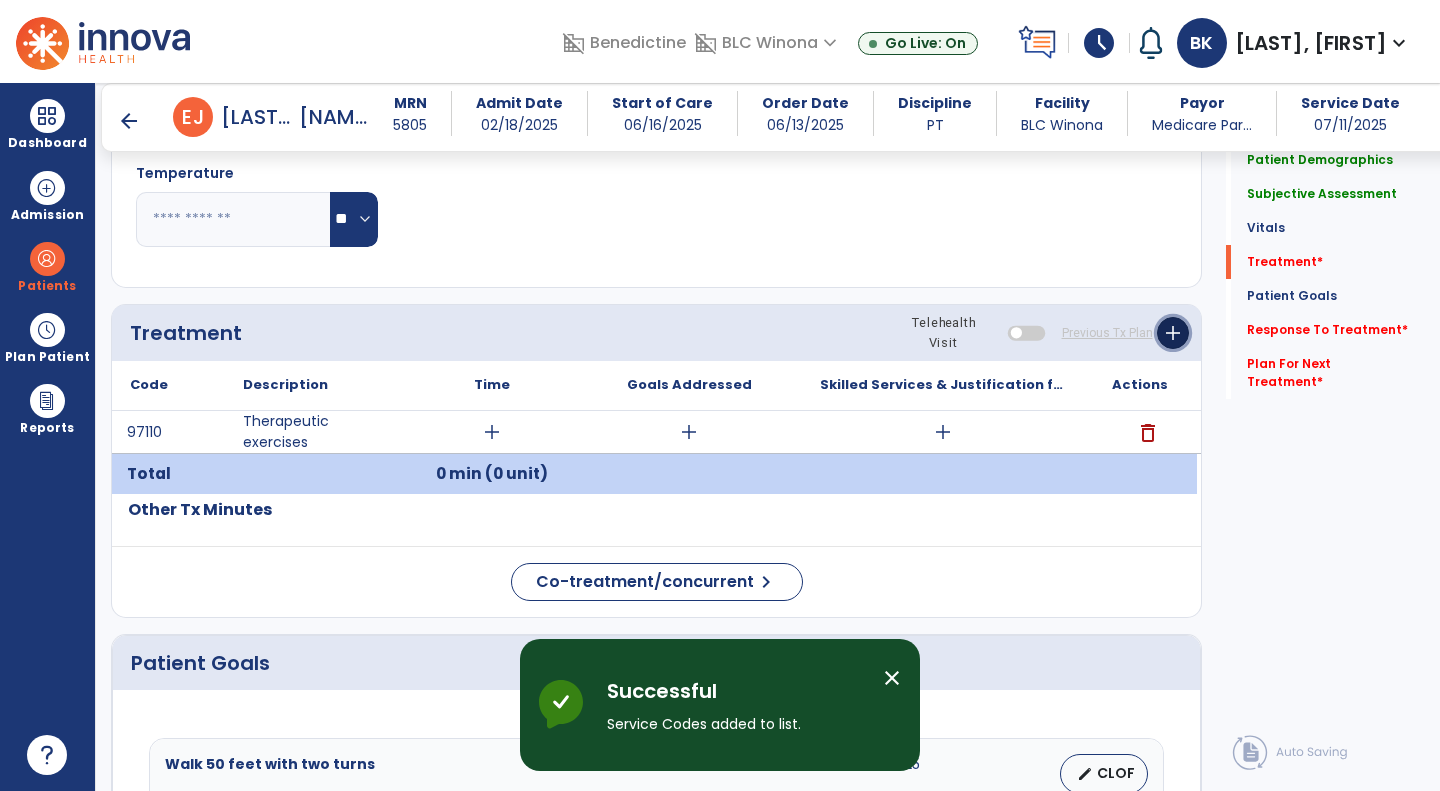 click on "add" 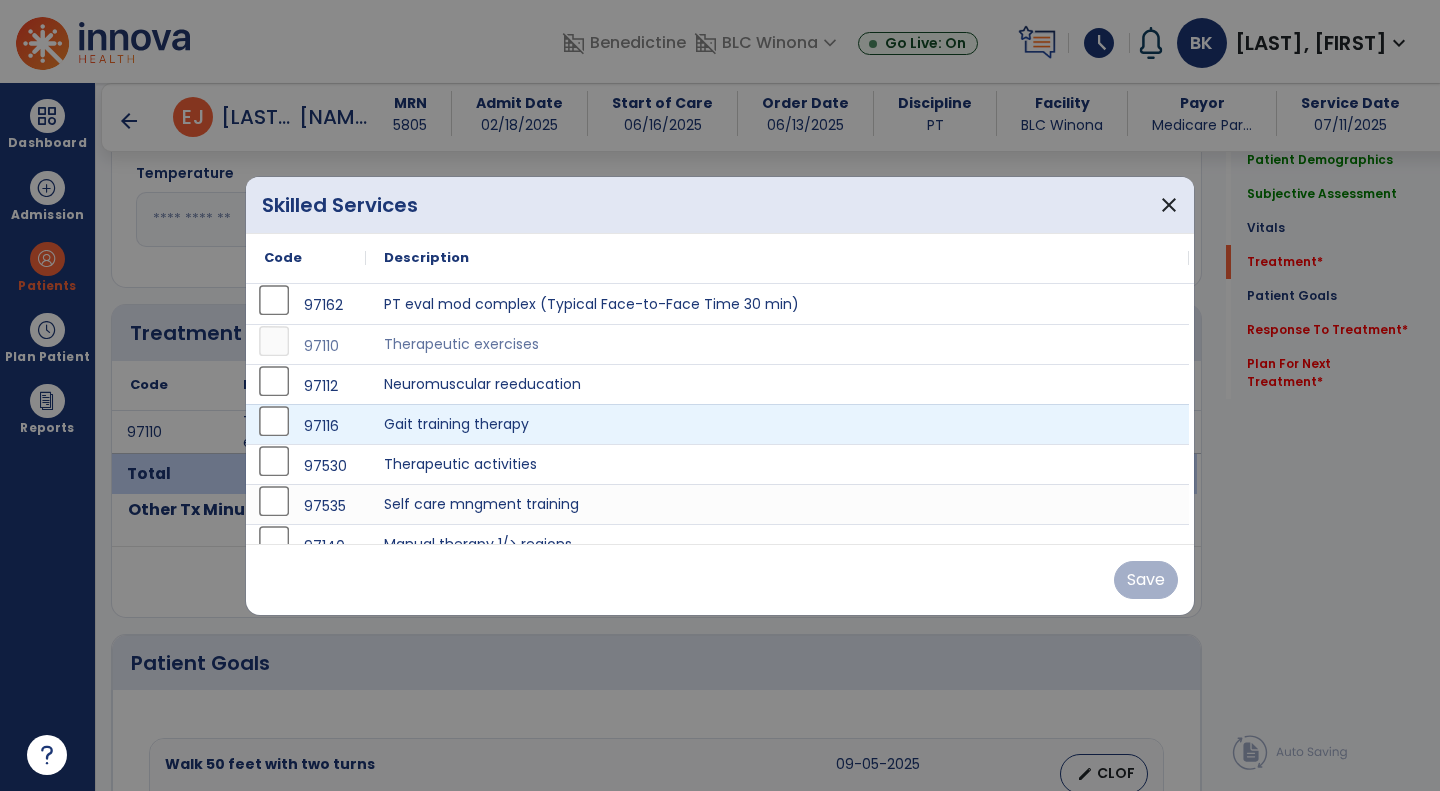 scroll, scrollTop: 20, scrollLeft: 0, axis: vertical 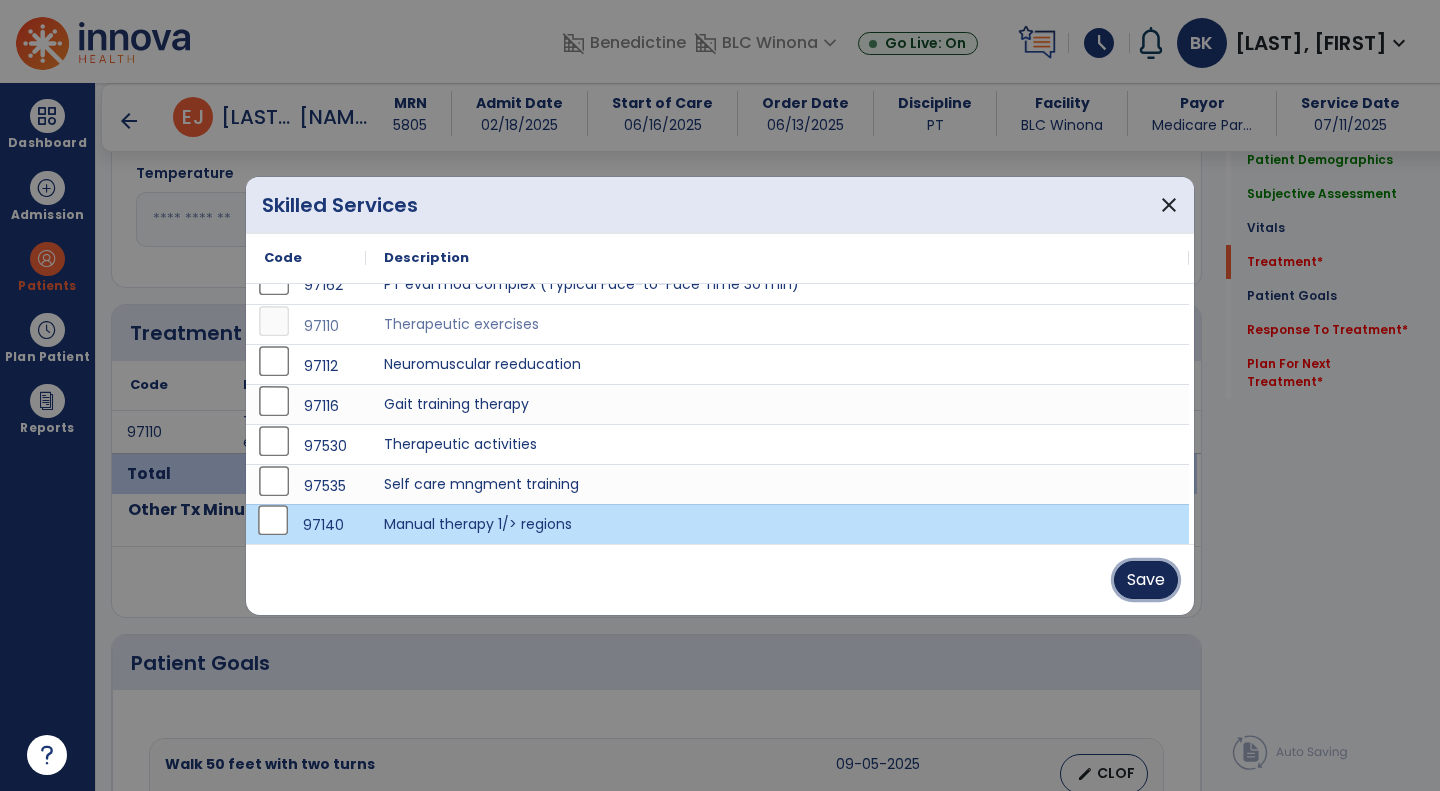 click on "Save" at bounding box center (1146, 580) 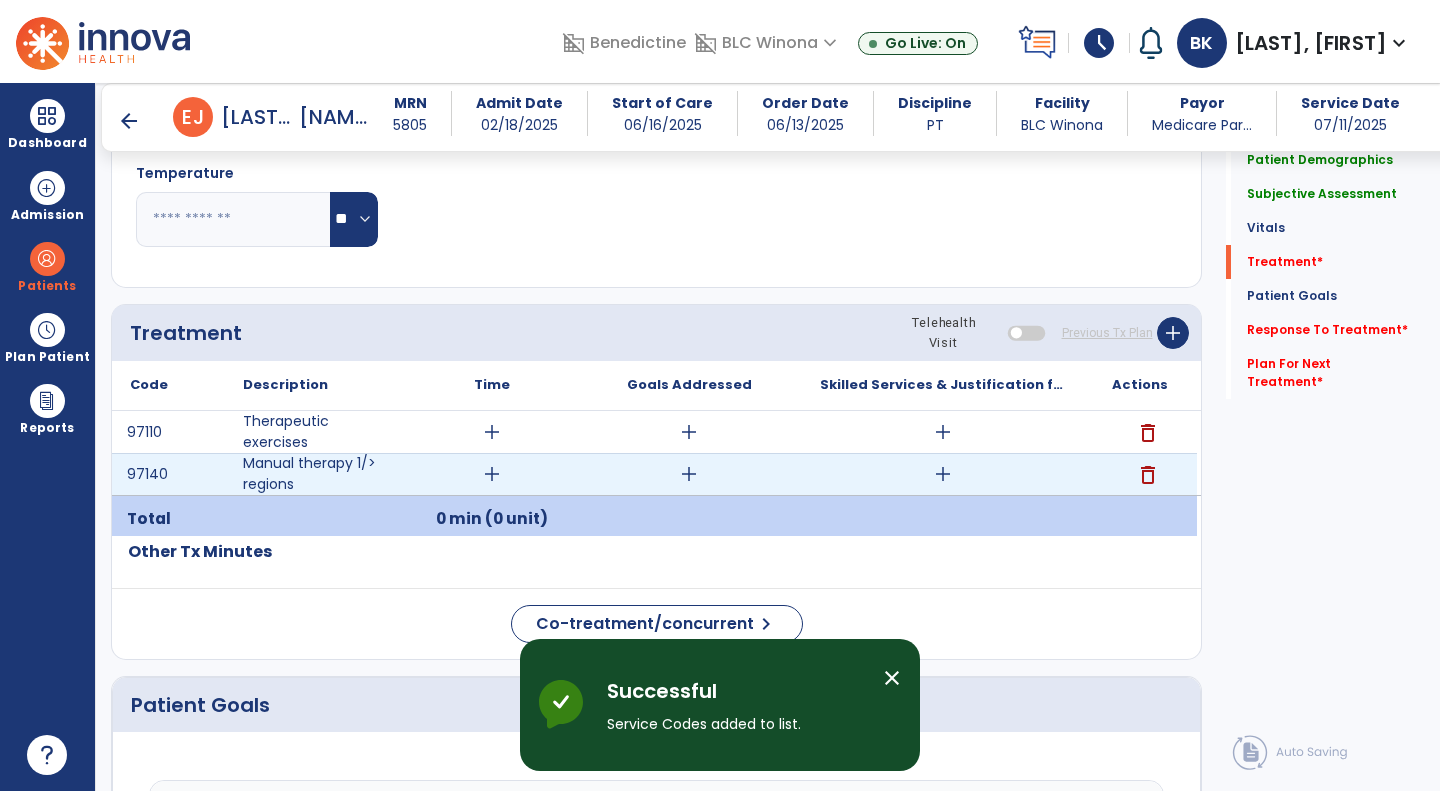 click on "add" at bounding box center [492, 474] 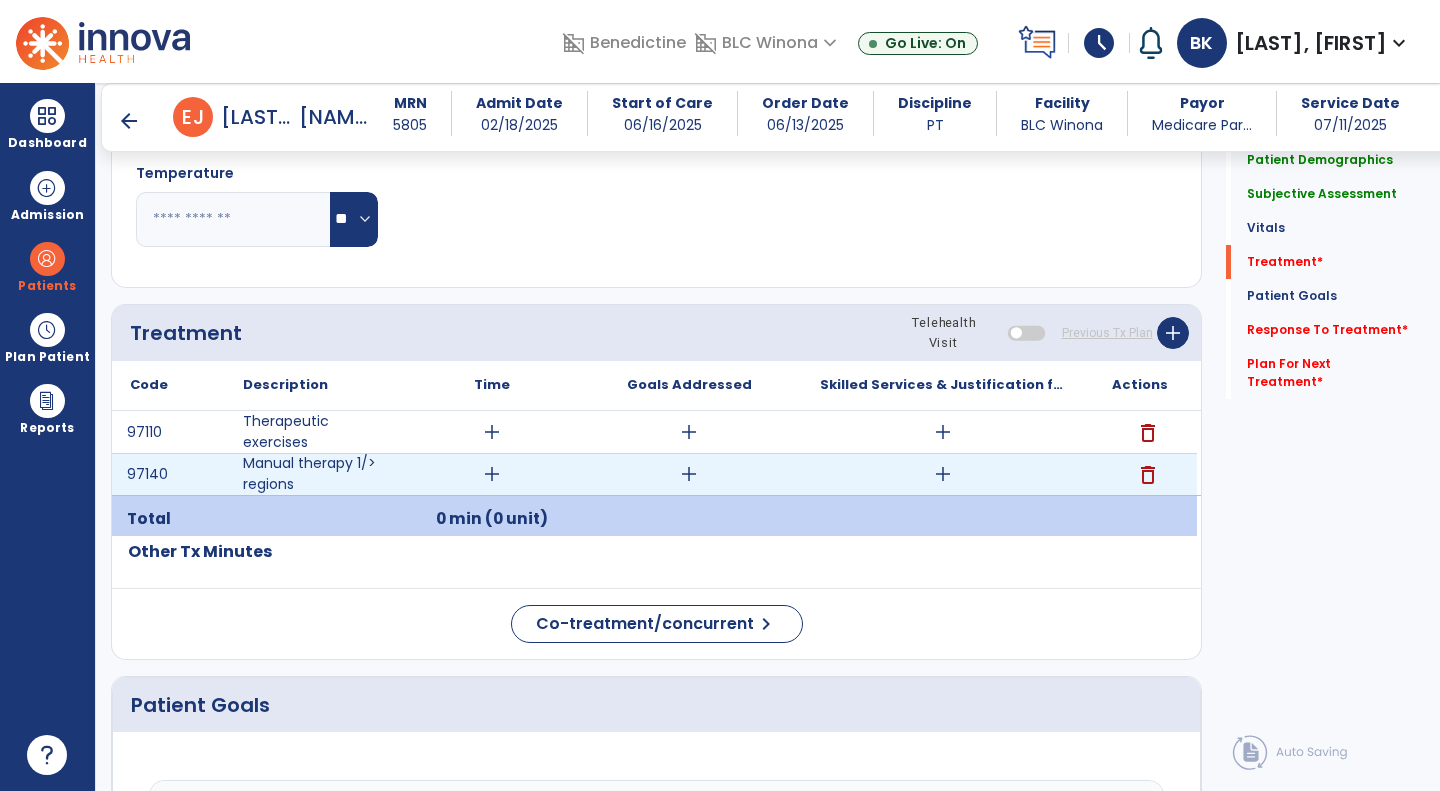 click on "add" at bounding box center [492, 474] 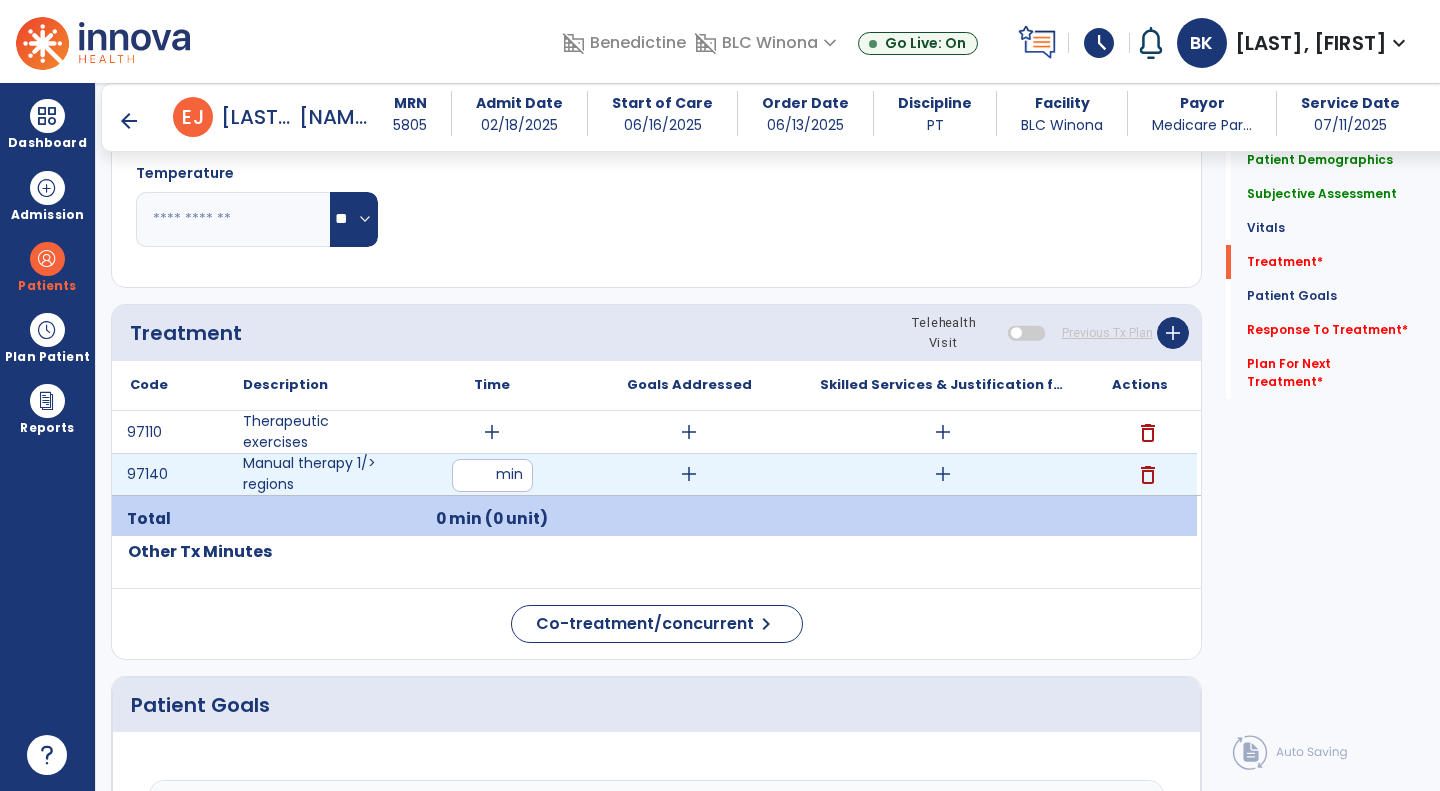 type on "*" 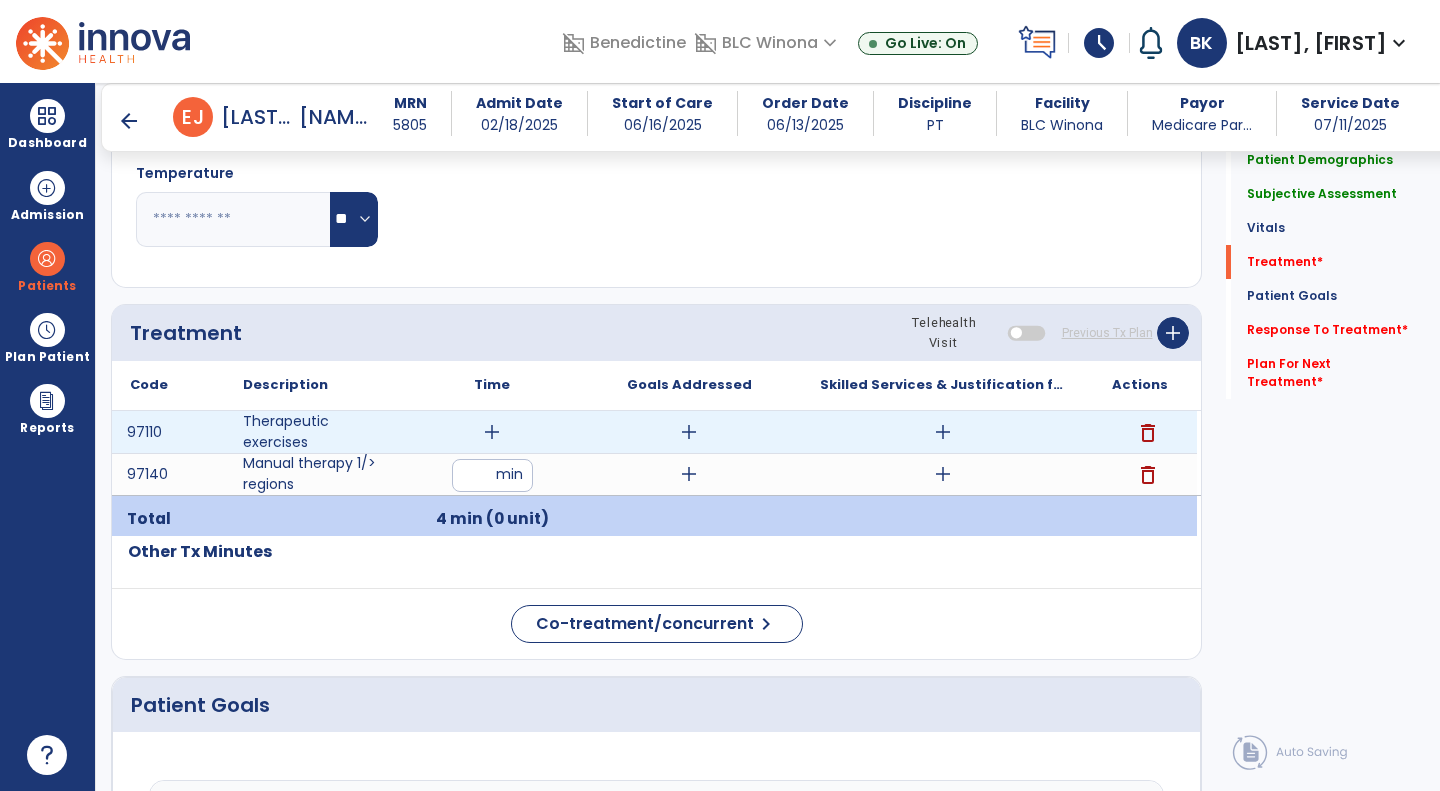 click on "add" at bounding box center (492, 432) 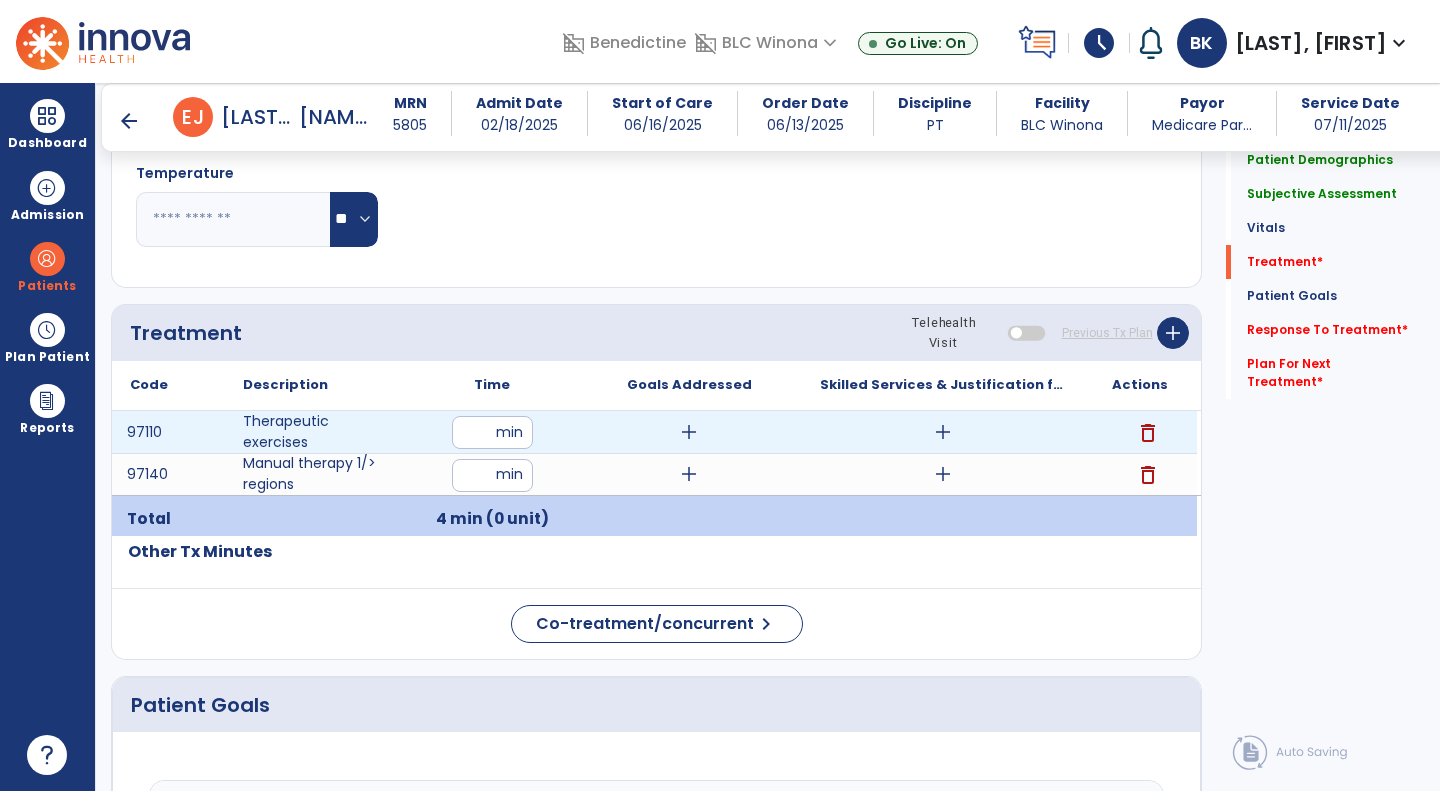 click at bounding box center [492, 432] 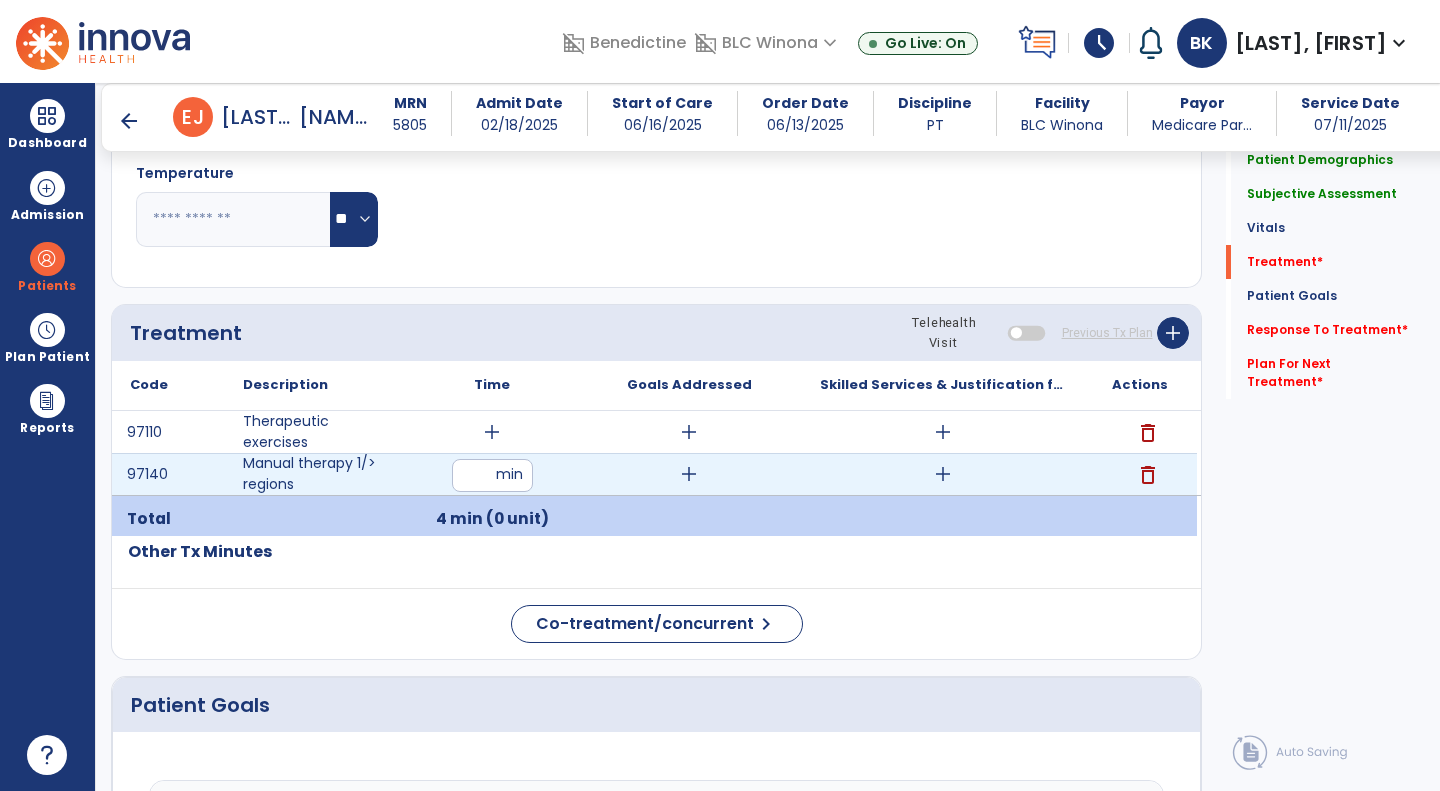 click on "*" at bounding box center (492, 475) 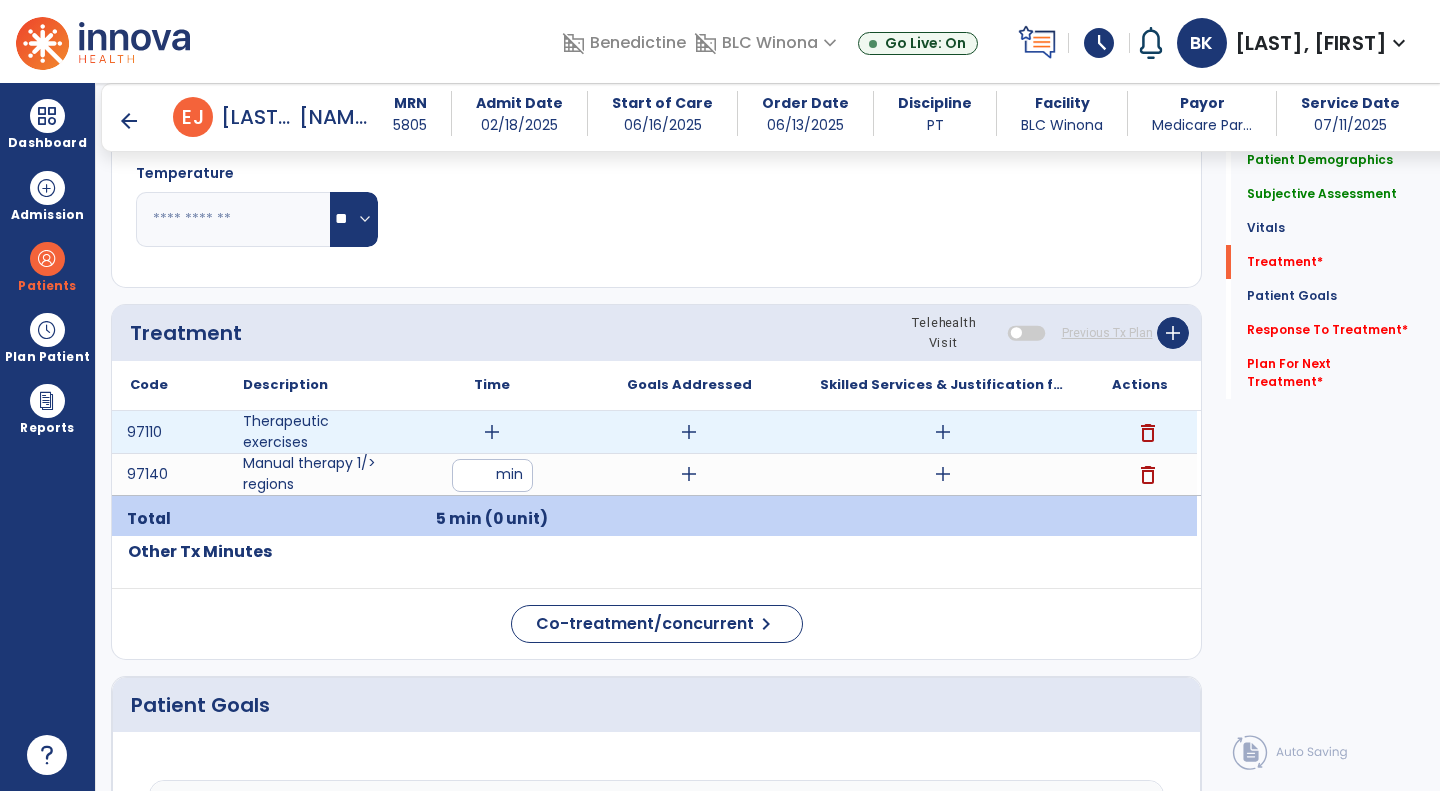 click on "add" at bounding box center [492, 432] 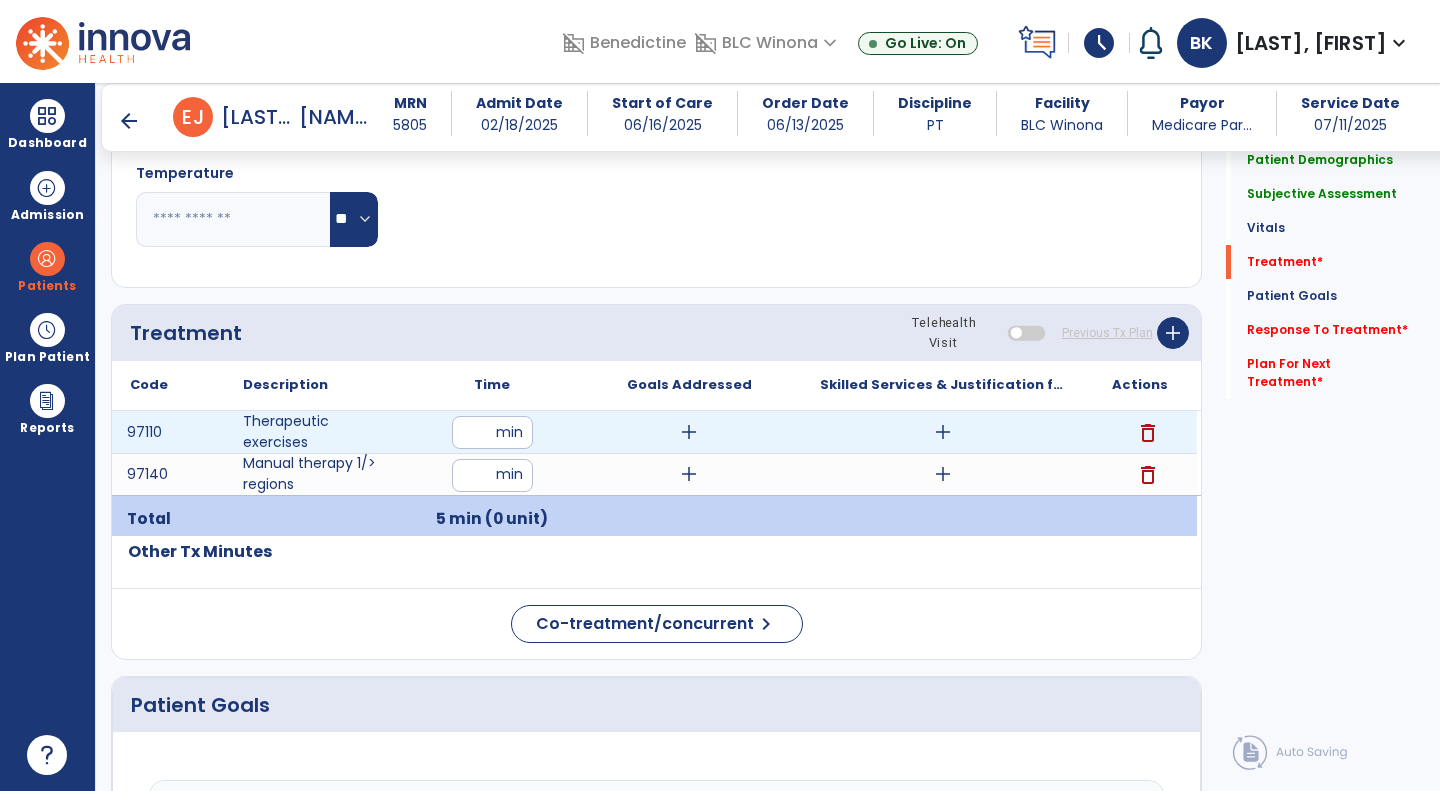 type on "**" 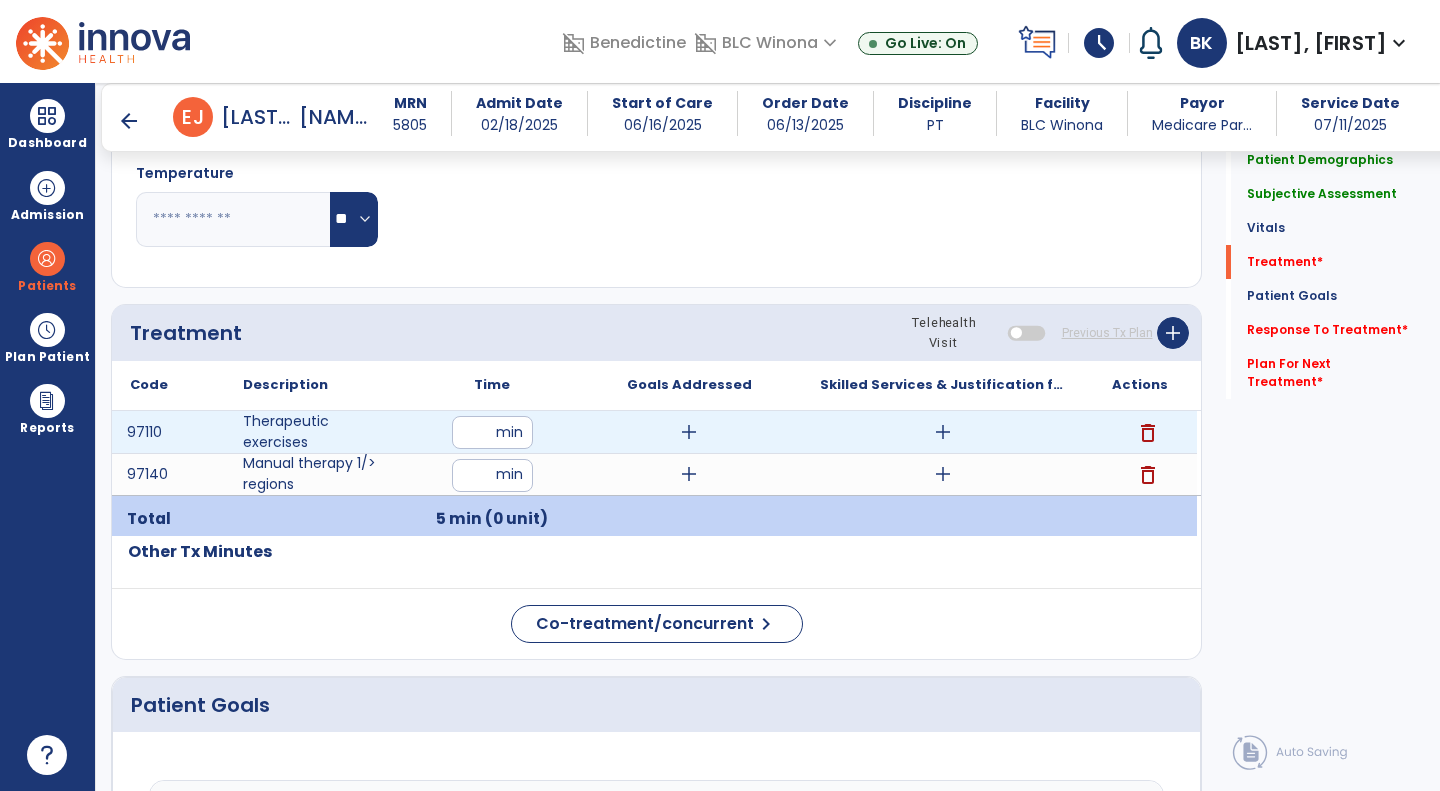 drag, startPoint x: 500, startPoint y: 434, endPoint x: 455, endPoint y: 434, distance: 45 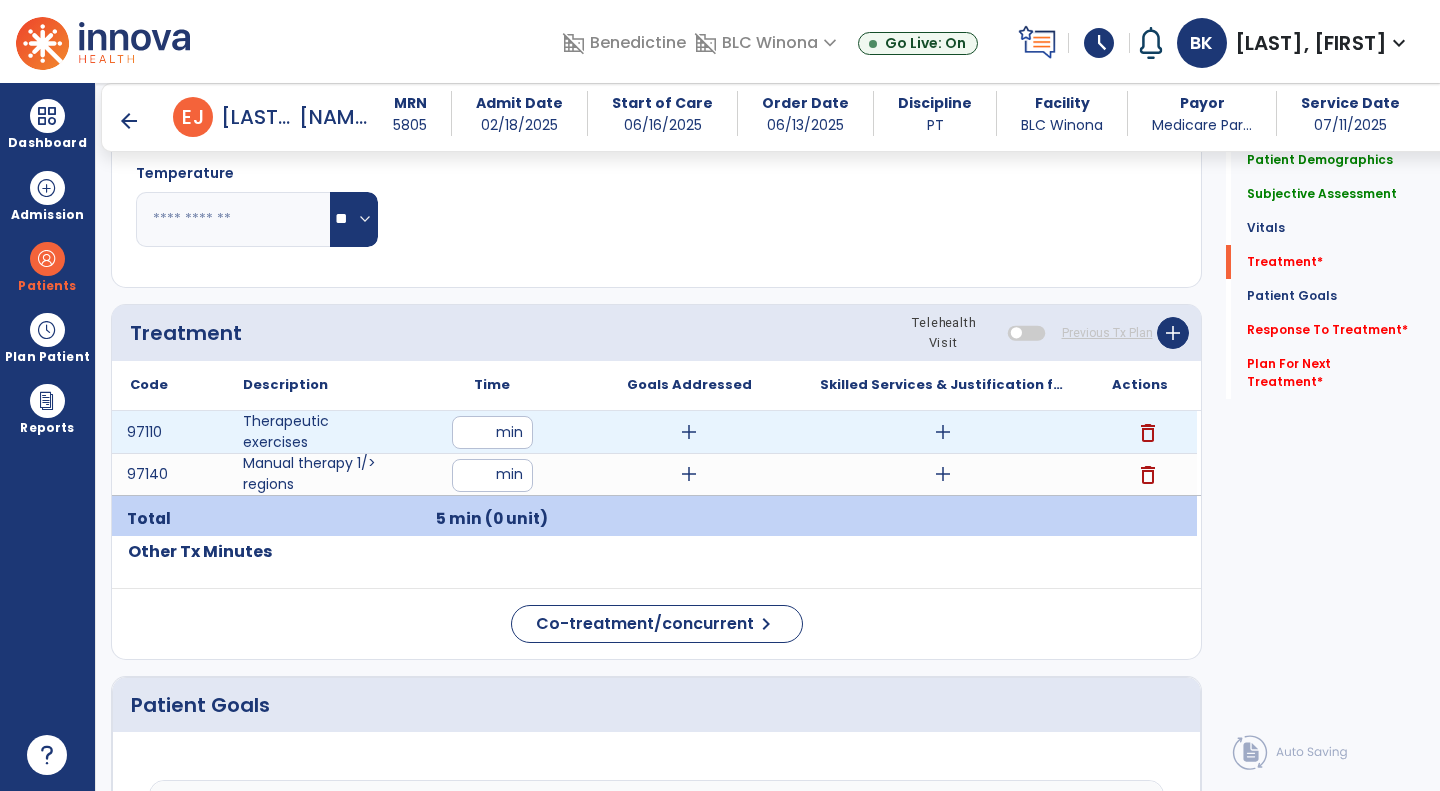 scroll, scrollTop: 0, scrollLeft: 8, axis: horizontal 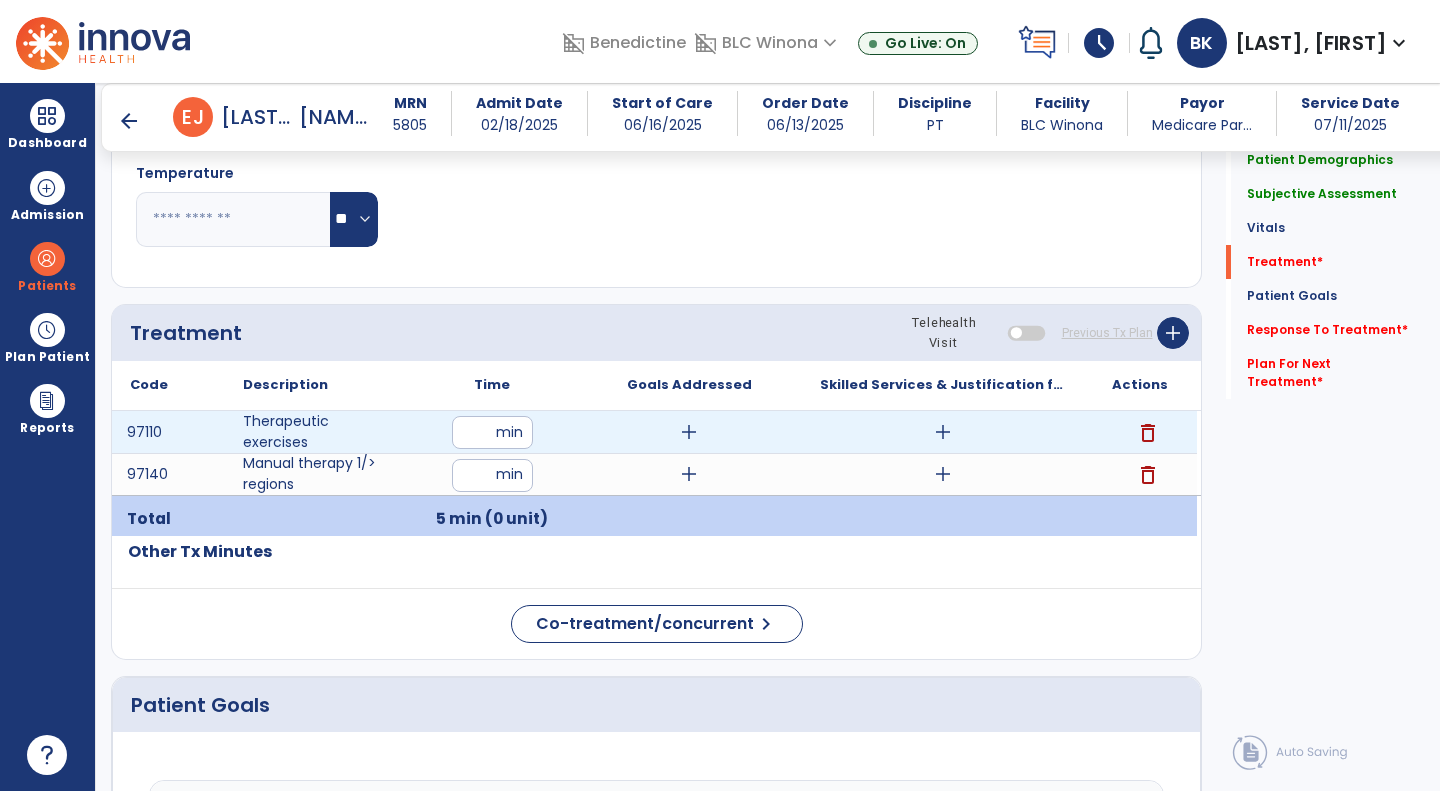 type on "*" 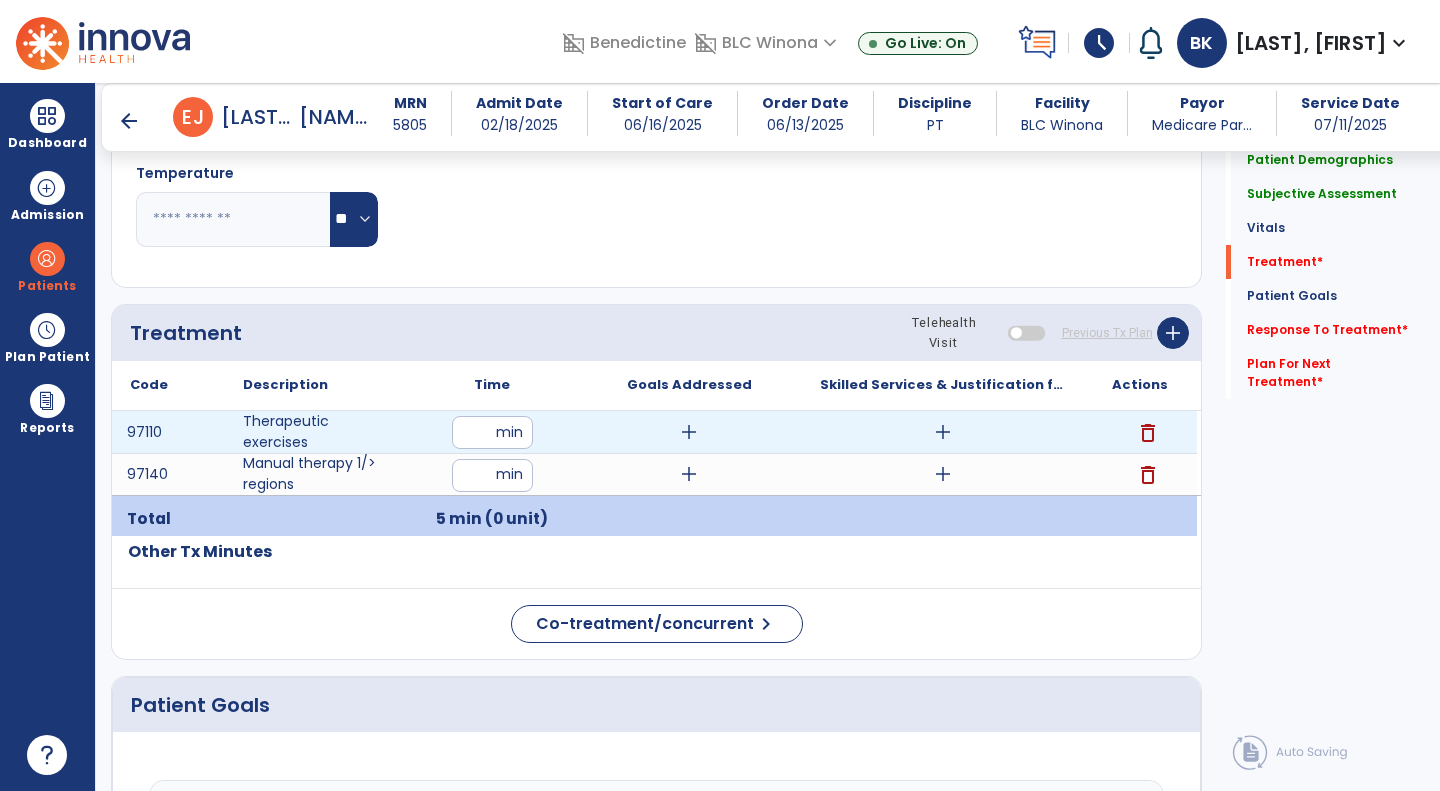 type on "*" 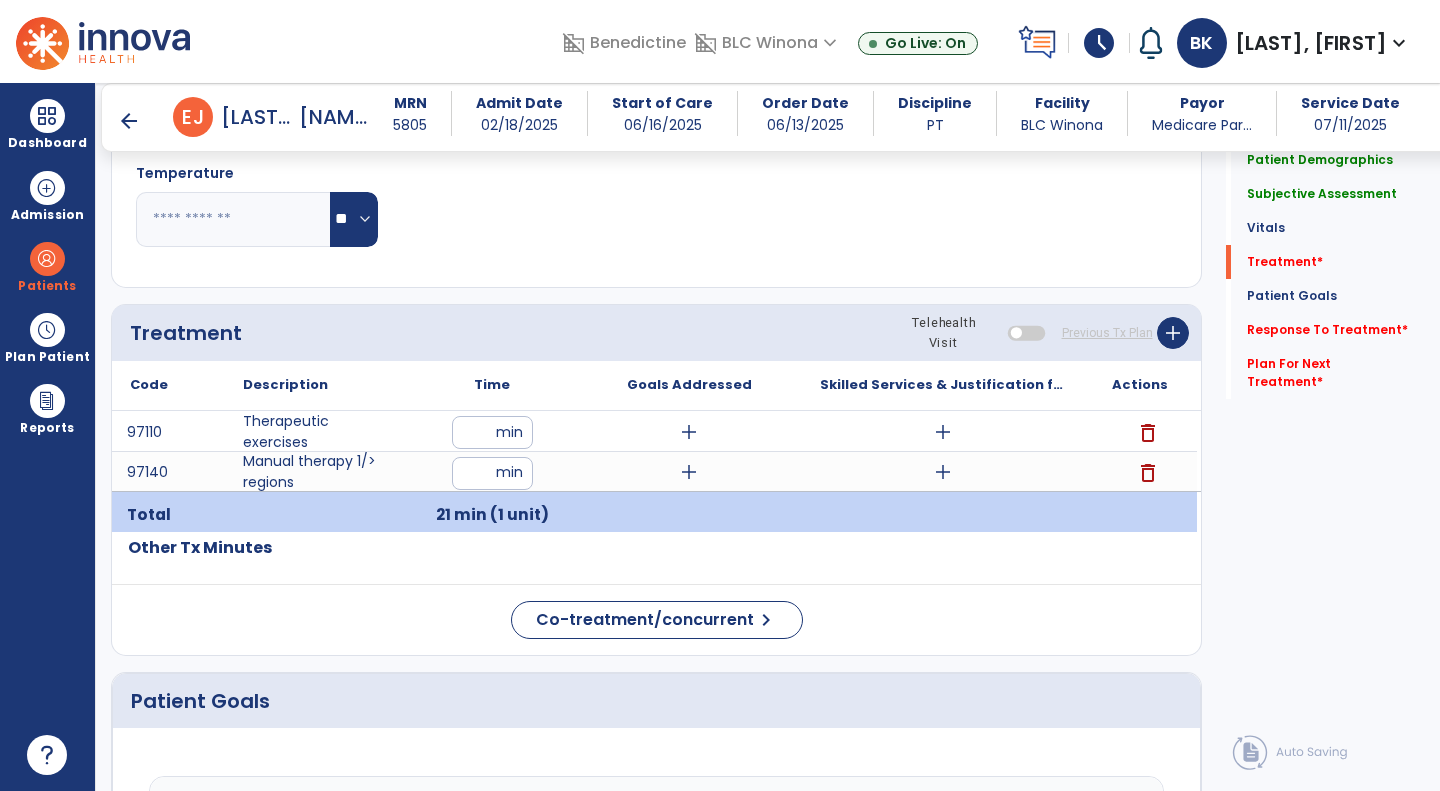 click on "Goals Addressed" at bounding box center (689, 385) 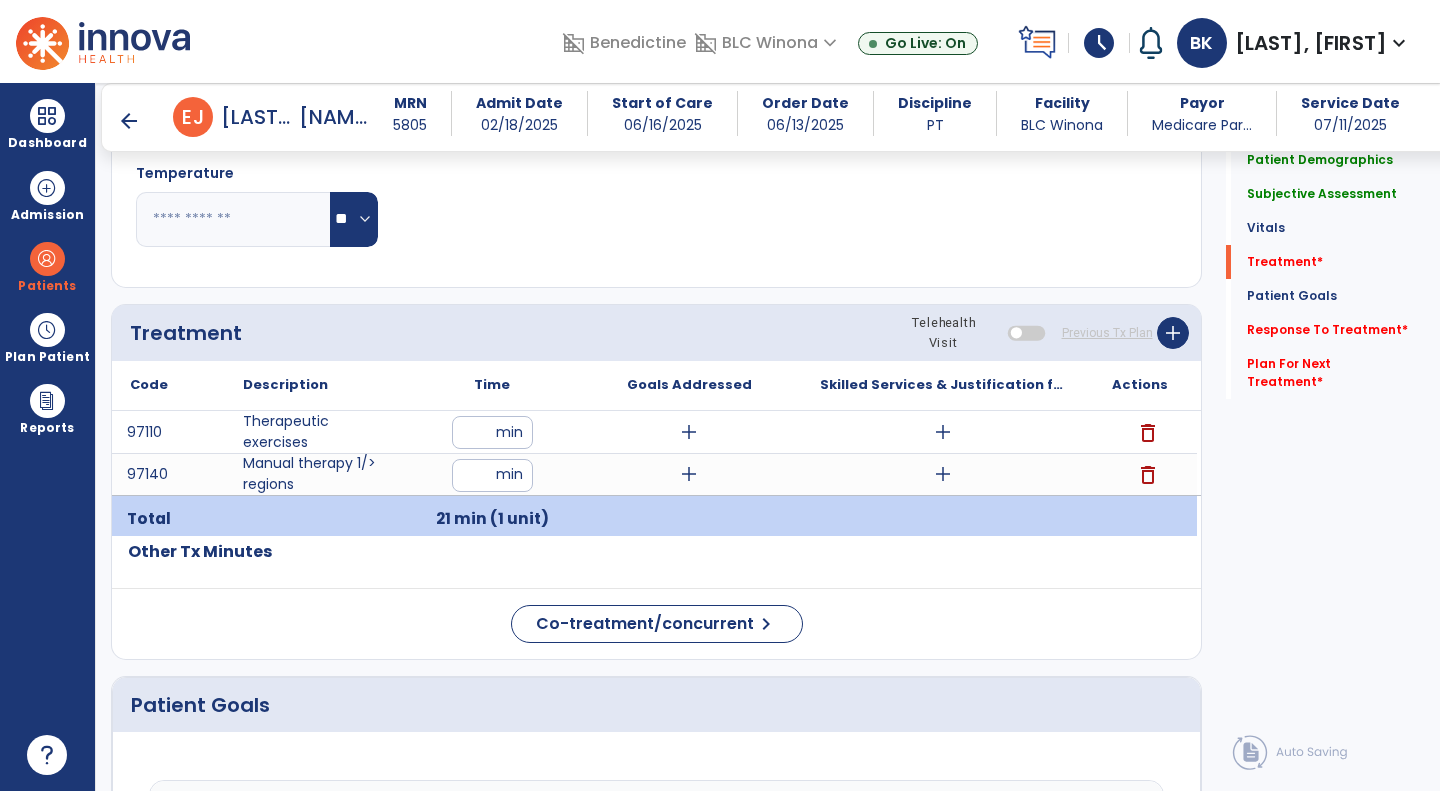 click on "Goals Addressed" at bounding box center [689, 385] 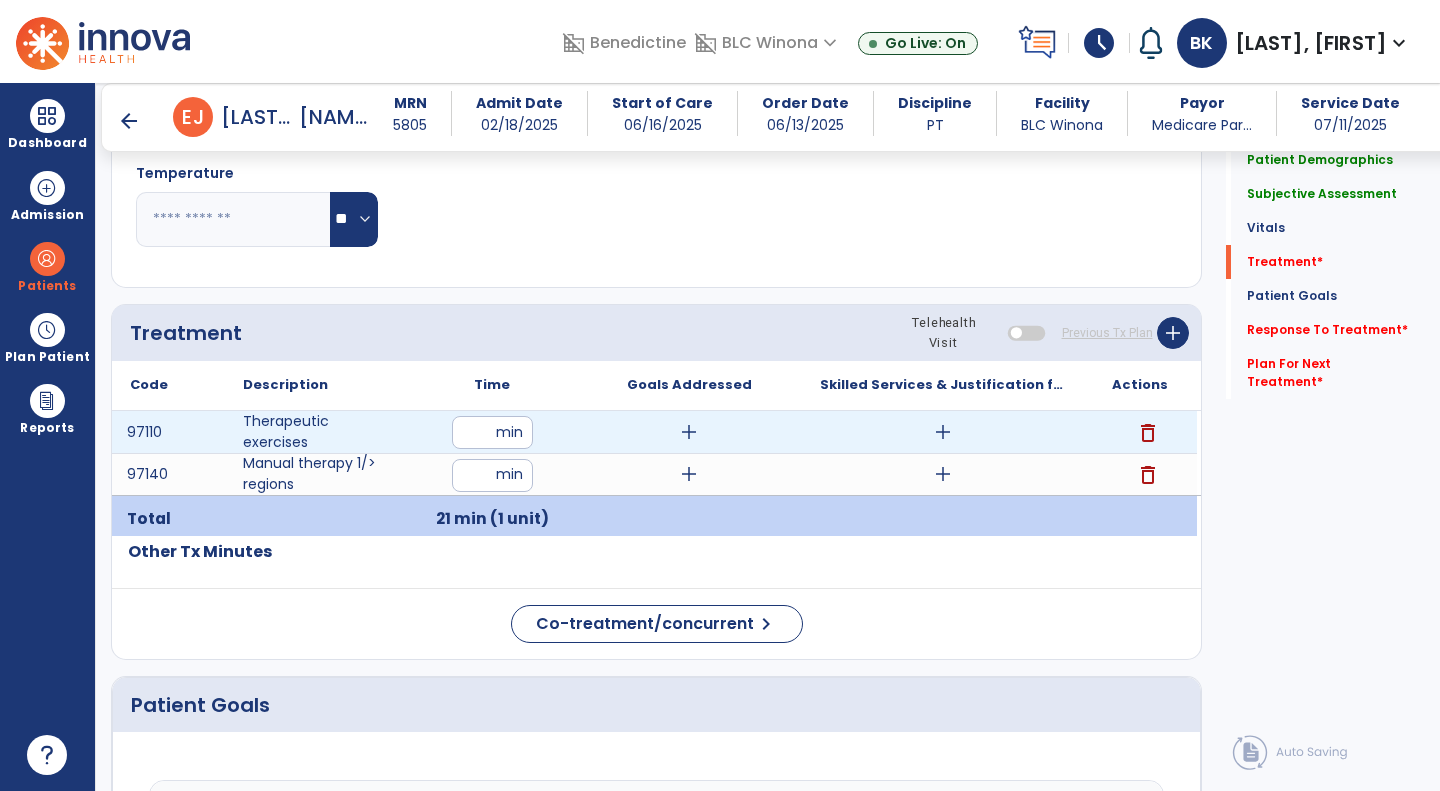 click on "add" at bounding box center [689, 432] 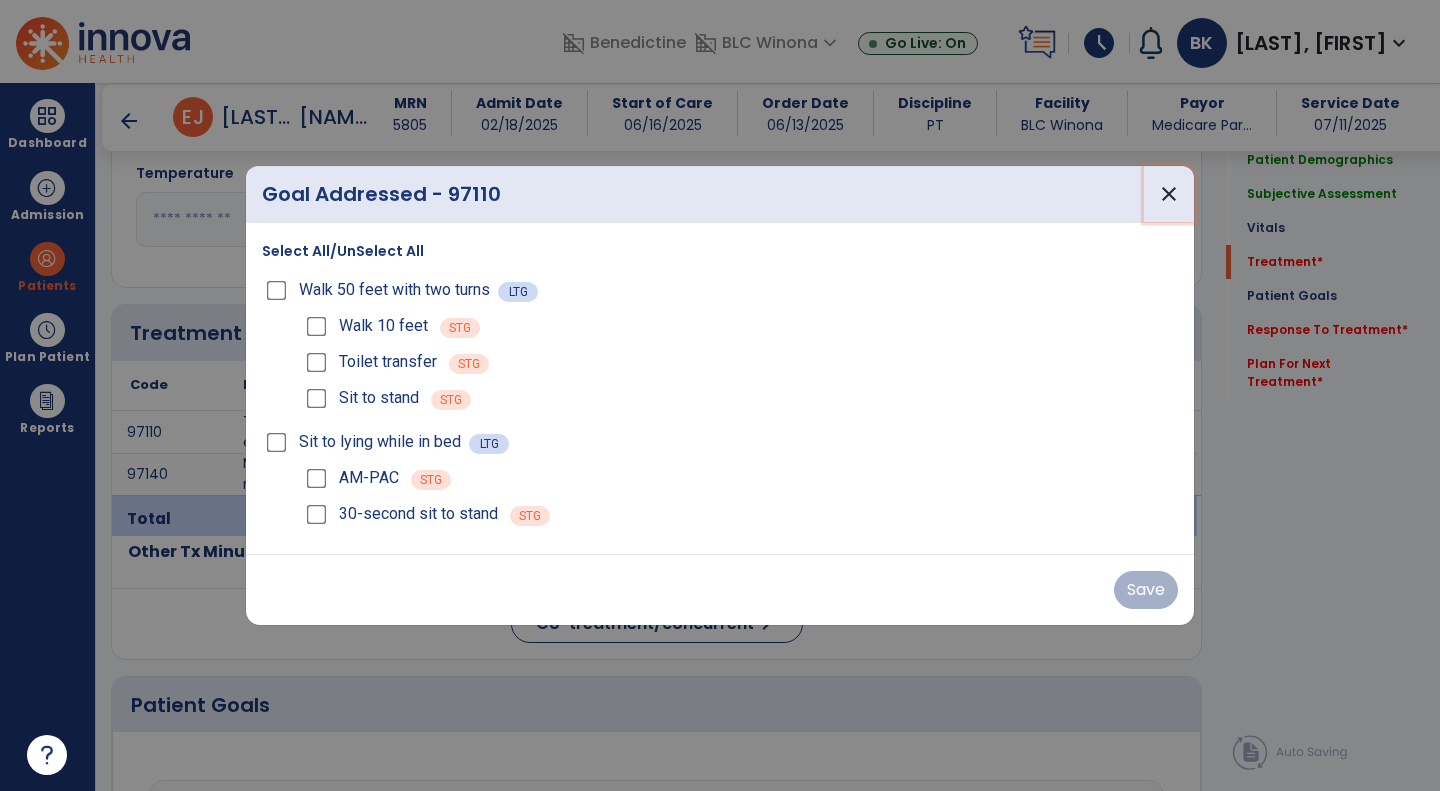 click on "close" at bounding box center [1169, 194] 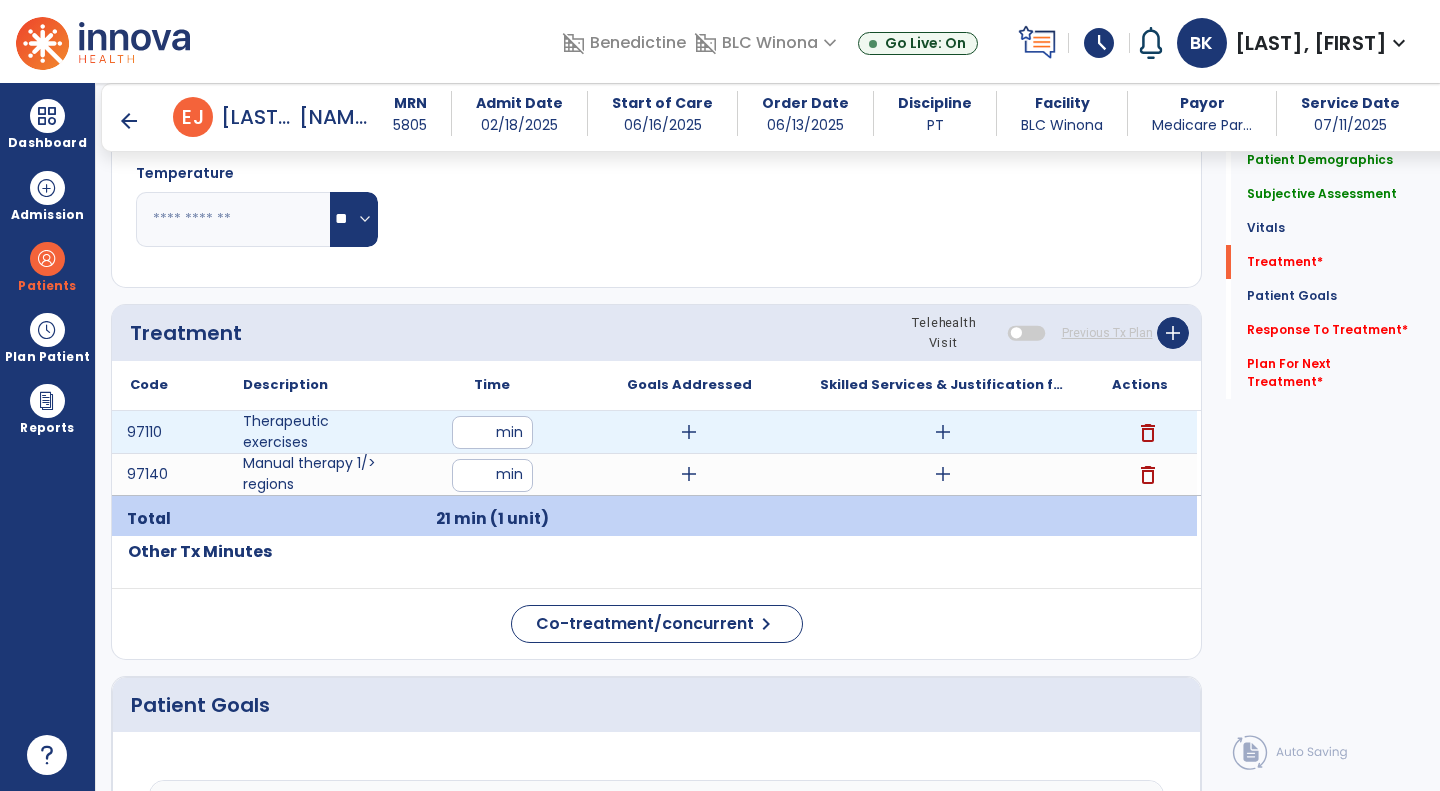 click on "add" at bounding box center [689, 432] 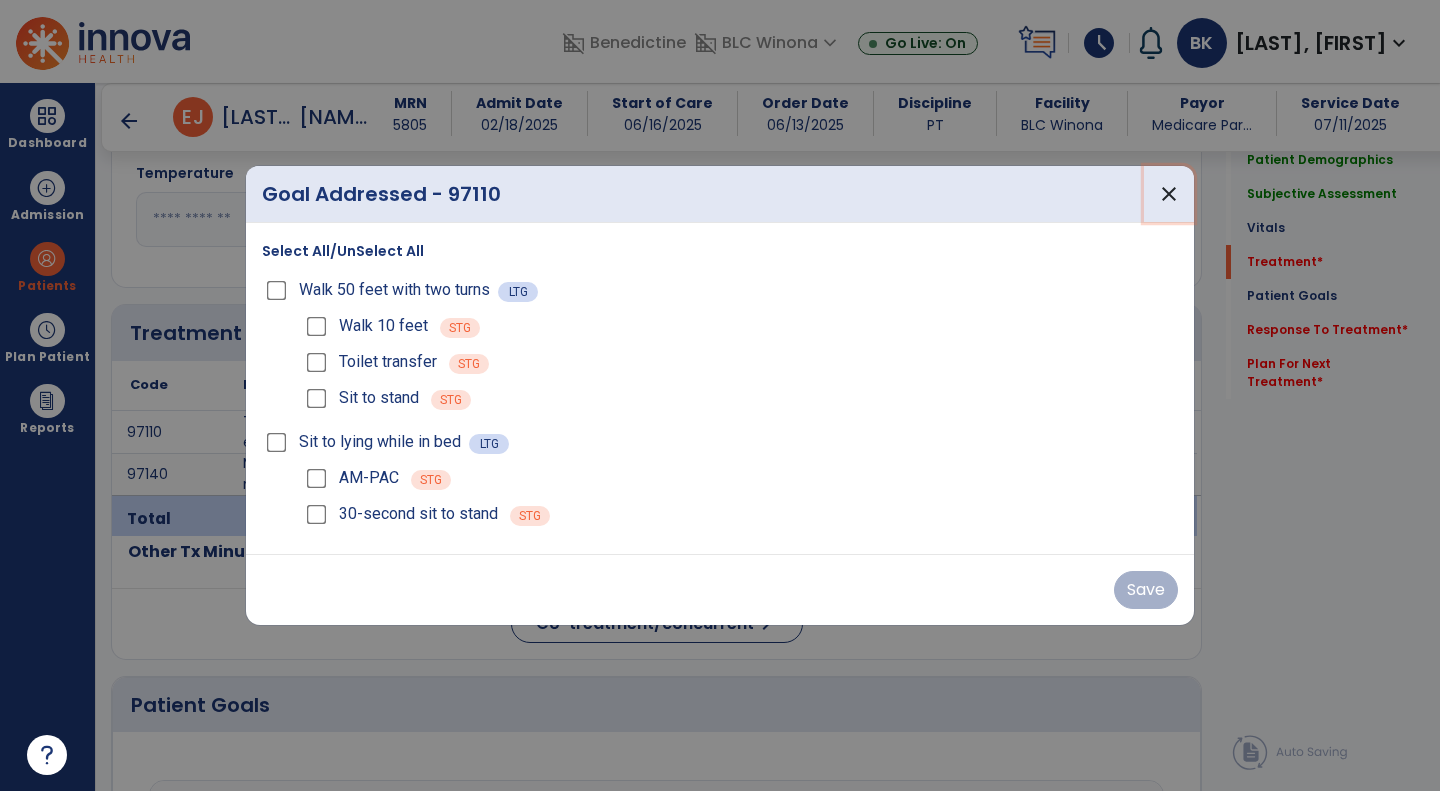 click on "close" at bounding box center (1169, 194) 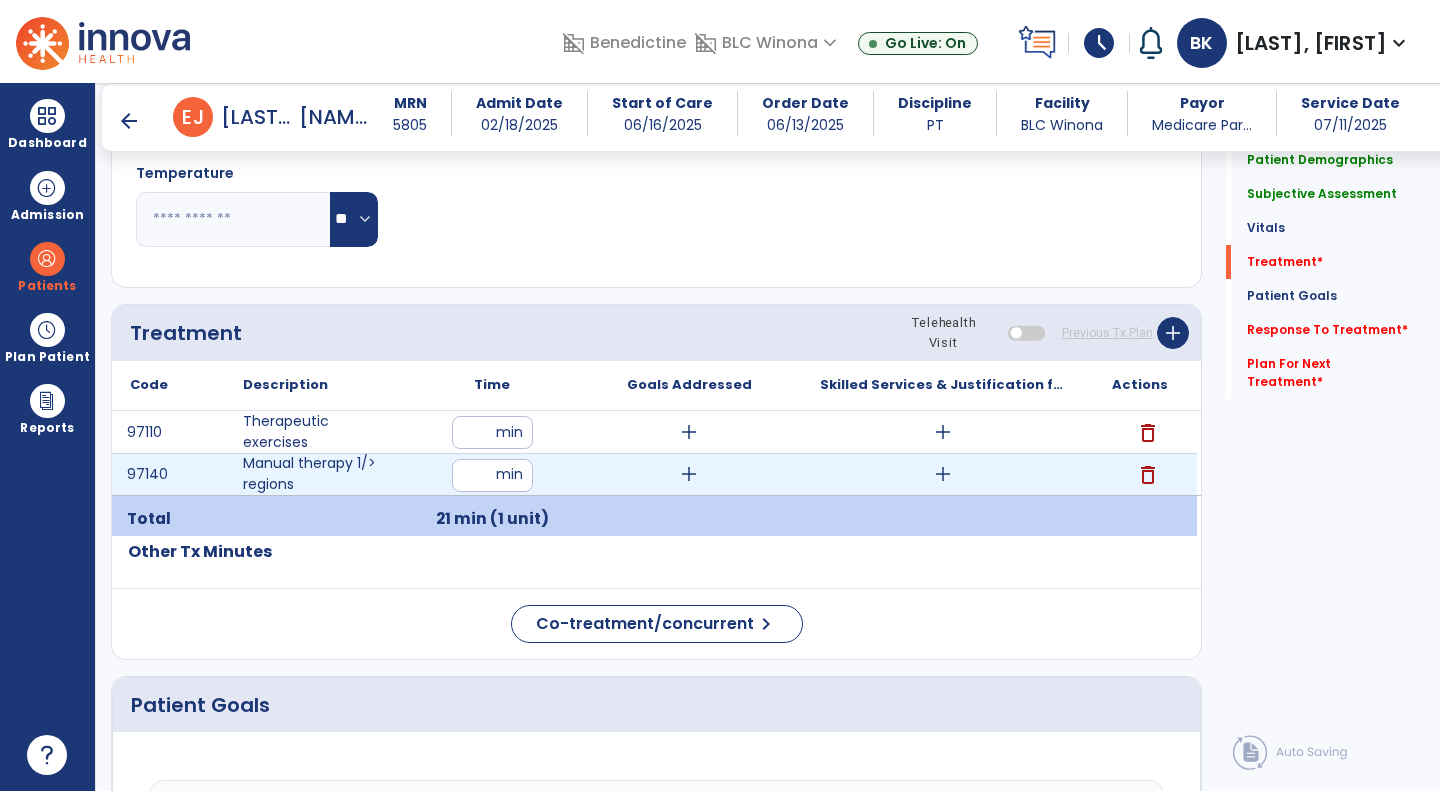 click on "add" at bounding box center [689, 474] 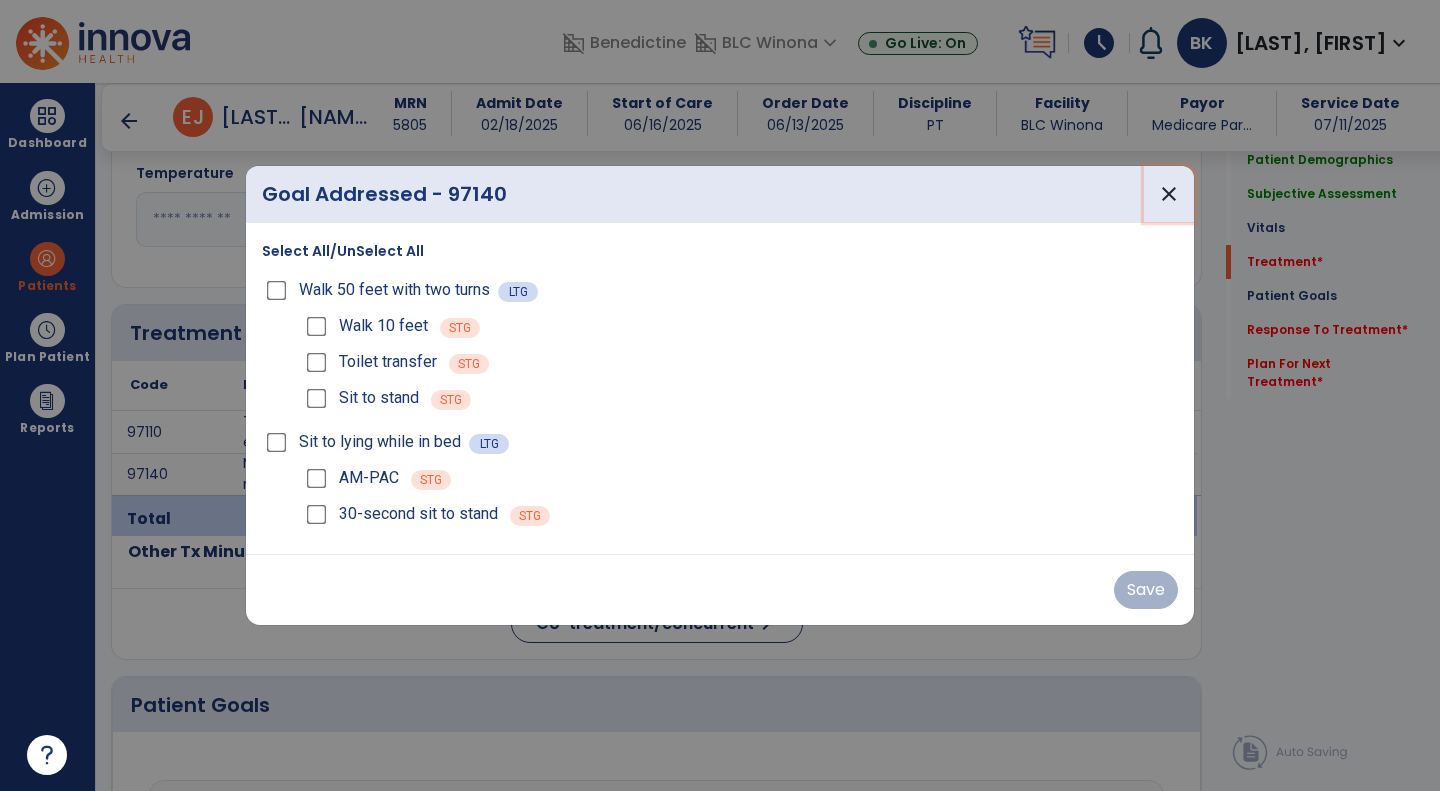 click on "close" at bounding box center [1169, 194] 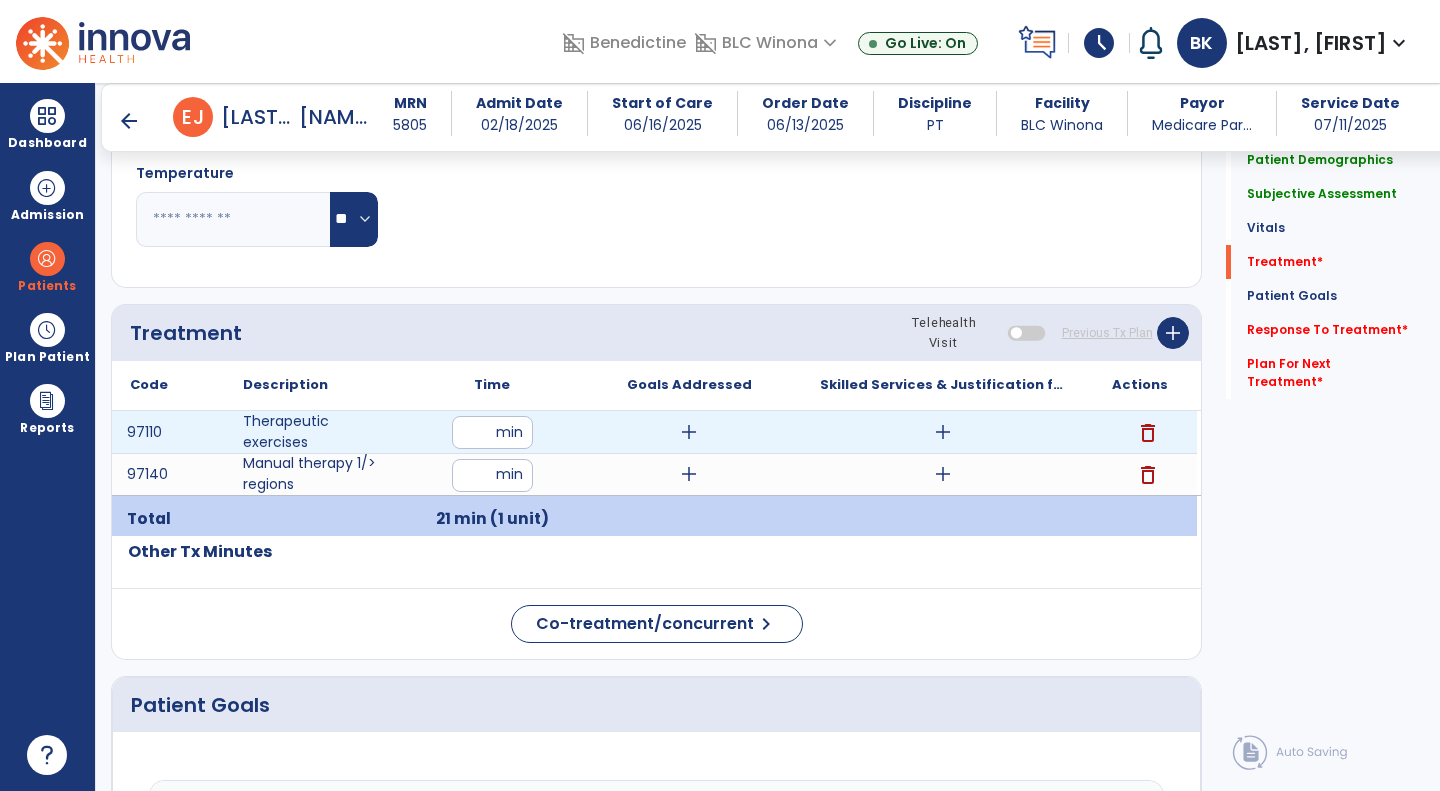 click on "add" at bounding box center (689, 432) 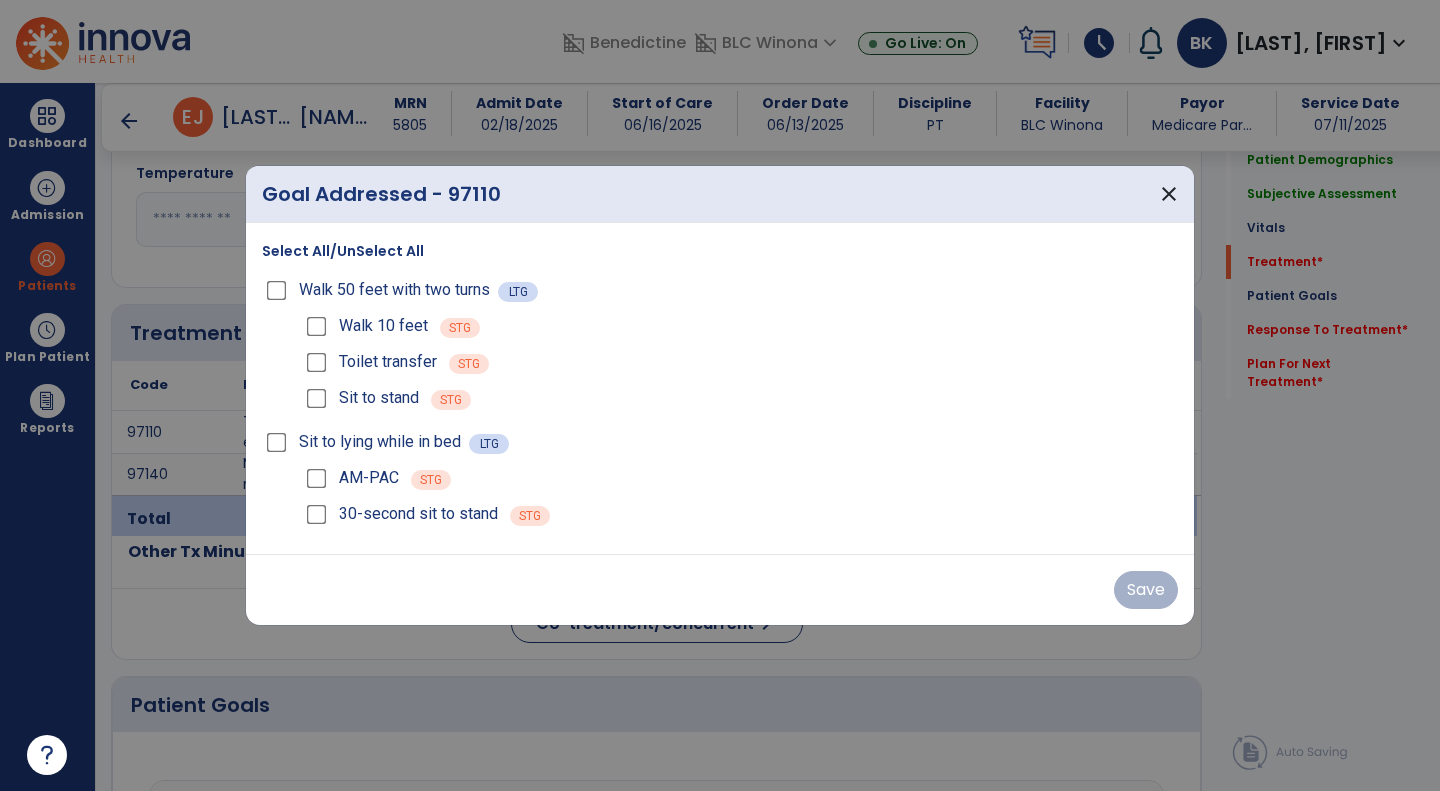 click on "Walk 50 feet with two turns  LTG" at bounding box center [720, 290] 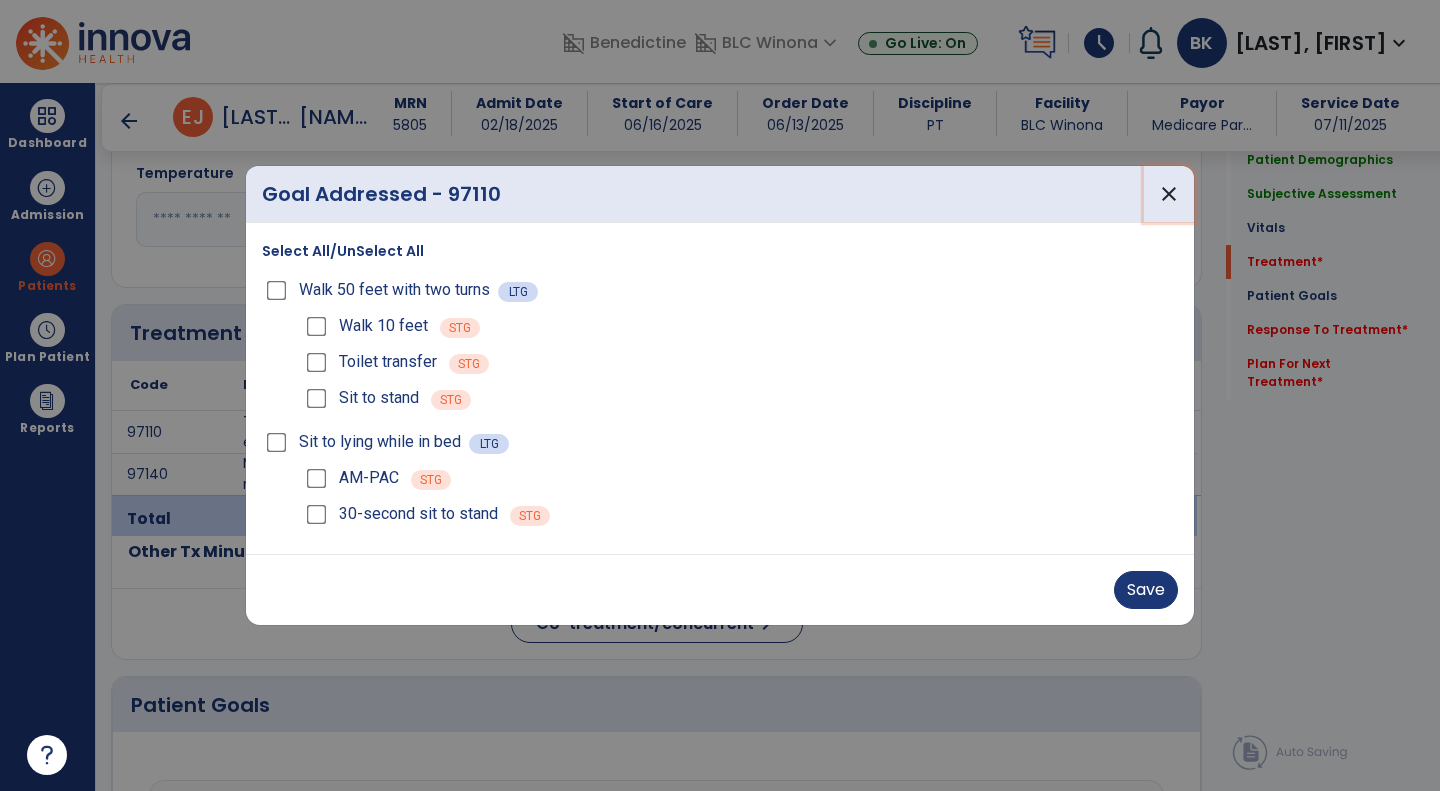 click on "close" at bounding box center [1169, 194] 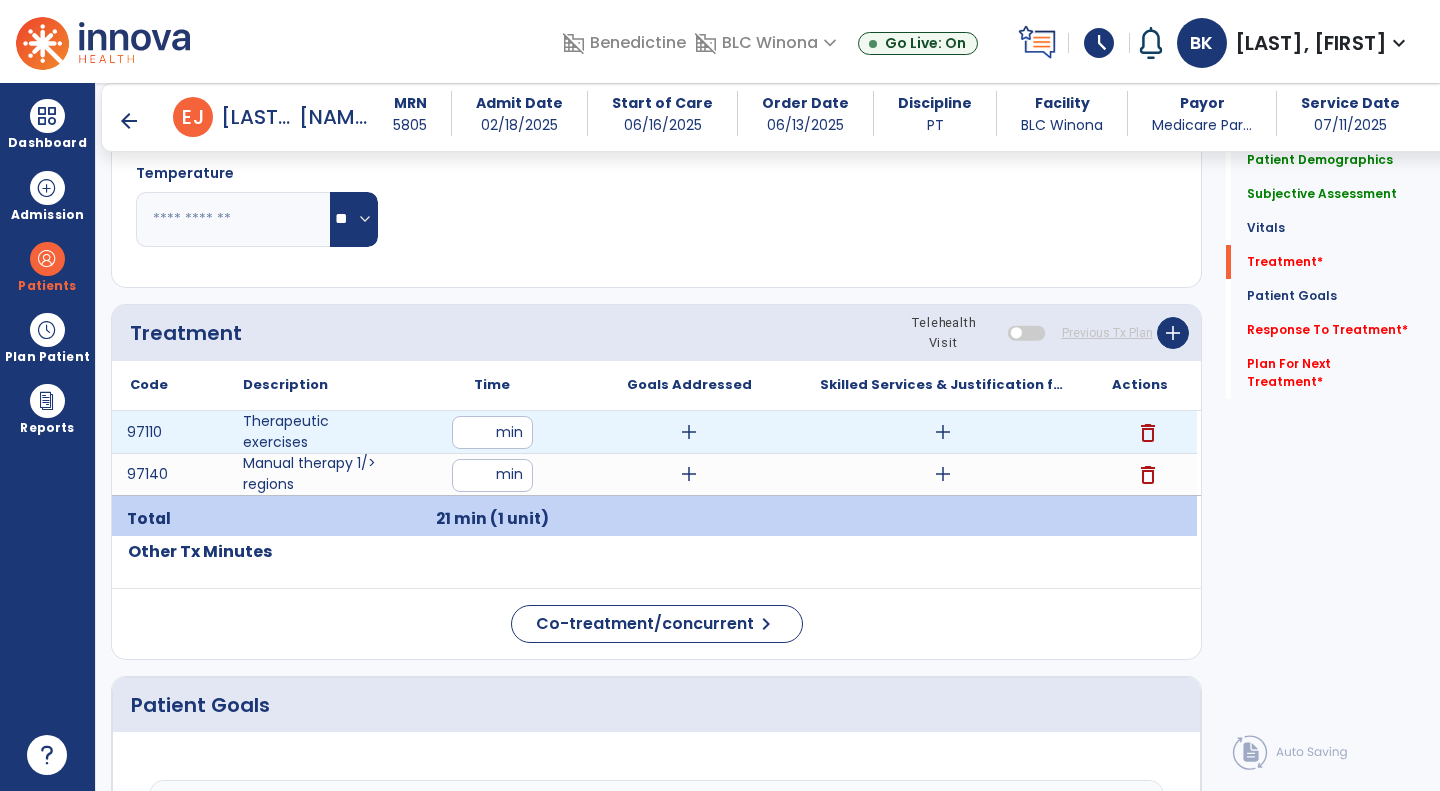 click on "add" at bounding box center (689, 432) 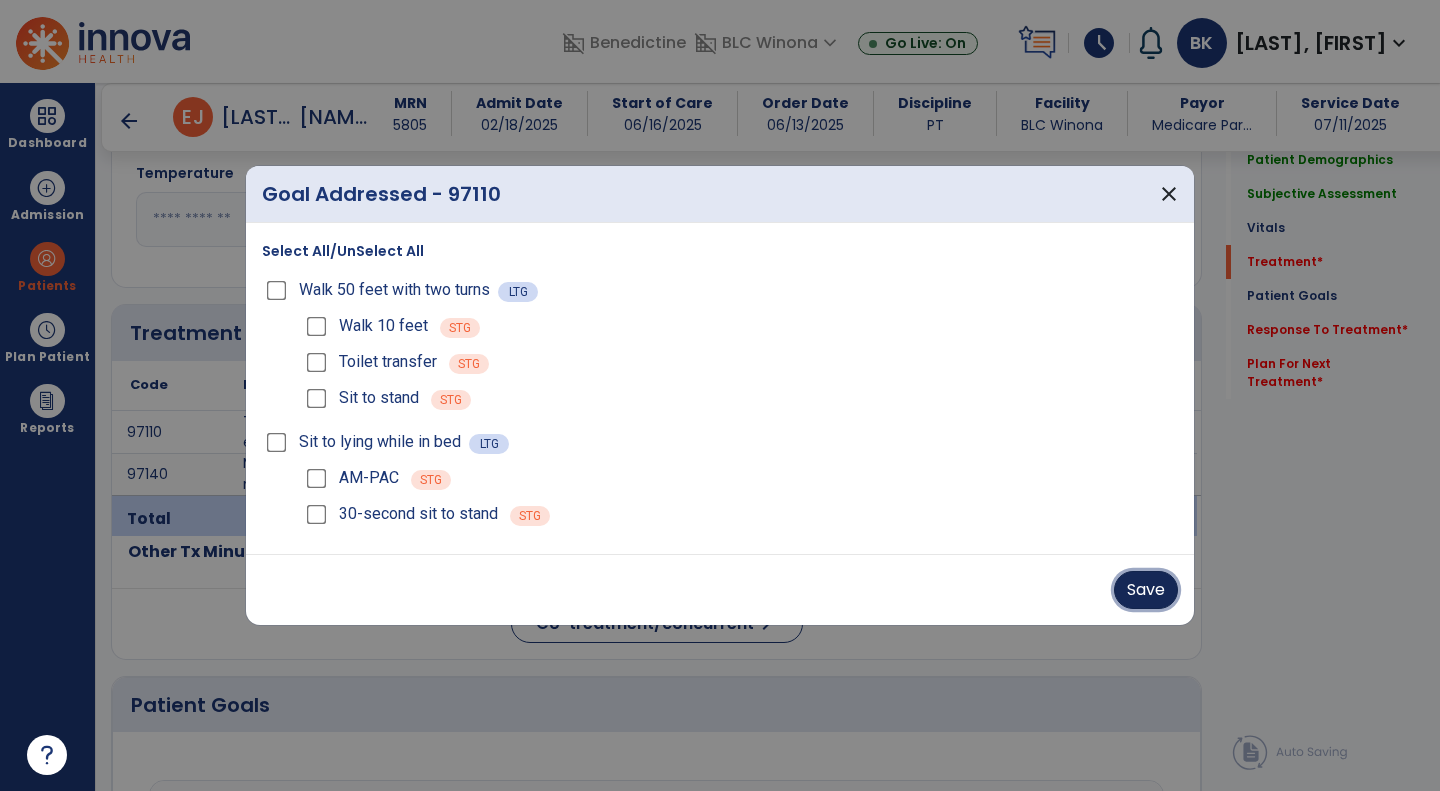 click on "Save" at bounding box center [1146, 590] 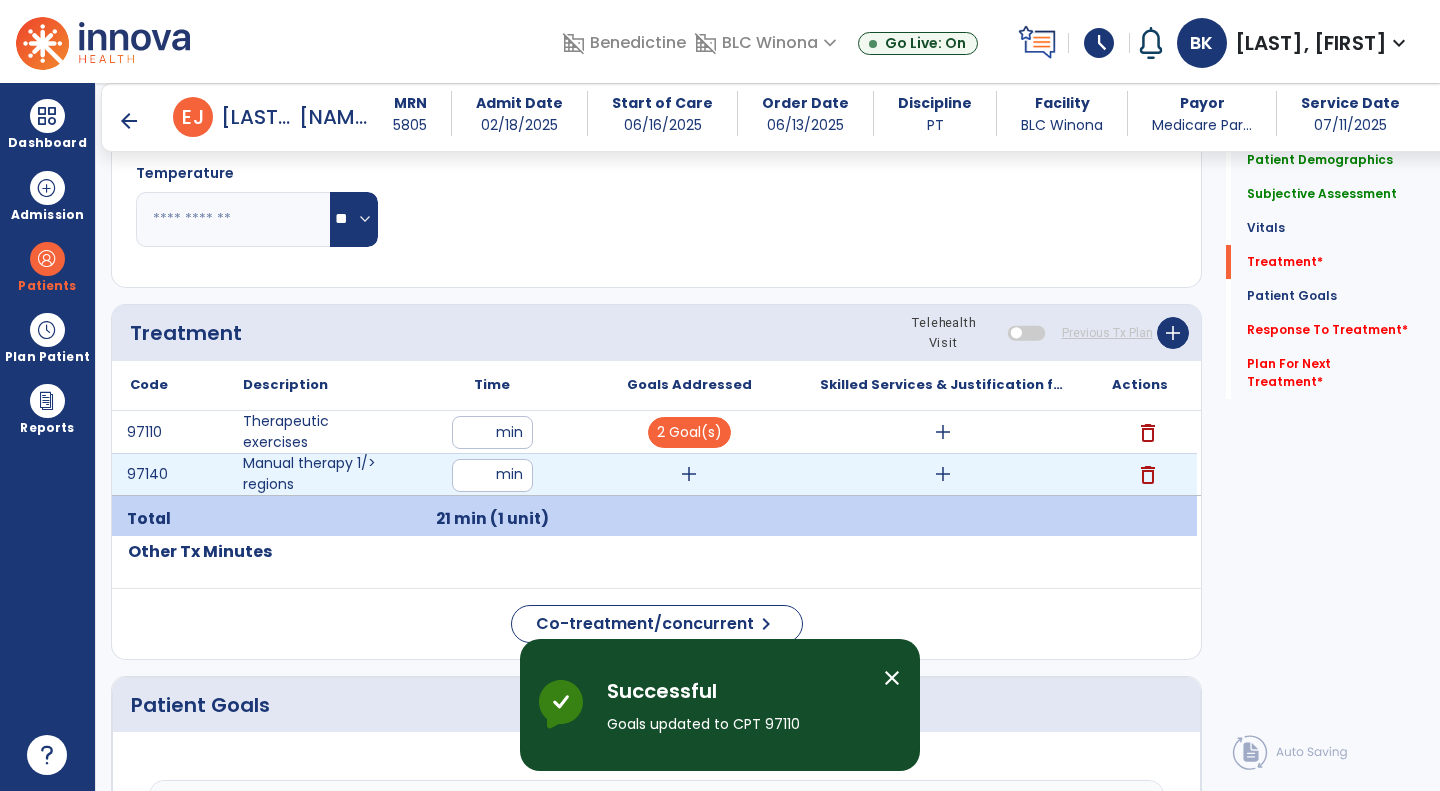 click on "add" at bounding box center (689, 474) 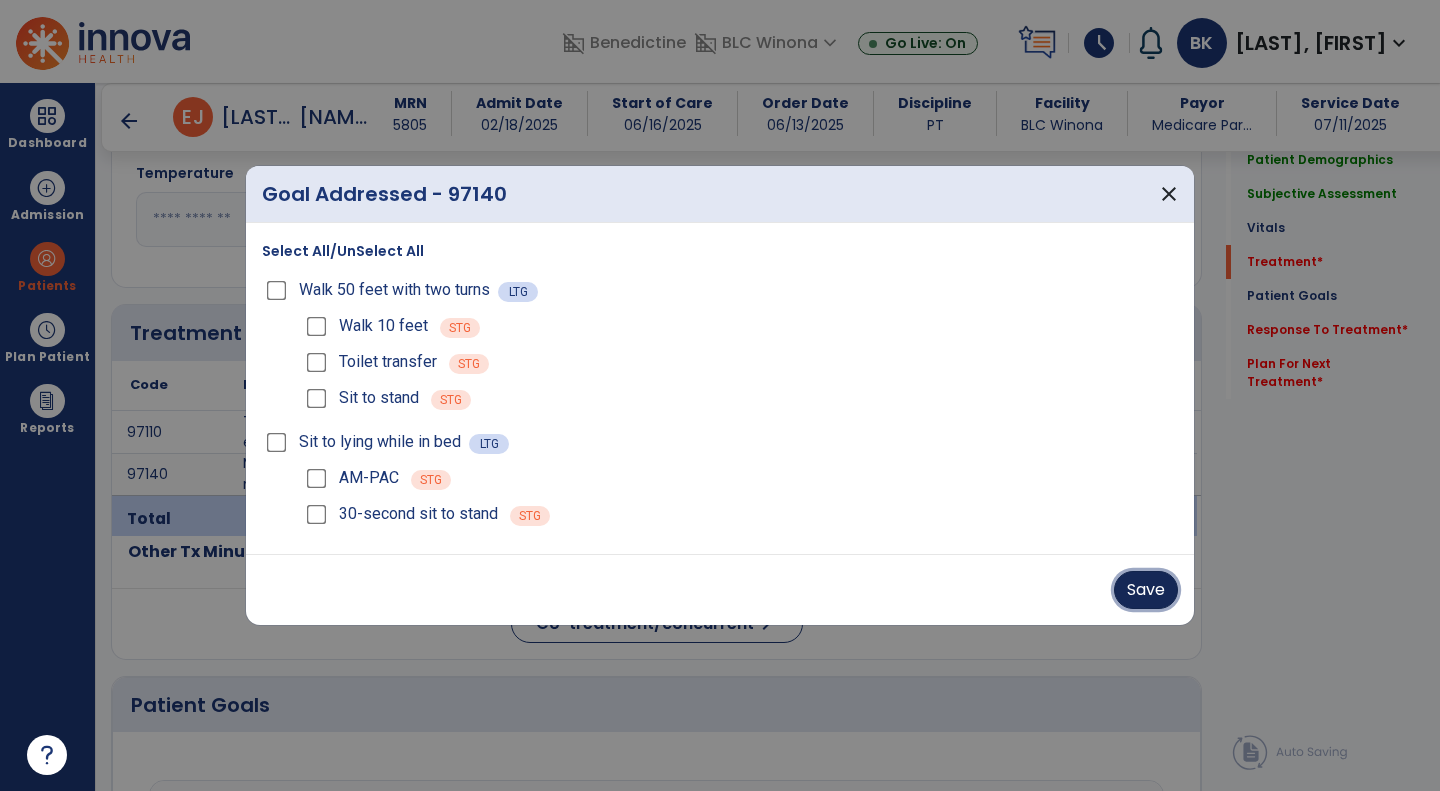 click on "Save" at bounding box center [1146, 590] 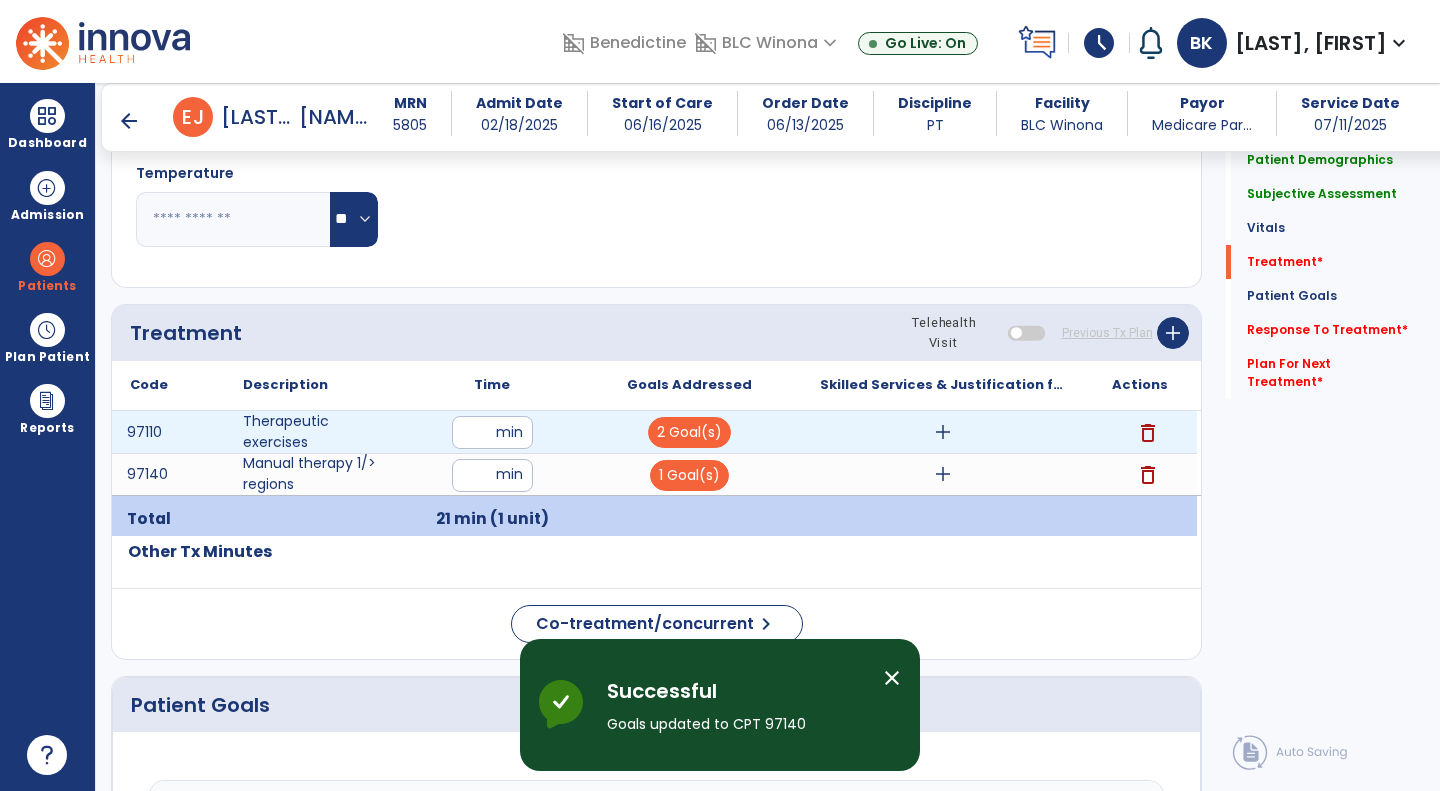 click on "add" at bounding box center (943, 432) 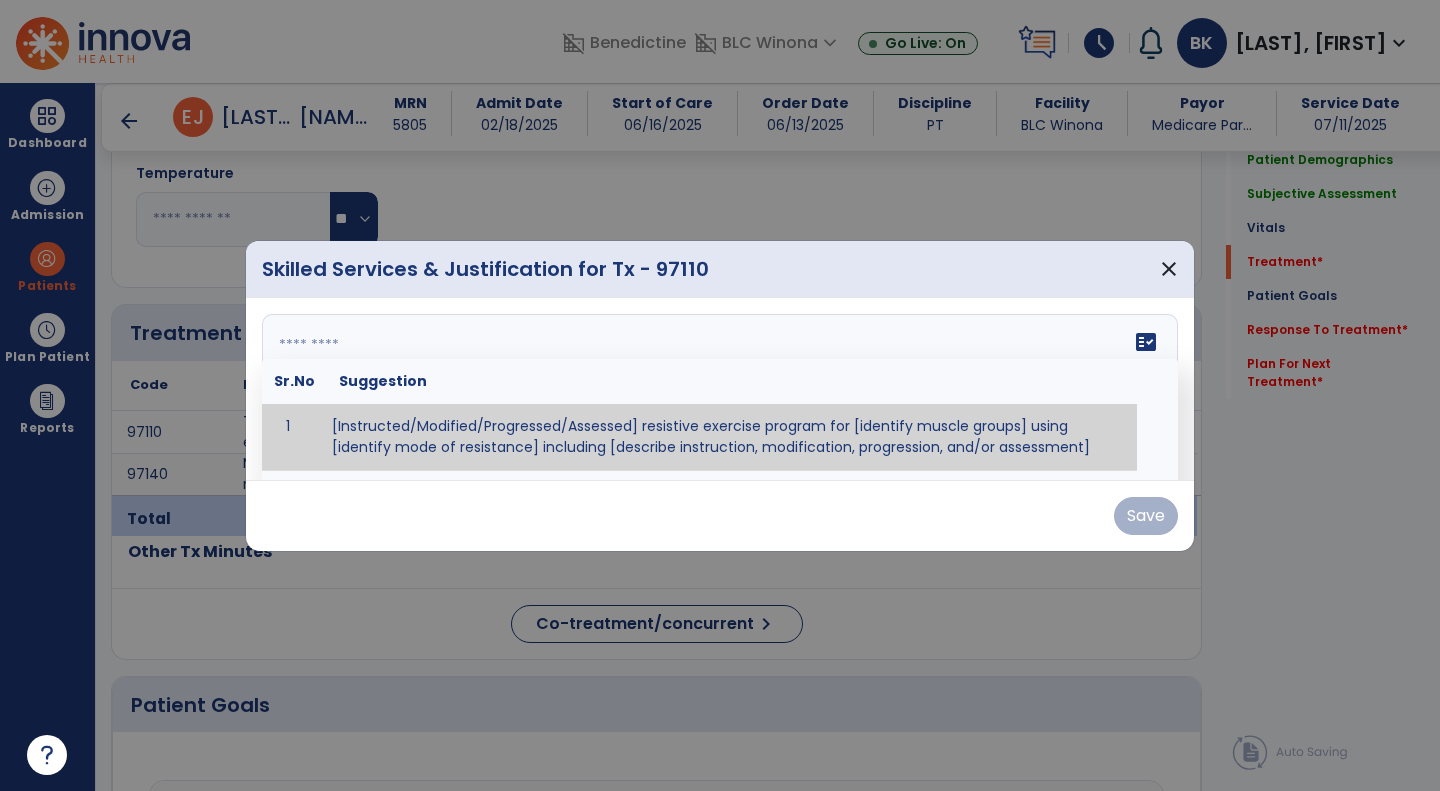 click on "fact_check  Sr.No Suggestion 1 [Instructed/Modified/Progressed/Assessed] resistive exercise program for [identify muscle groups] using [identify mode of resistance] including [describe instruction, modification, progression, and/or assessment] 2 [Instructed/Modified/Progressed/Assessed] aerobic exercise program using [identify equipment/mode] including [describe instruction, modification,progression, and/or assessment] 3 [Instructed/Modified/Progressed/Assessed] [PROM/A/AROM/AROM] program for [identify joint movements] using [contract-relax, over-pressure, inhibitory techniques, other] 4 [Assessed/Tested] aerobic capacity with administration of [aerobic capacity test]" at bounding box center [720, 389] 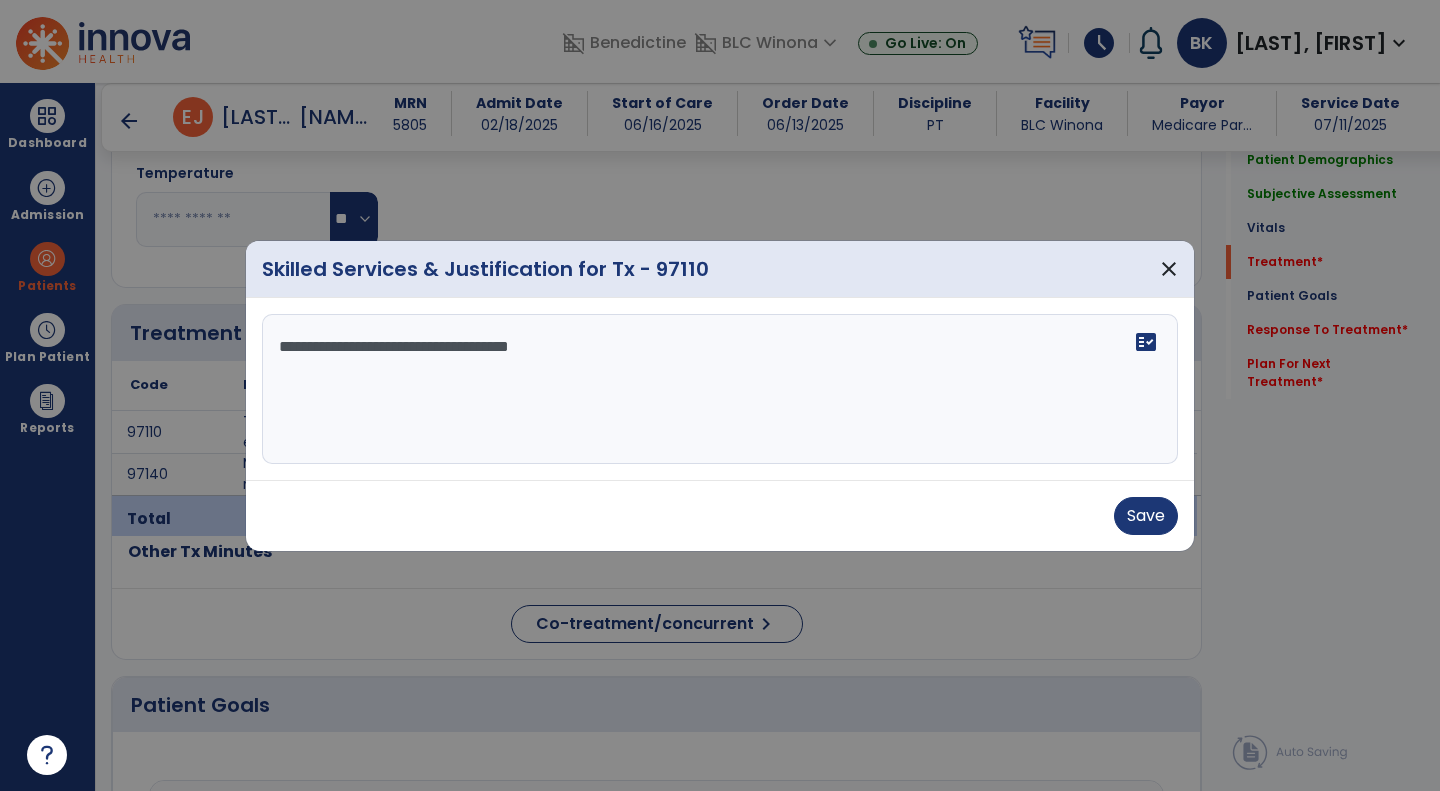 drag, startPoint x: 603, startPoint y: 365, endPoint x: 851, endPoint y: 344, distance: 248.88753 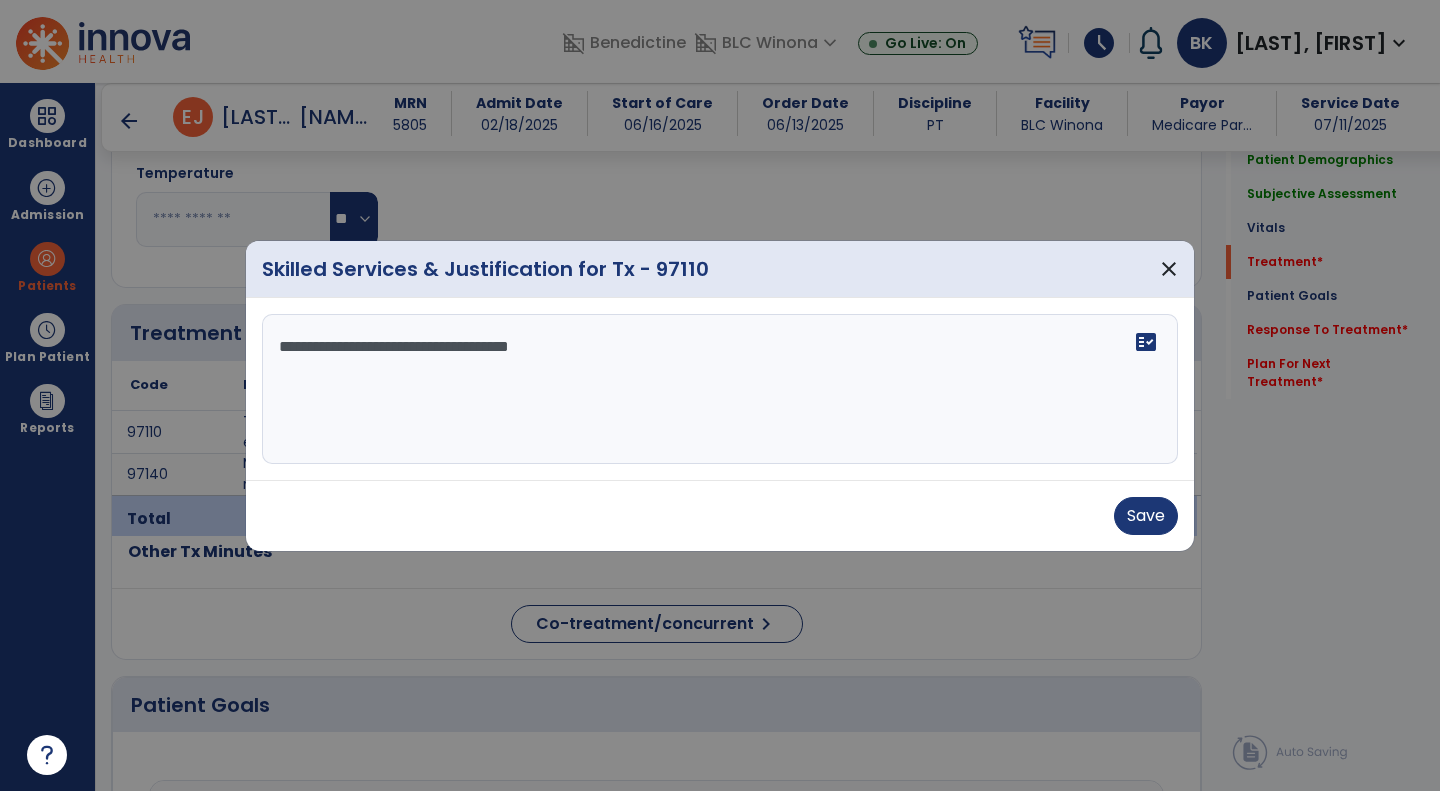 click on "**********" at bounding box center [720, 389] 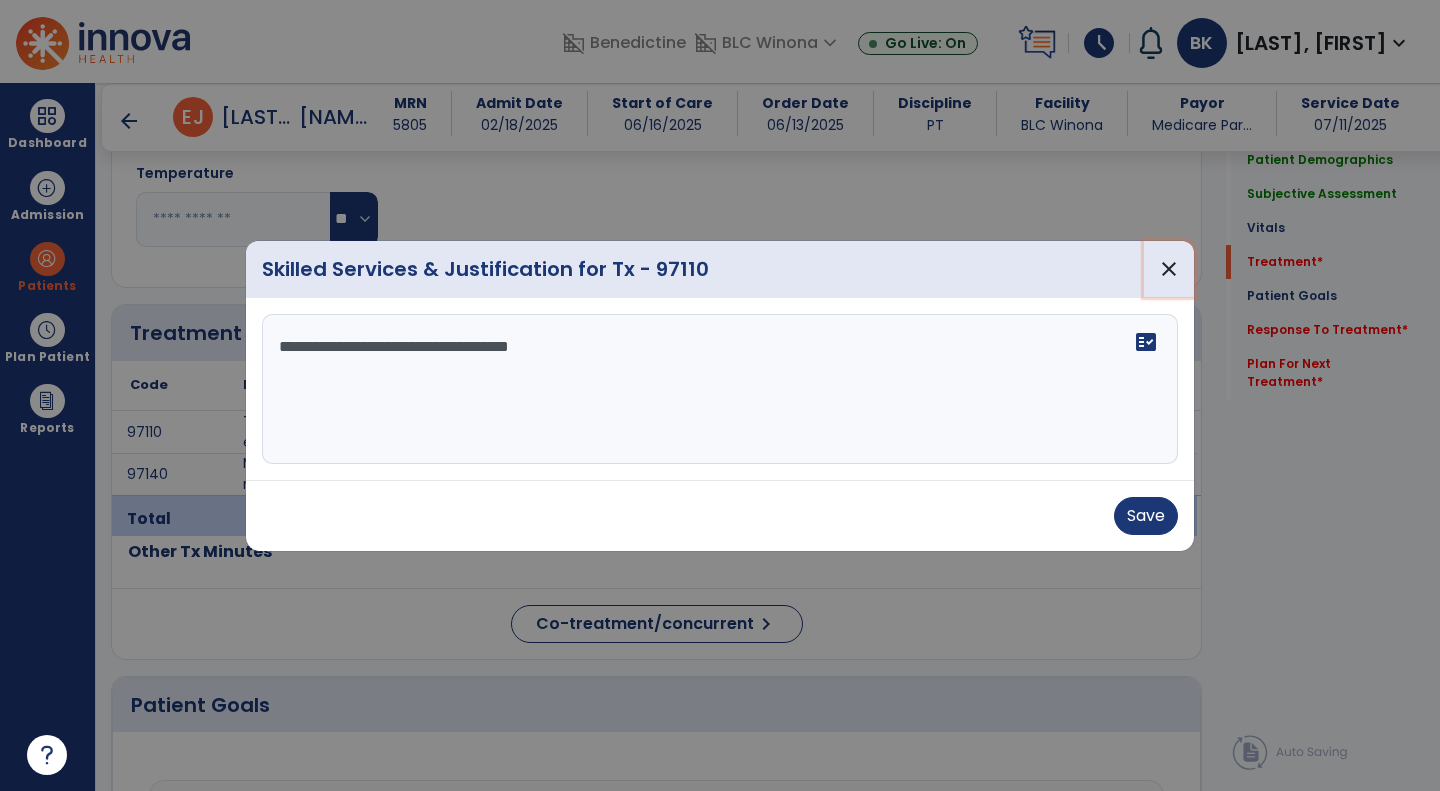 click on "close" at bounding box center (1169, 269) 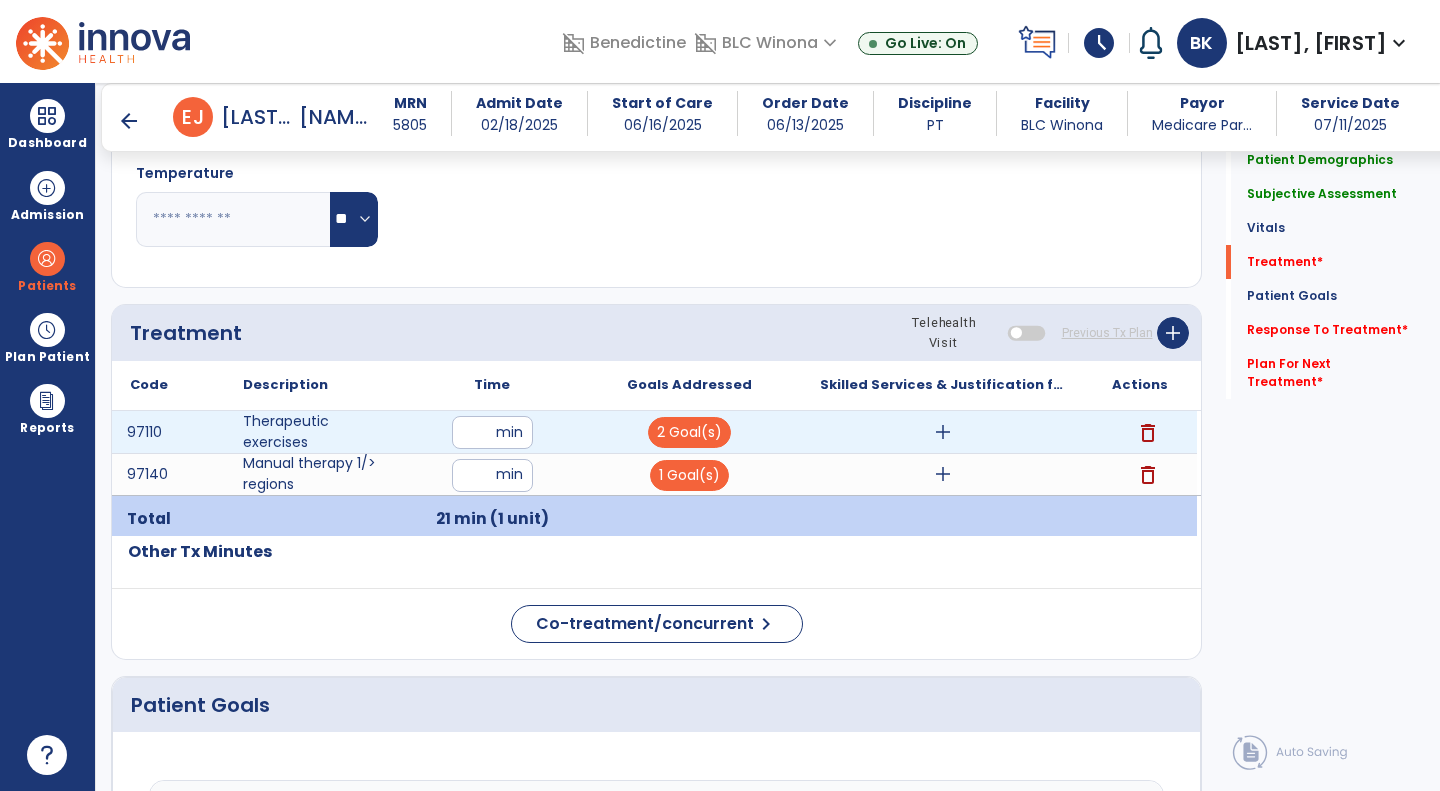 click on "add" at bounding box center (943, 432) 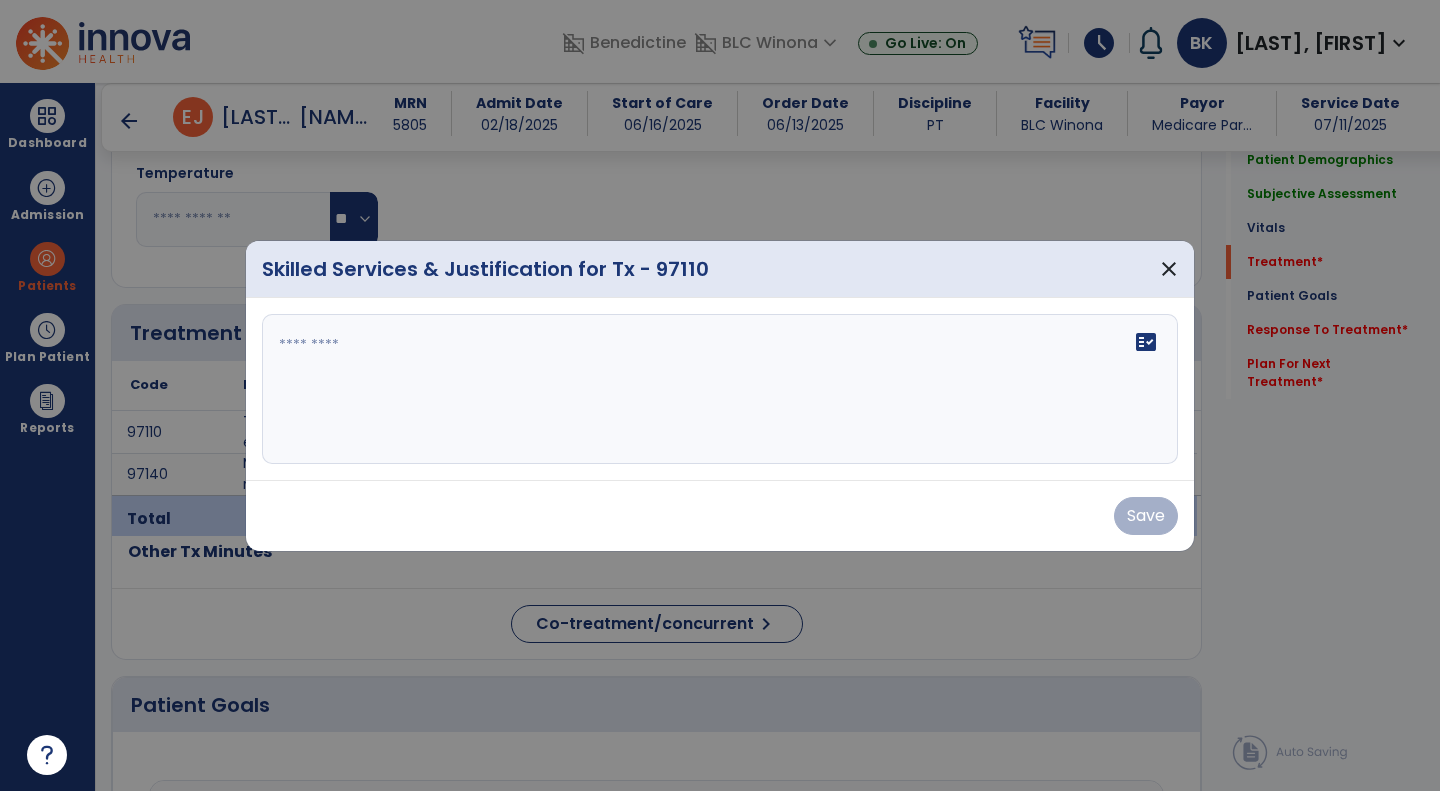 click on "fact_check" at bounding box center (720, 389) 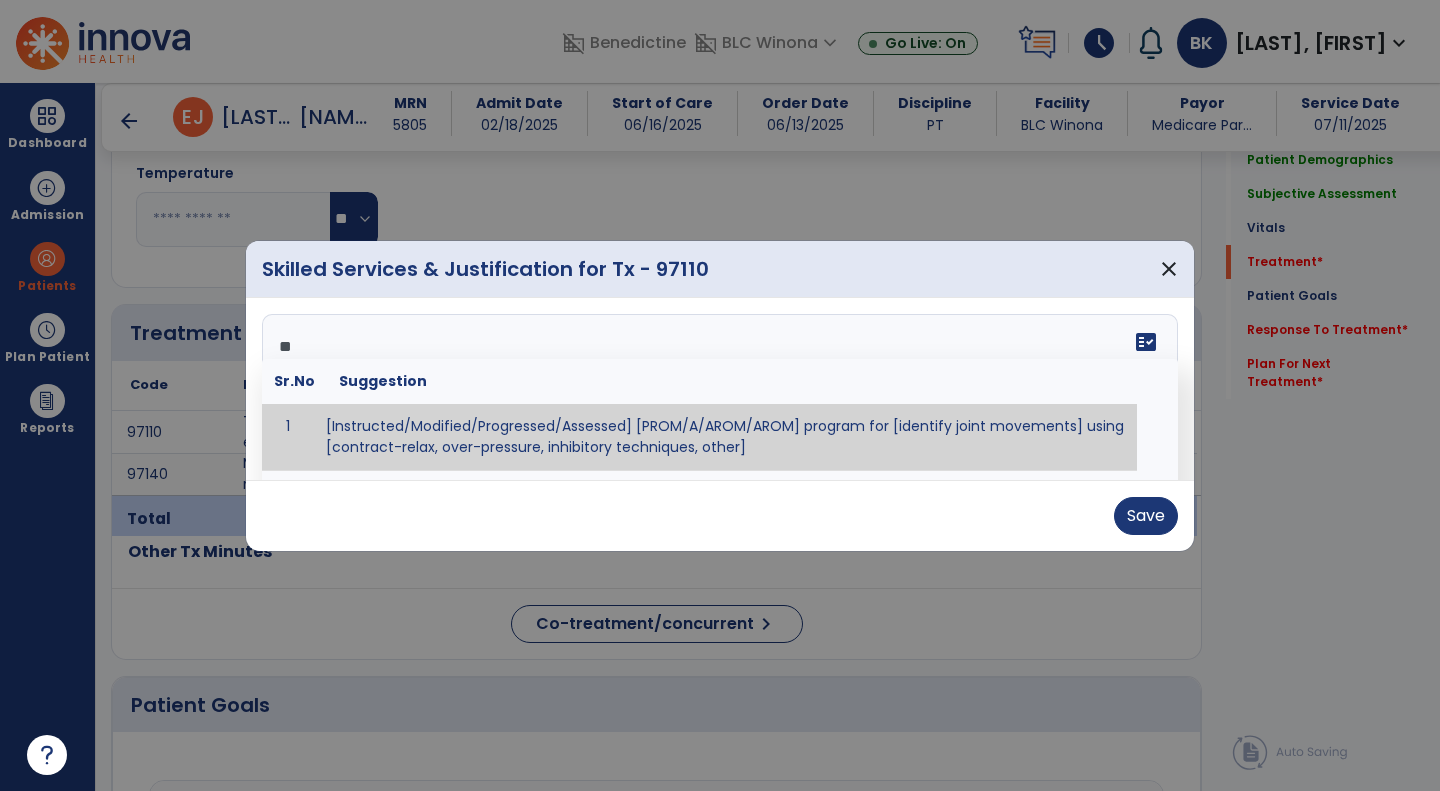 type on "*" 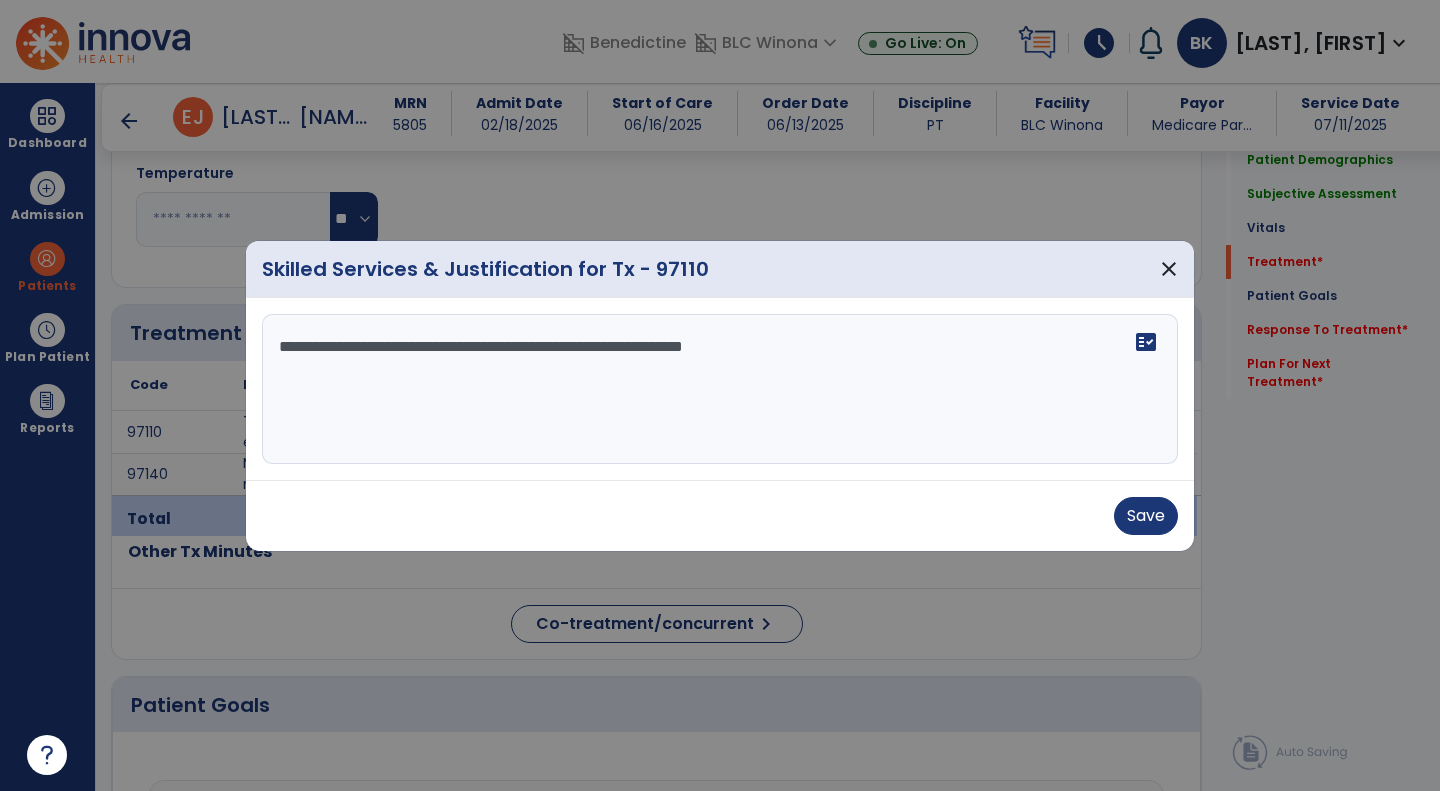 drag, startPoint x: 792, startPoint y: 354, endPoint x: 687, endPoint y: 348, distance: 105.17129 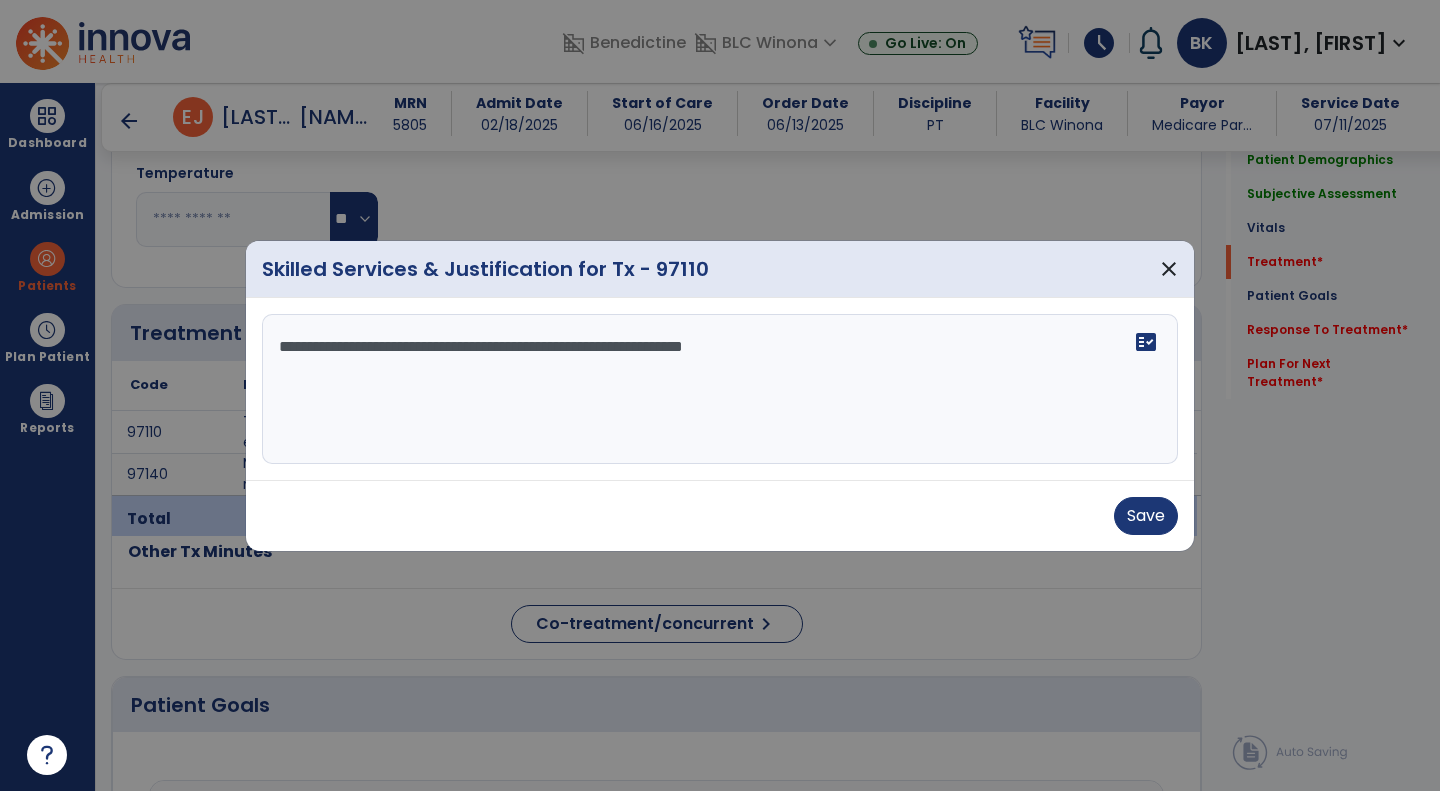drag, startPoint x: 825, startPoint y: 352, endPoint x: 532, endPoint y: 350, distance: 293.00684 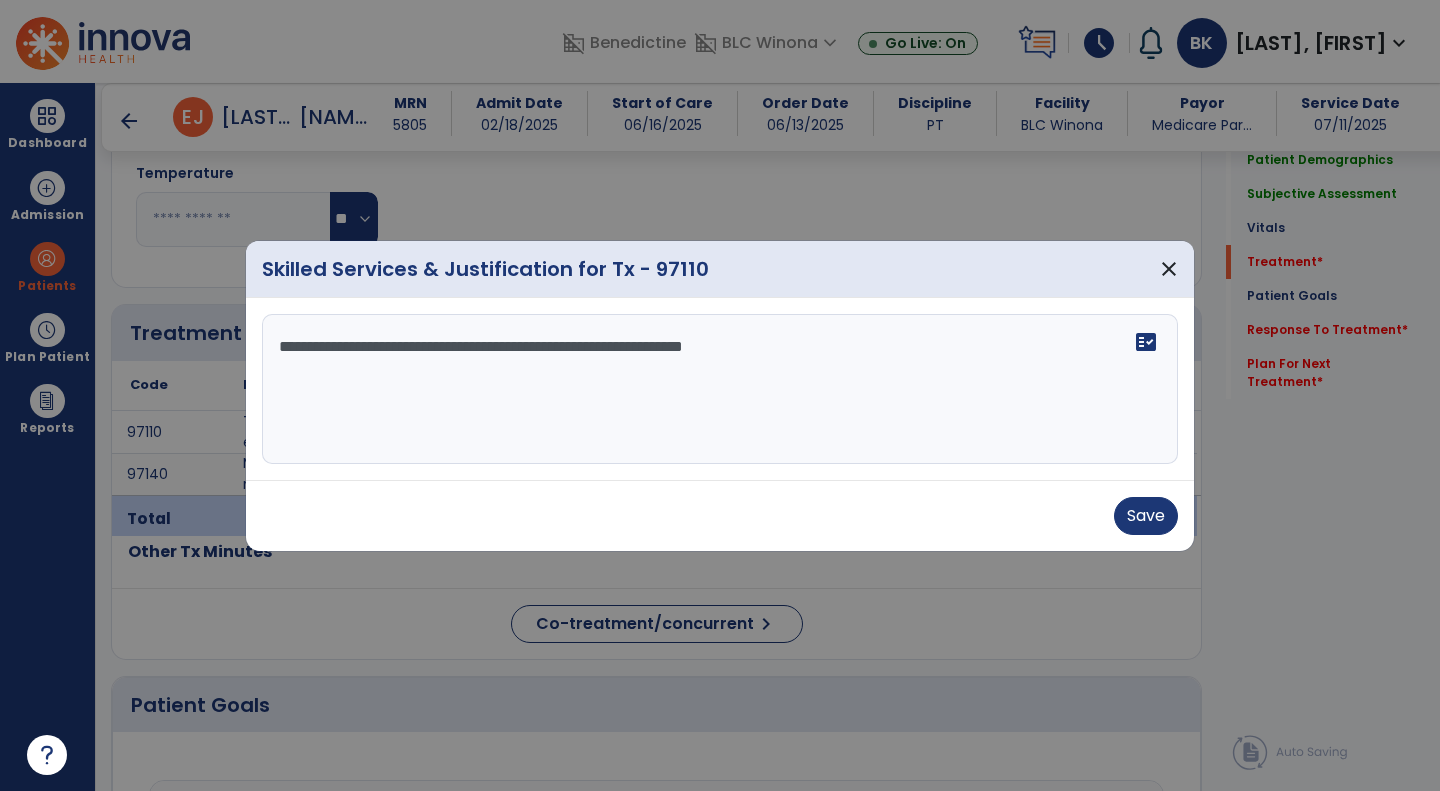 click on "**********" at bounding box center [720, 389] 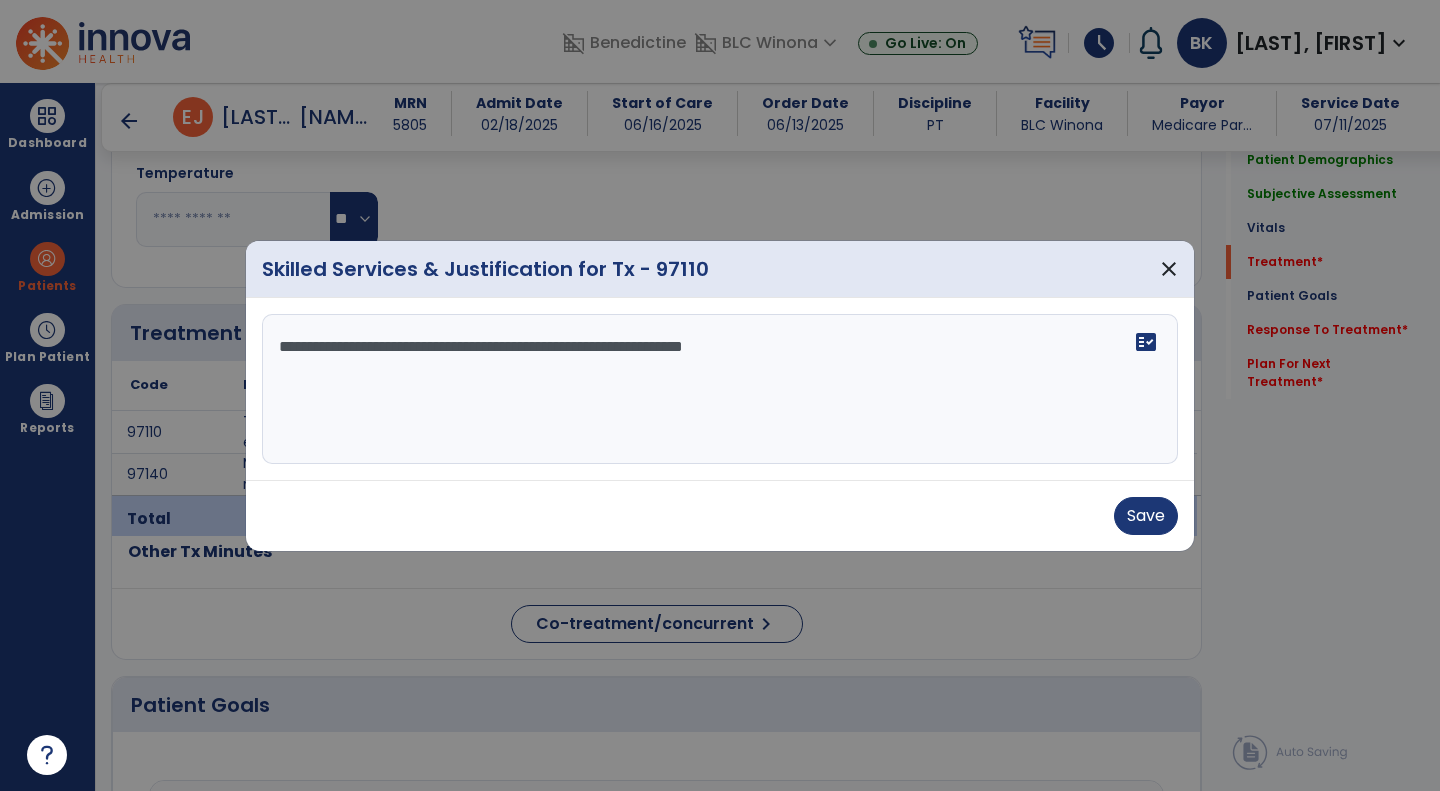 drag, startPoint x: 807, startPoint y: 348, endPoint x: 840, endPoint y: 372, distance: 40.804413 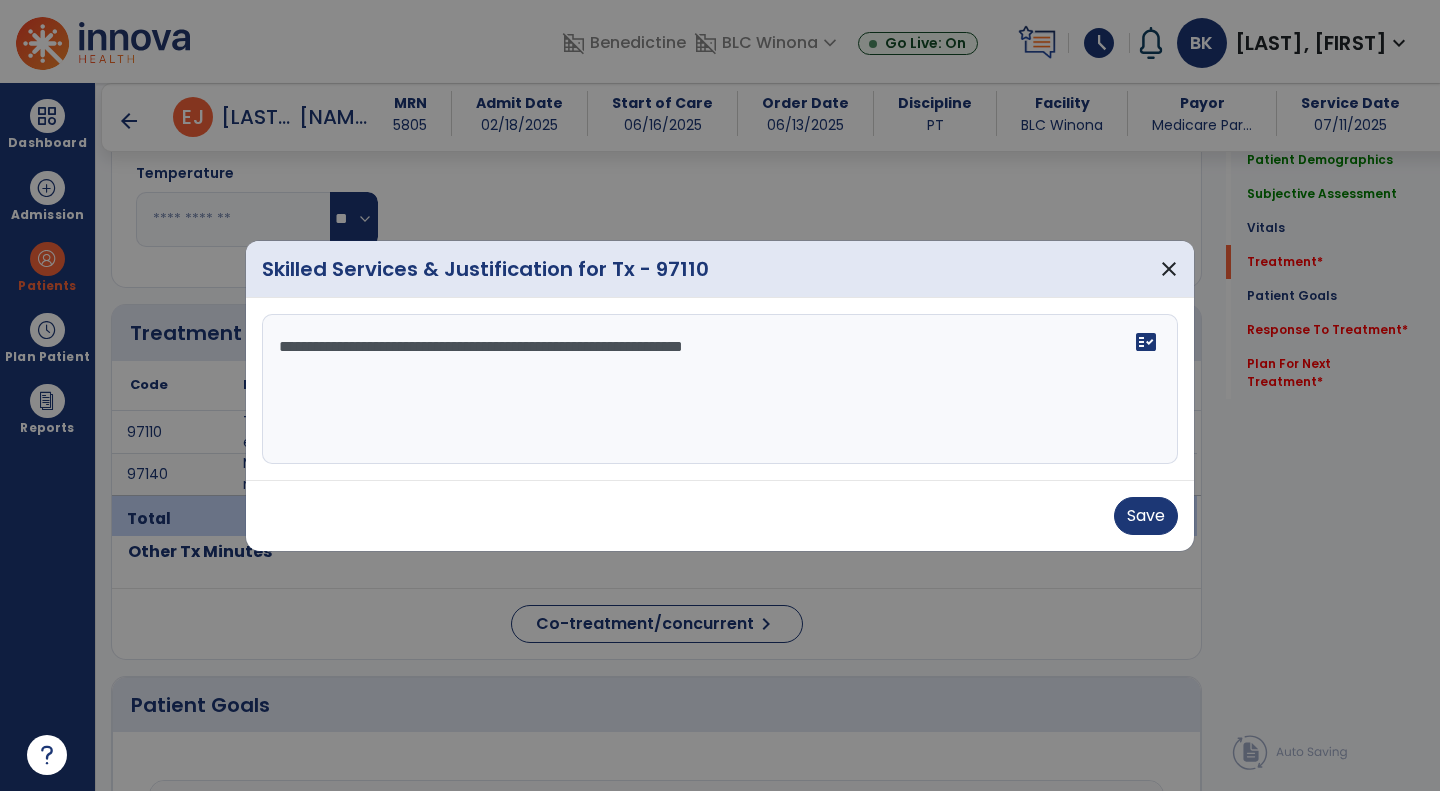 click on "**********" at bounding box center [720, 389] 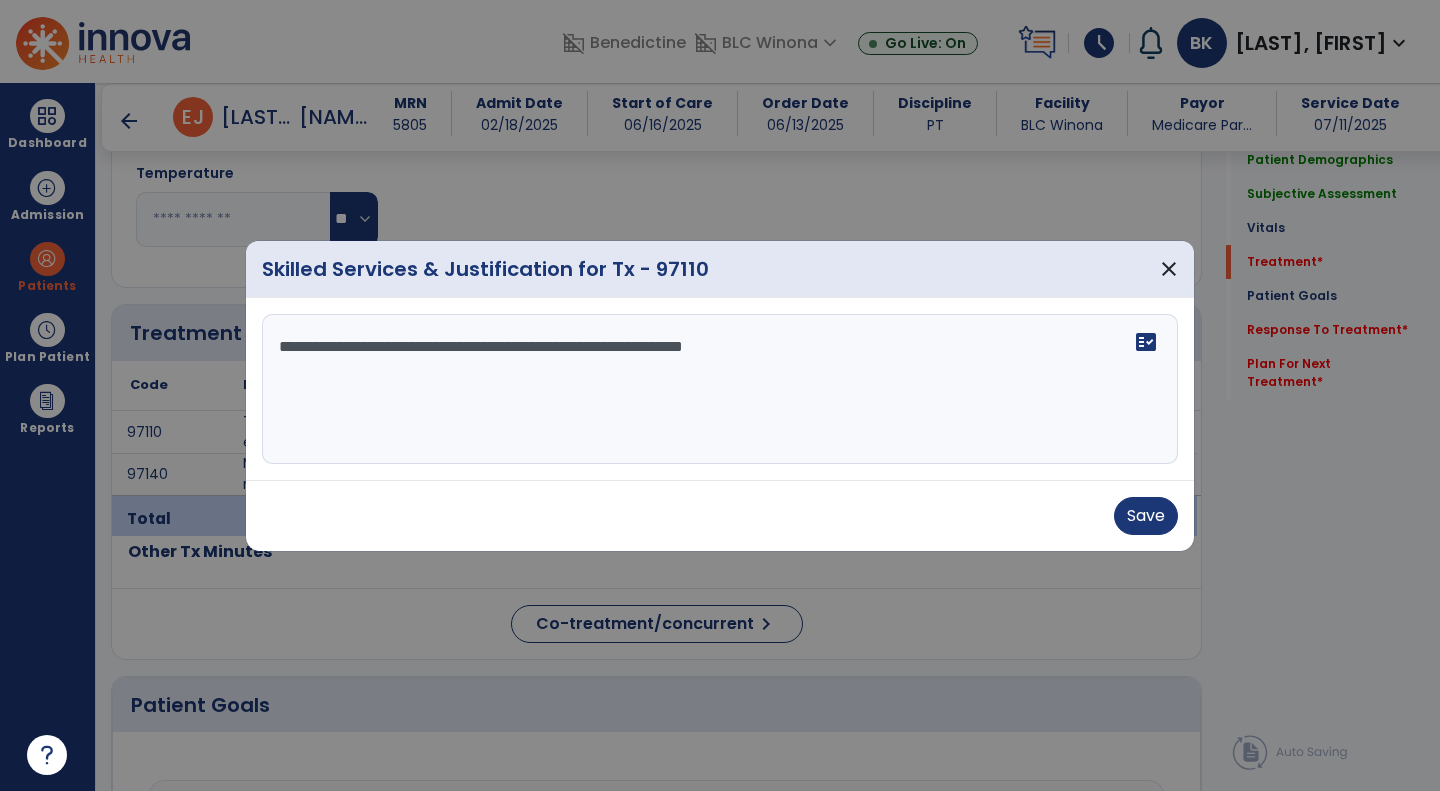 drag, startPoint x: 836, startPoint y: 348, endPoint x: 464, endPoint y: 354, distance: 372.04837 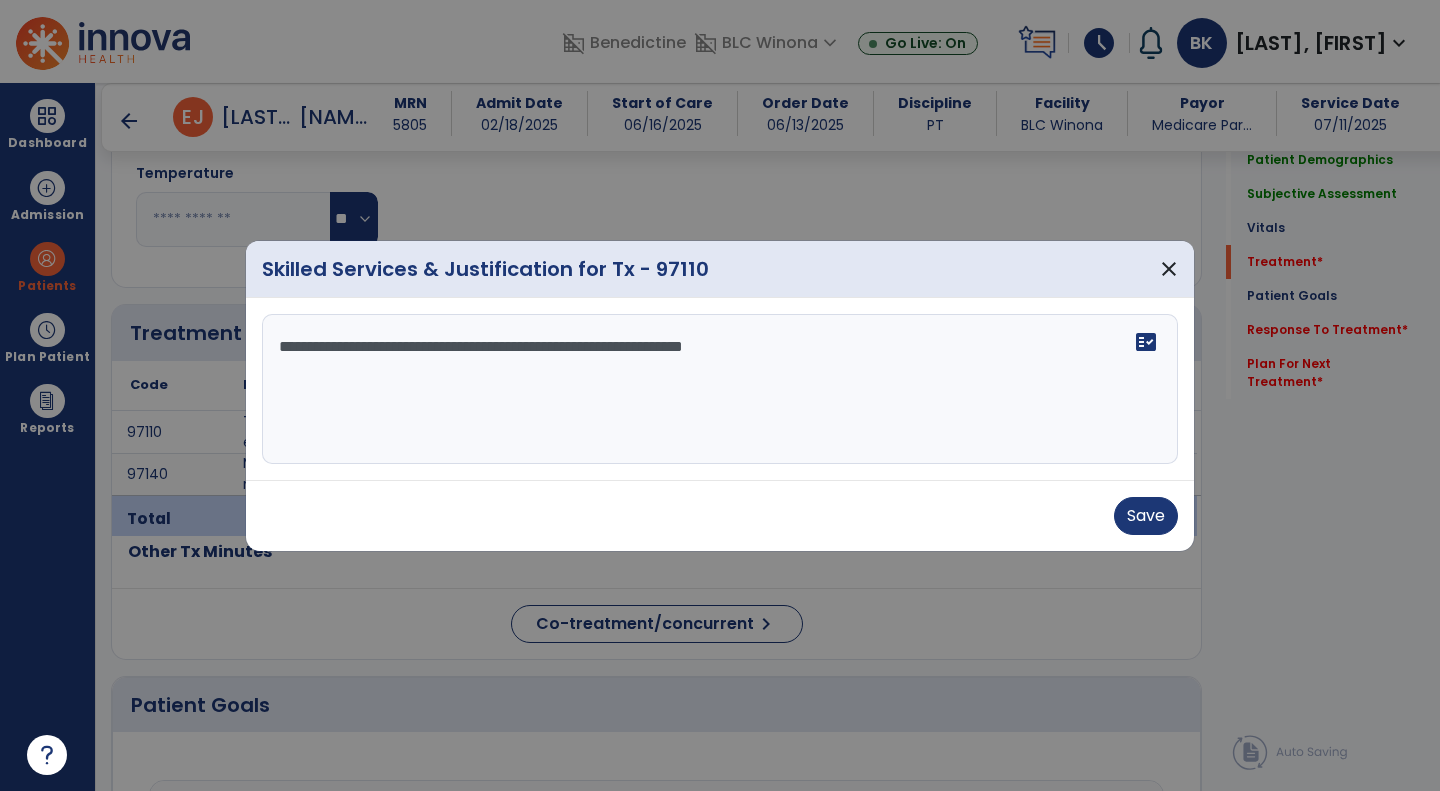 click on "**********" at bounding box center (720, 389) 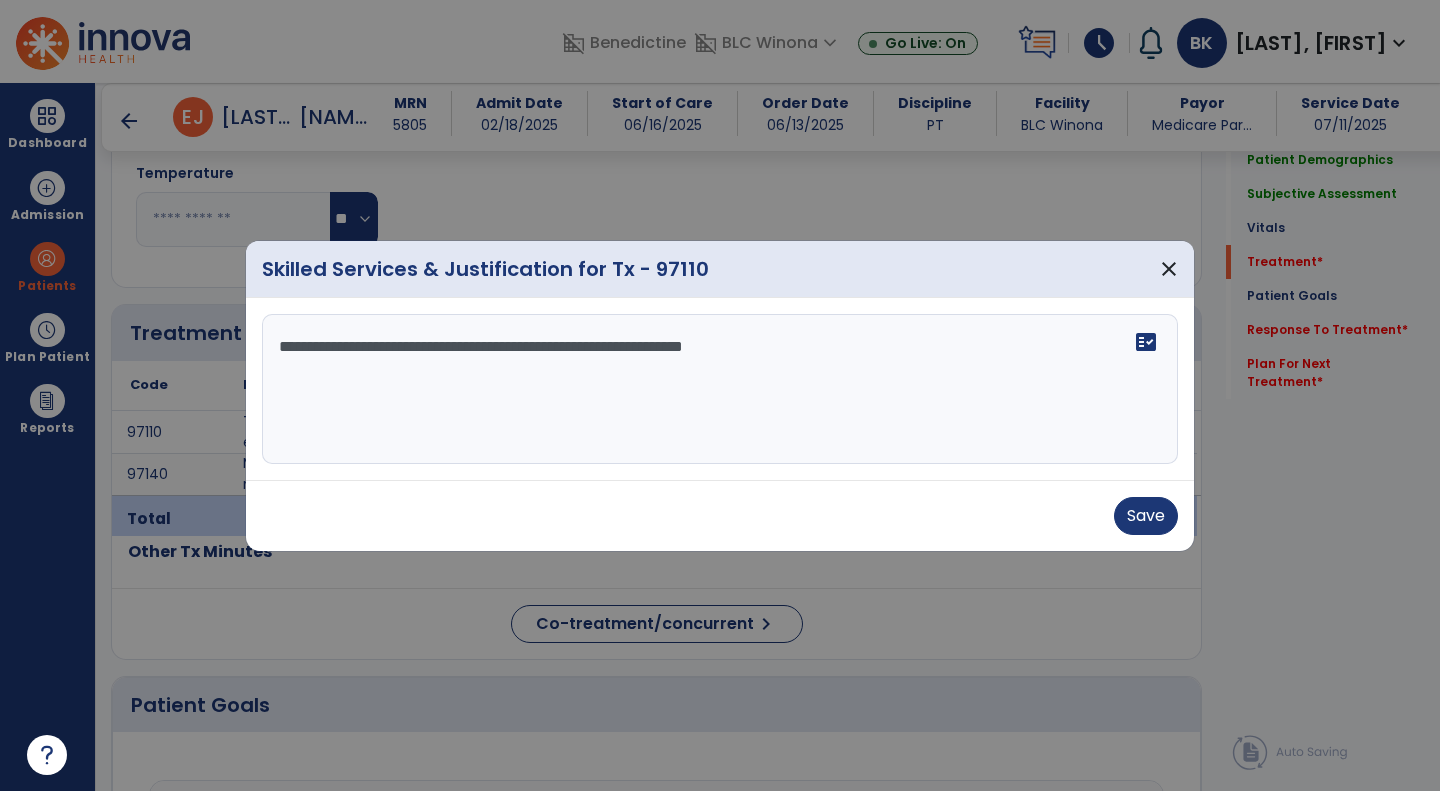 drag, startPoint x: 475, startPoint y: 346, endPoint x: 988, endPoint y: 303, distance: 514.799 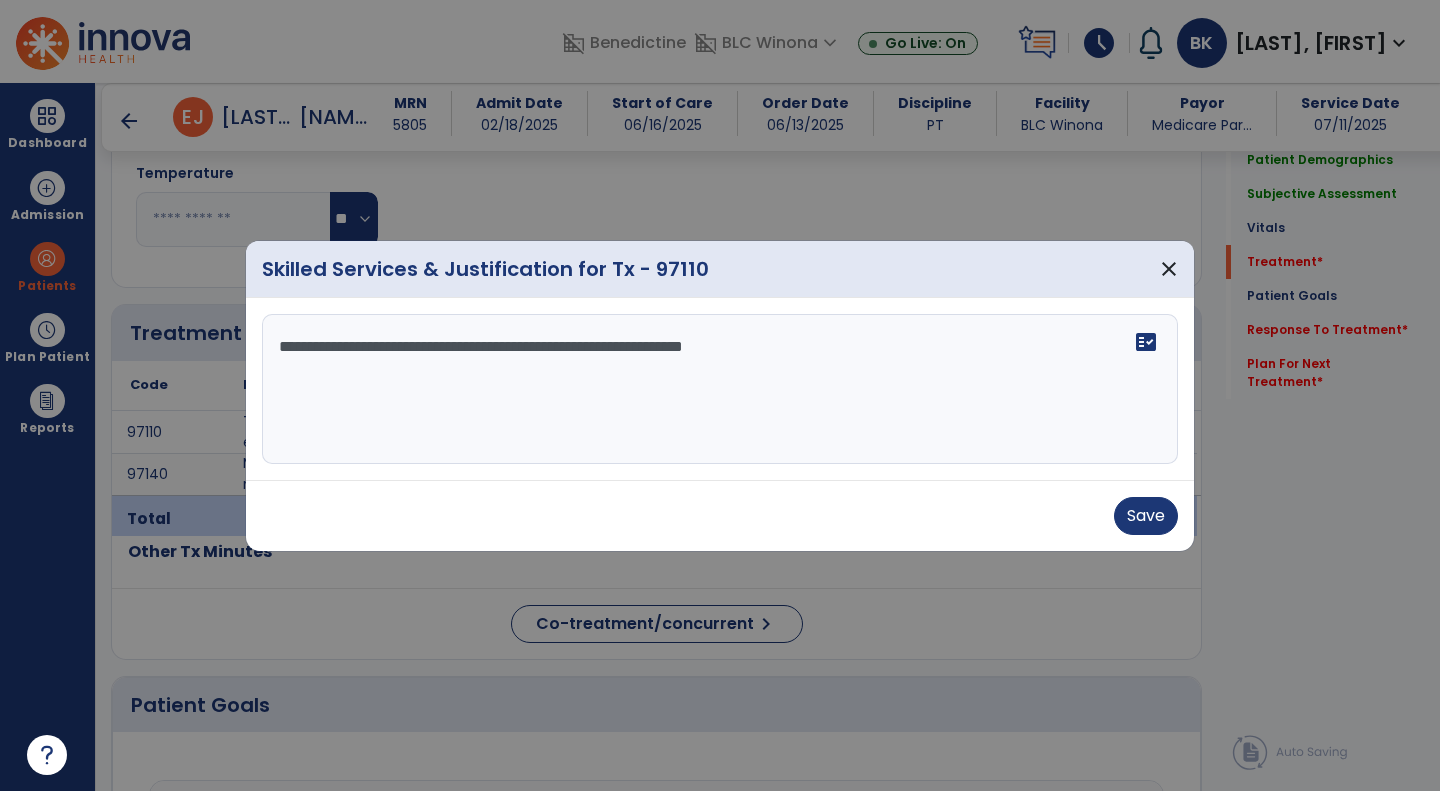 click on "**********" at bounding box center (720, 389) 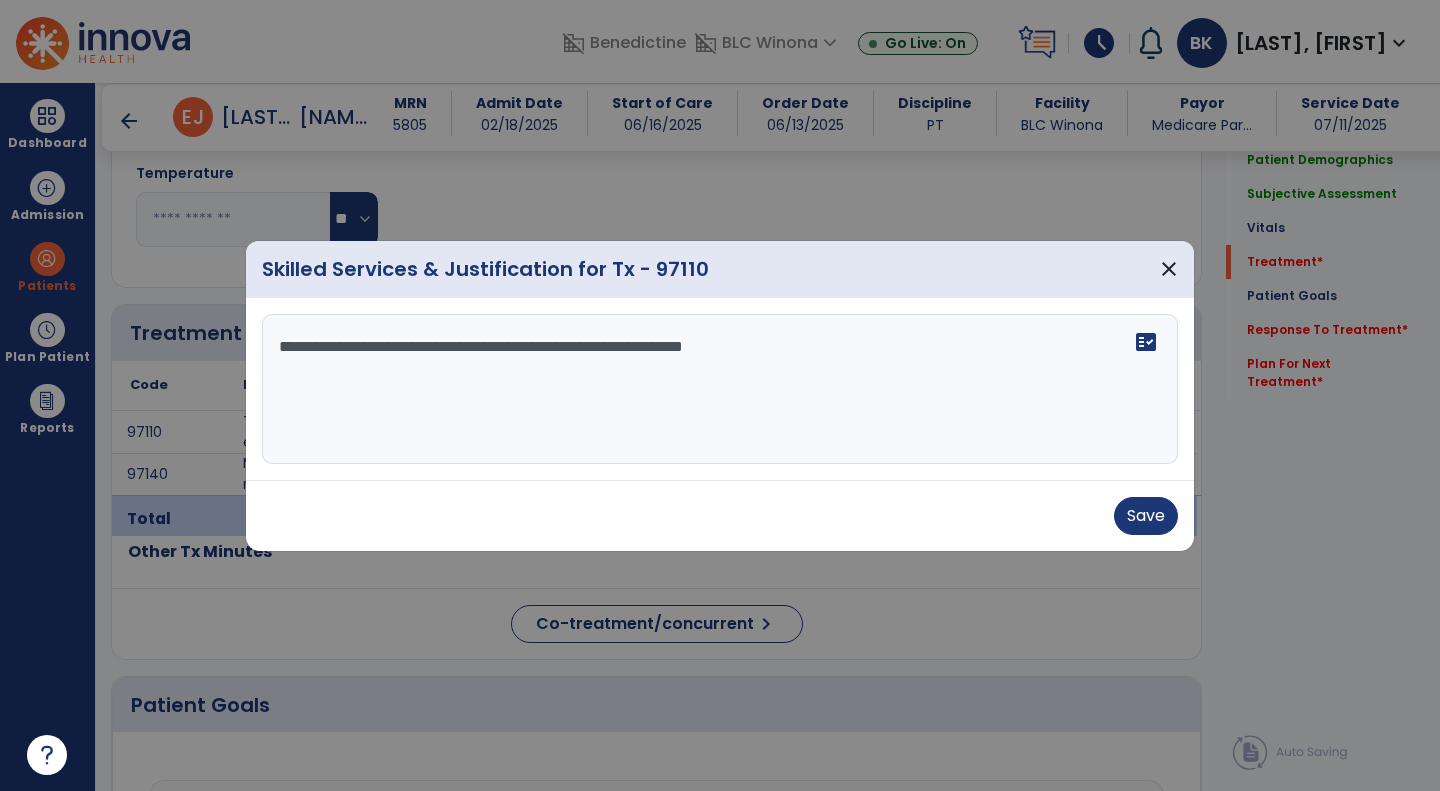 drag, startPoint x: 801, startPoint y: 373, endPoint x: 462, endPoint y: 353, distance: 339.58945 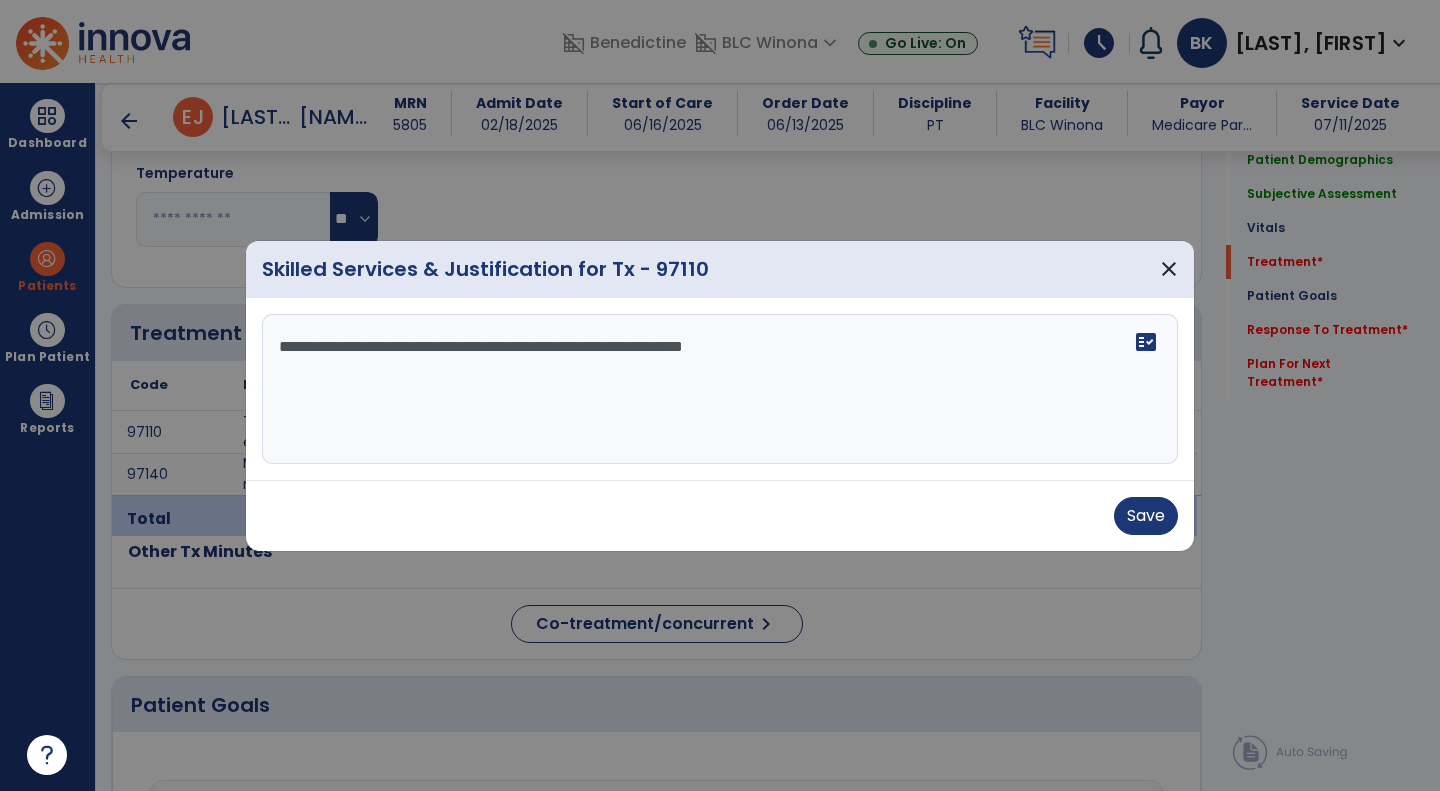click on "**********" at bounding box center (720, 389) 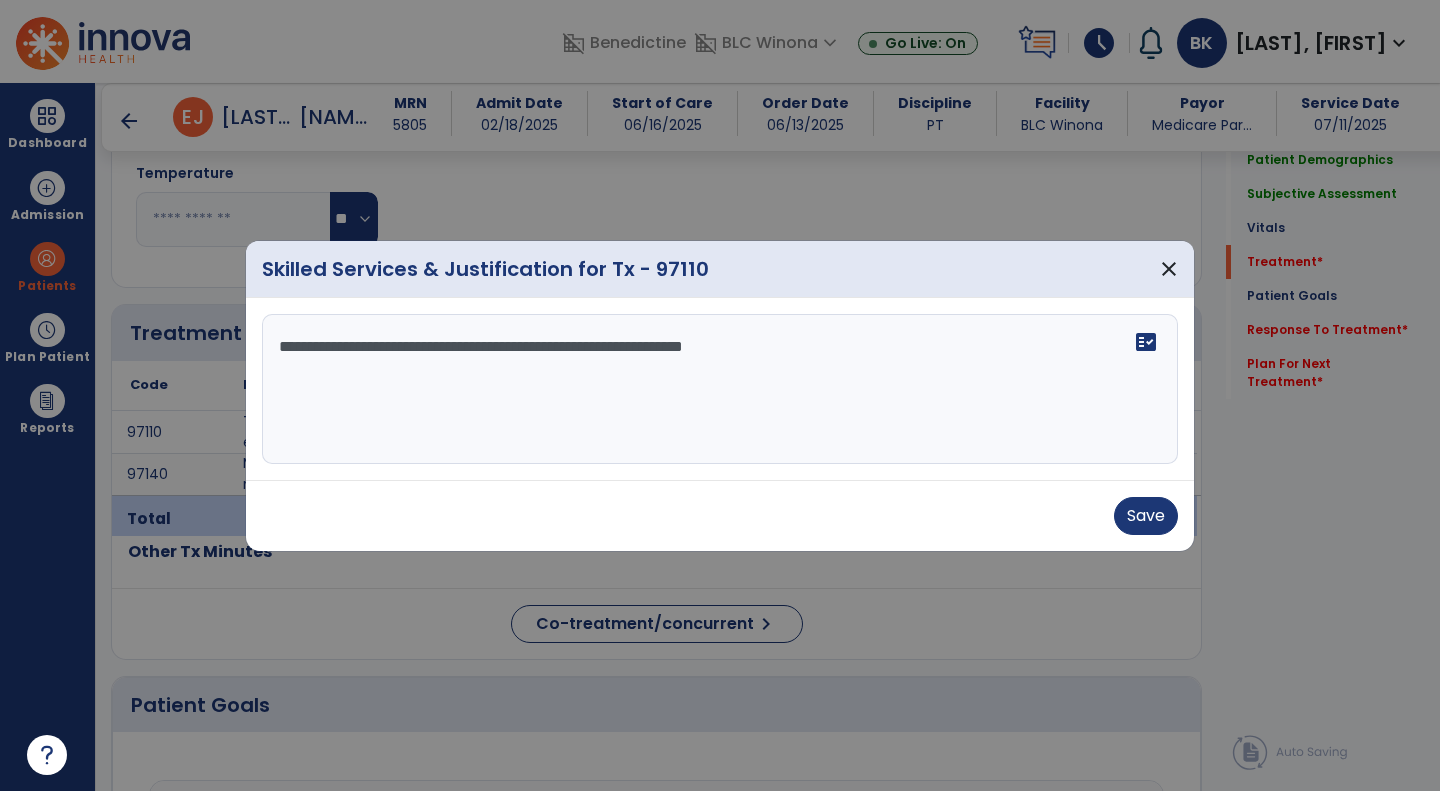 drag, startPoint x: 485, startPoint y: 344, endPoint x: 869, endPoint y: 383, distance: 385.9754 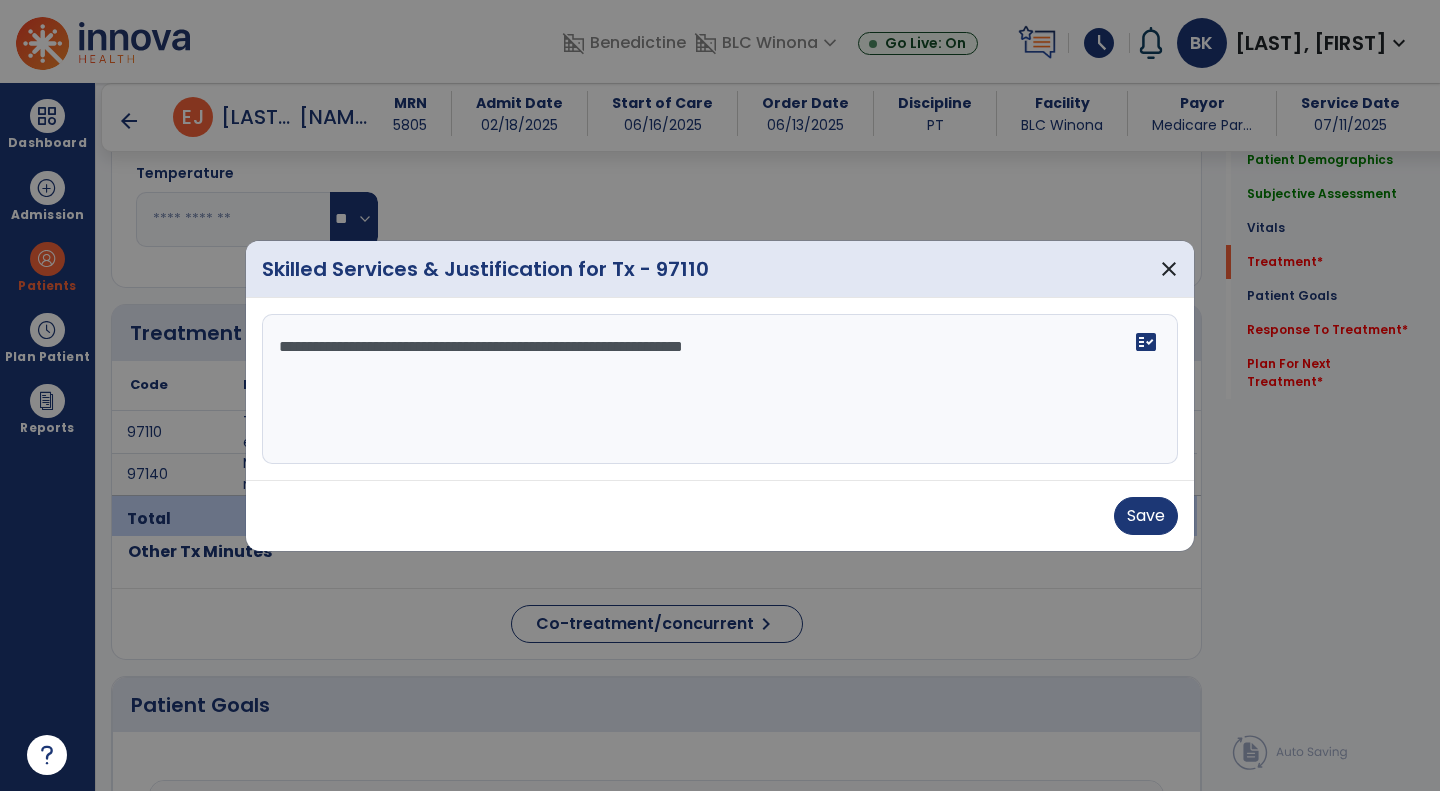 click on "**********" at bounding box center [720, 389] 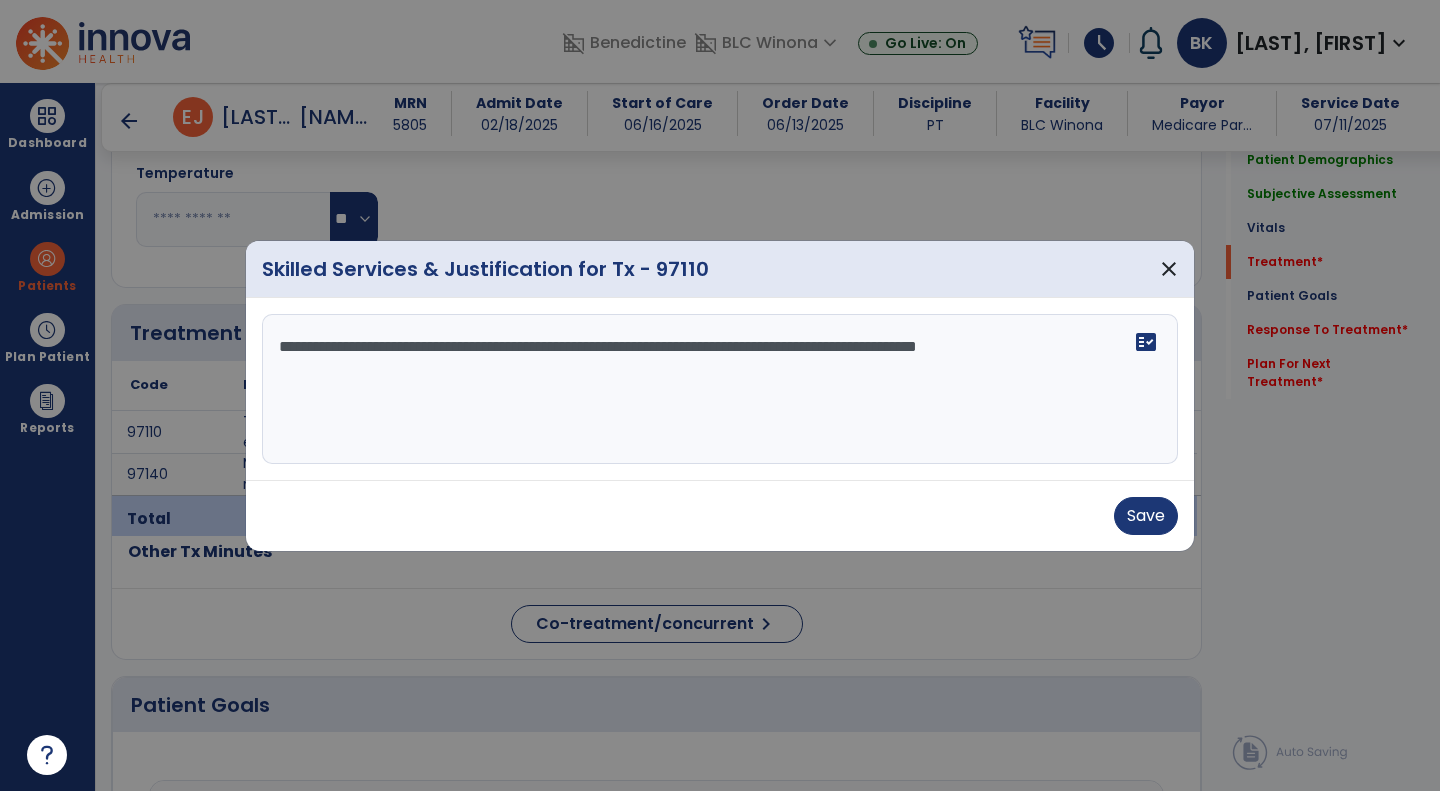 drag, startPoint x: 1077, startPoint y: 354, endPoint x: 1064, endPoint y: 369, distance: 19.849434 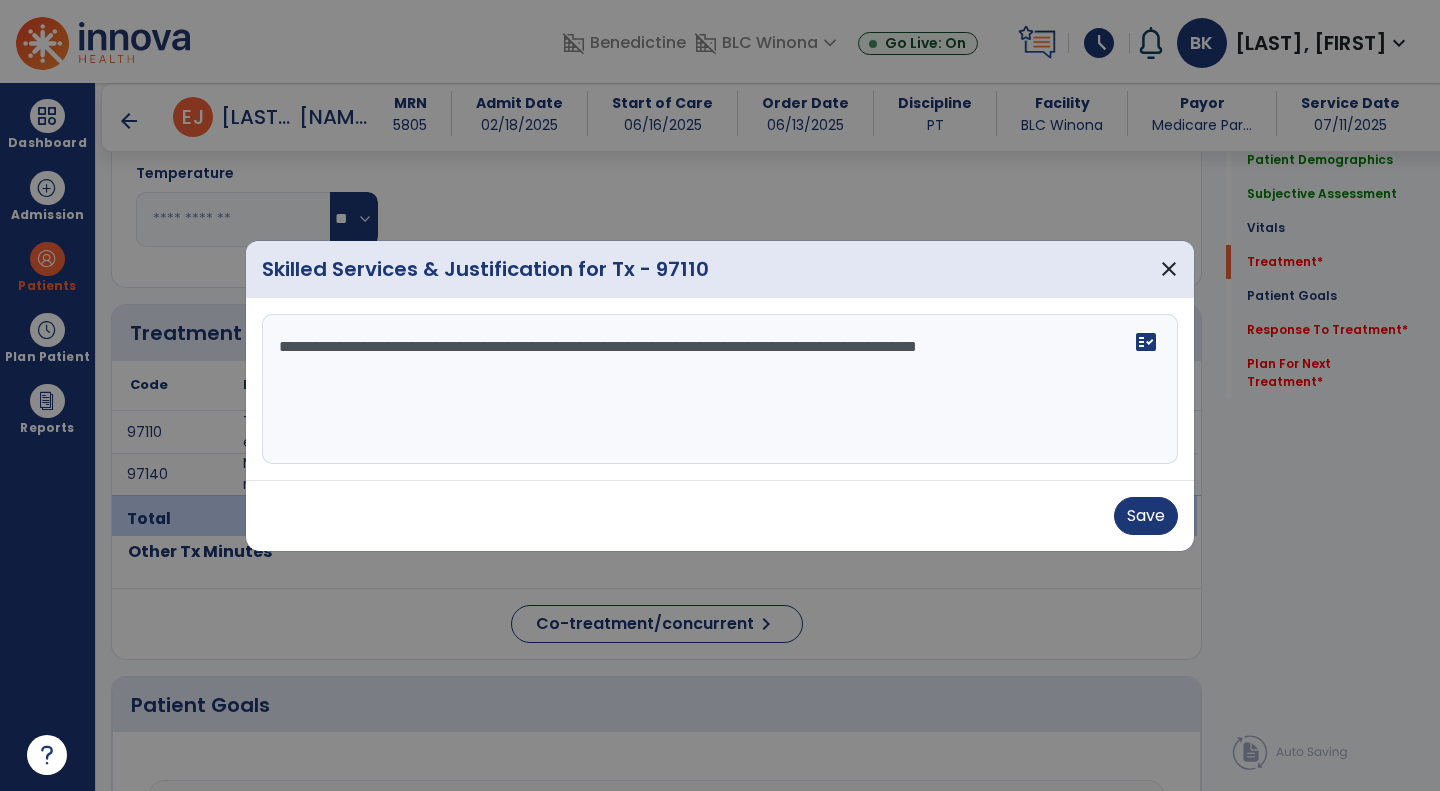 click on "**********" at bounding box center (720, 389) 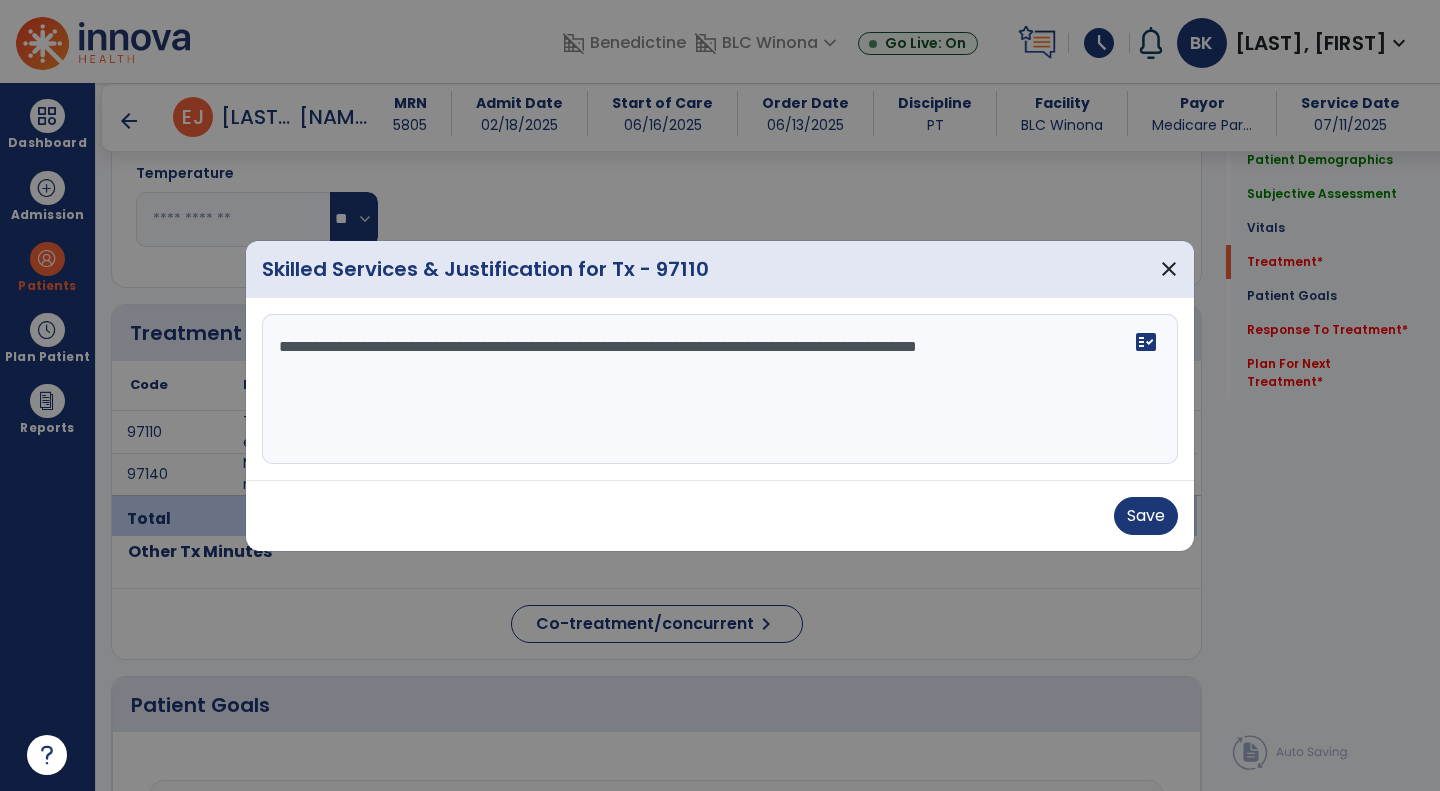 drag, startPoint x: 1055, startPoint y: 355, endPoint x: 649, endPoint y: 356, distance: 406.00122 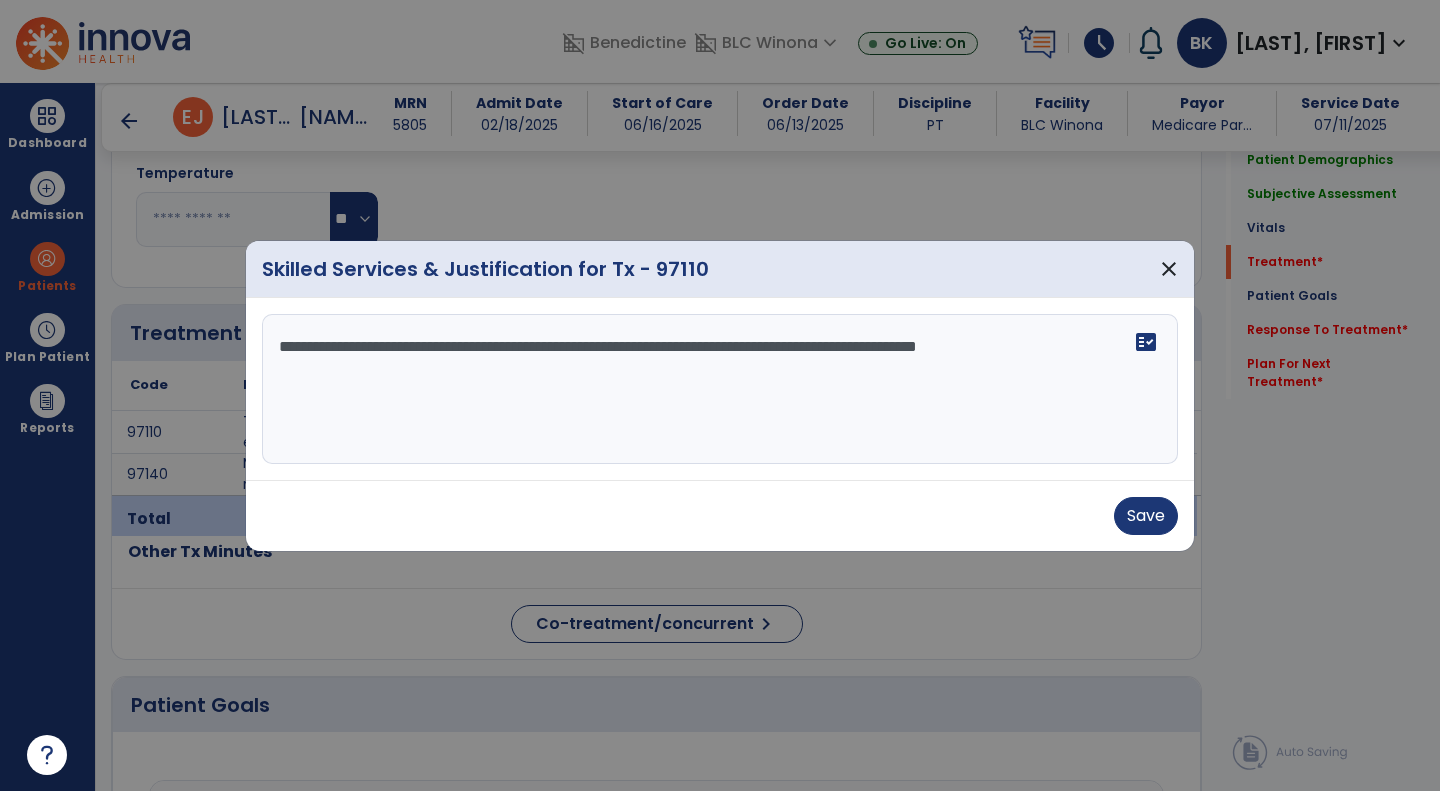click on "**********" at bounding box center [720, 389] 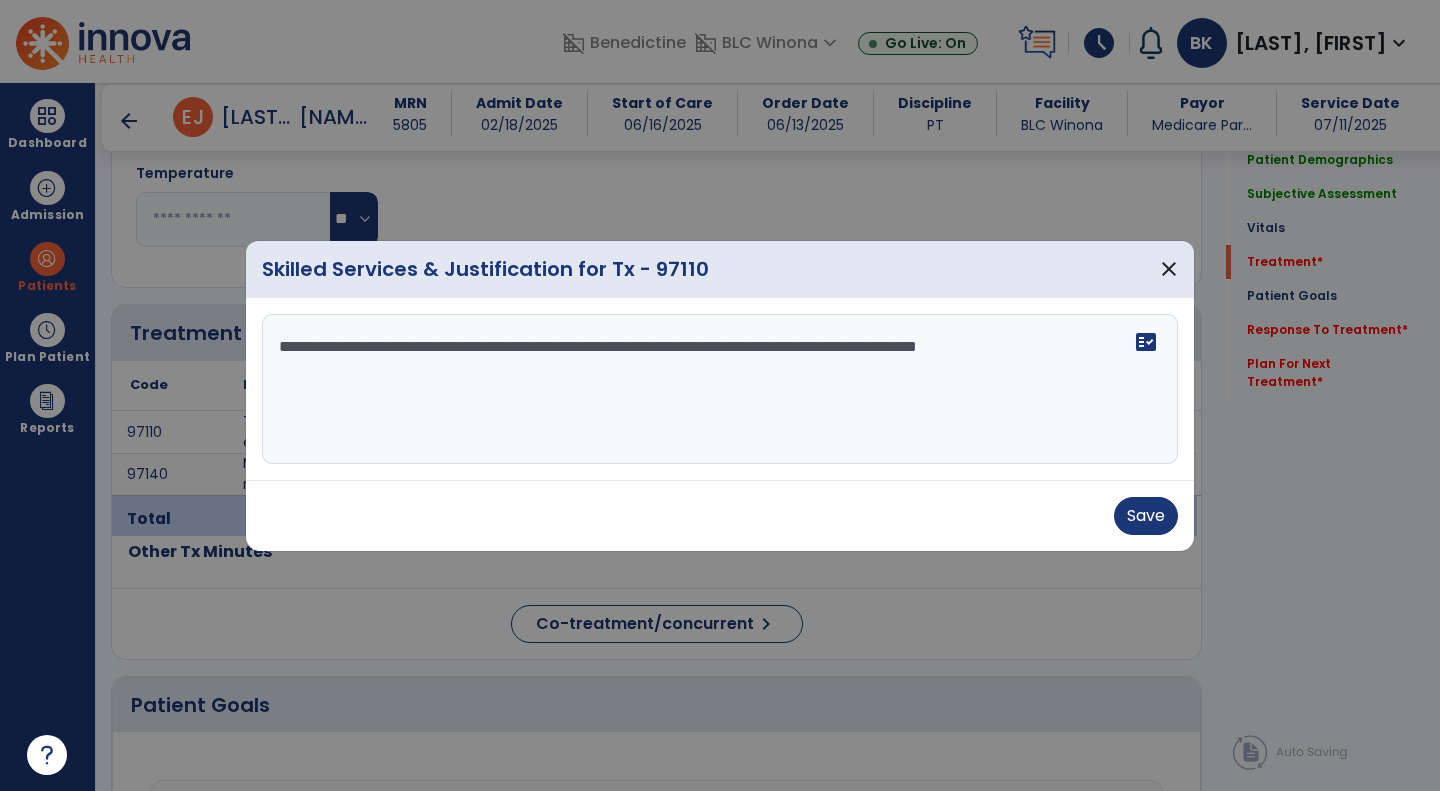 drag, startPoint x: 1061, startPoint y: 350, endPoint x: 1103, endPoint y: 375, distance: 48.8774 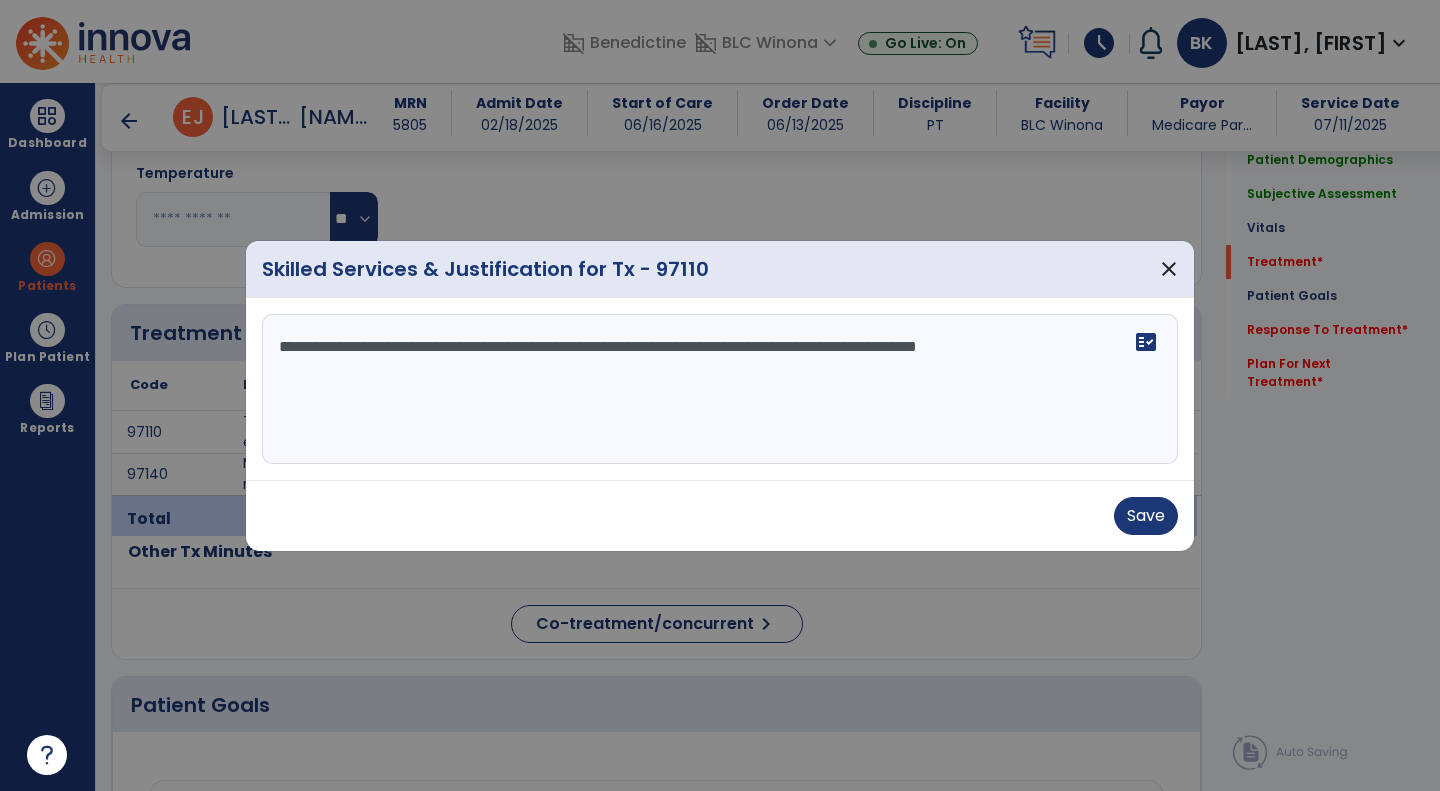 click on "**********" at bounding box center (720, 389) 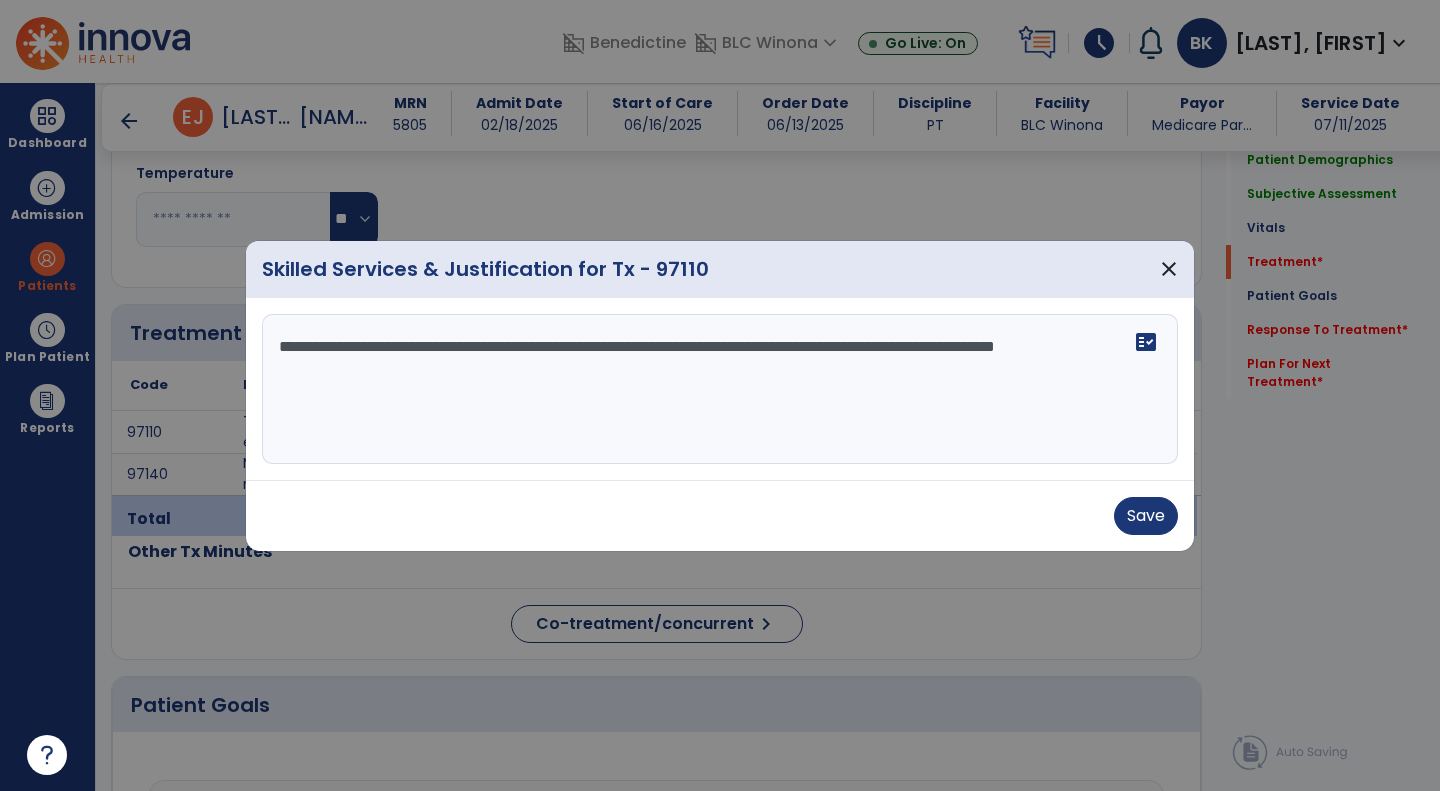 click on "**********" at bounding box center [720, 389] 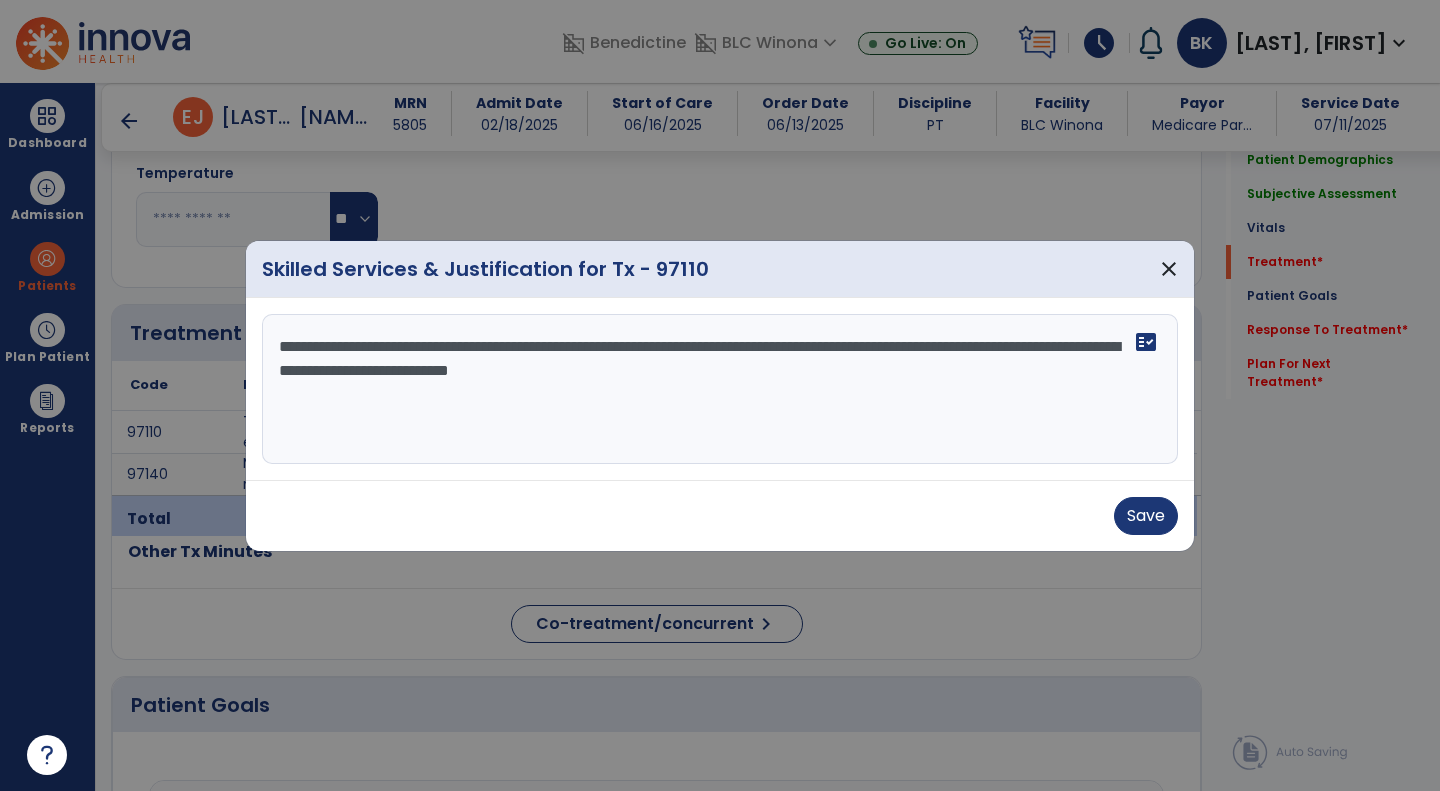 click on "**********" at bounding box center [720, 389] 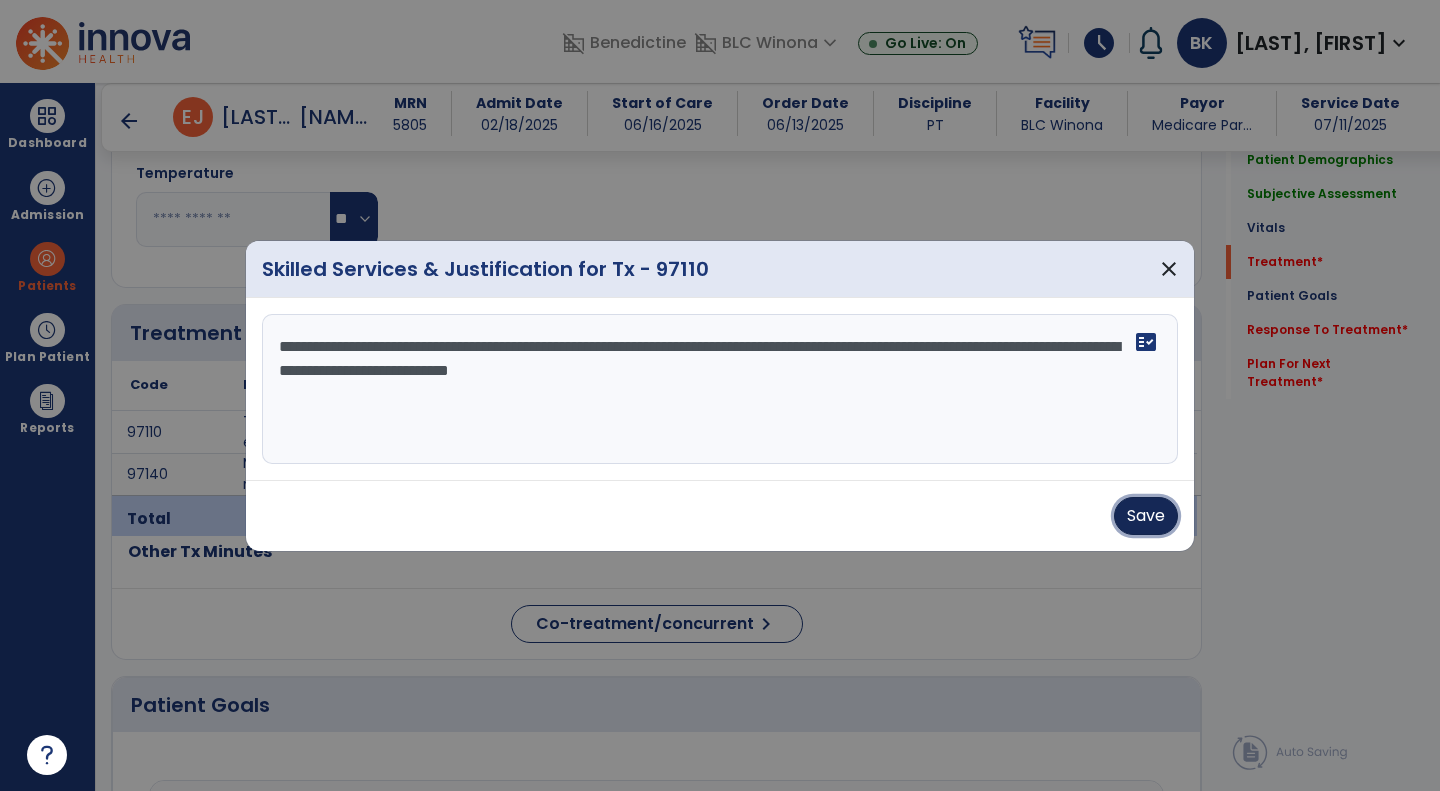 click on "Save" at bounding box center (1146, 516) 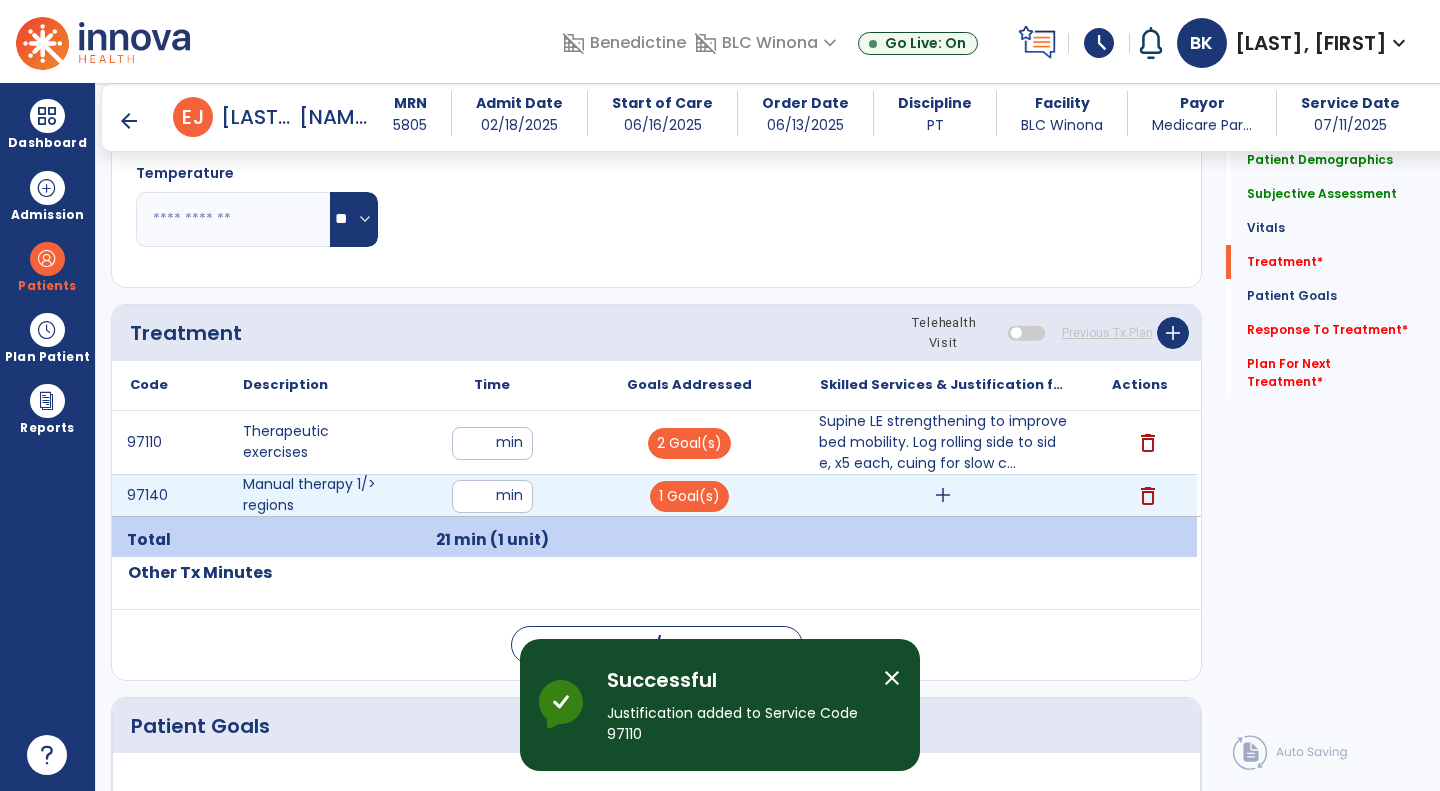 click on "add" at bounding box center (943, 495) 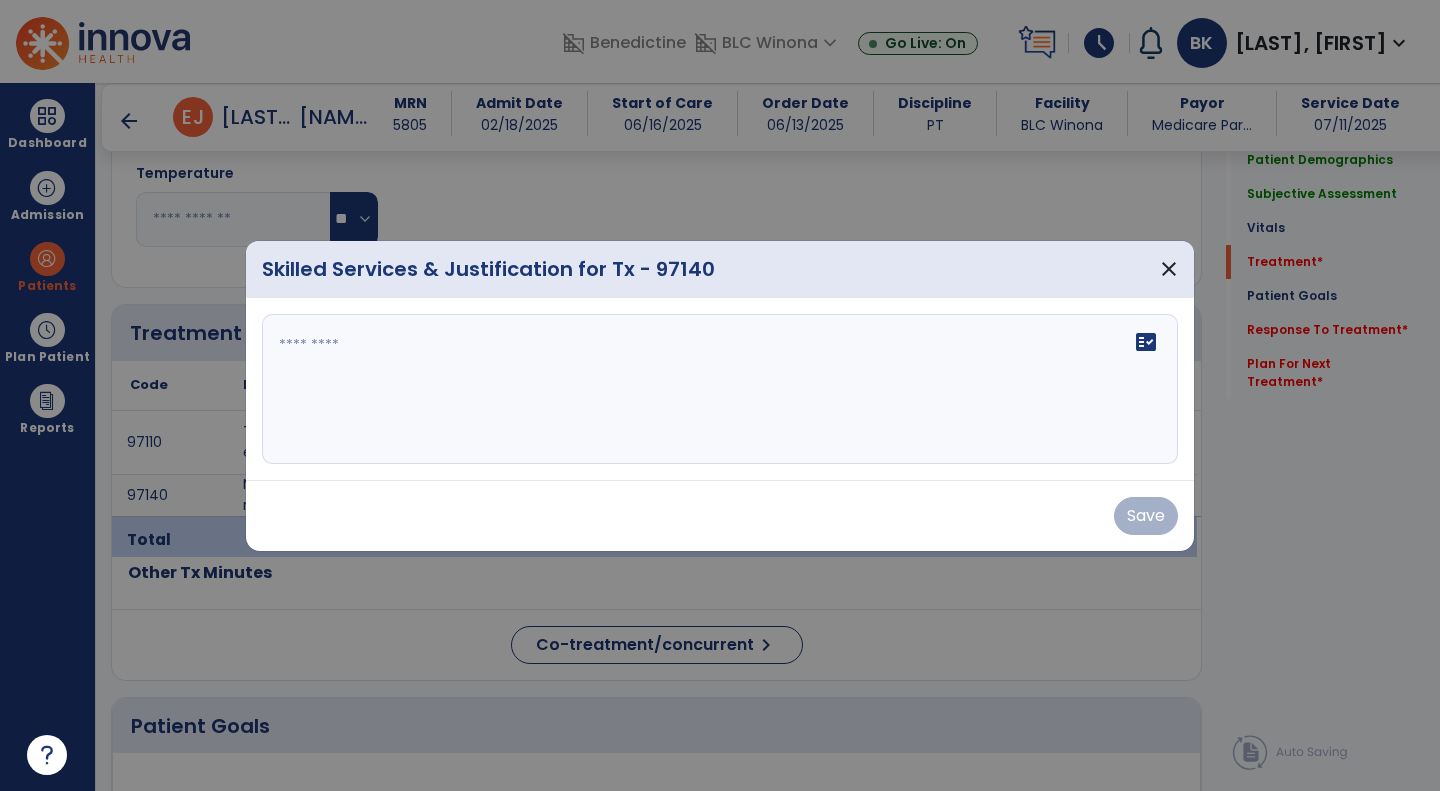 click on "fact_check" at bounding box center (720, 389) 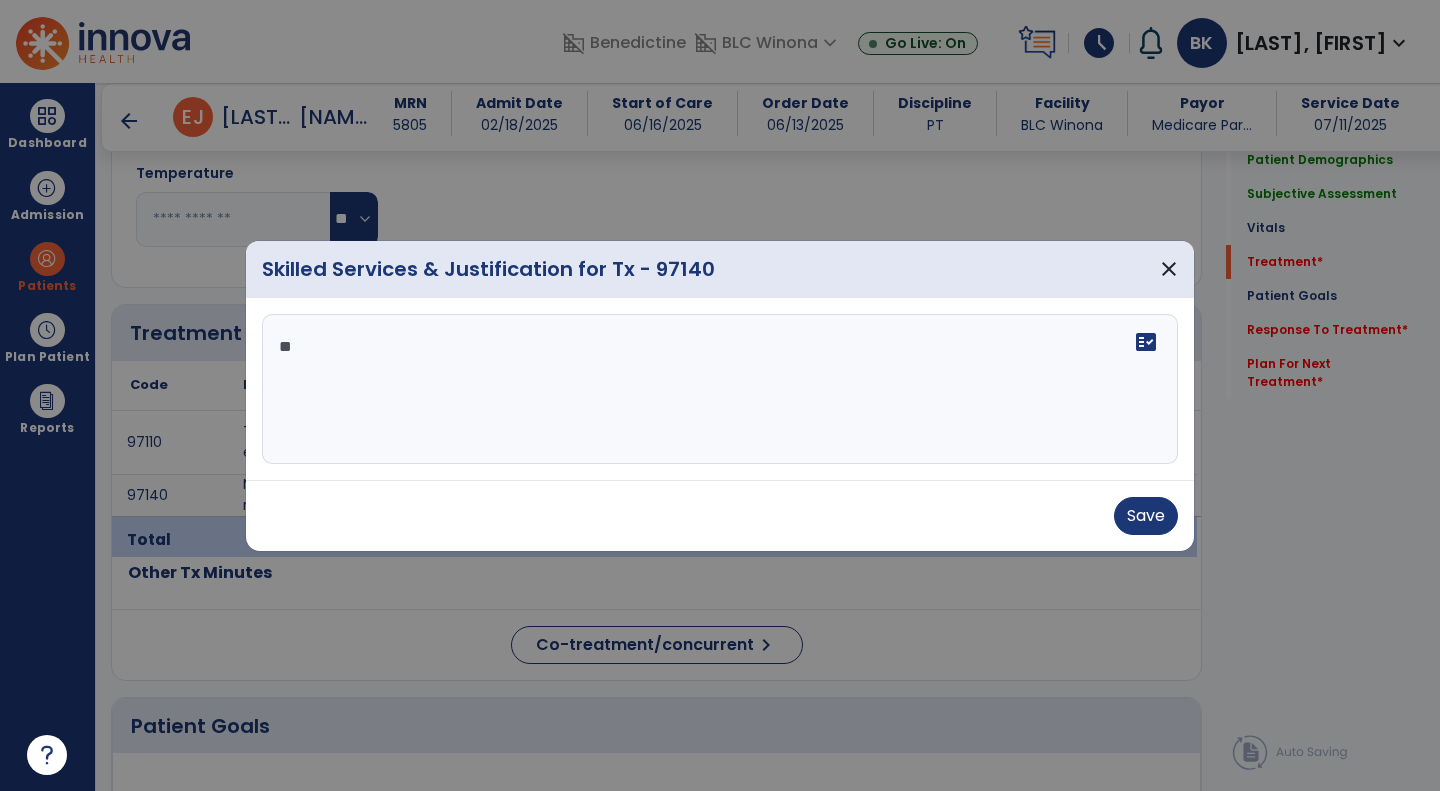 type on "*" 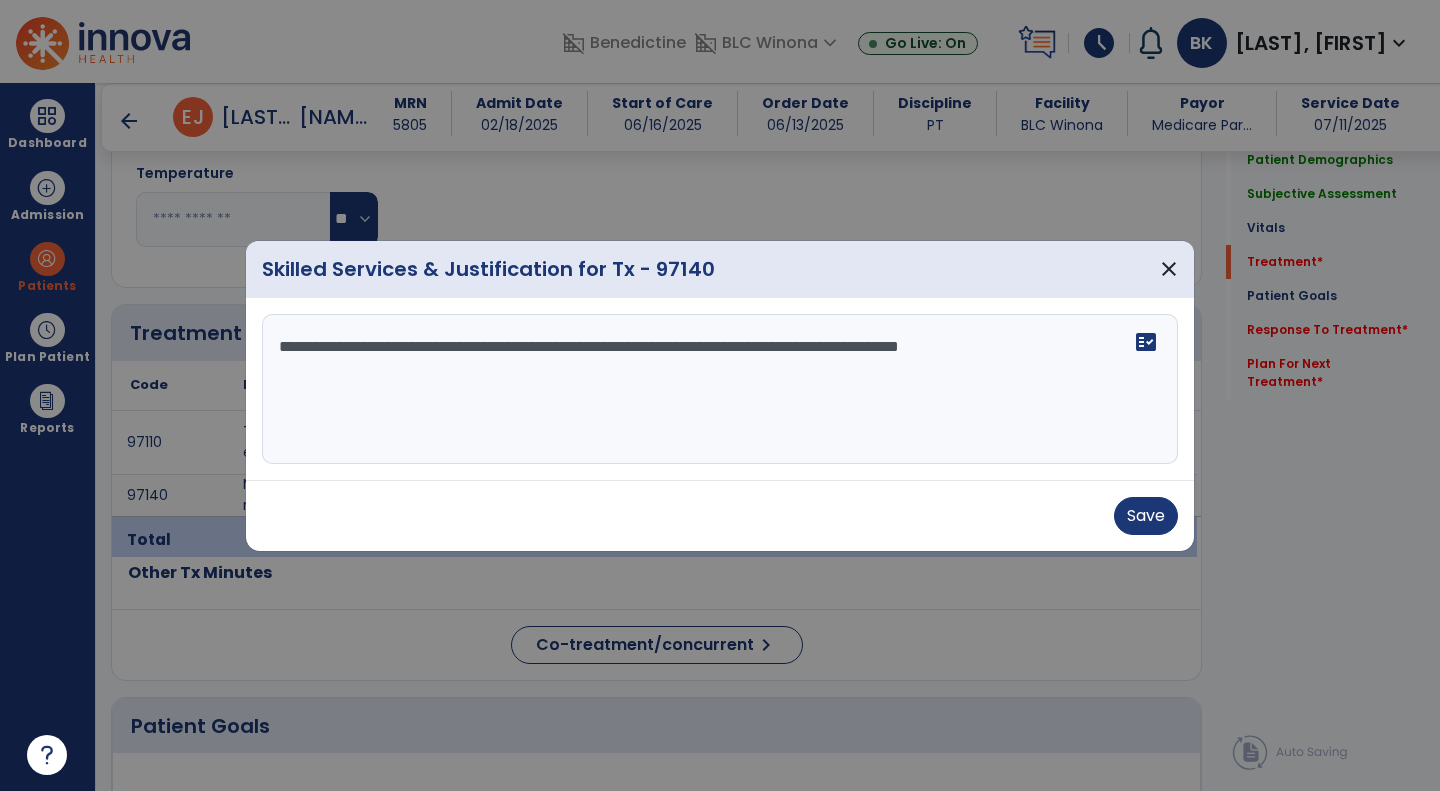 type on "**********" 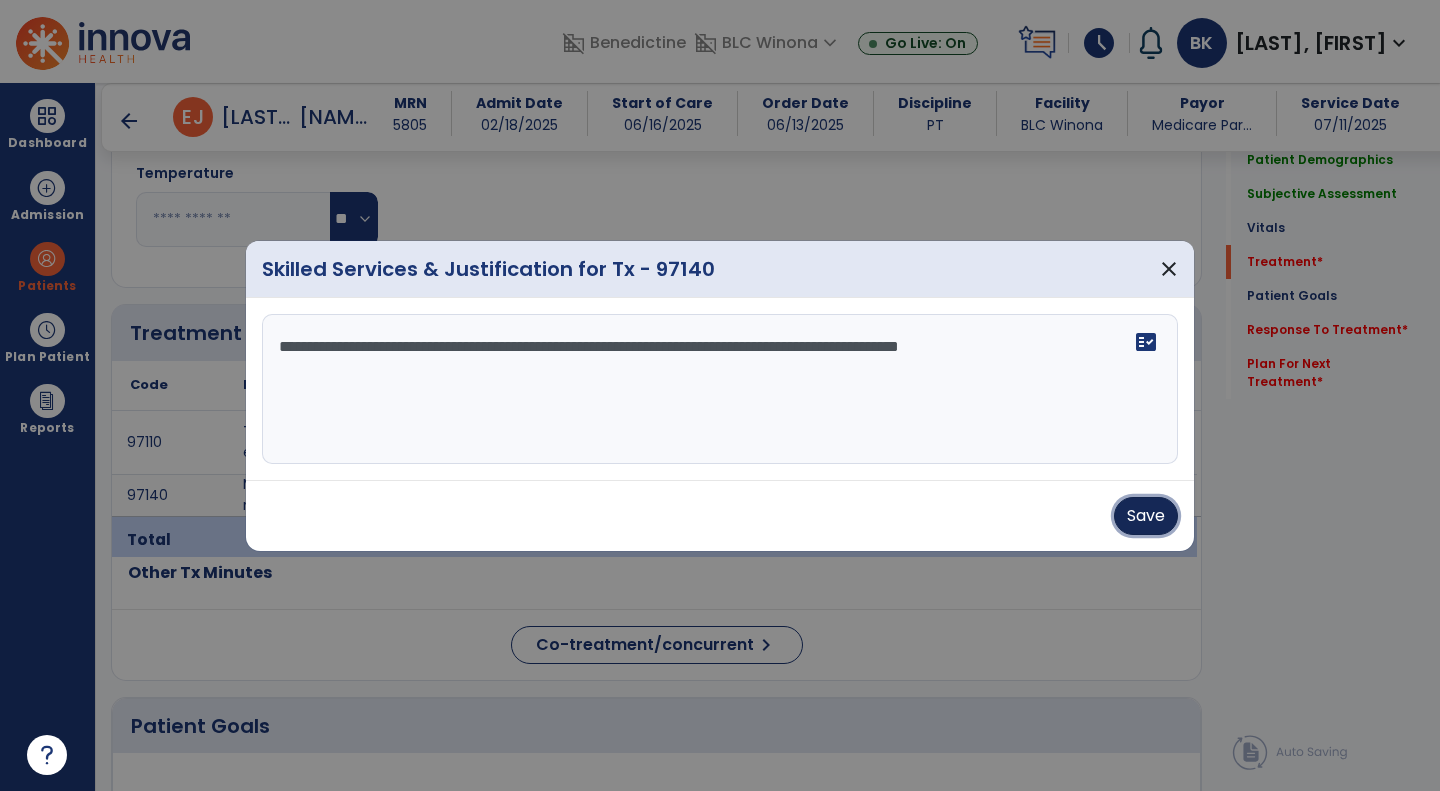 click on "Save" at bounding box center [1146, 516] 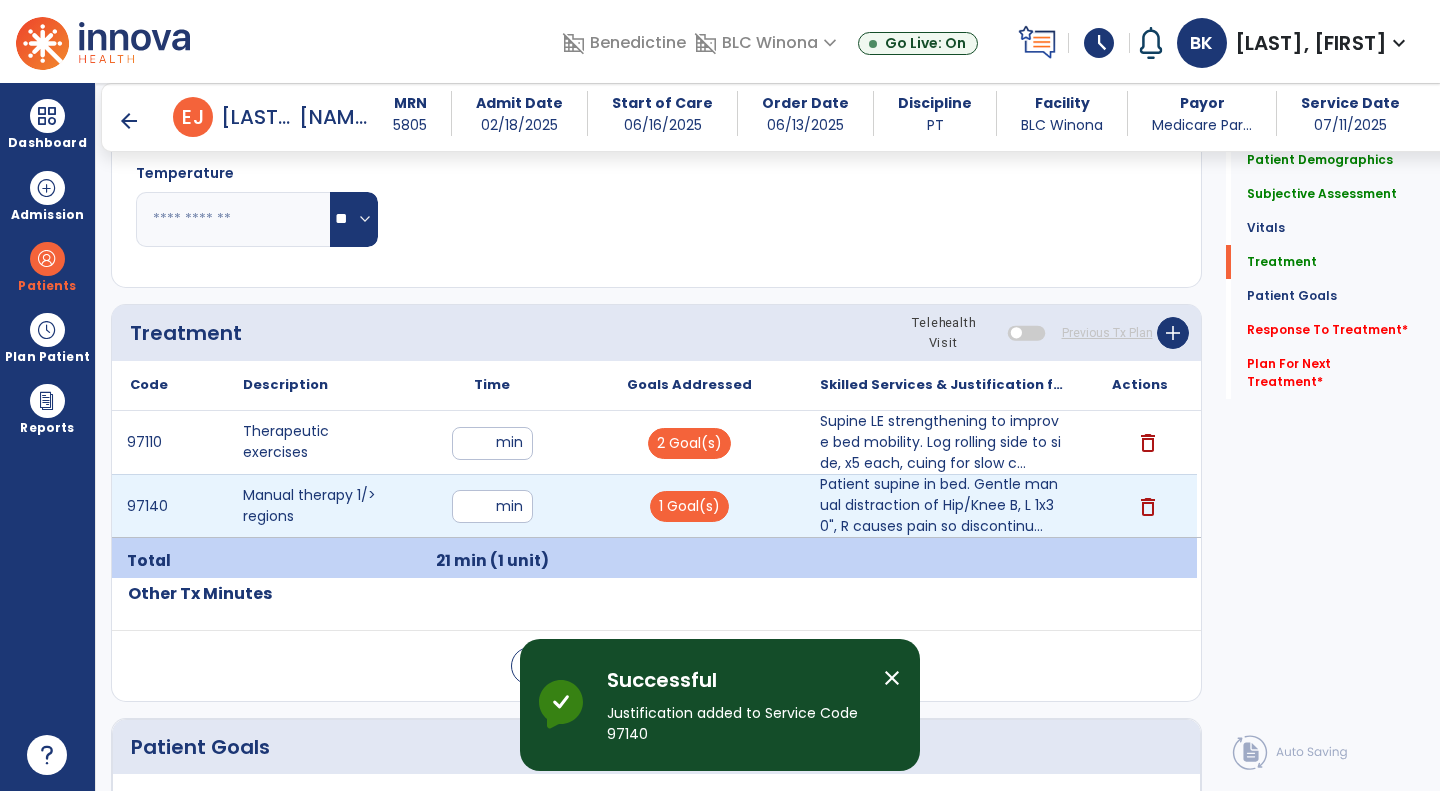 click on "97140 Manual therapy 1/ regions * min 1 Goal(s) Patient supine in bed. Gentle manual distraction of Hip/Knee B, L 1x30", R causes pain so discontinu... Patient supine in bed. Gentle manual distraction of Hip/Knee B, L 1x30", R causes pain so discontinued. delete" at bounding box center (654, 505) 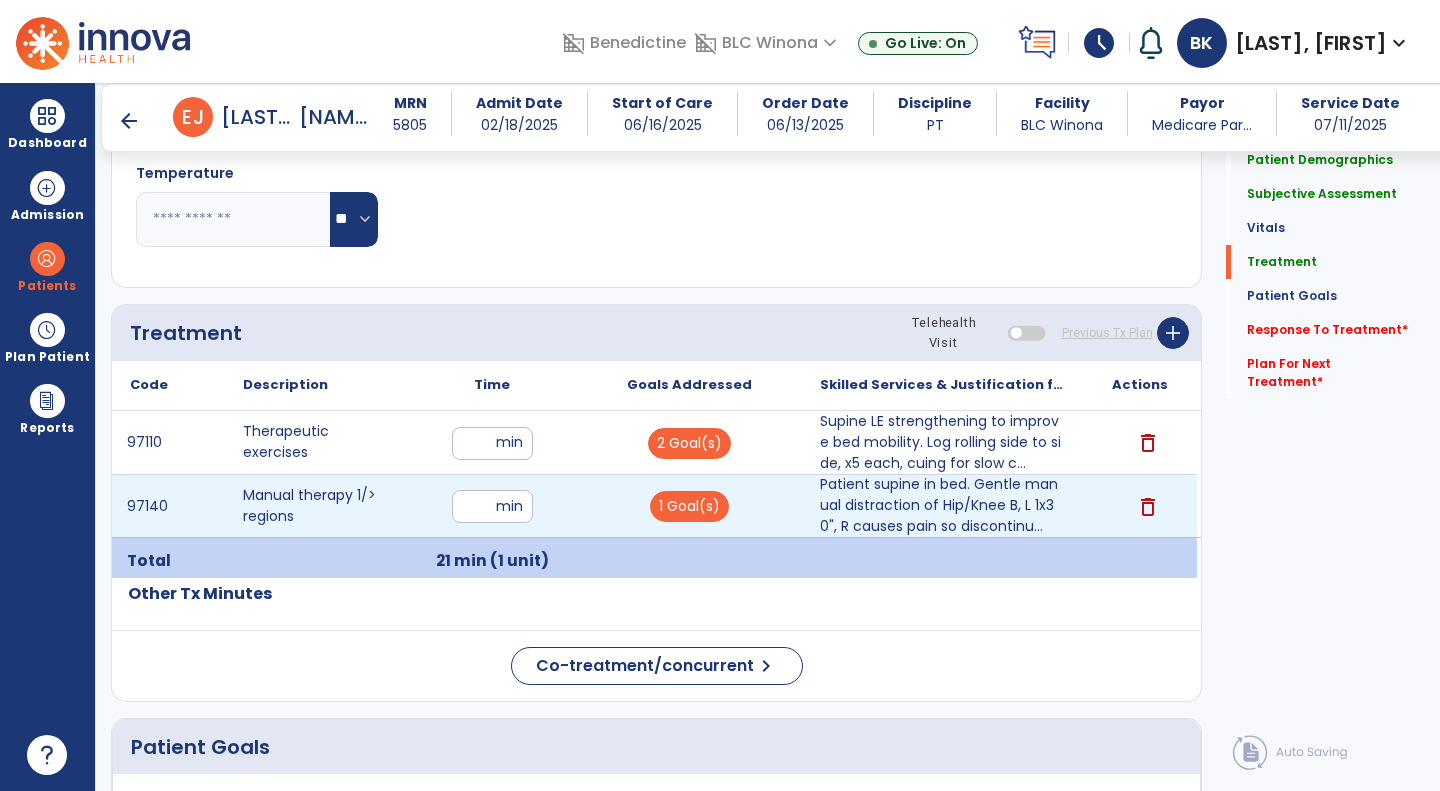 type on "*" 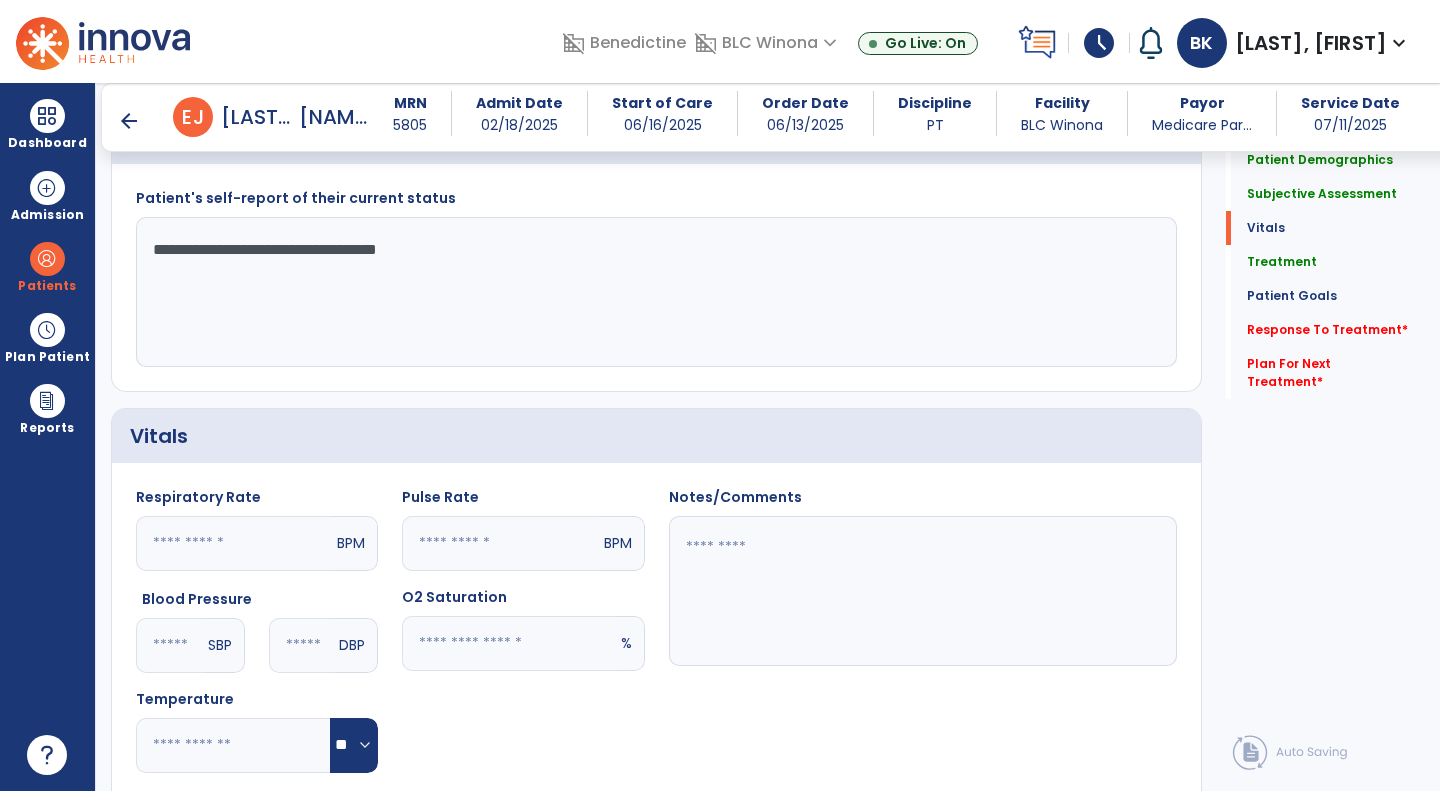 scroll, scrollTop: 458, scrollLeft: 0, axis: vertical 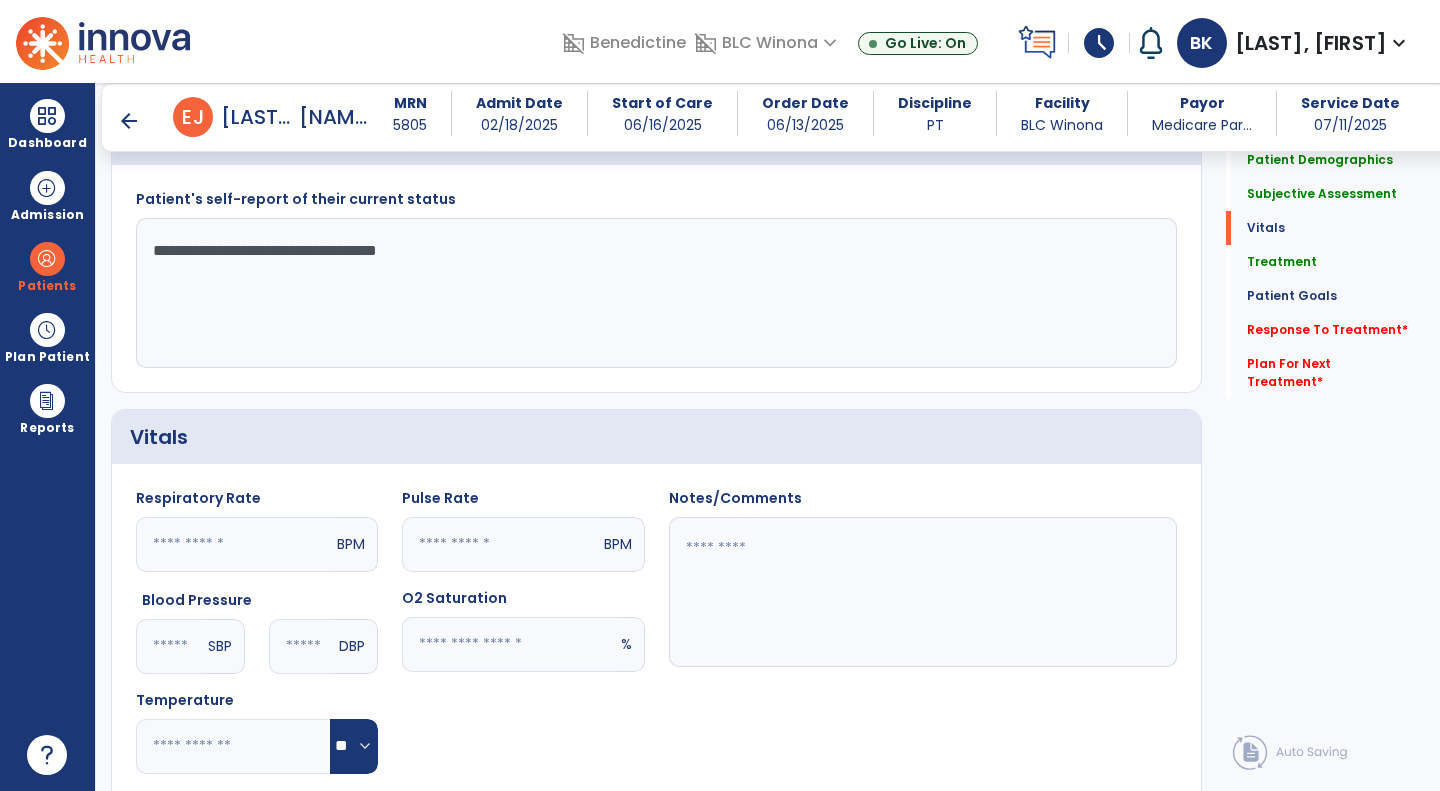 click on "**********" 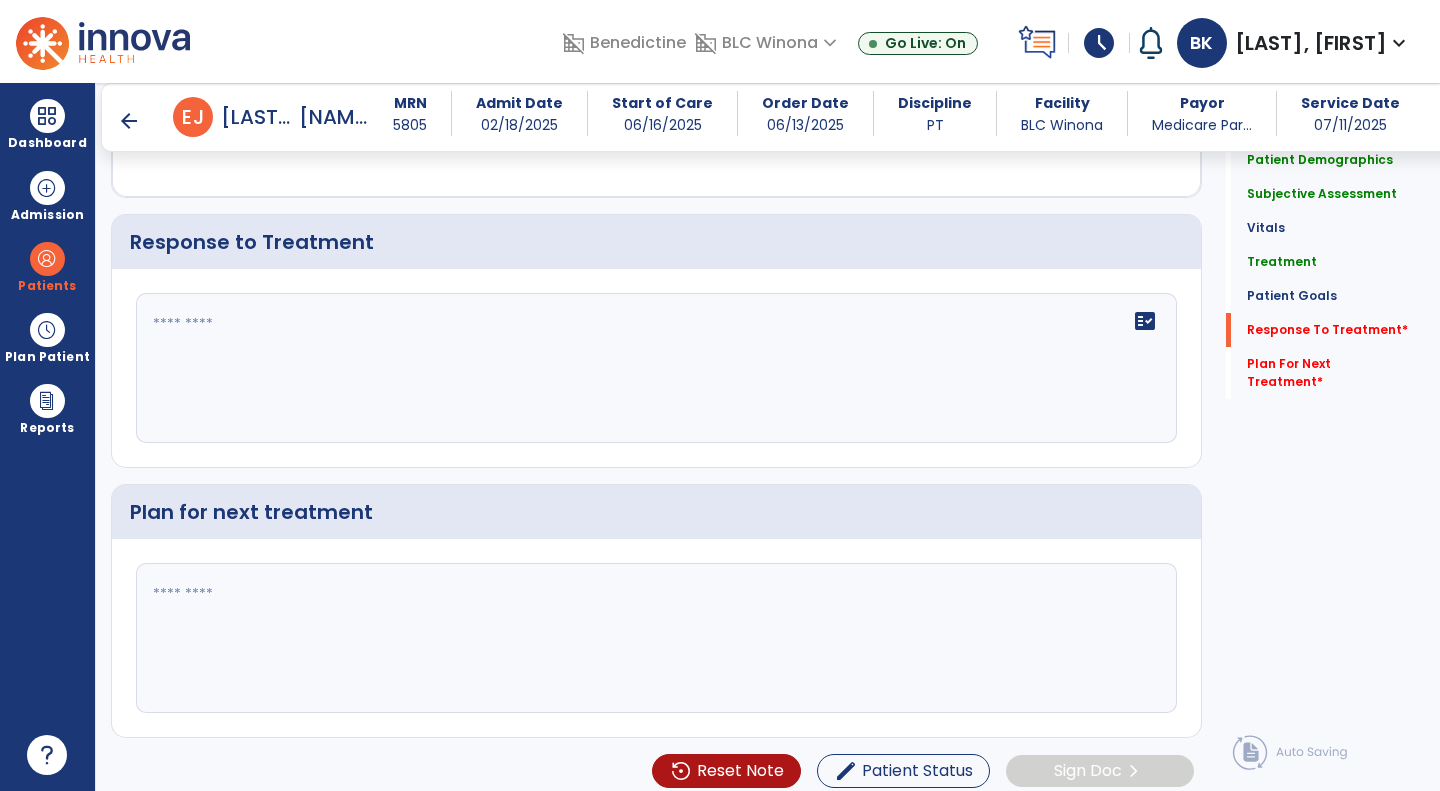 scroll, scrollTop: 2638, scrollLeft: 0, axis: vertical 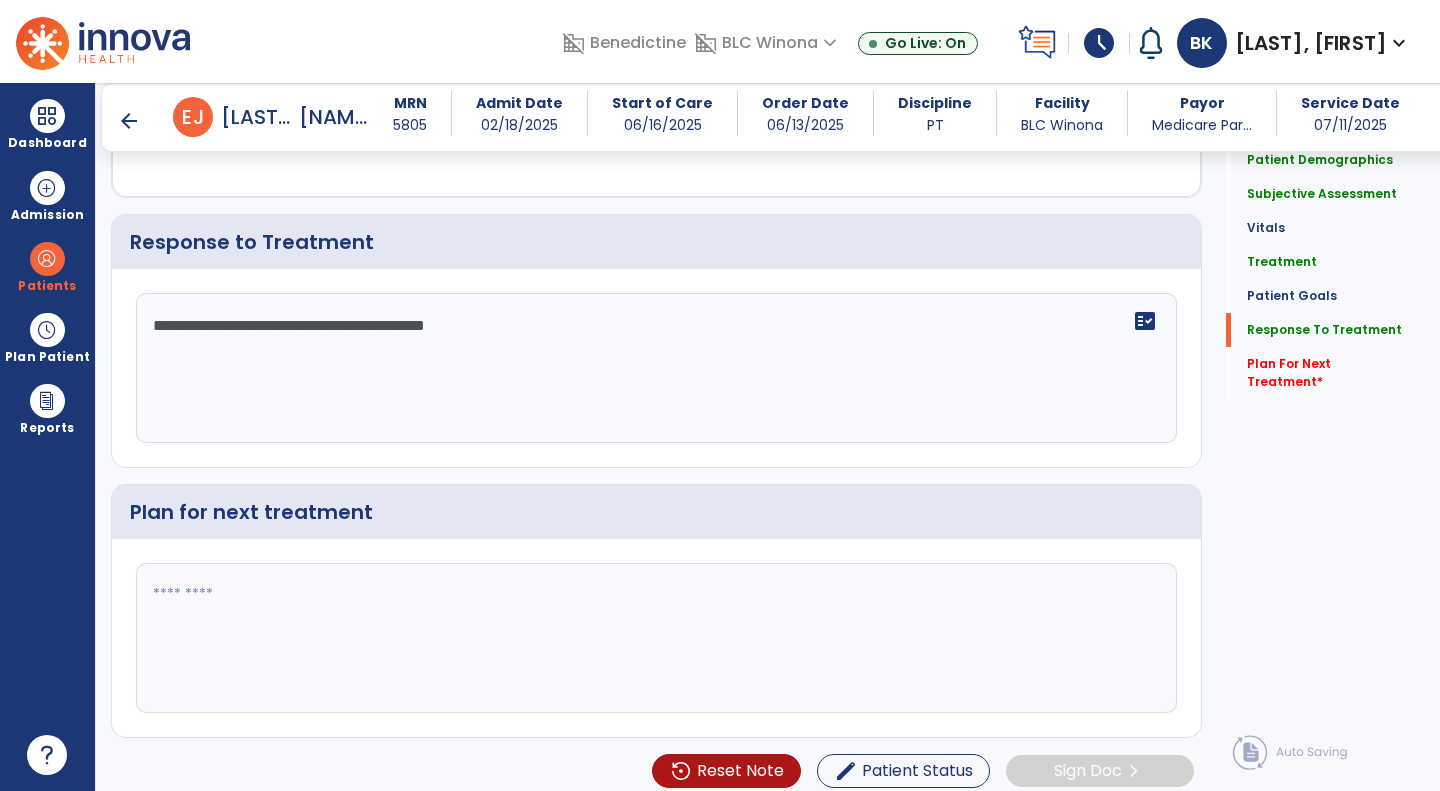 type on "**********" 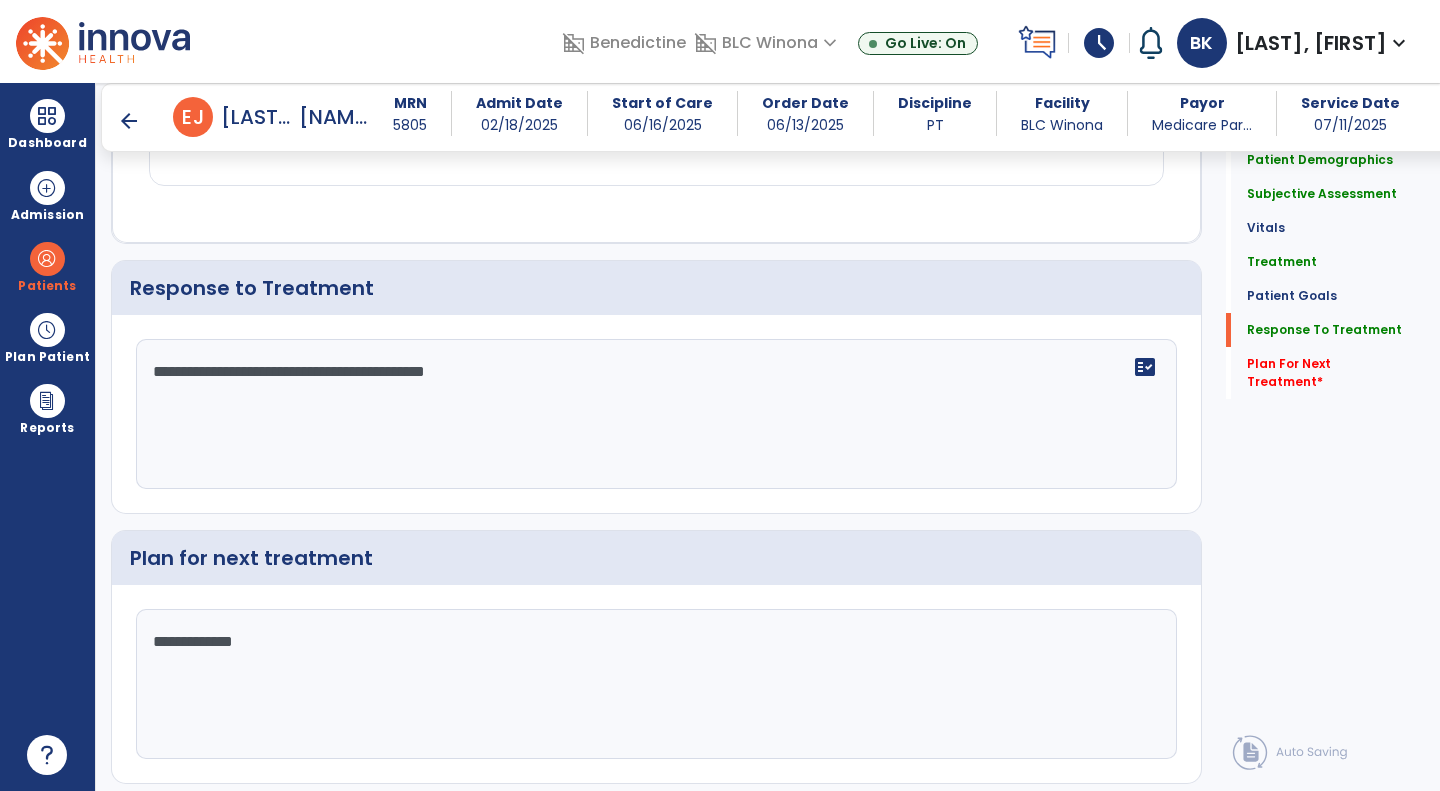 scroll, scrollTop: 2638, scrollLeft: 0, axis: vertical 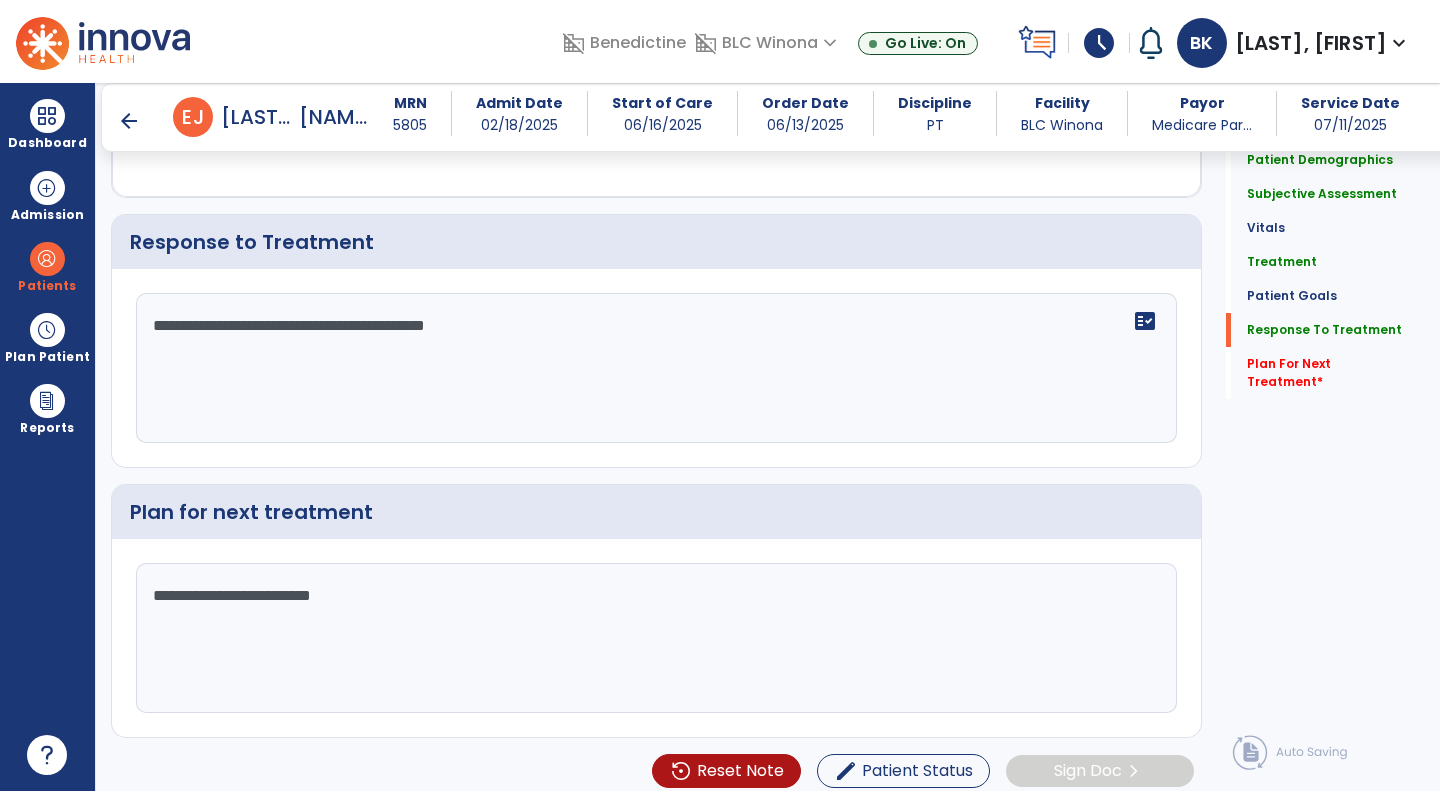 type on "**********" 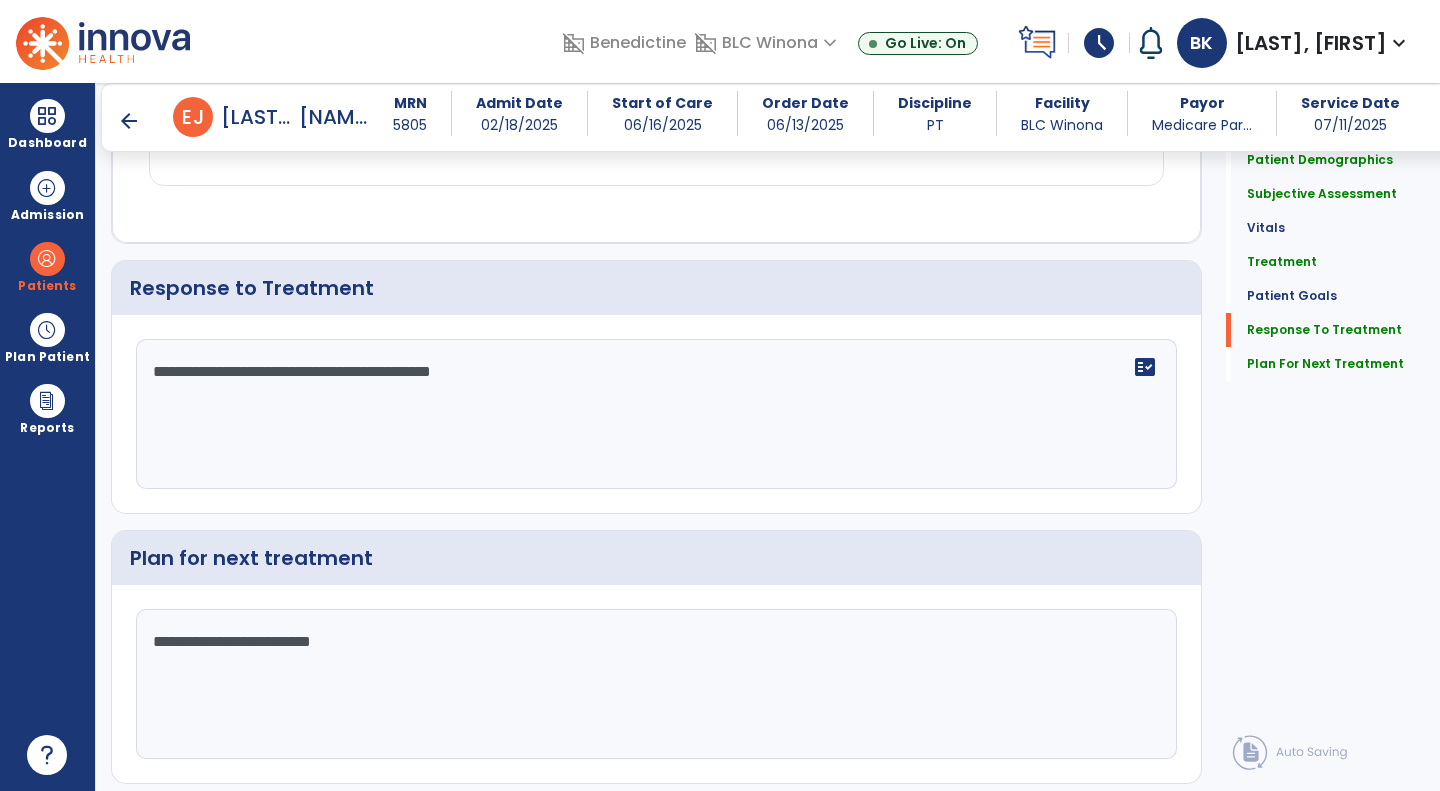 scroll, scrollTop: 2638, scrollLeft: 0, axis: vertical 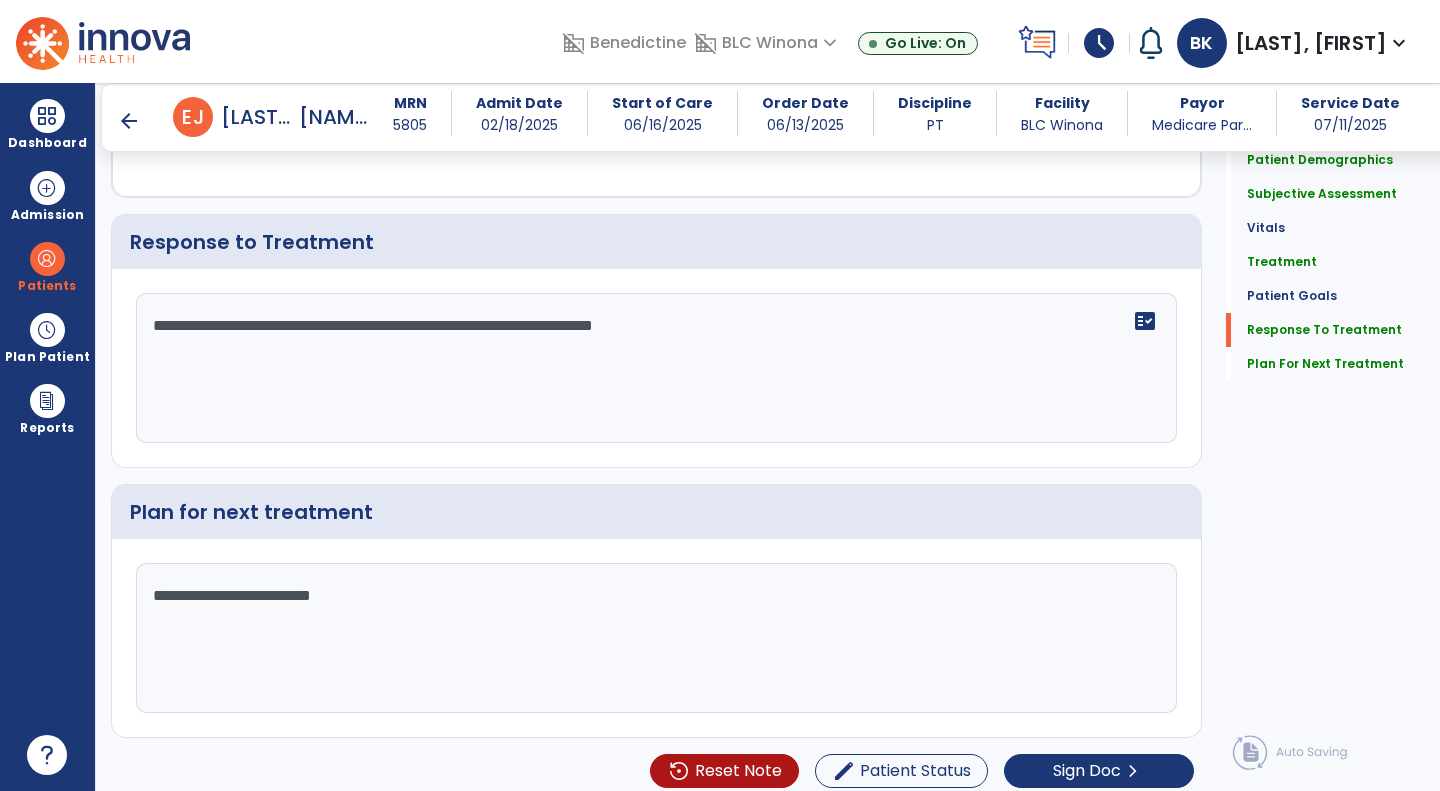type on "**********" 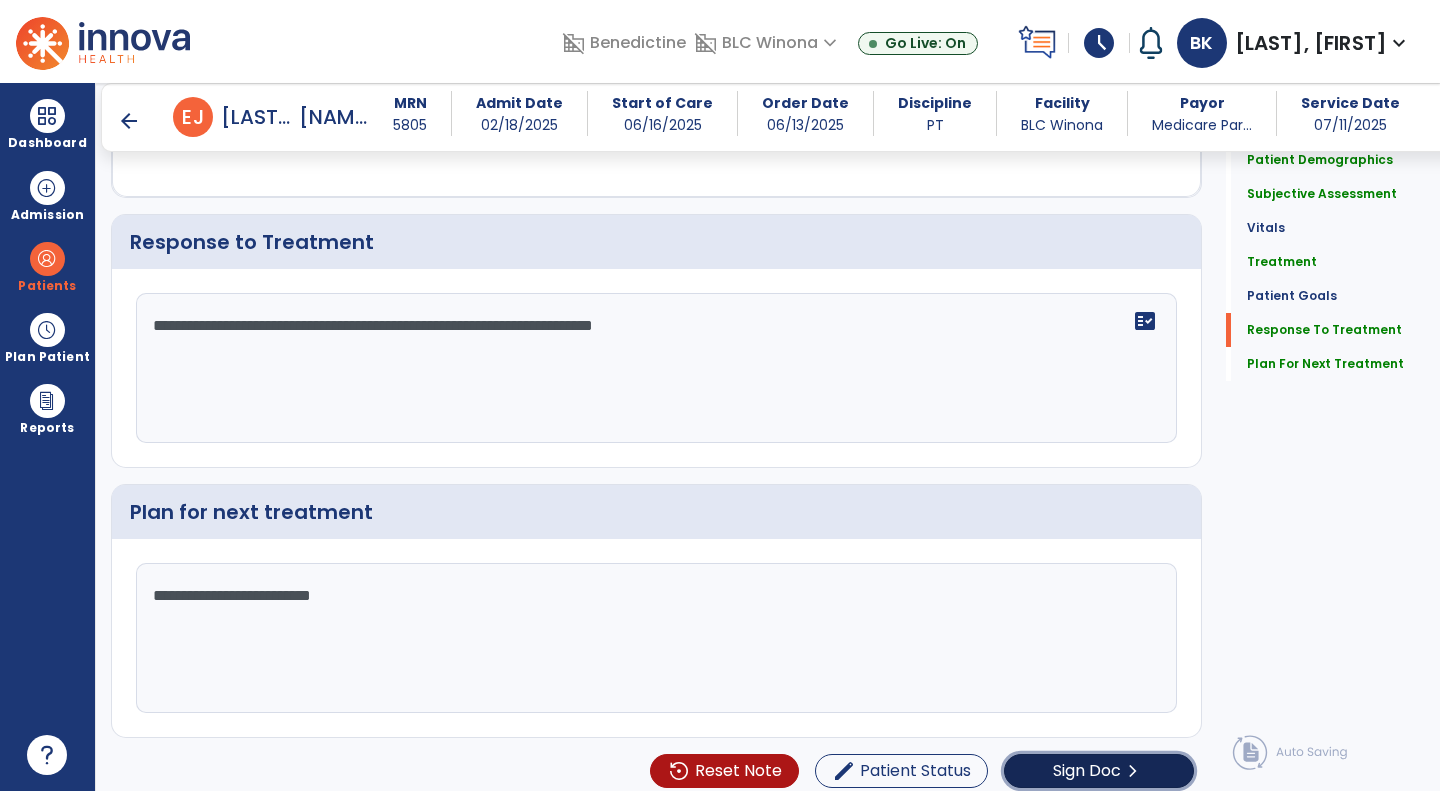 click on "Sign Doc" 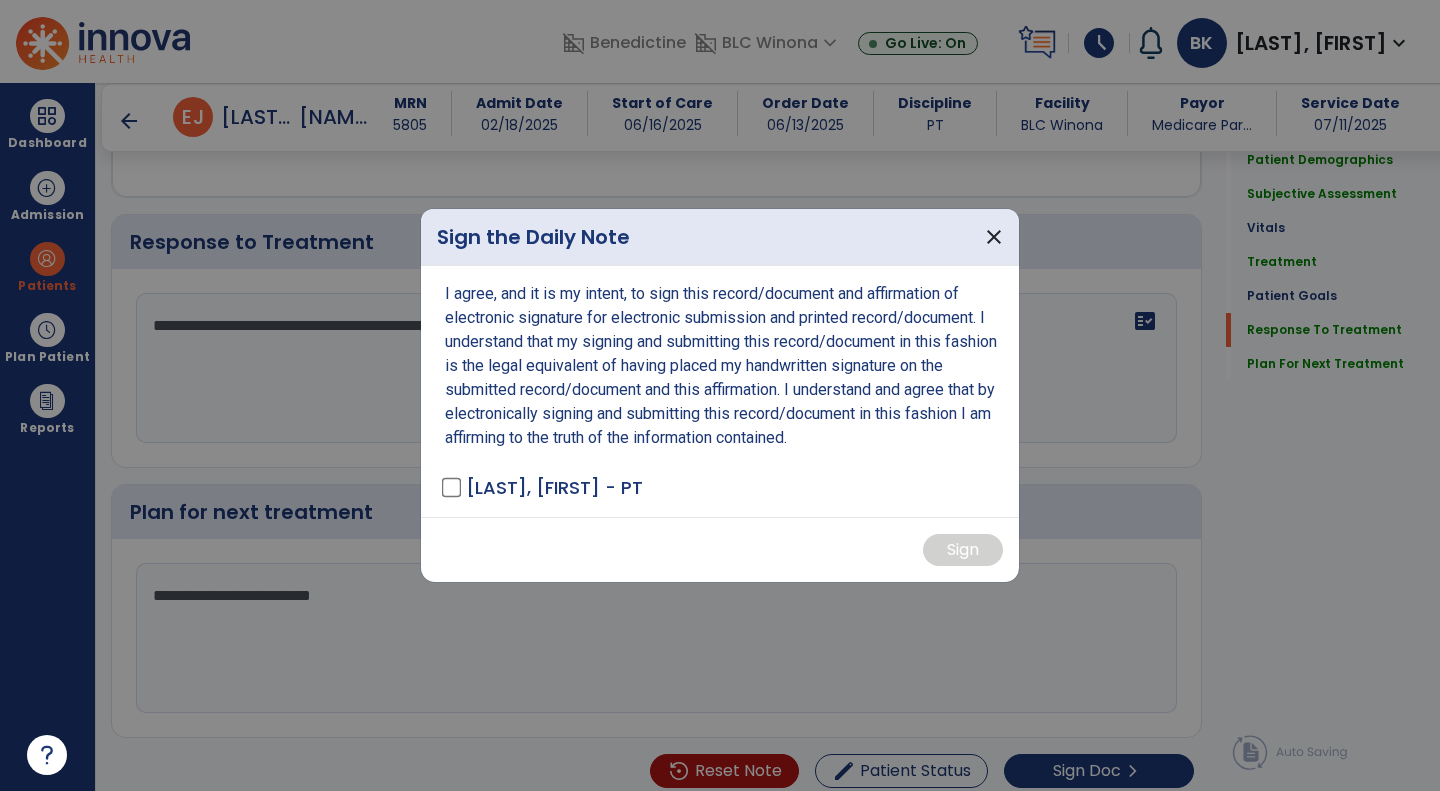 click on "[LAST], [FIRST] - PT" at bounding box center (554, 487) 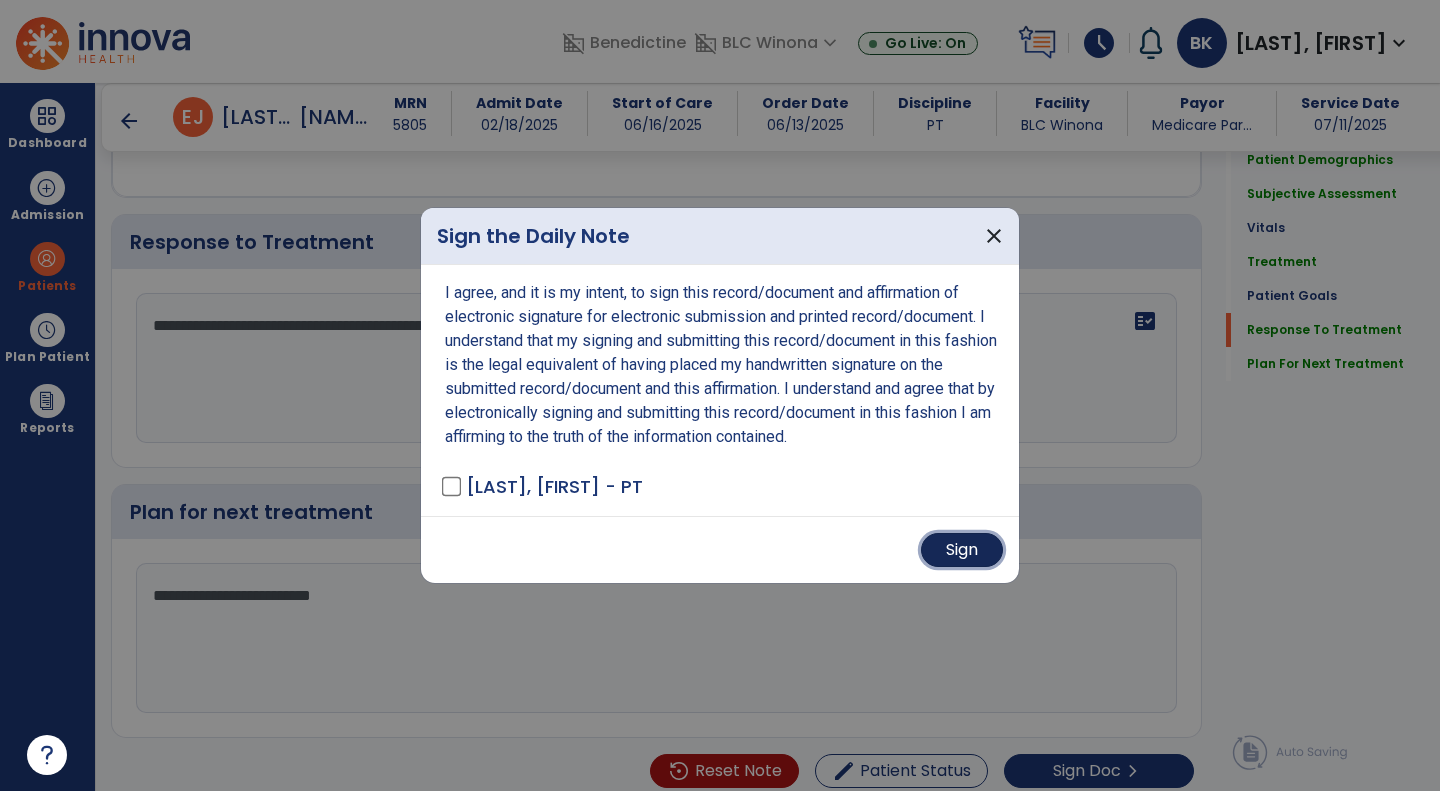 drag, startPoint x: 954, startPoint y: 553, endPoint x: 1056, endPoint y: 431, distance: 159.02202 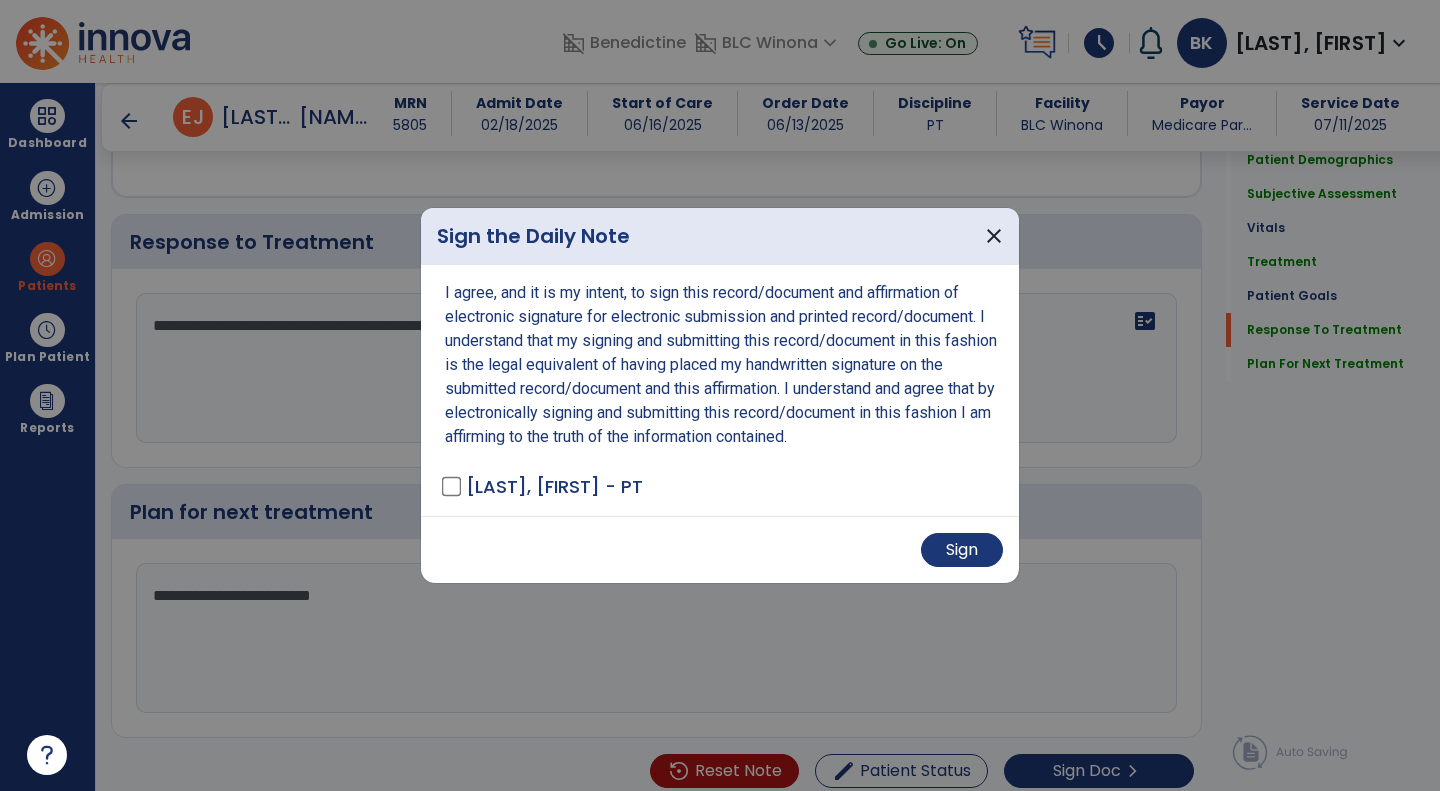 click on "Sign" at bounding box center [720, 549] 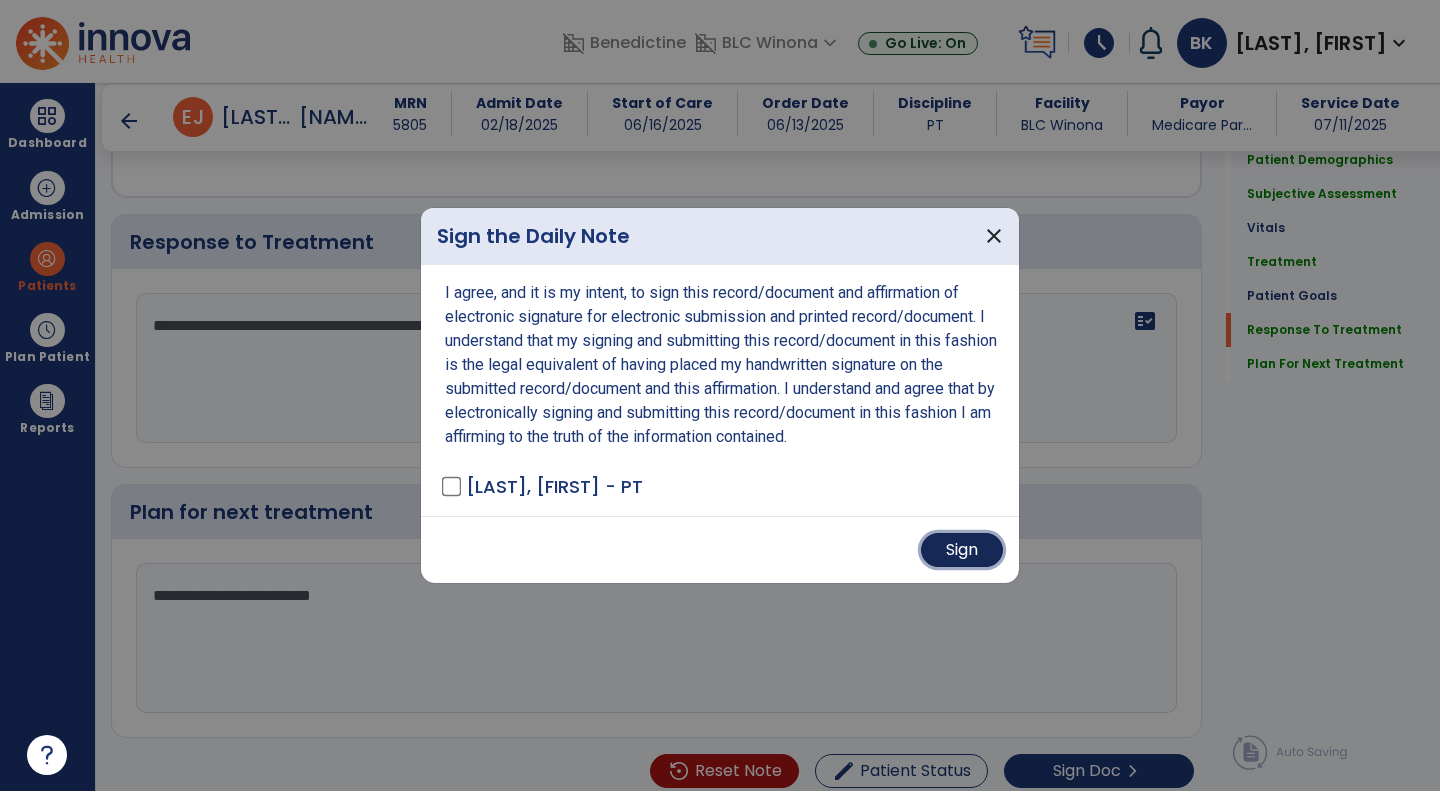 click on "Sign" at bounding box center (962, 550) 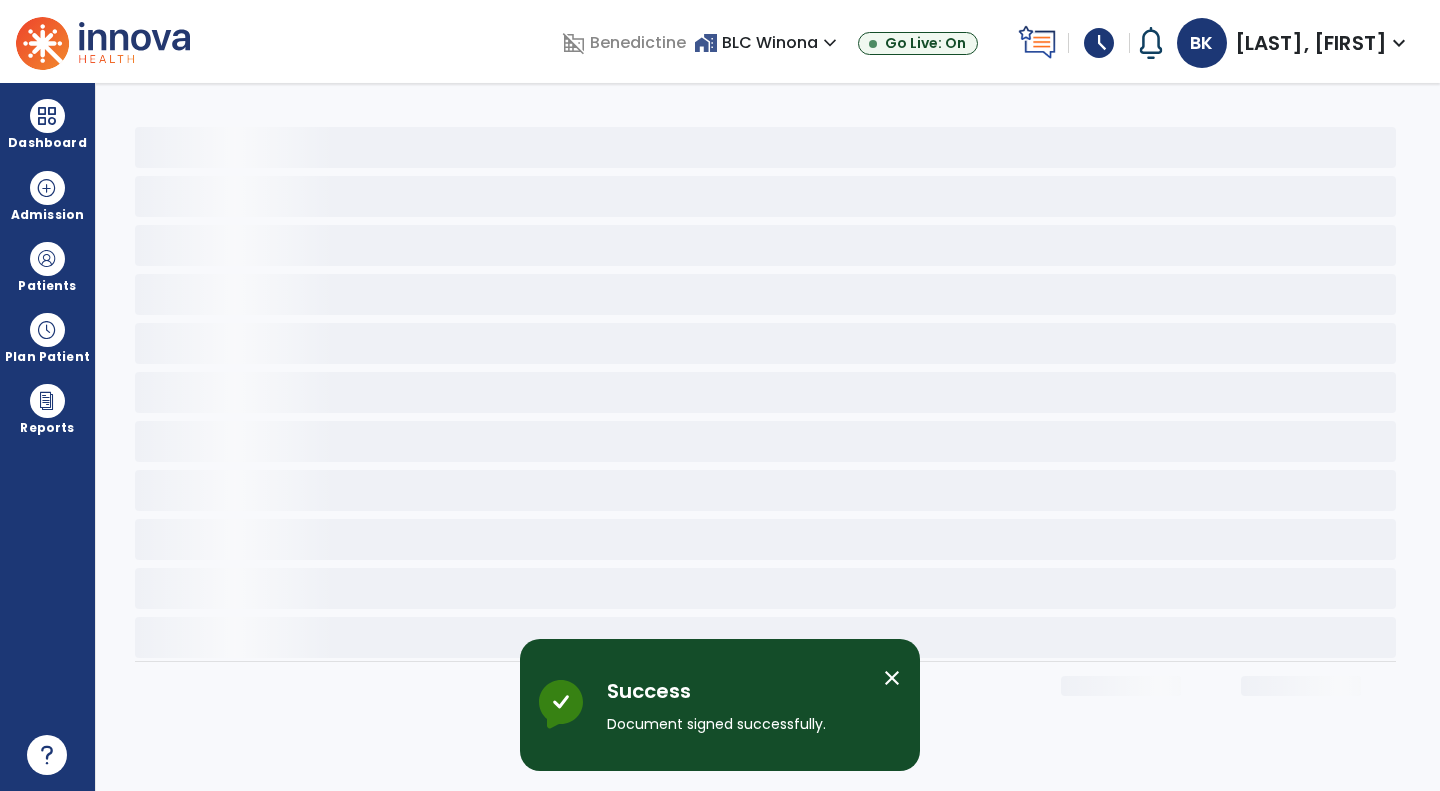 scroll, scrollTop: 0, scrollLeft: 0, axis: both 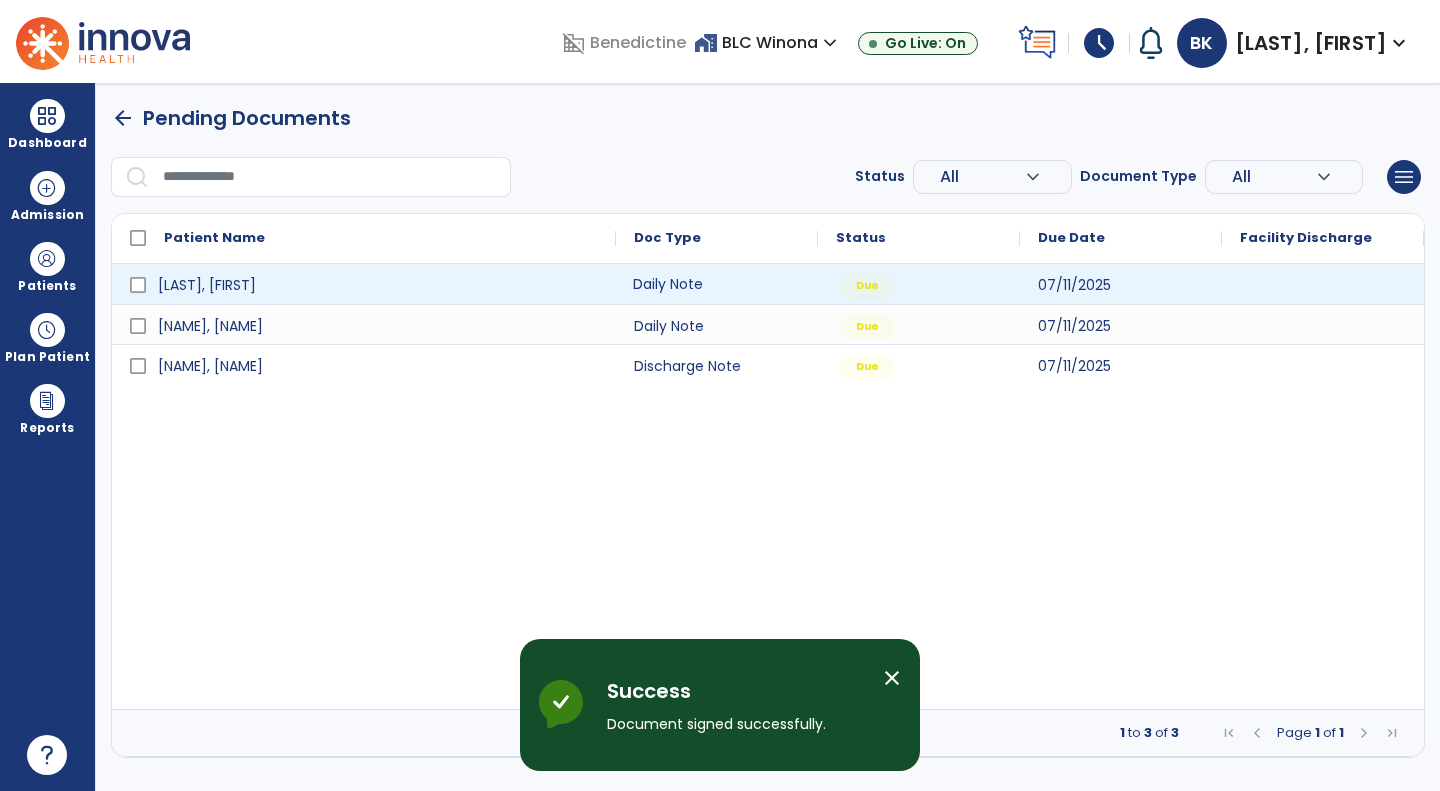 click on "Daily Note" at bounding box center [717, 284] 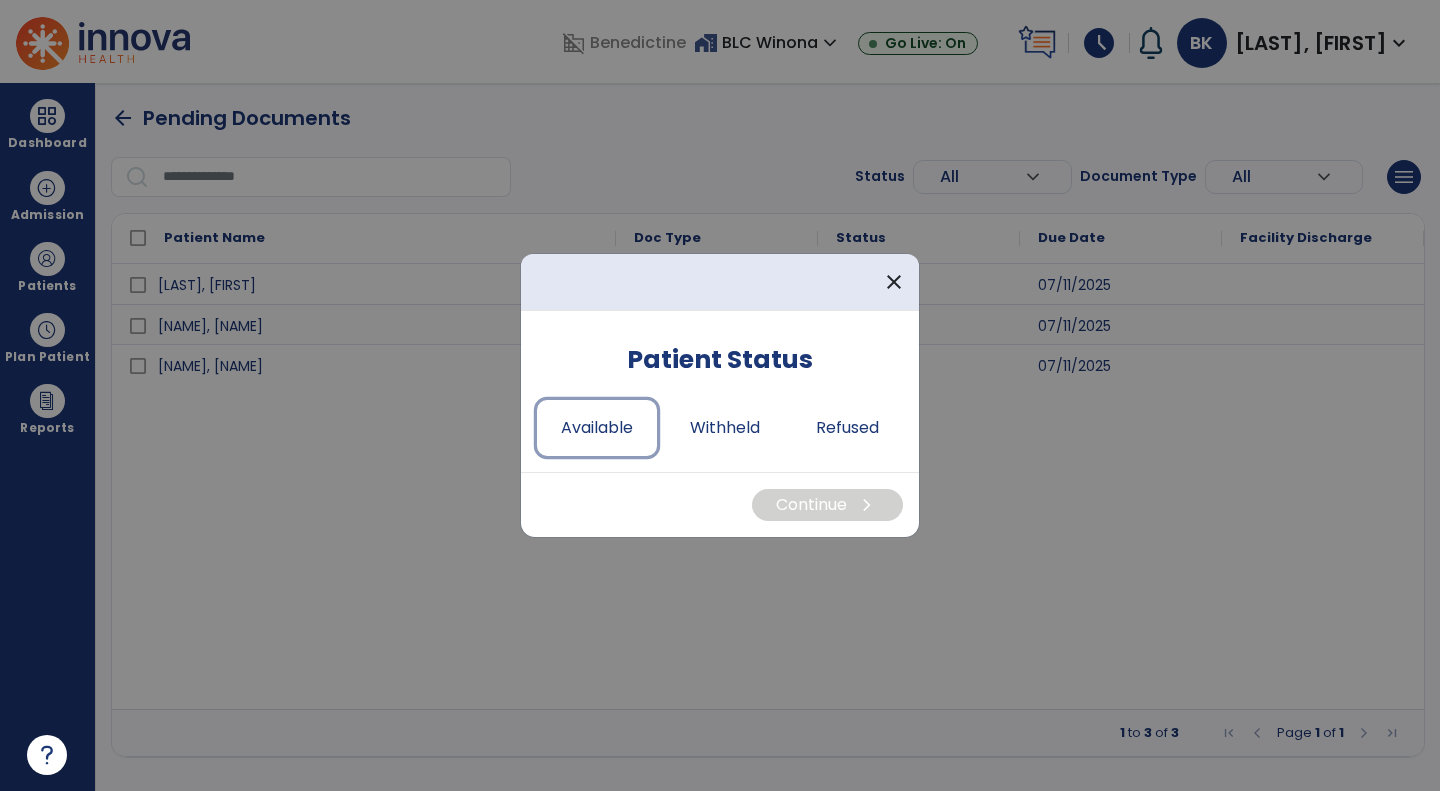 click on "Available" at bounding box center [597, 428] 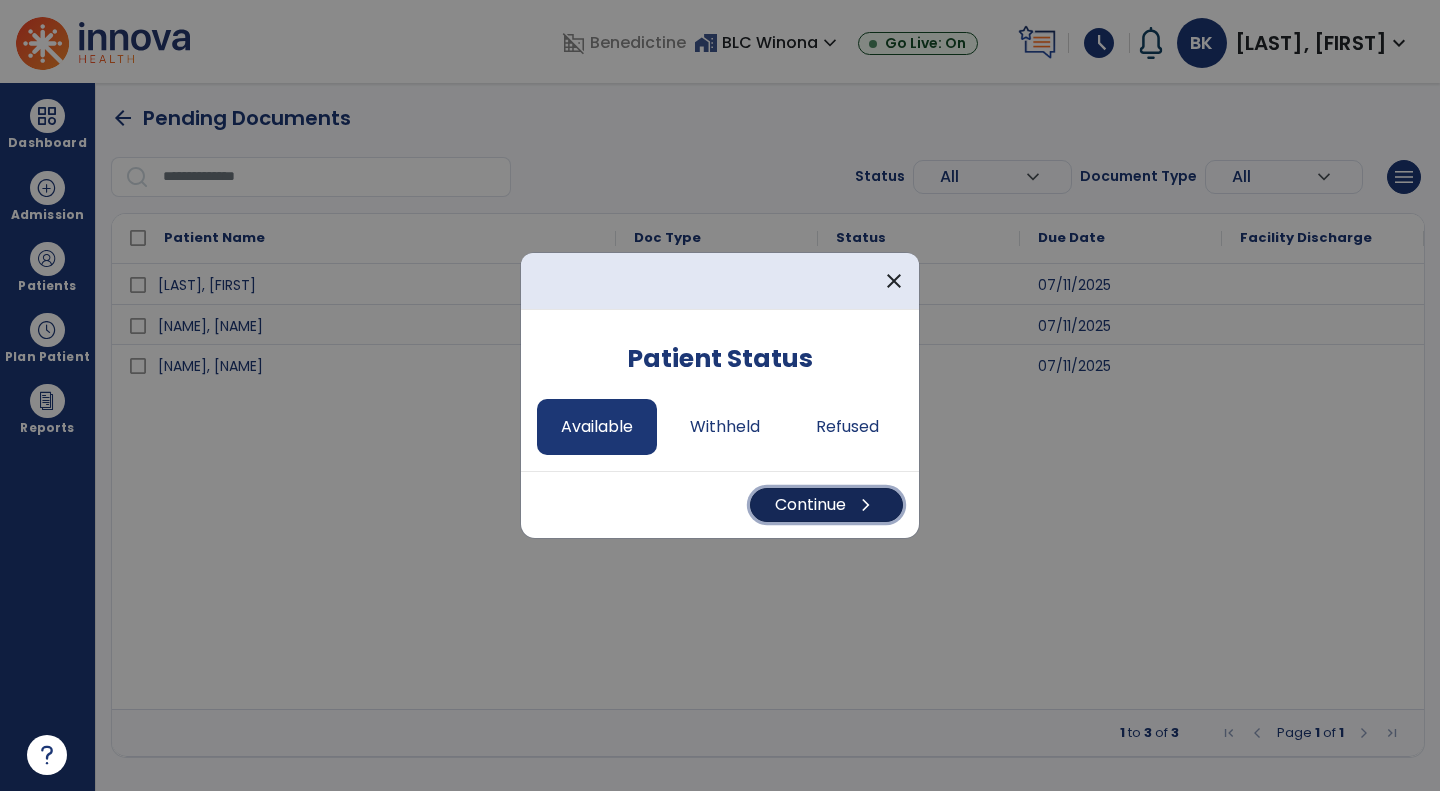 click on "Continue   chevron_right" at bounding box center [826, 505] 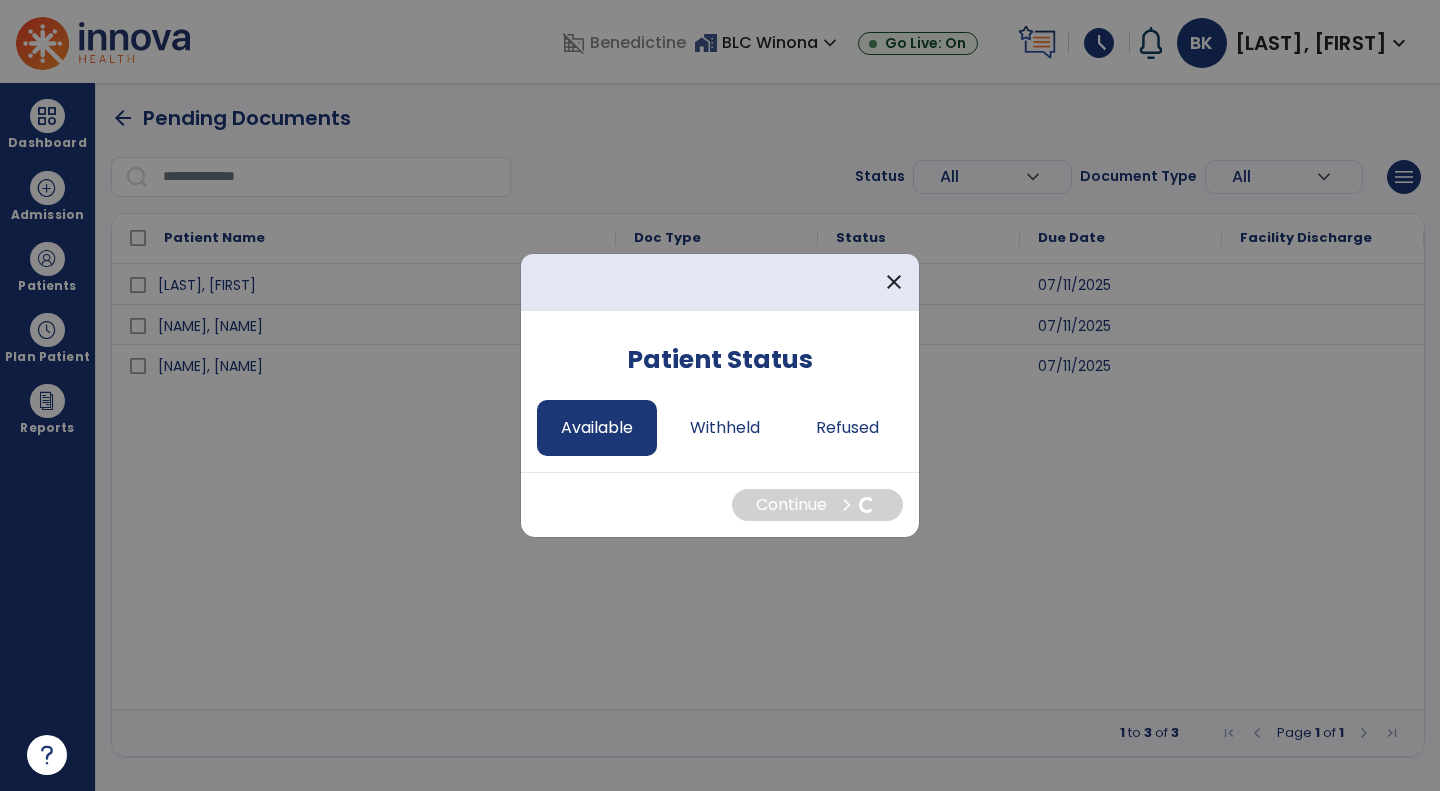 select on "*" 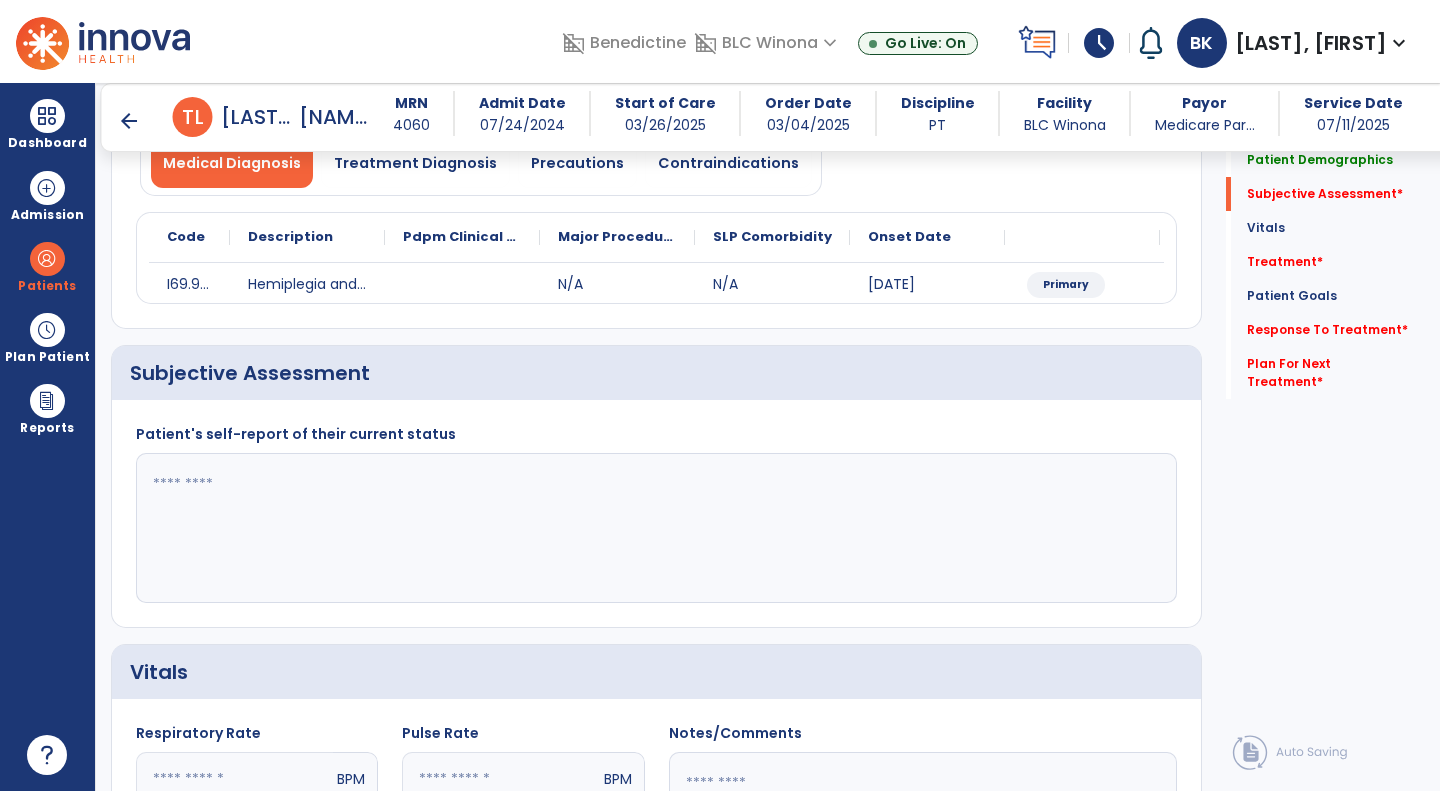 scroll, scrollTop: 184, scrollLeft: 0, axis: vertical 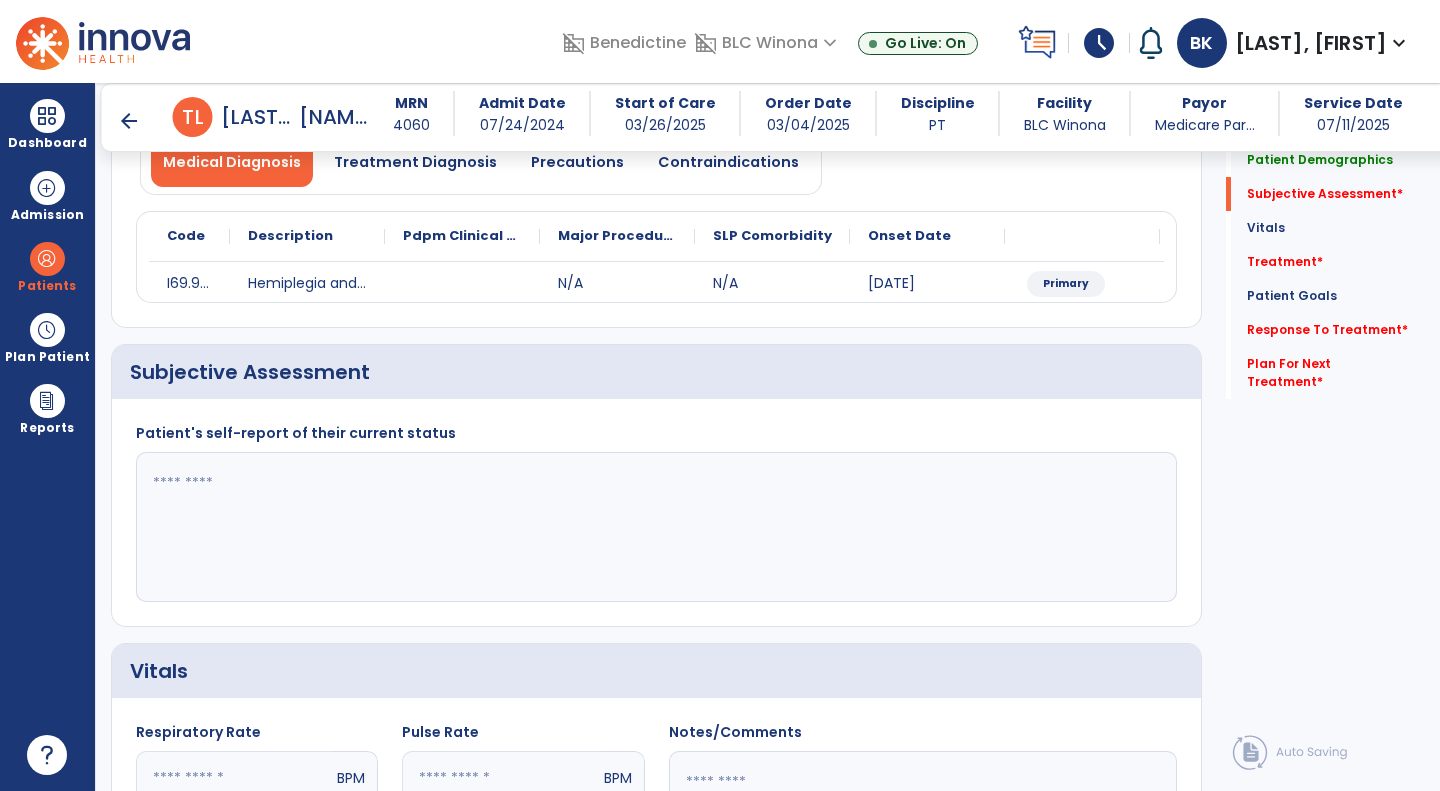 click 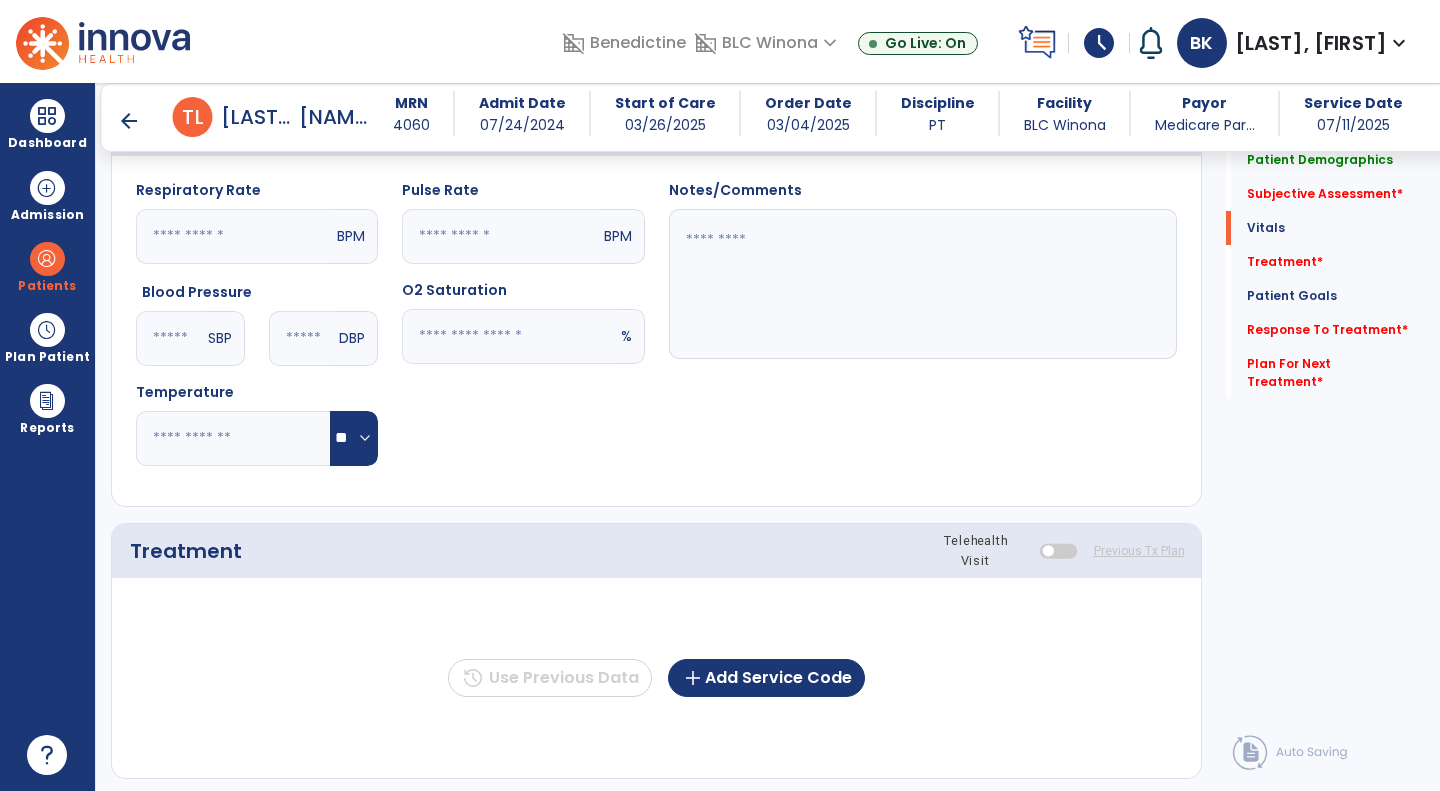 scroll, scrollTop: 731, scrollLeft: 0, axis: vertical 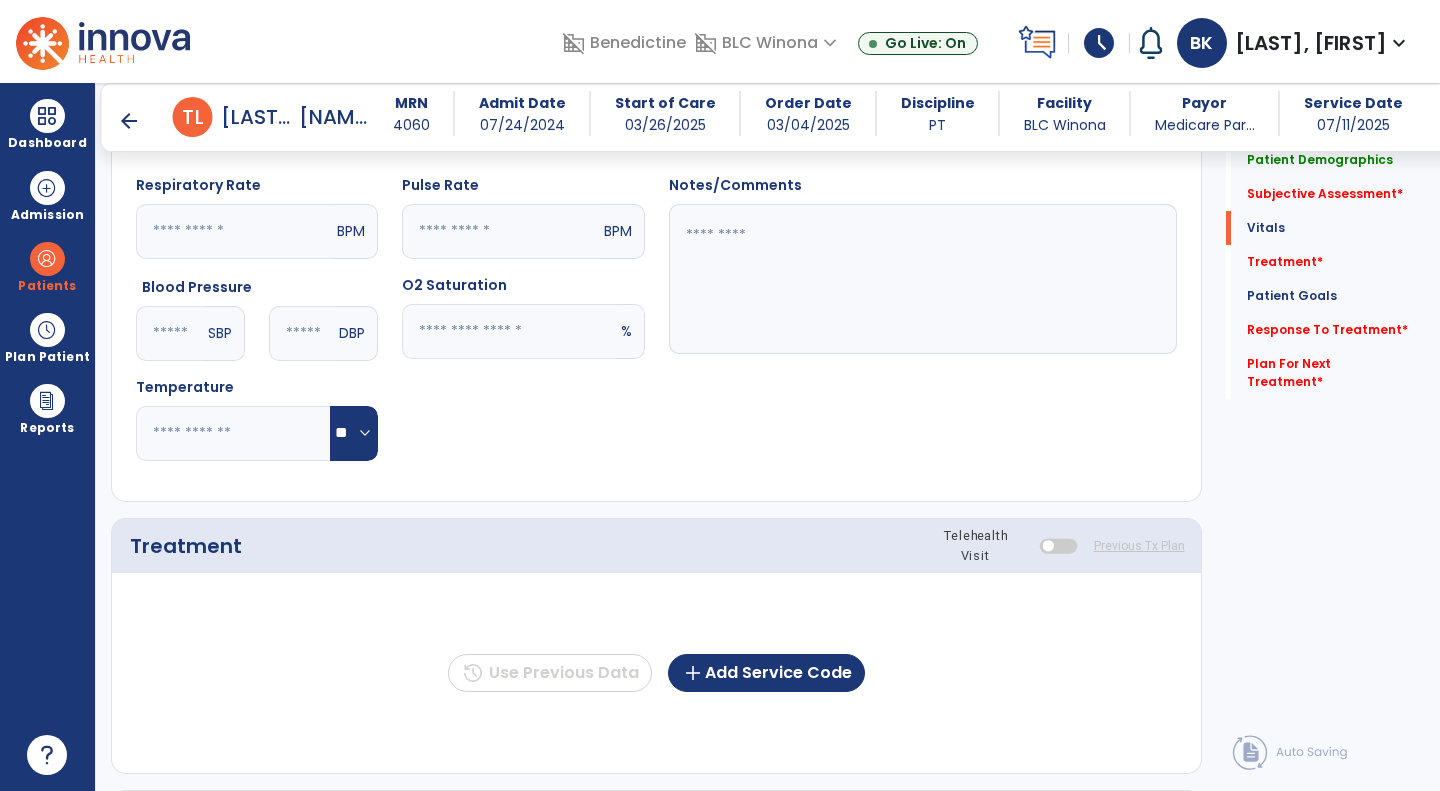 type on "**********" 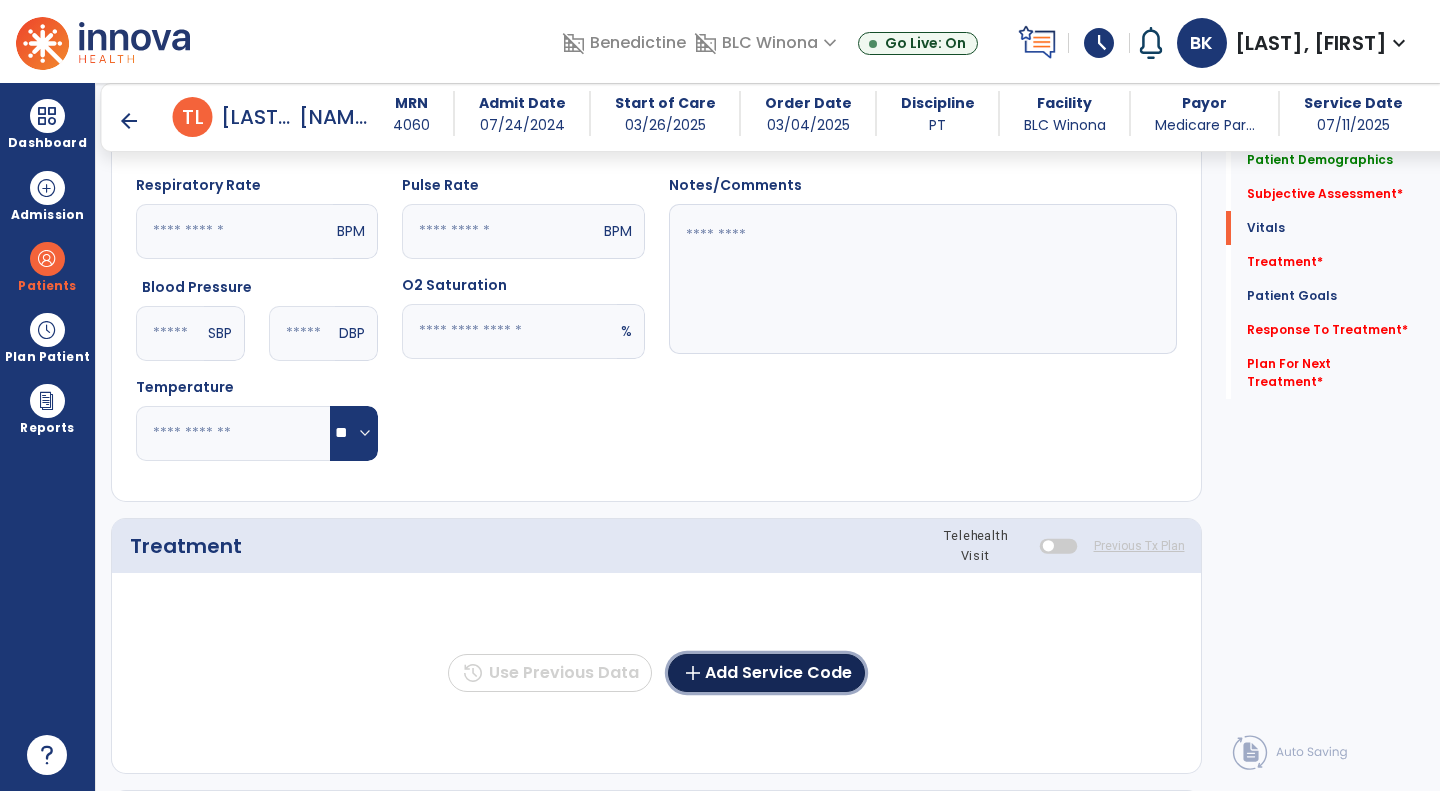 click on "add  Add Service Code" 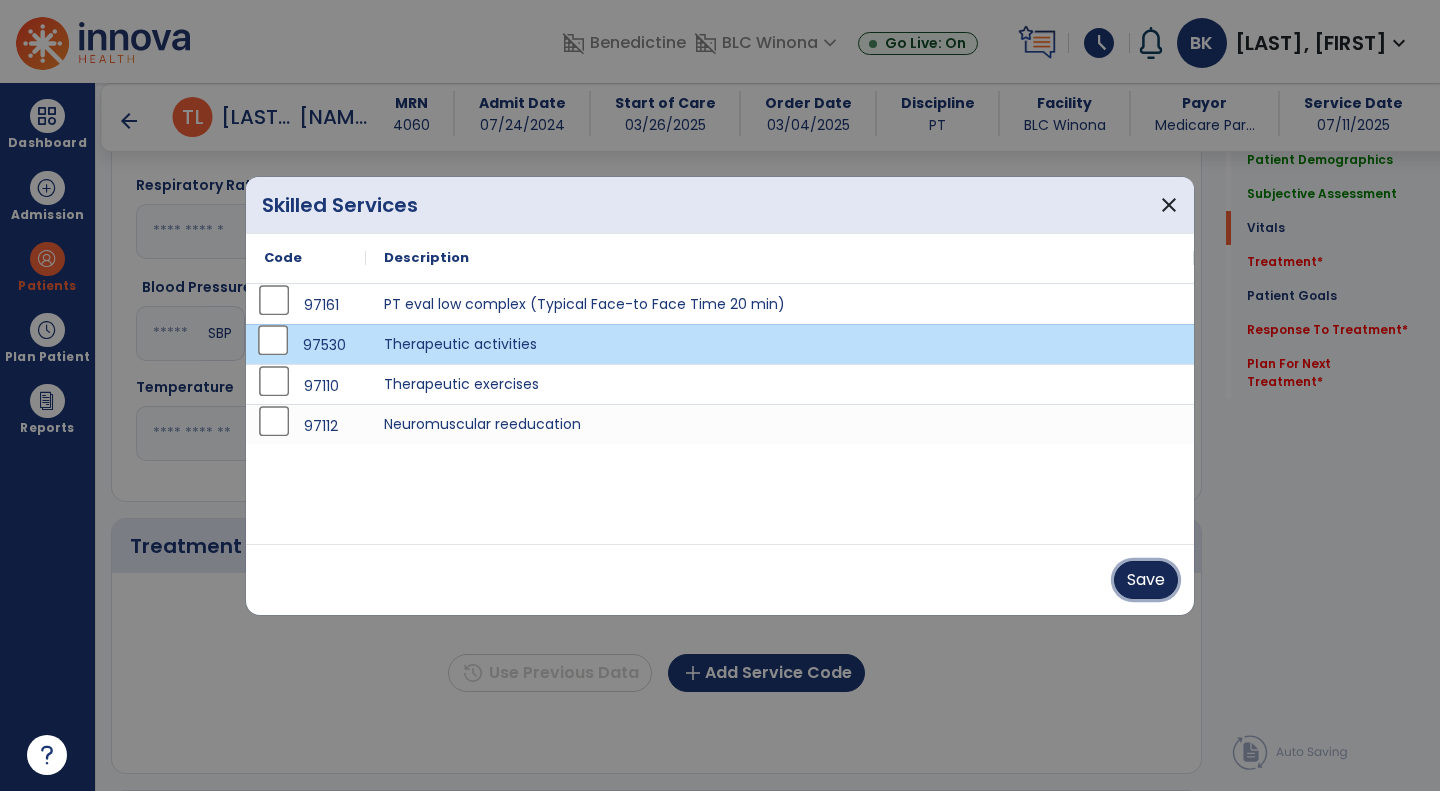 drag, startPoint x: 1142, startPoint y: 565, endPoint x: 312, endPoint y: 346, distance: 858.40607 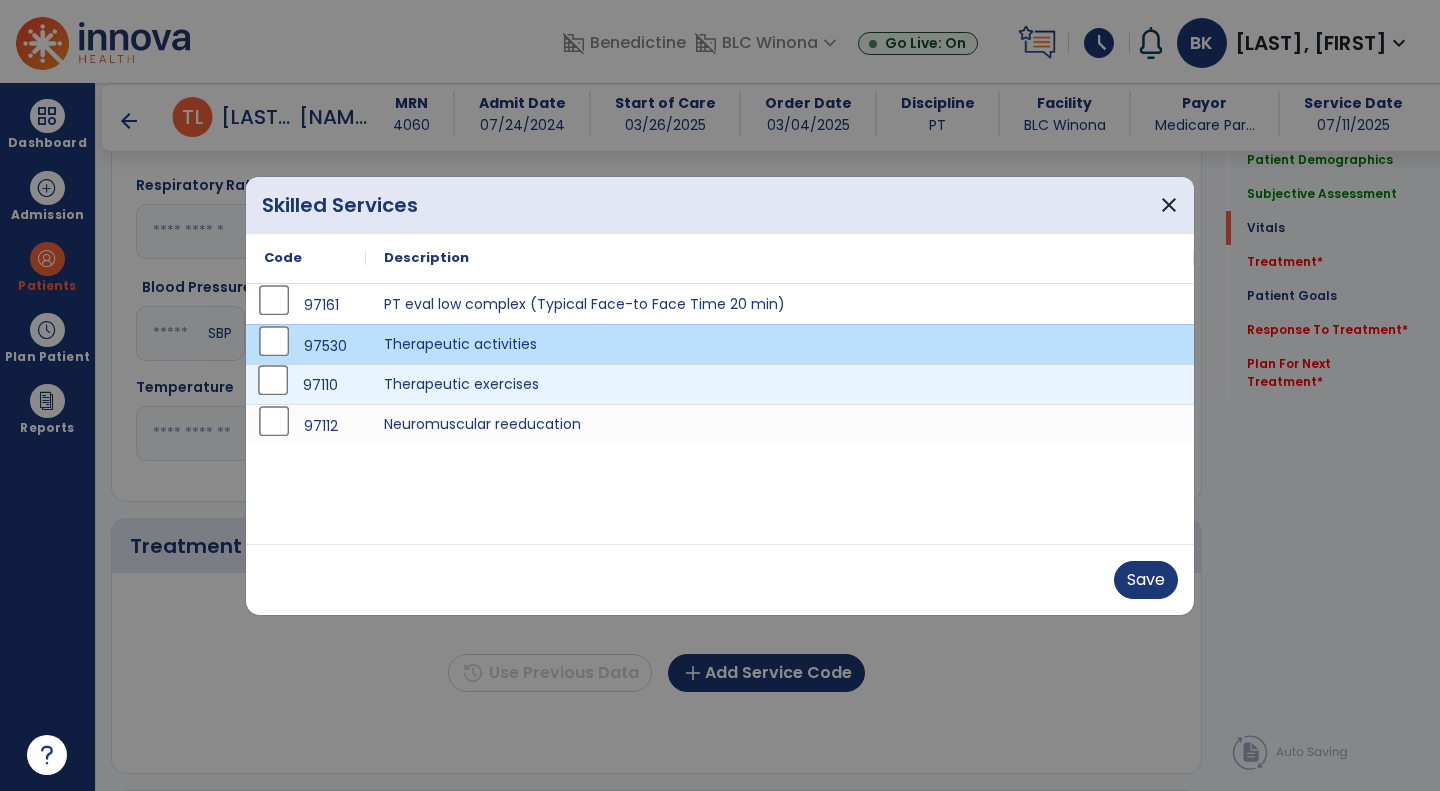 click on "97110" at bounding box center (306, 384) 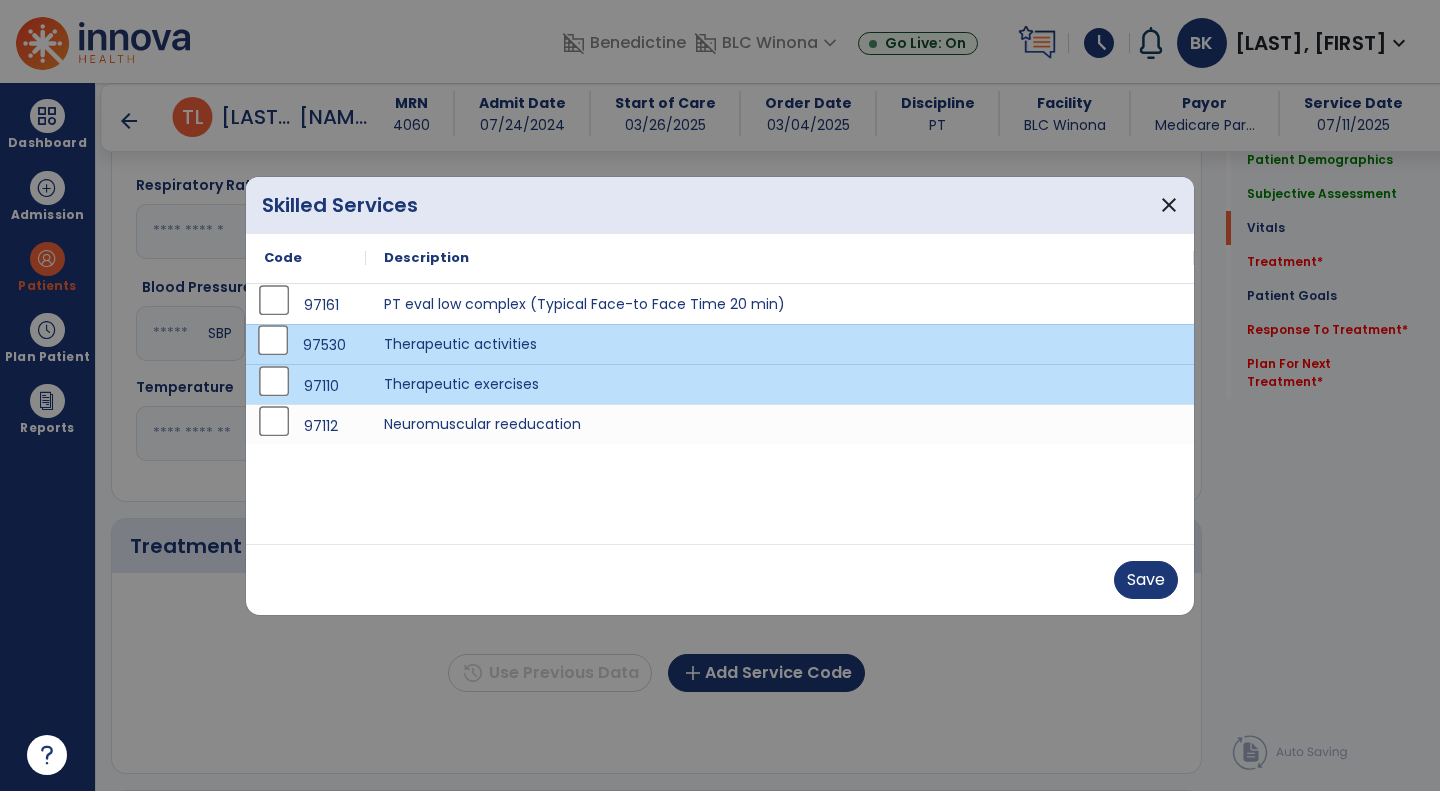 click on "97530" at bounding box center [306, 345] 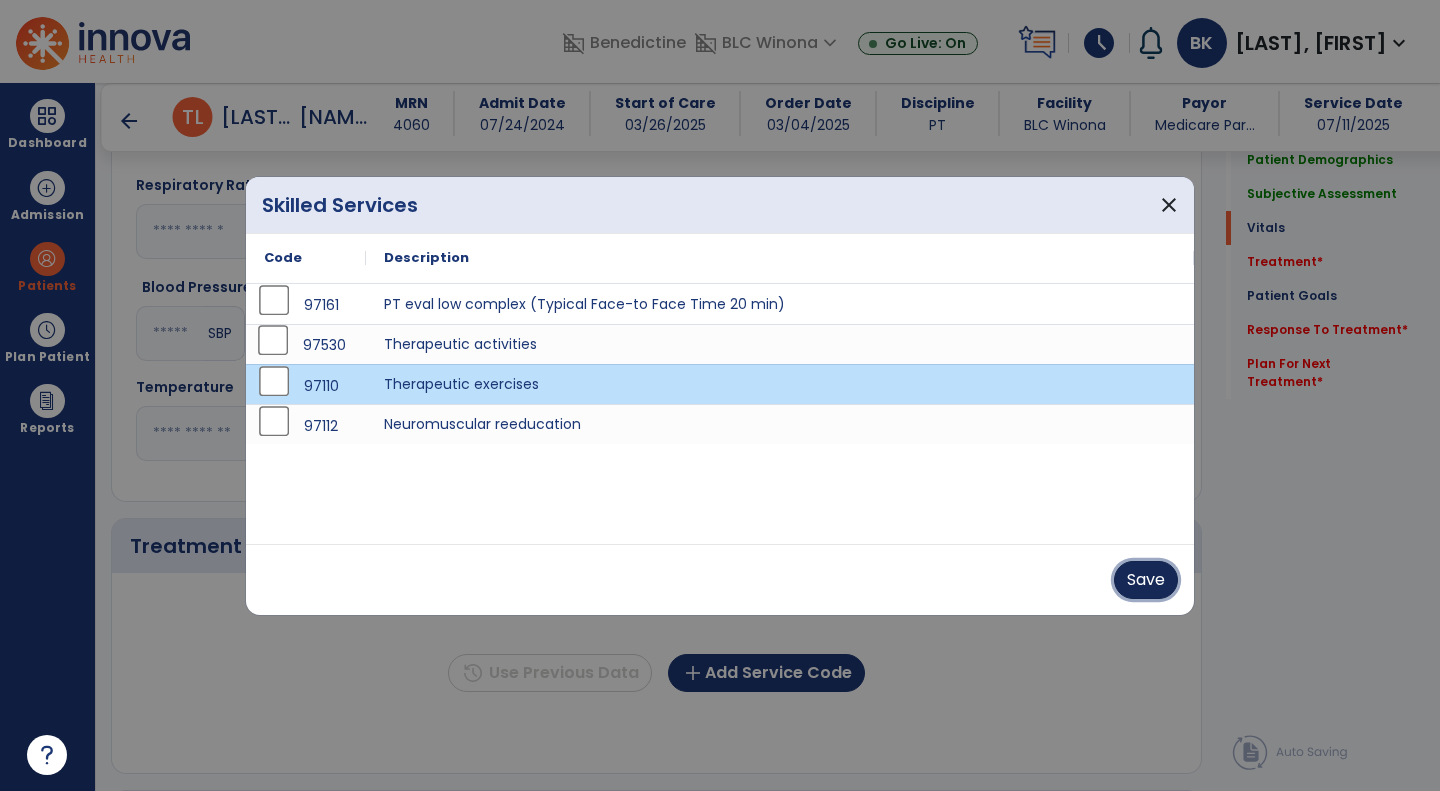 click on "Save" at bounding box center (1146, 580) 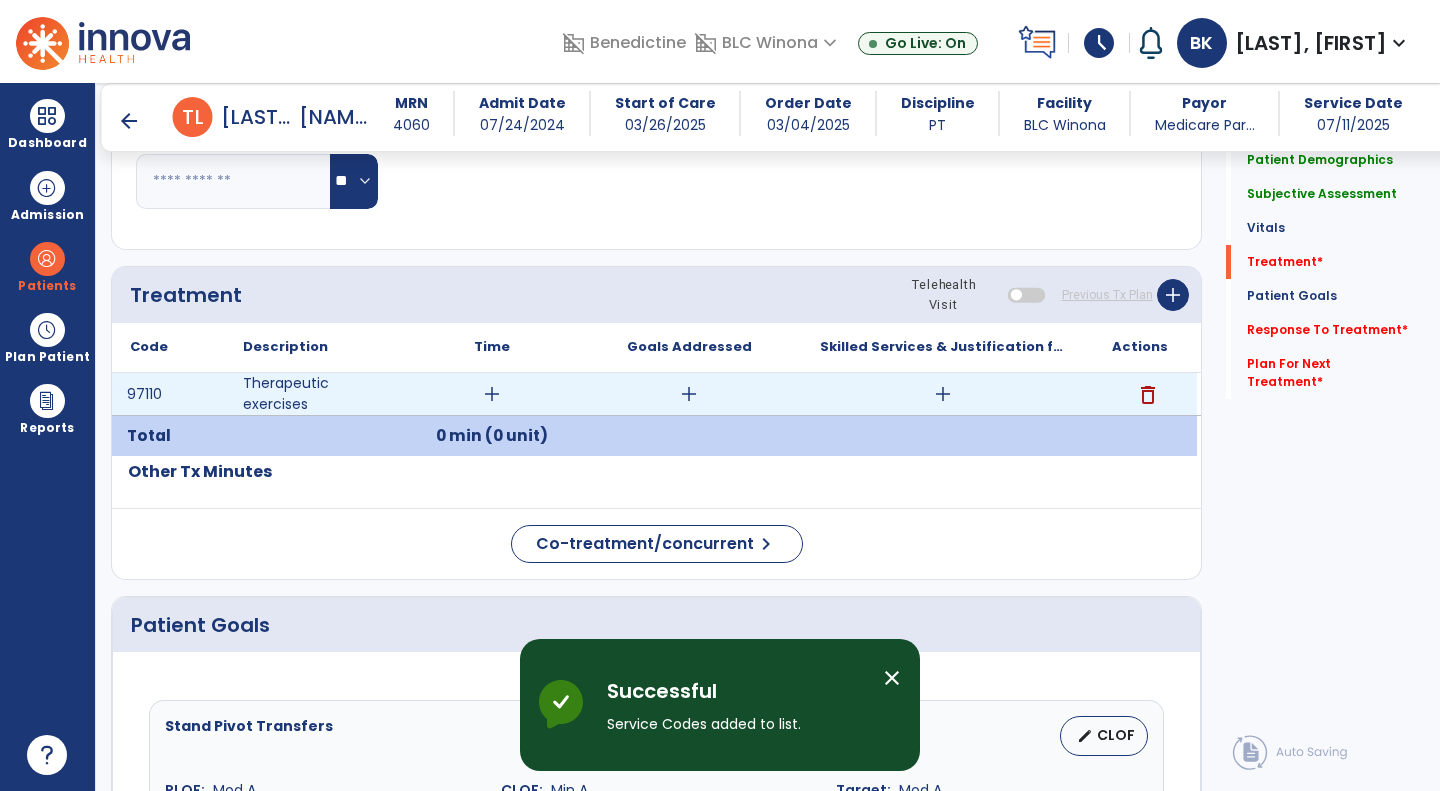scroll, scrollTop: 984, scrollLeft: 0, axis: vertical 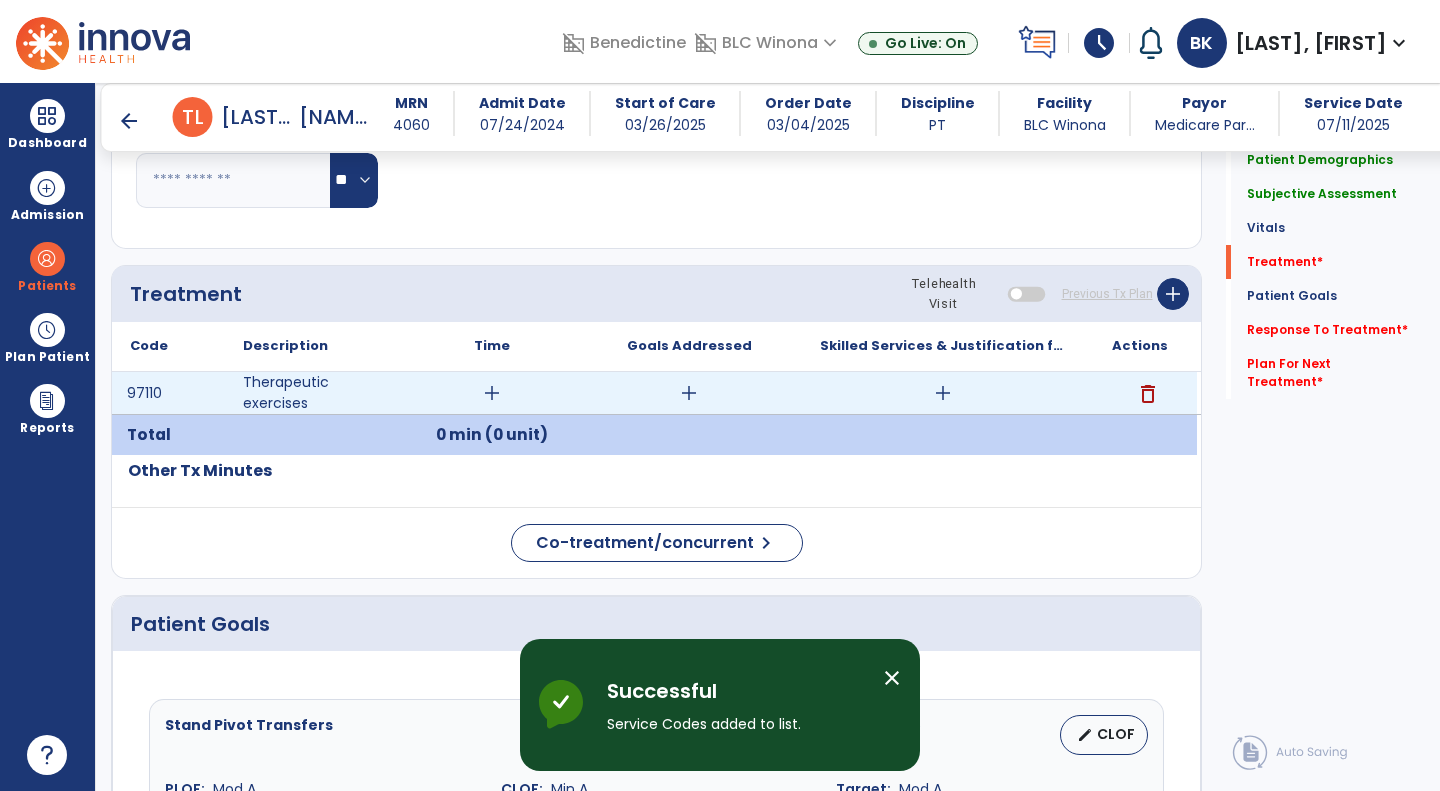 click on "add" at bounding box center [492, 393] 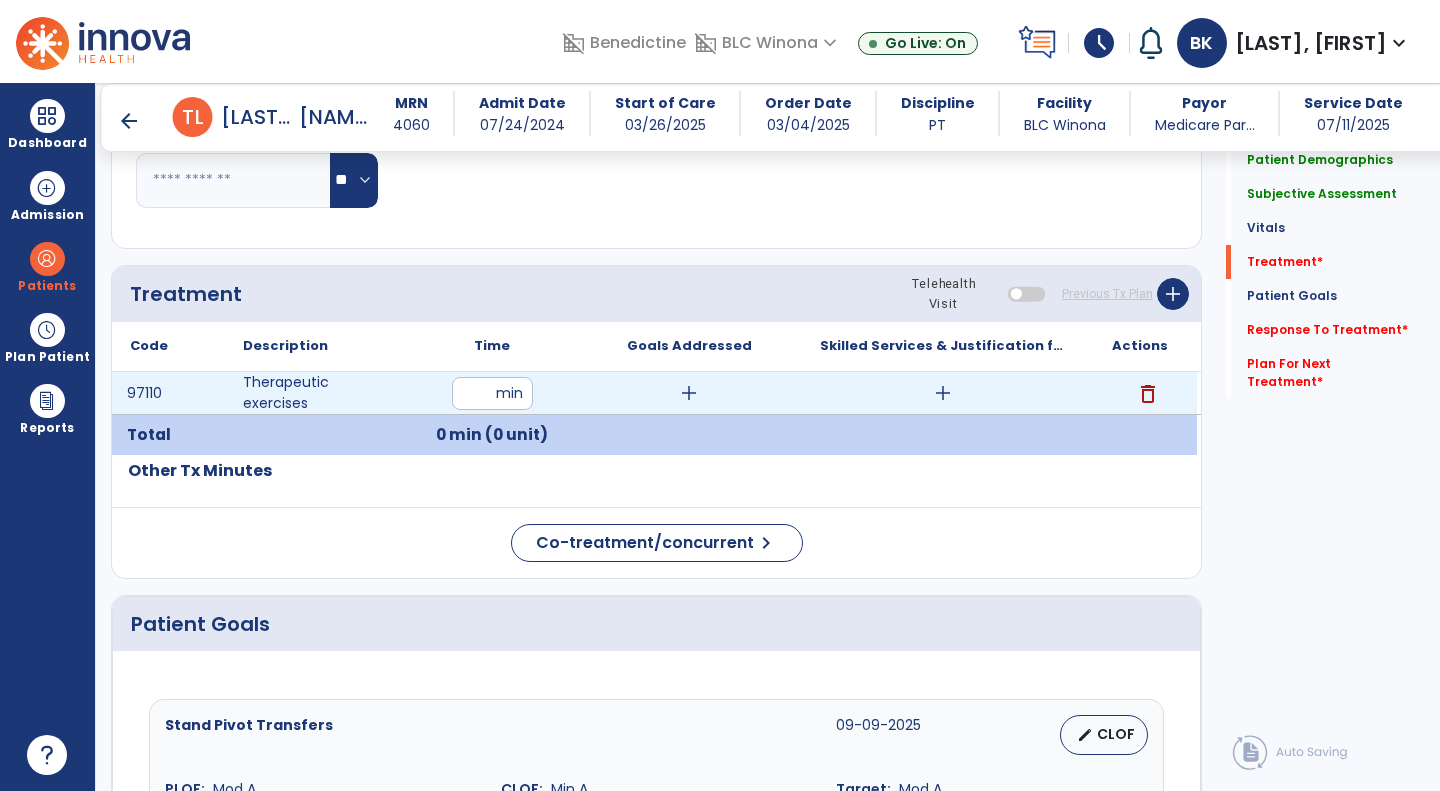 type on "**" 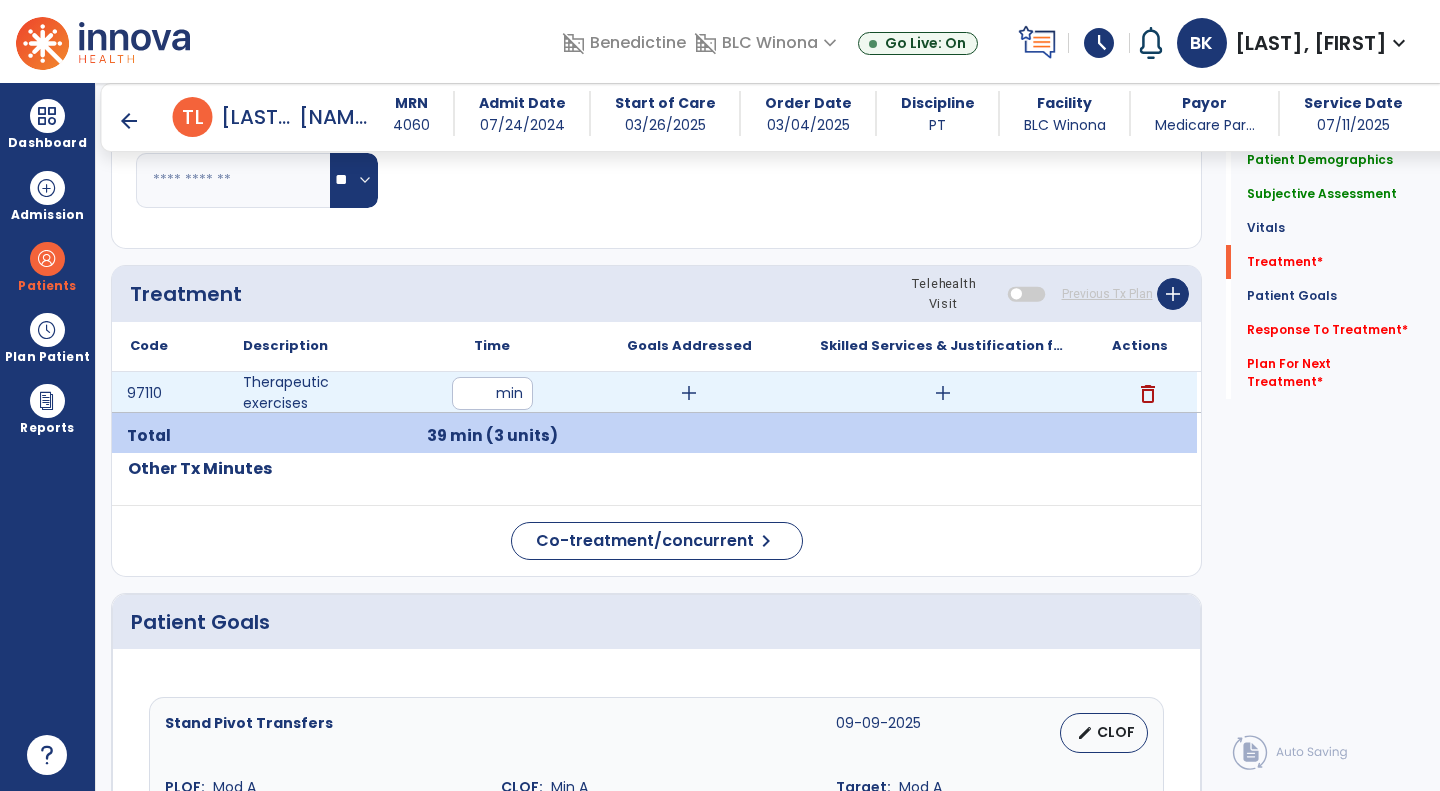 click on "add" at bounding box center [689, 393] 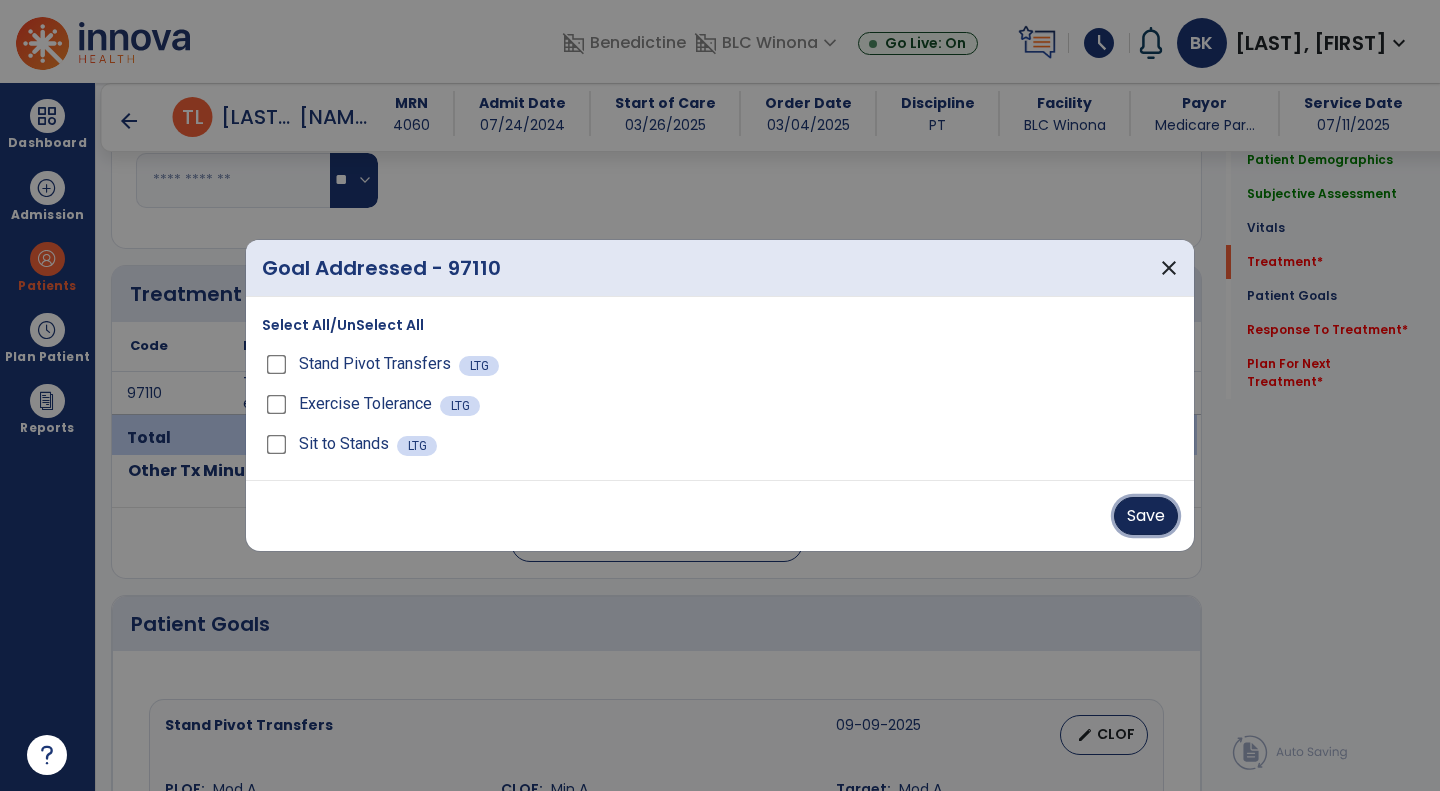 click on "Save" at bounding box center (1146, 516) 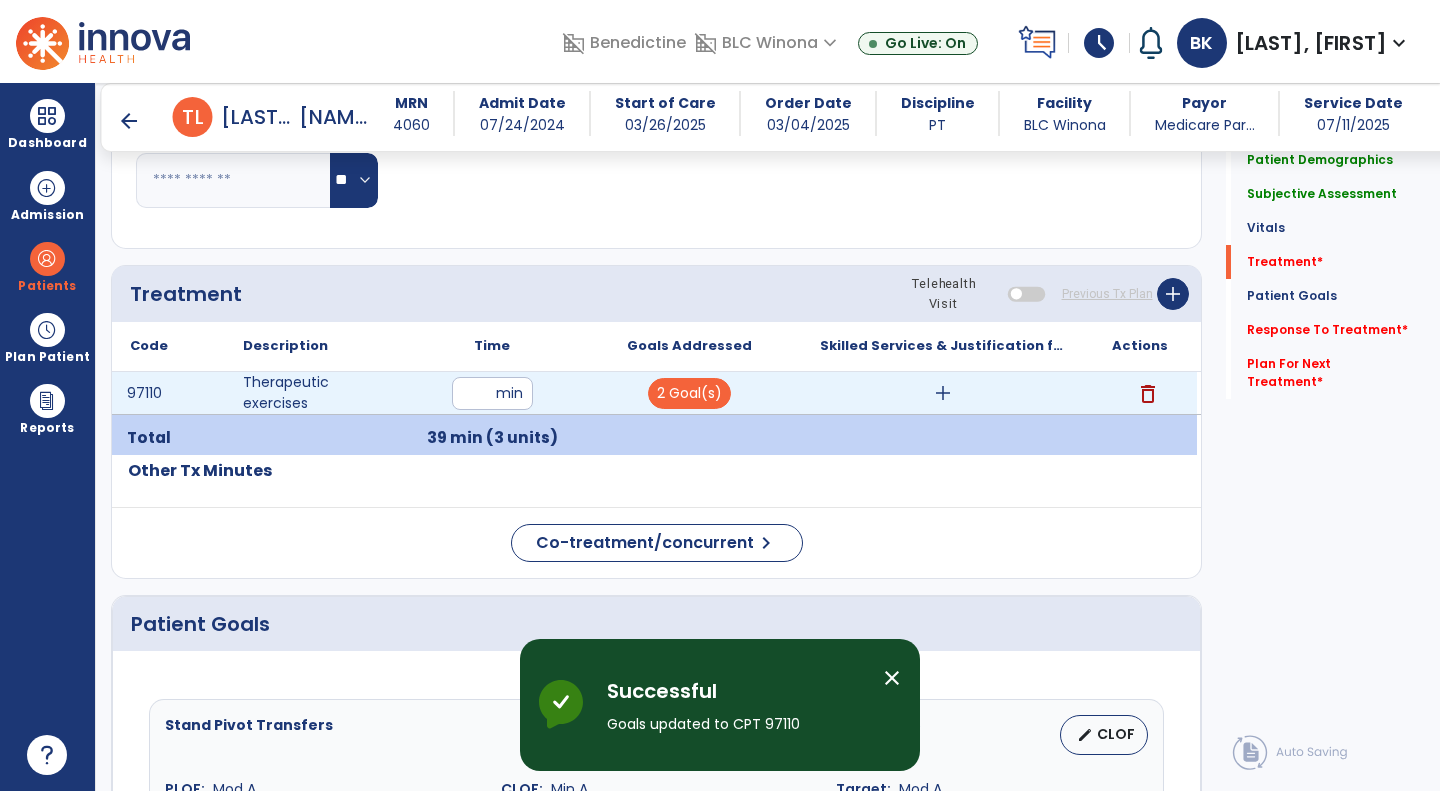 click on "add" at bounding box center [943, 393] 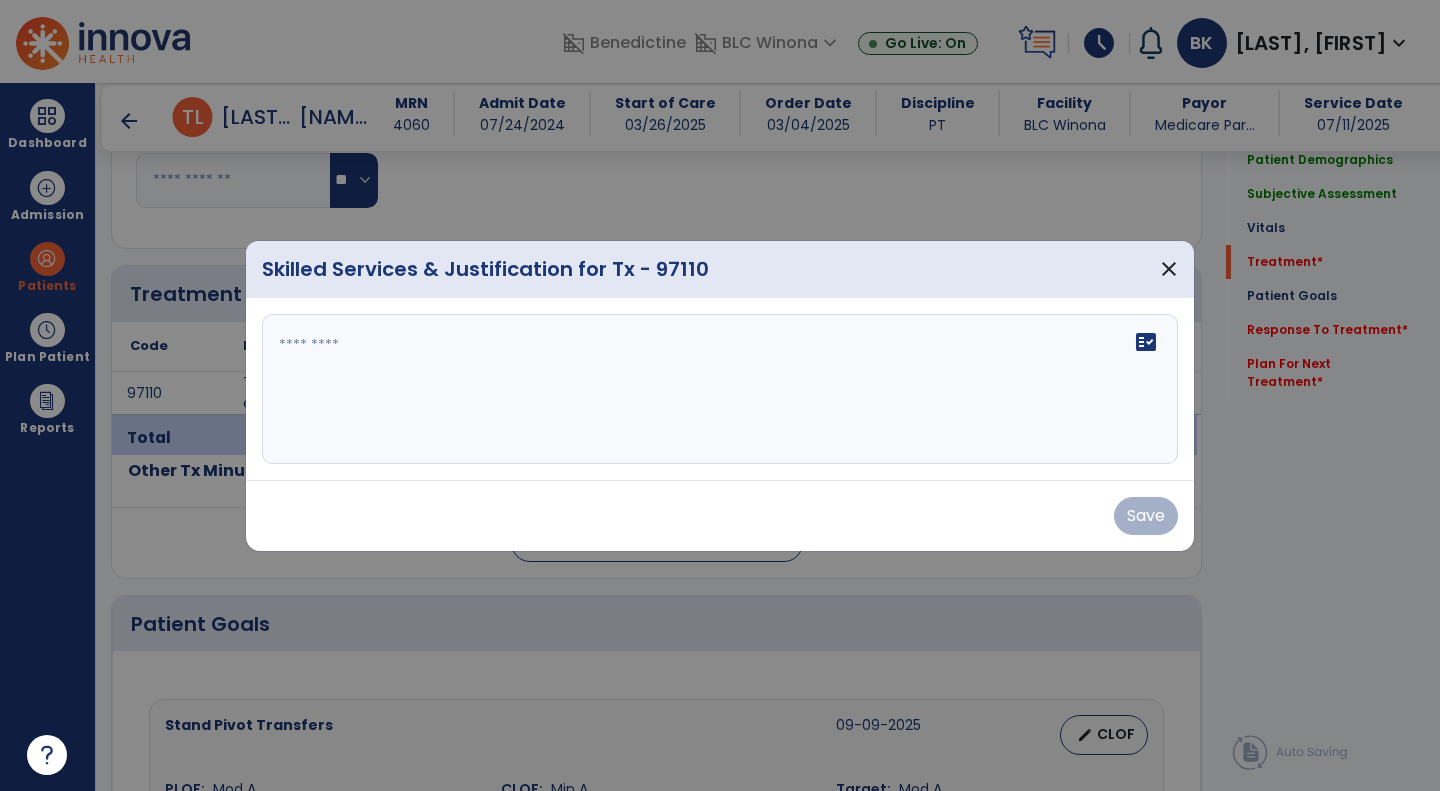 click on "fact_check" at bounding box center (720, 389) 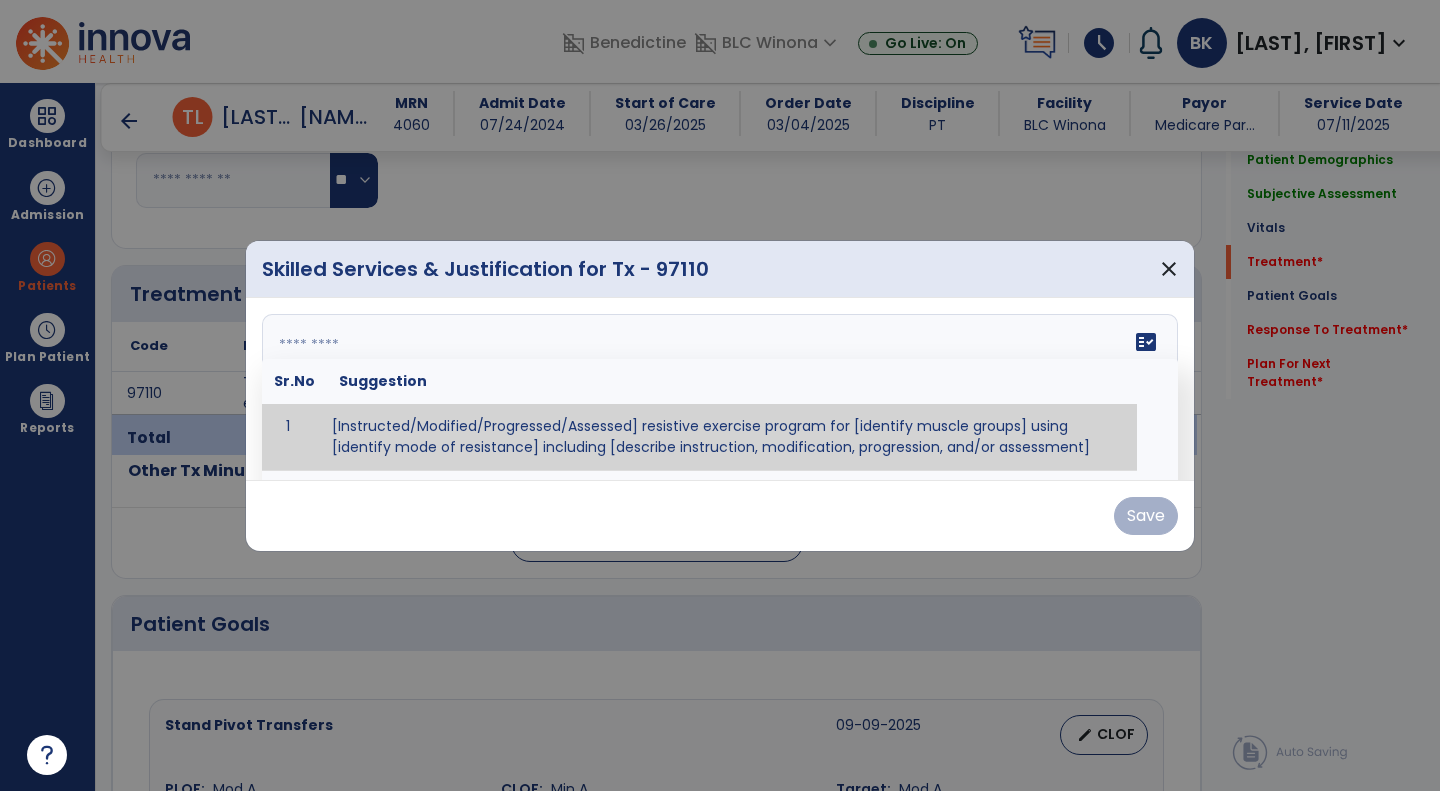 type on "*" 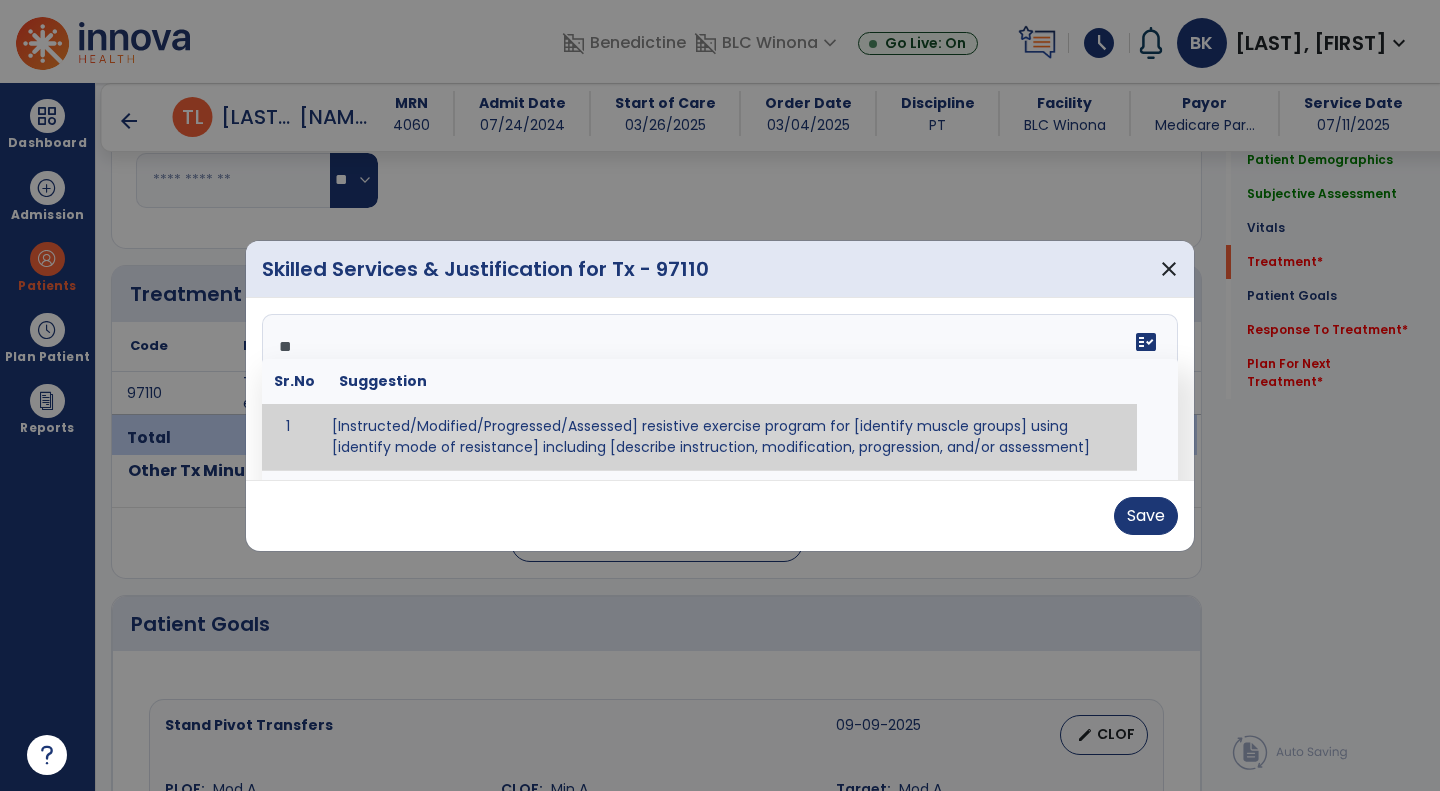type on "*" 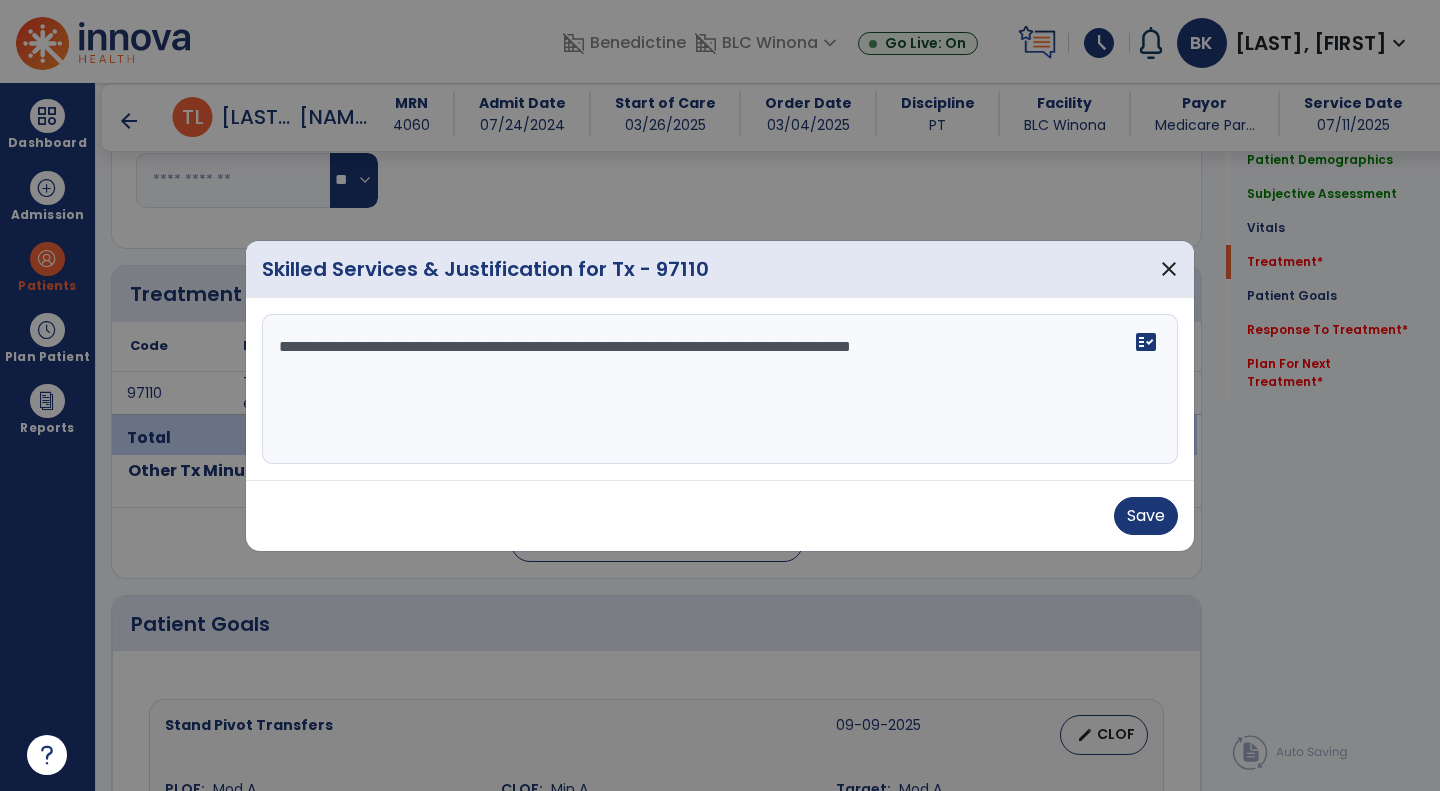 drag, startPoint x: 822, startPoint y: 340, endPoint x: 1204, endPoint y: 309, distance: 383.2558 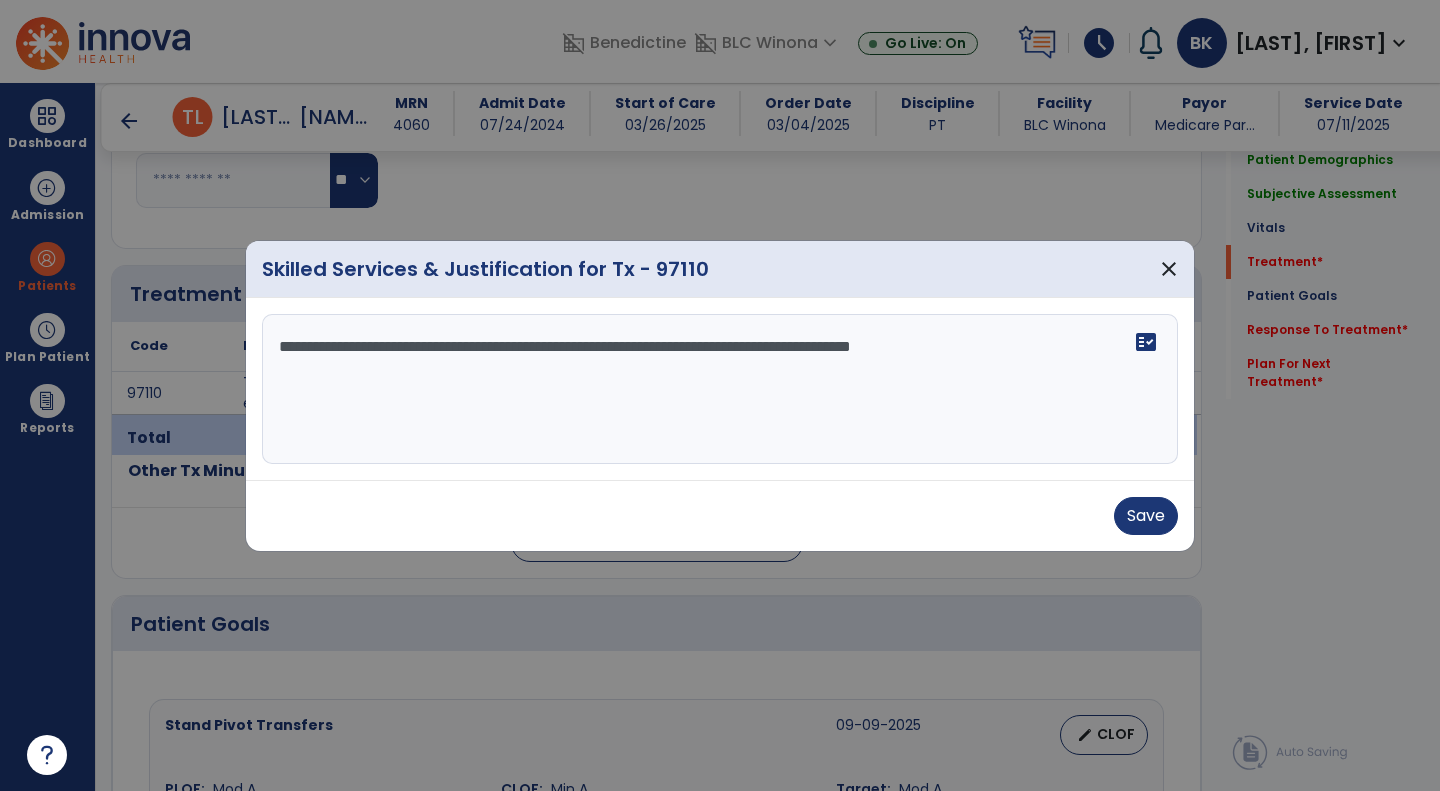 click on "**********" at bounding box center (720, 395) 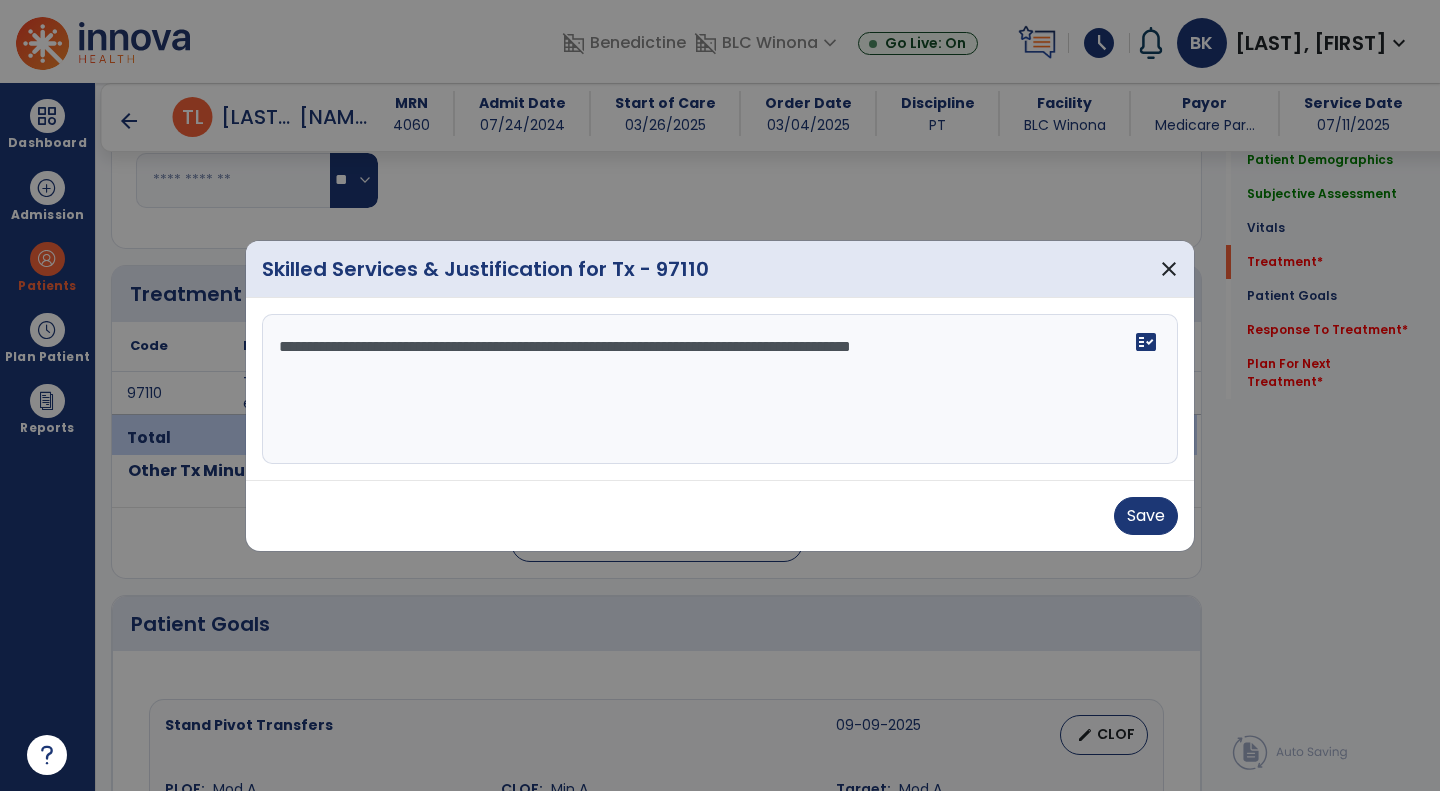 drag, startPoint x: 1035, startPoint y: 340, endPoint x: 586, endPoint y: 340, distance: 449 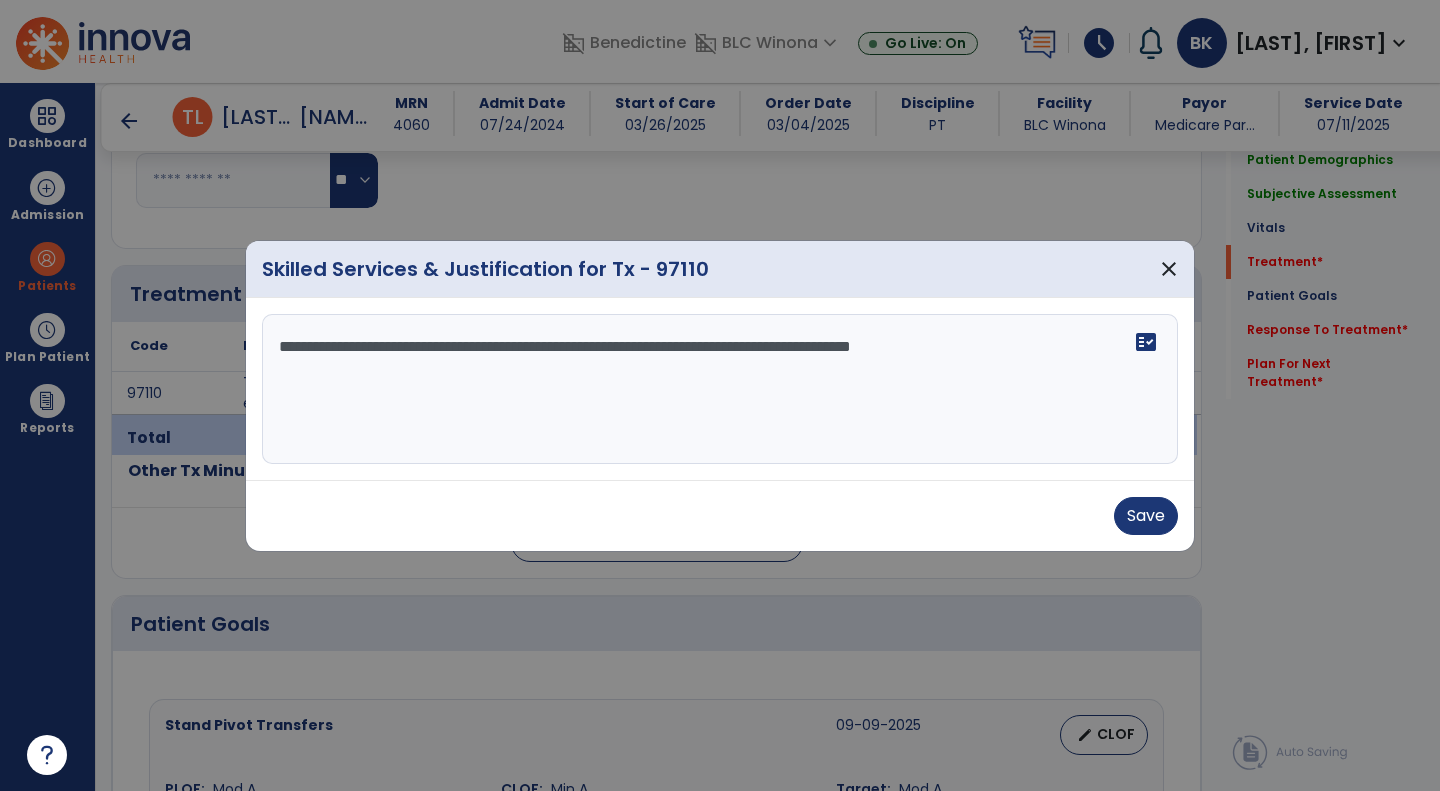 click on "**********" at bounding box center (720, 389) 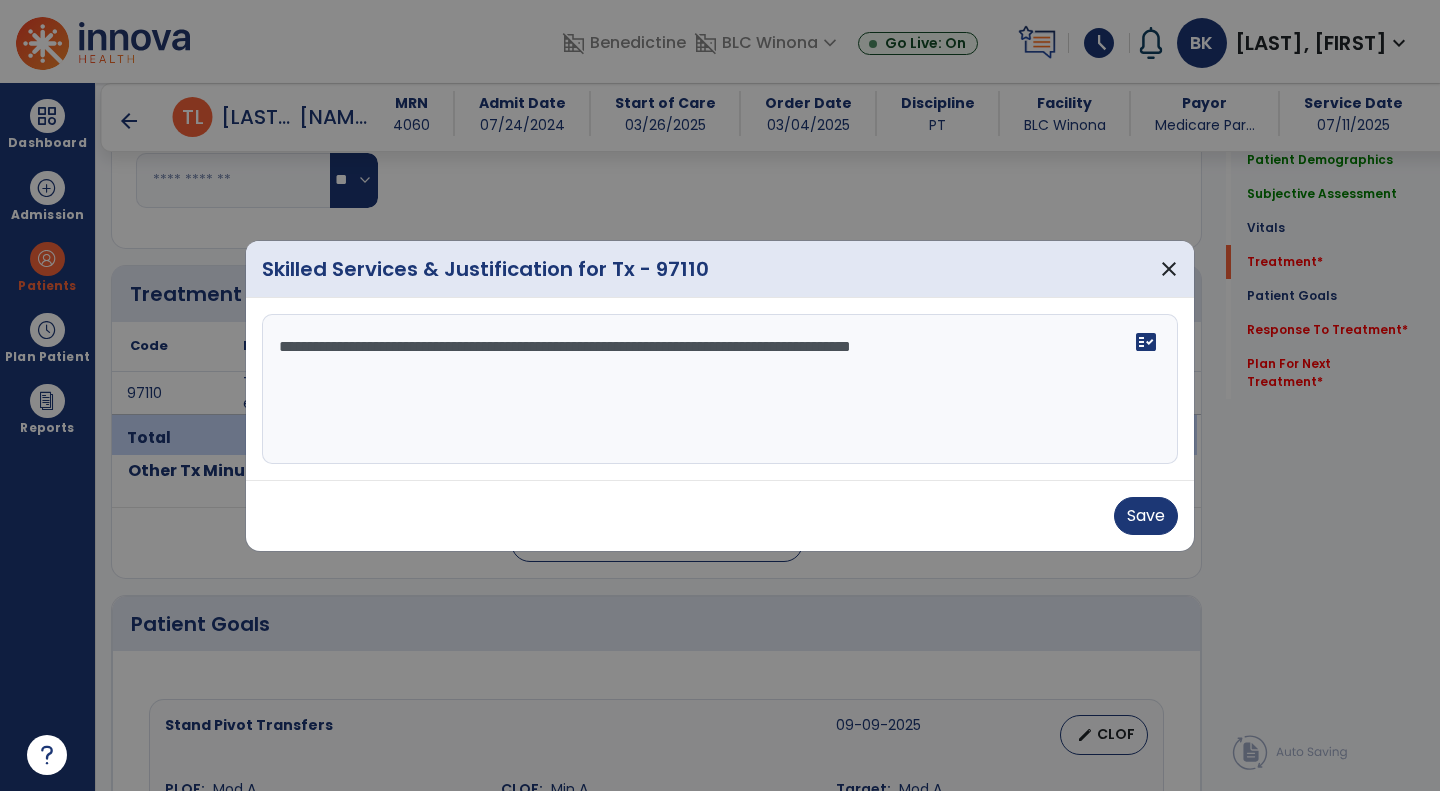 drag, startPoint x: 660, startPoint y: 341, endPoint x: 863, endPoint y: 353, distance: 203.35437 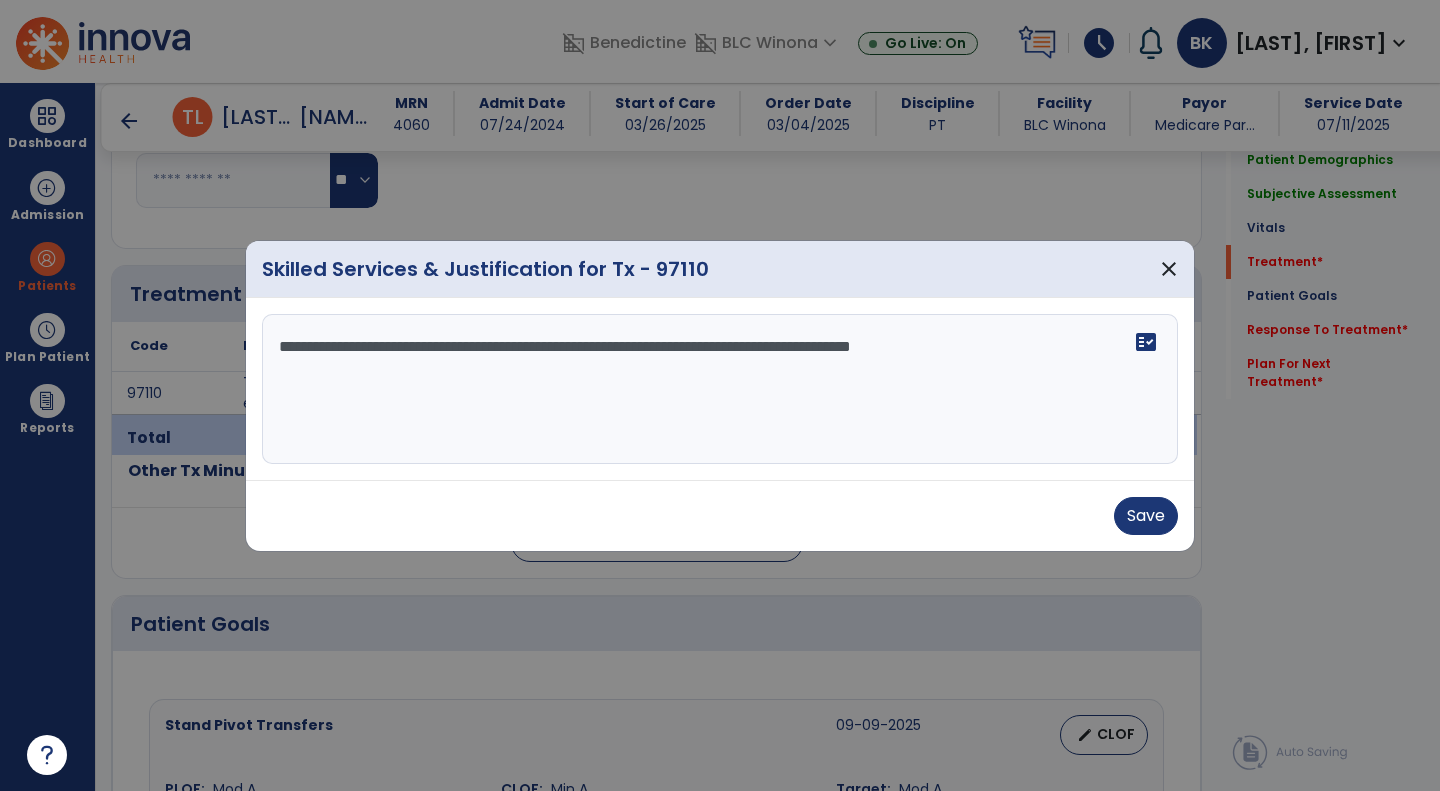 click on "**********" at bounding box center (720, 389) 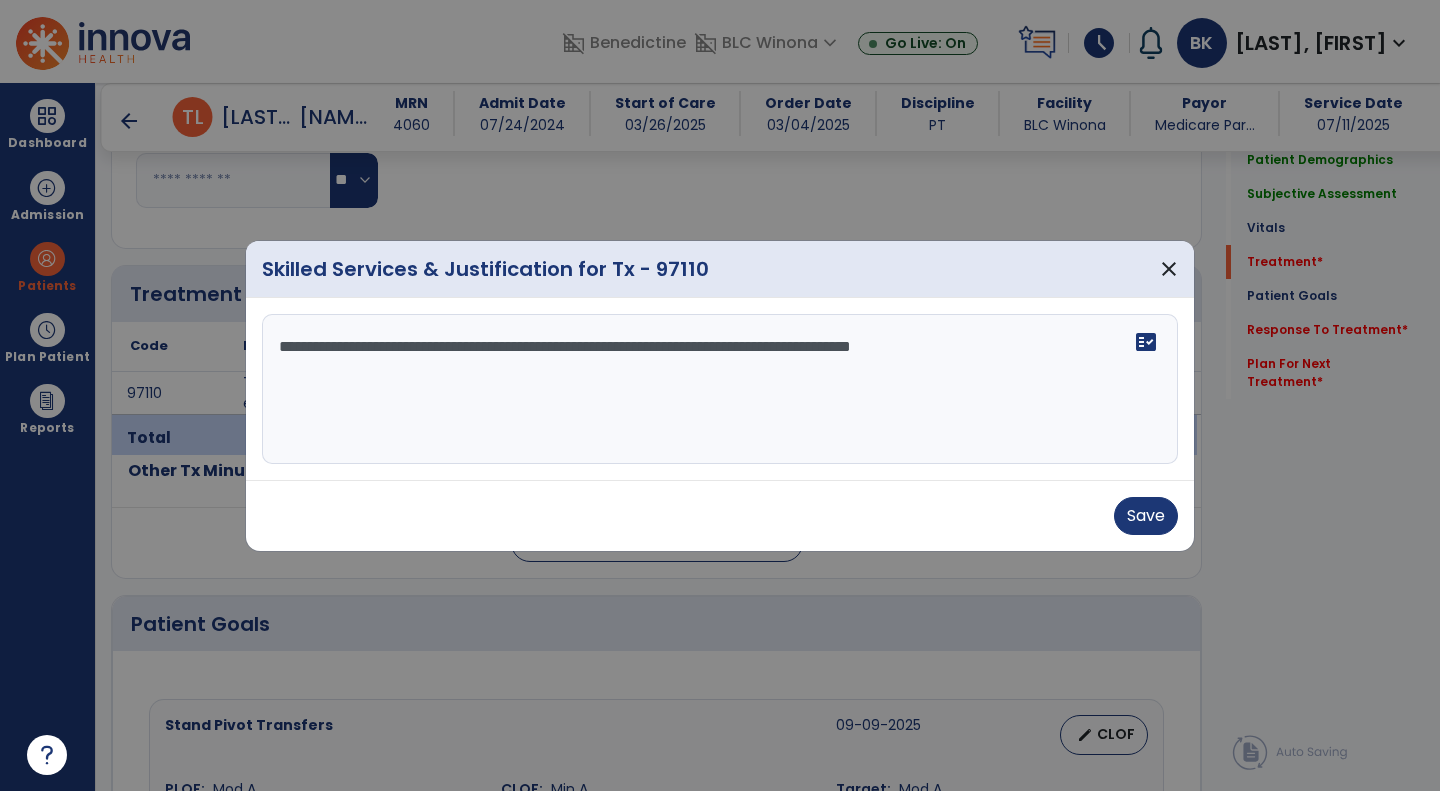drag, startPoint x: 586, startPoint y: 343, endPoint x: 936, endPoint y: 401, distance: 354.77316 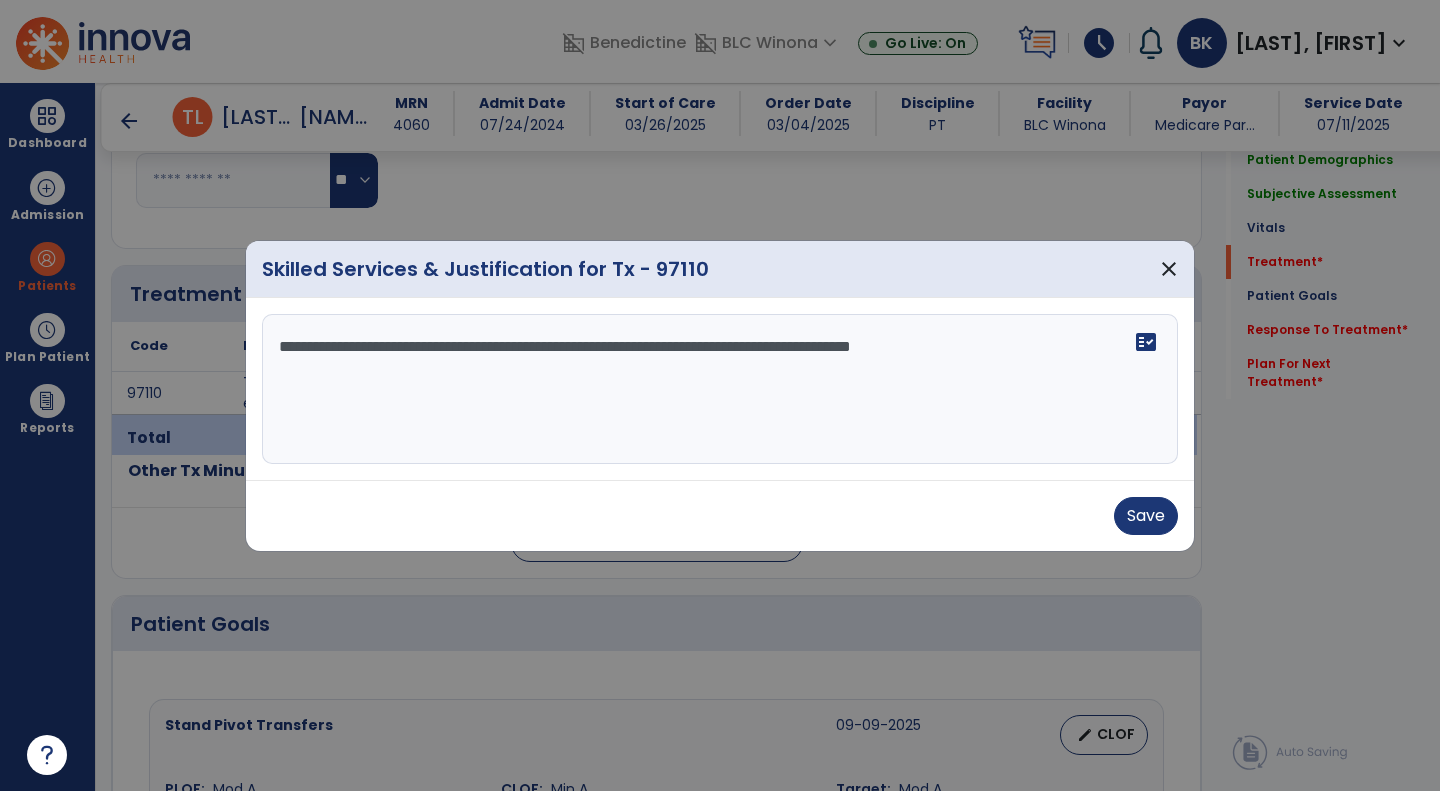 click on "**********" at bounding box center [720, 389] 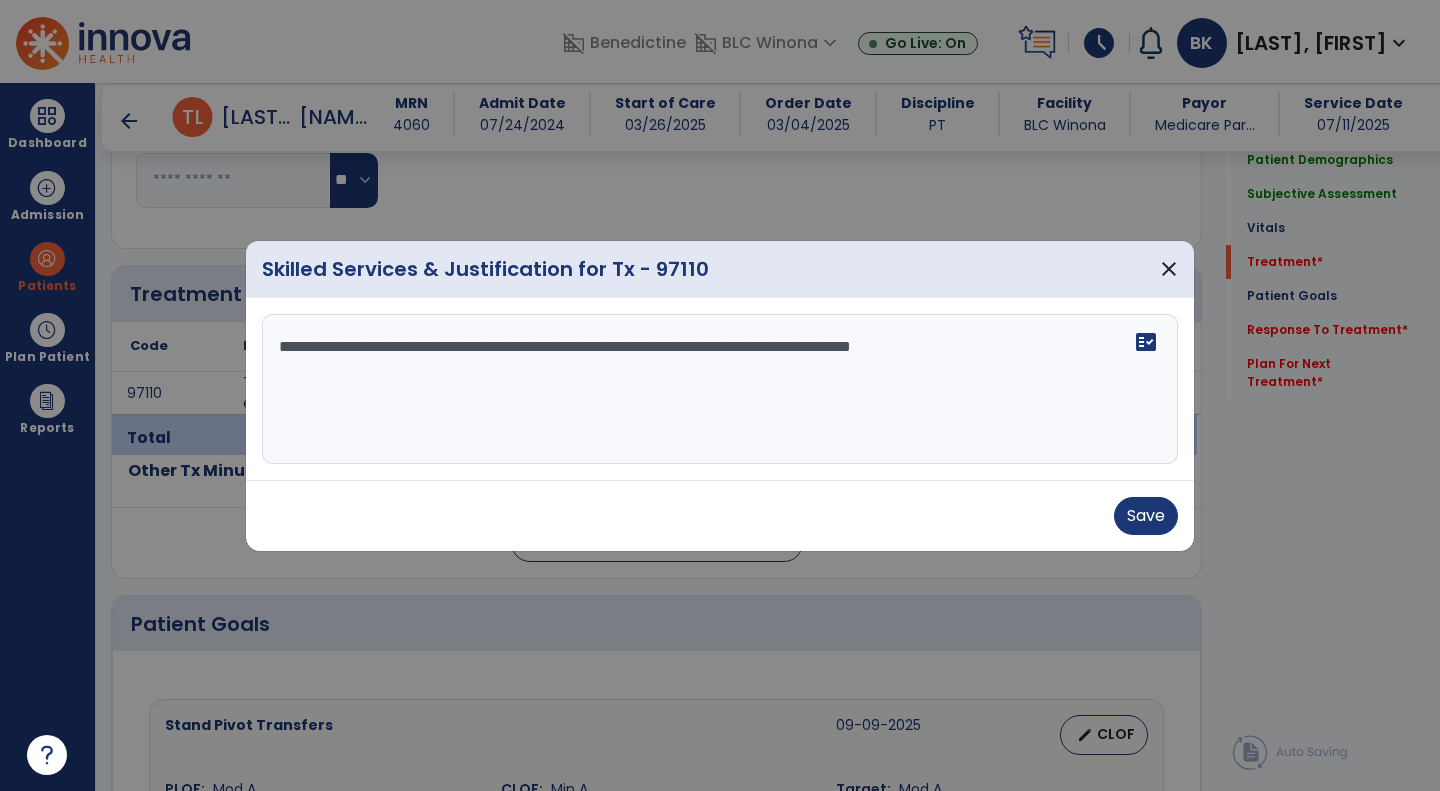 drag, startPoint x: 1001, startPoint y: 344, endPoint x: 1037, endPoint y: 361, distance: 39.812057 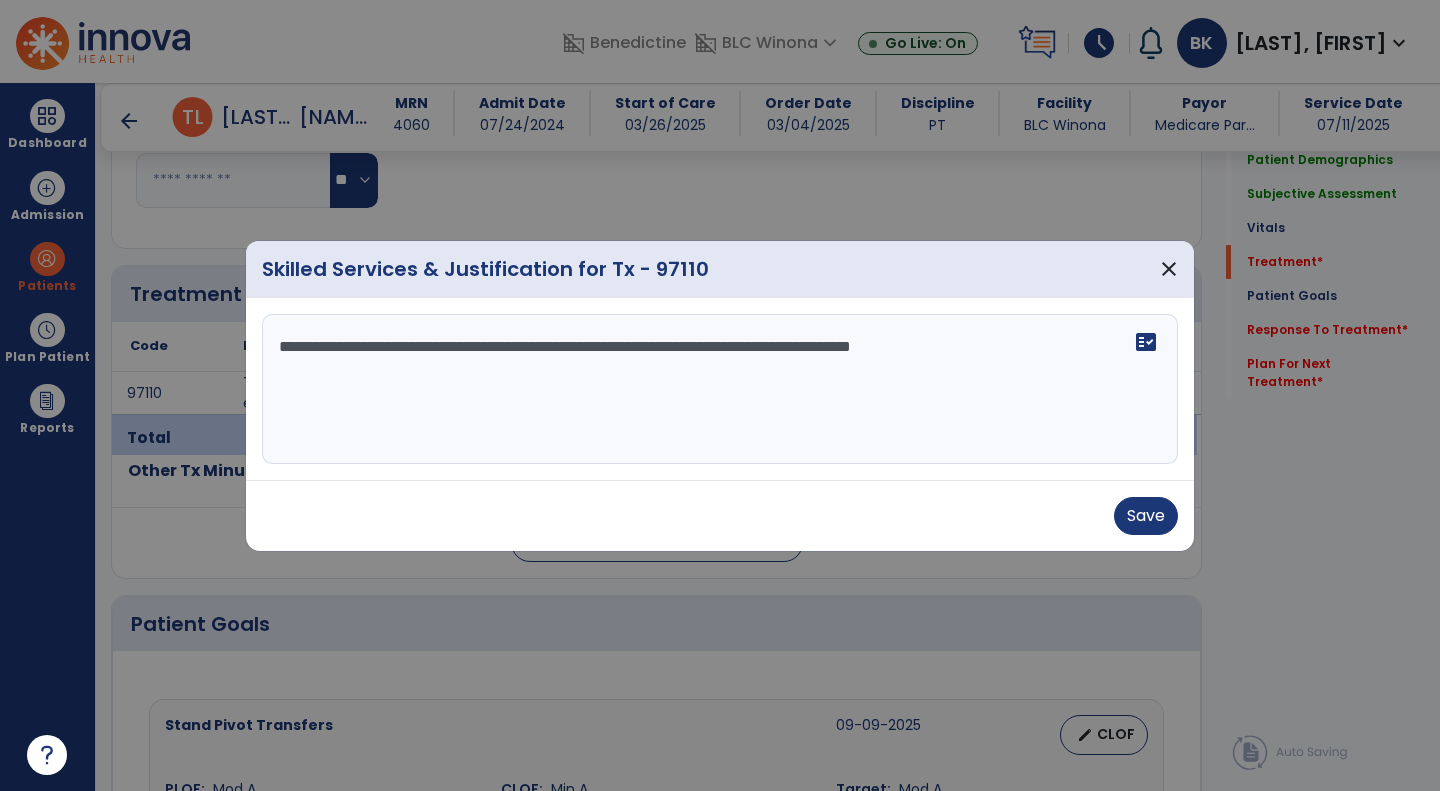 click on "**********" at bounding box center [720, 389] 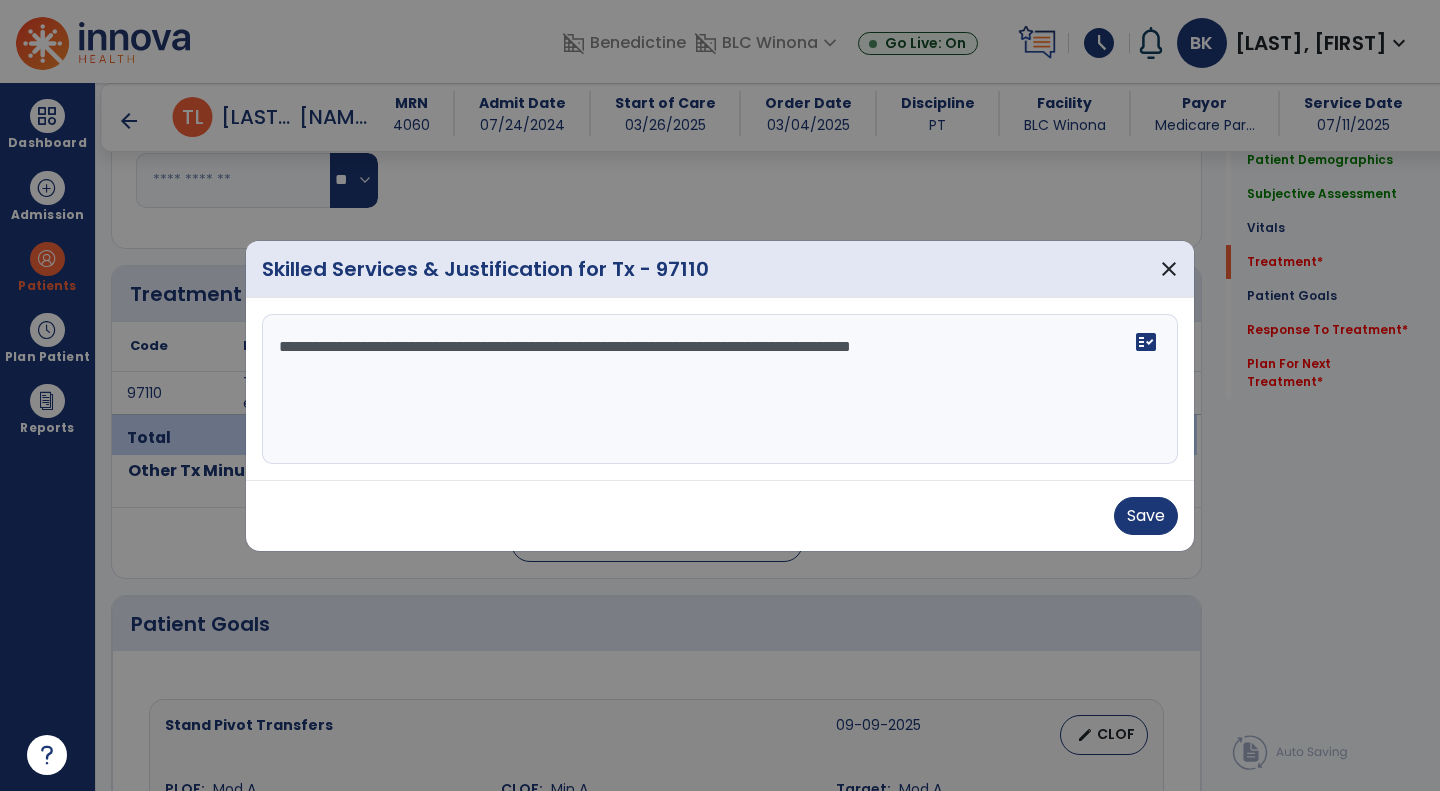 drag, startPoint x: 1037, startPoint y: 361, endPoint x: 588, endPoint y: 356, distance: 449.02783 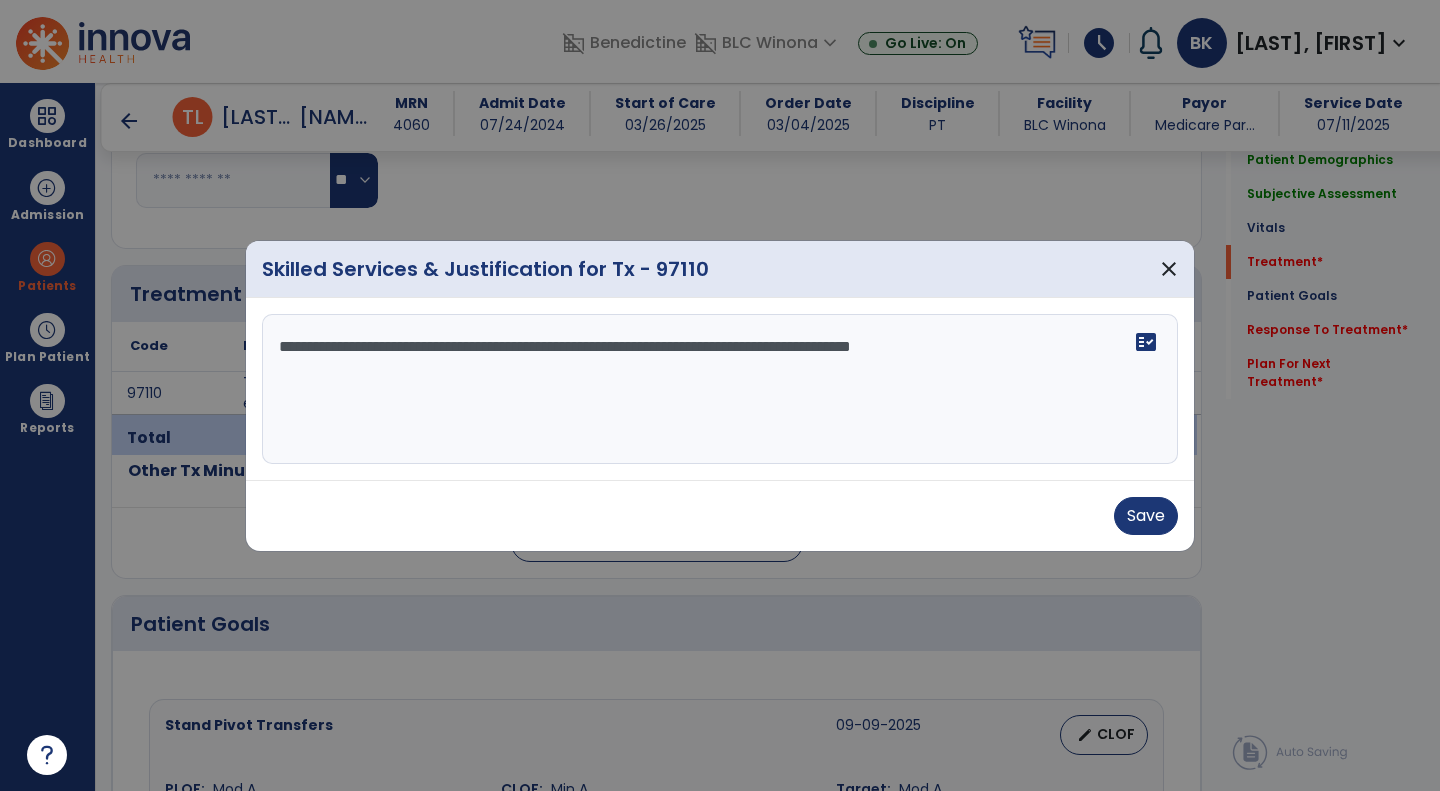 click on "**********" at bounding box center [720, 389] 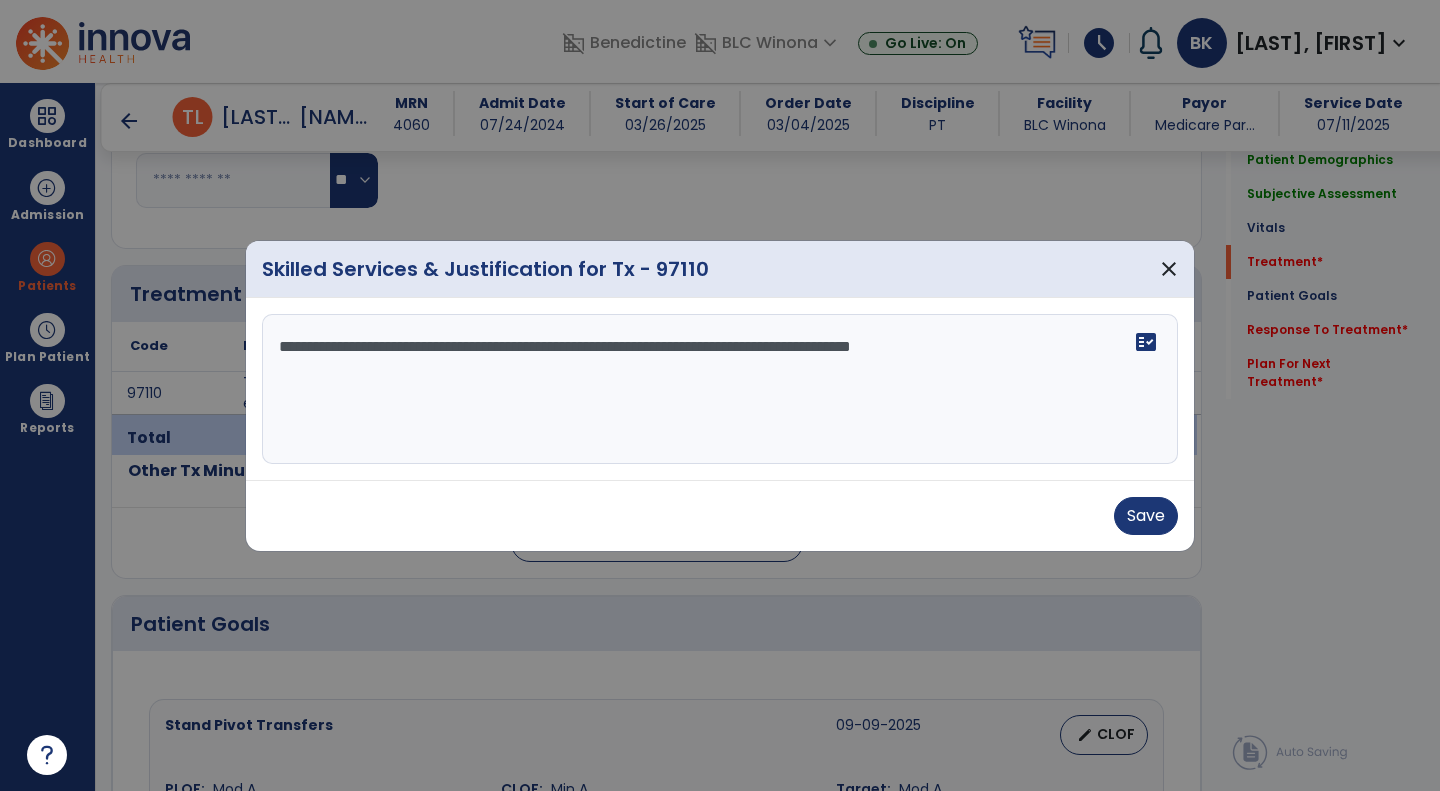 drag, startPoint x: 585, startPoint y: 345, endPoint x: 1053, endPoint y: 299, distance: 470.25525 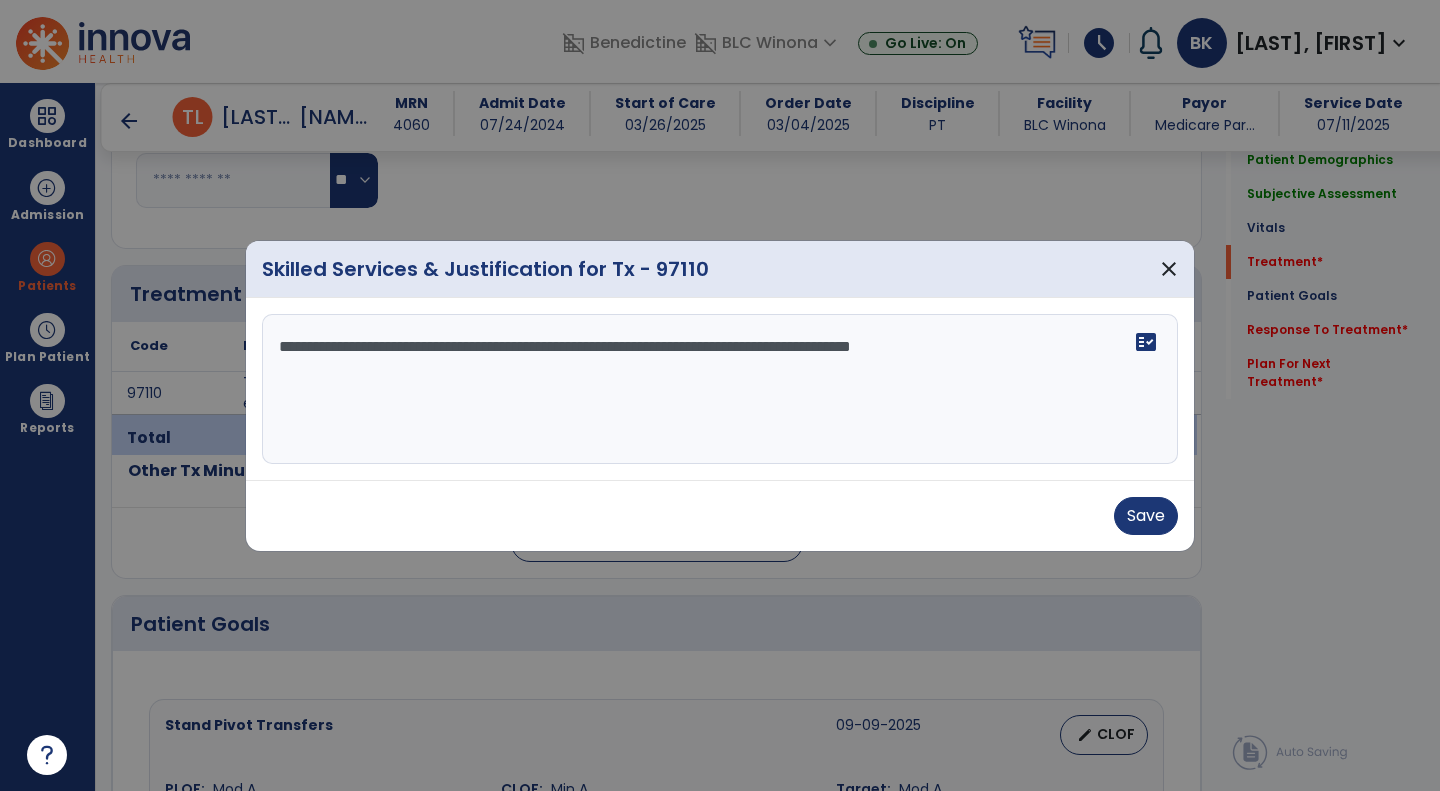 click on "**********" at bounding box center (720, 389) 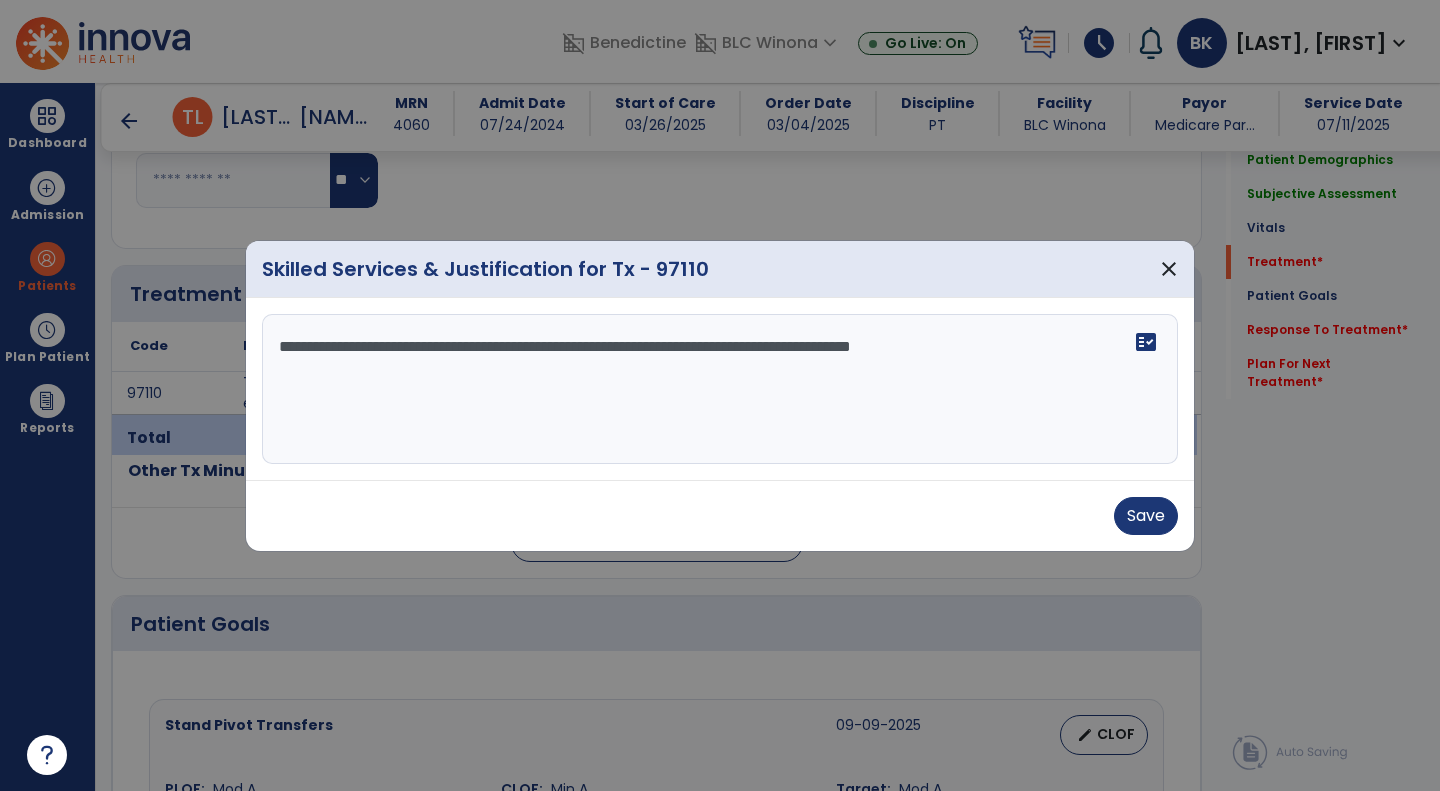 drag, startPoint x: 1023, startPoint y: 339, endPoint x: 1051, endPoint y: 363, distance: 36.878178 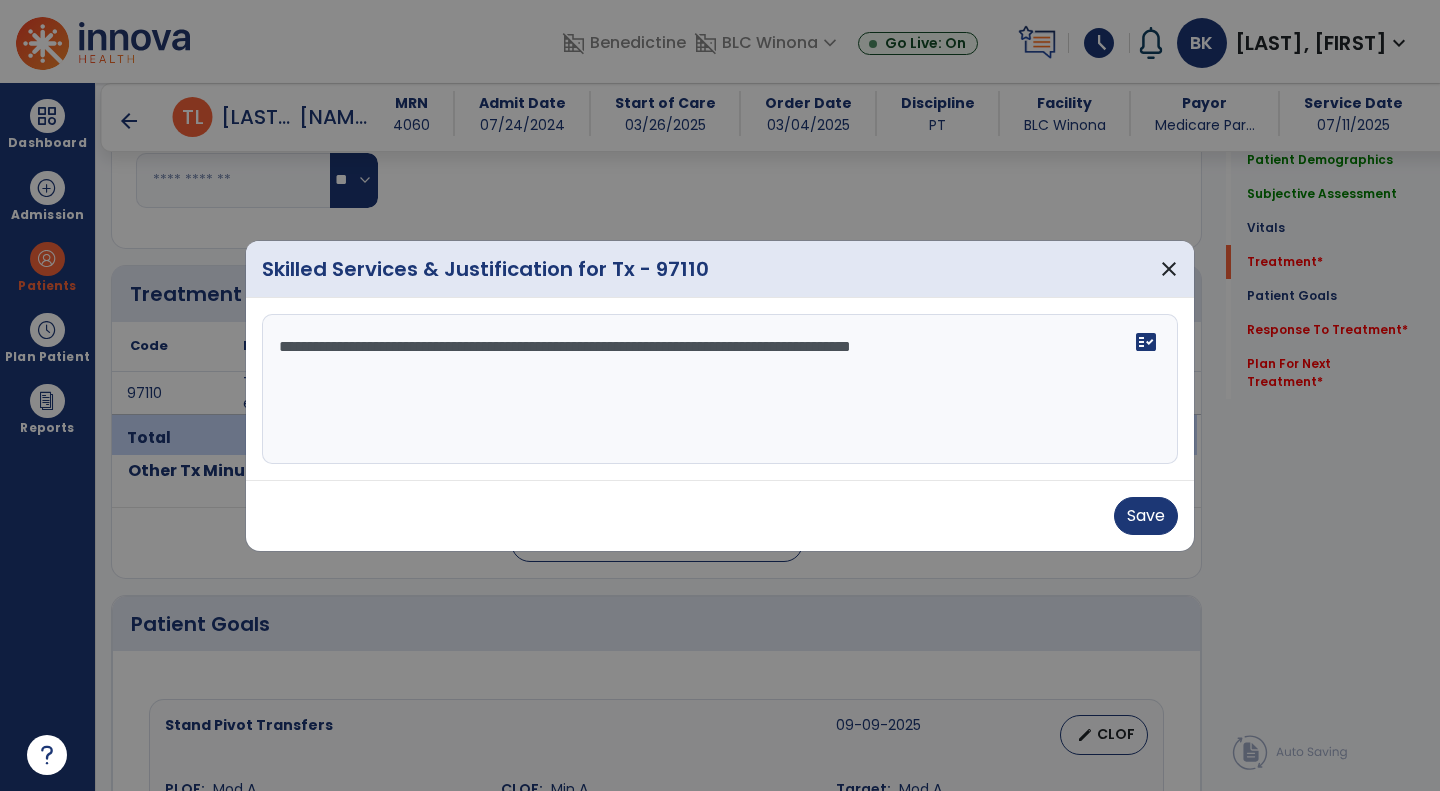 click on "**********" at bounding box center [720, 389] 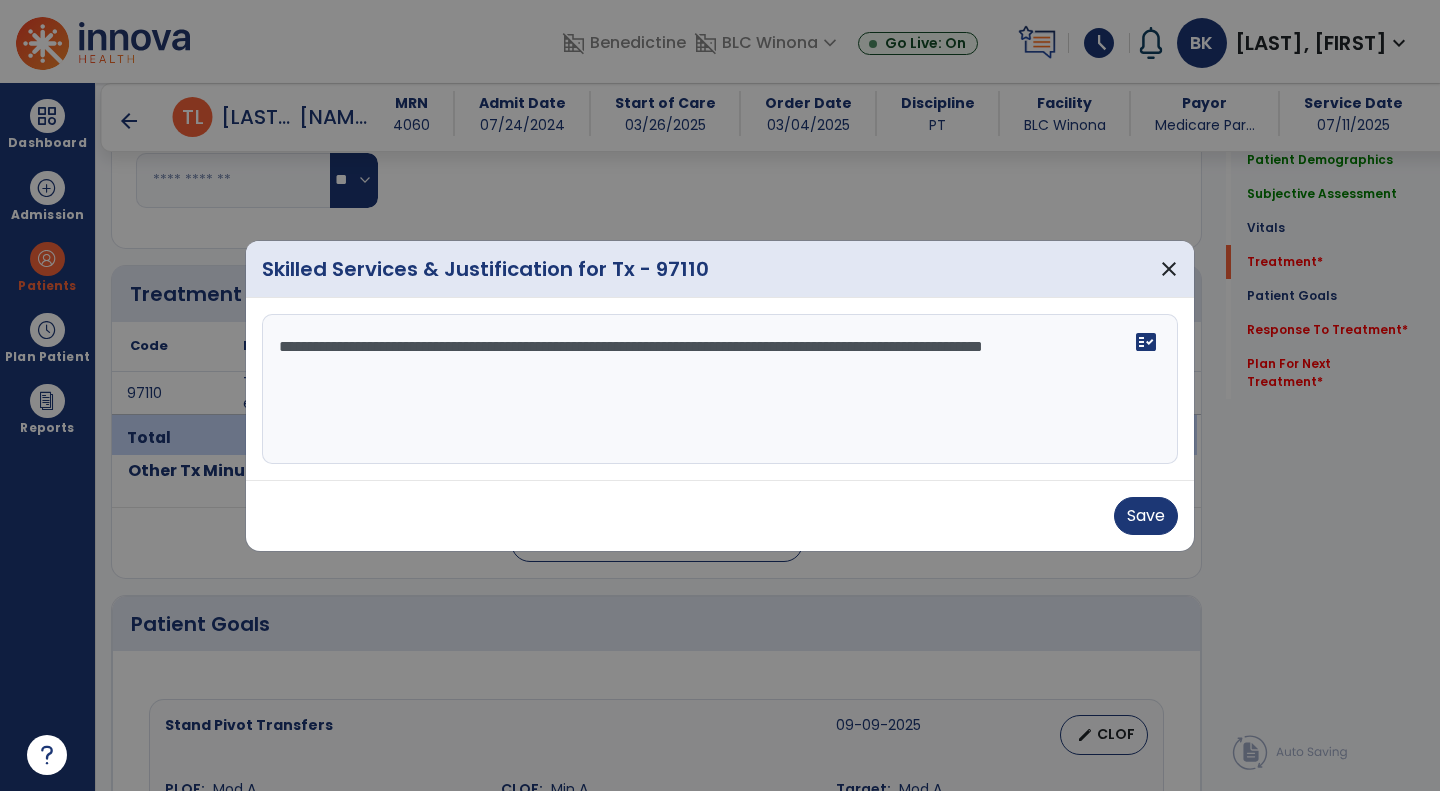 click on "**********" at bounding box center [720, 389] 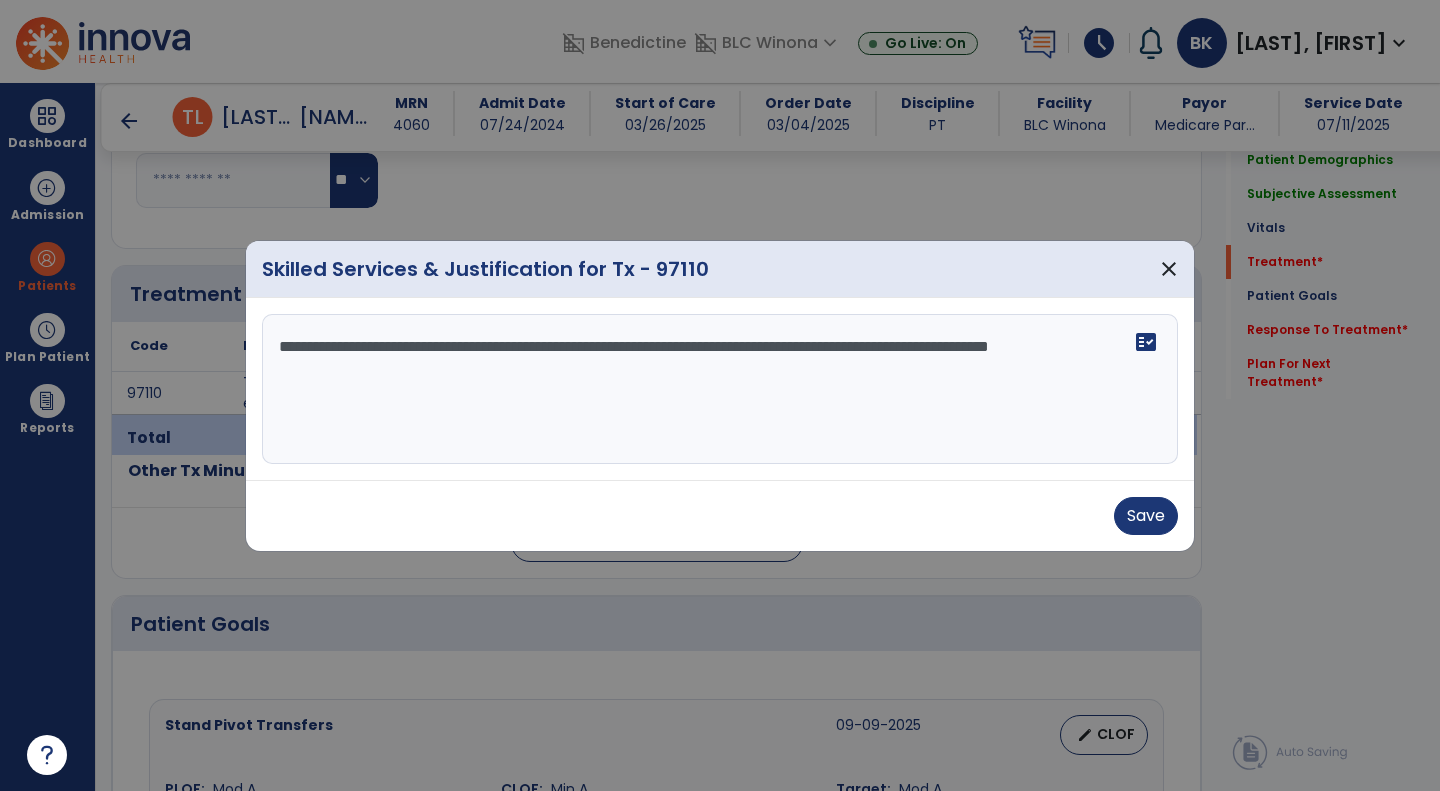 click on "**********" at bounding box center (720, 389) 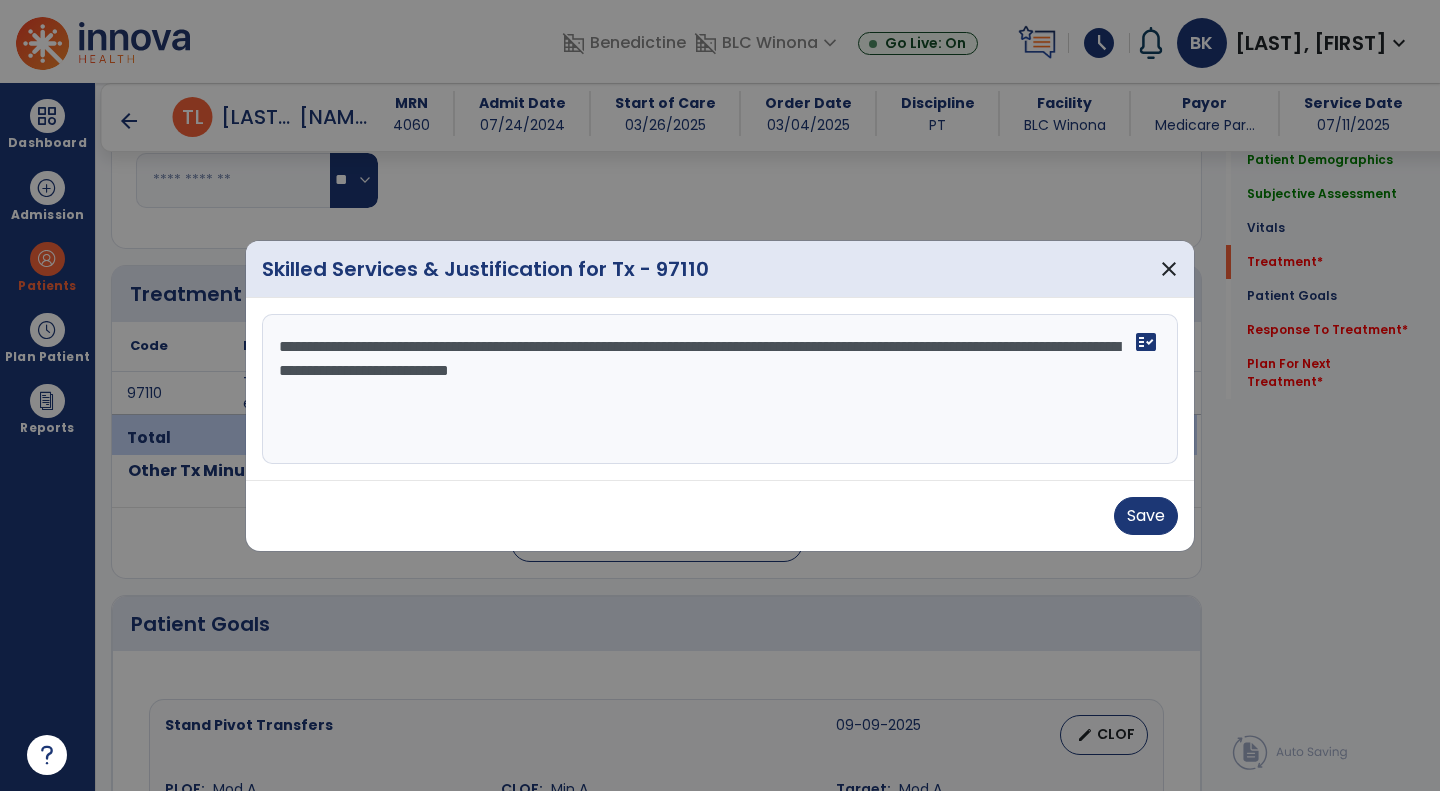 click on "**********" at bounding box center [720, 389] 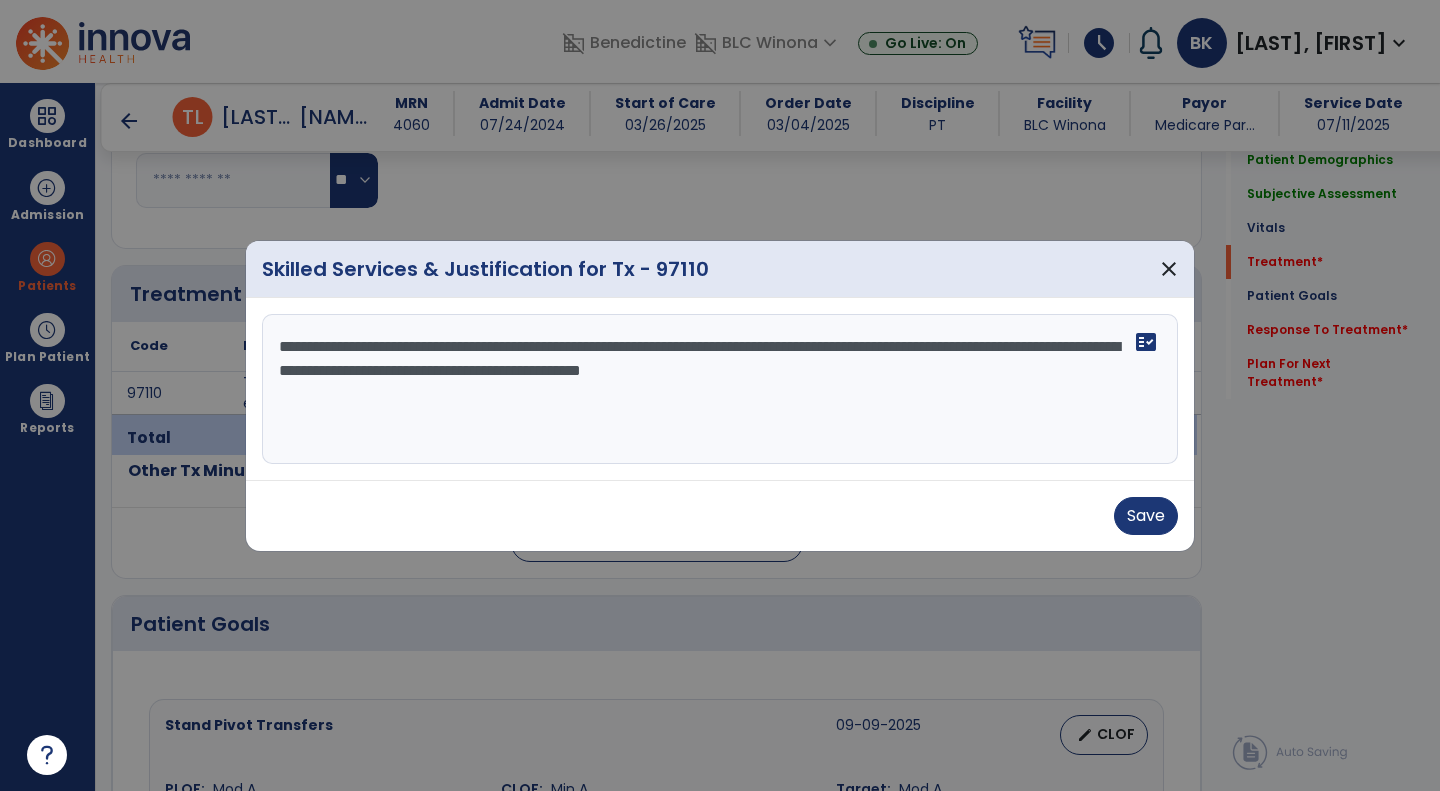 type on "**********" 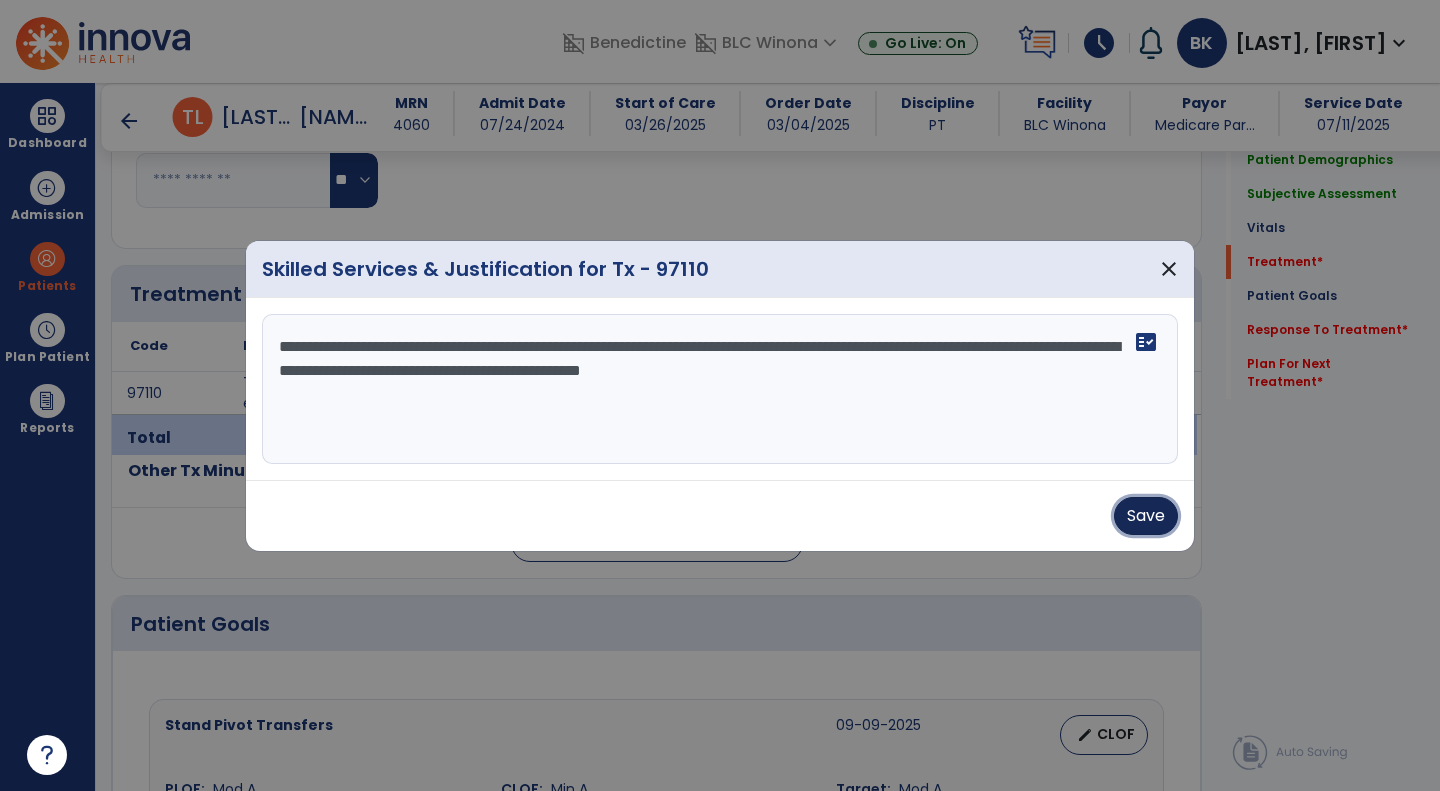 click on "Save" at bounding box center [1146, 516] 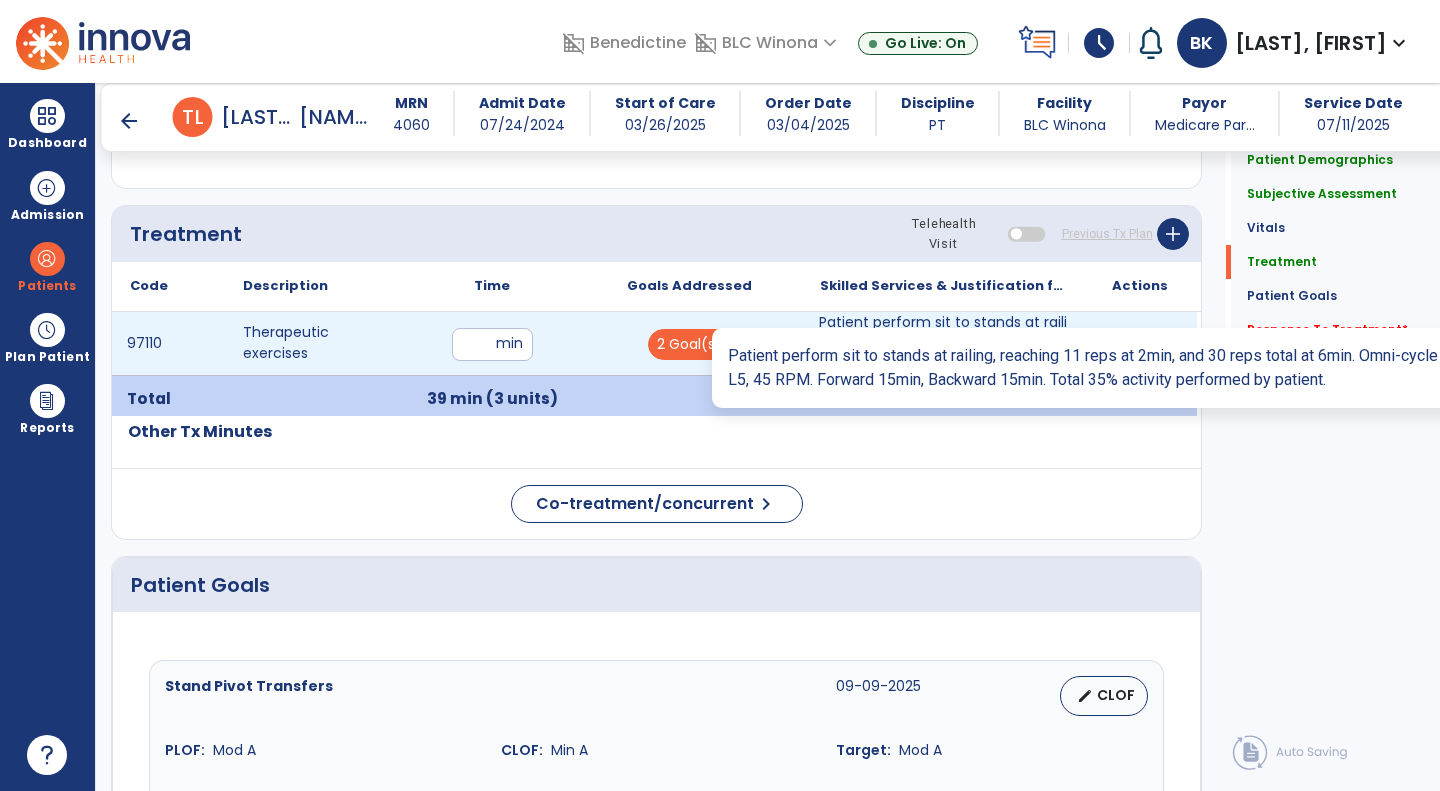 scroll, scrollTop: 1043, scrollLeft: 0, axis: vertical 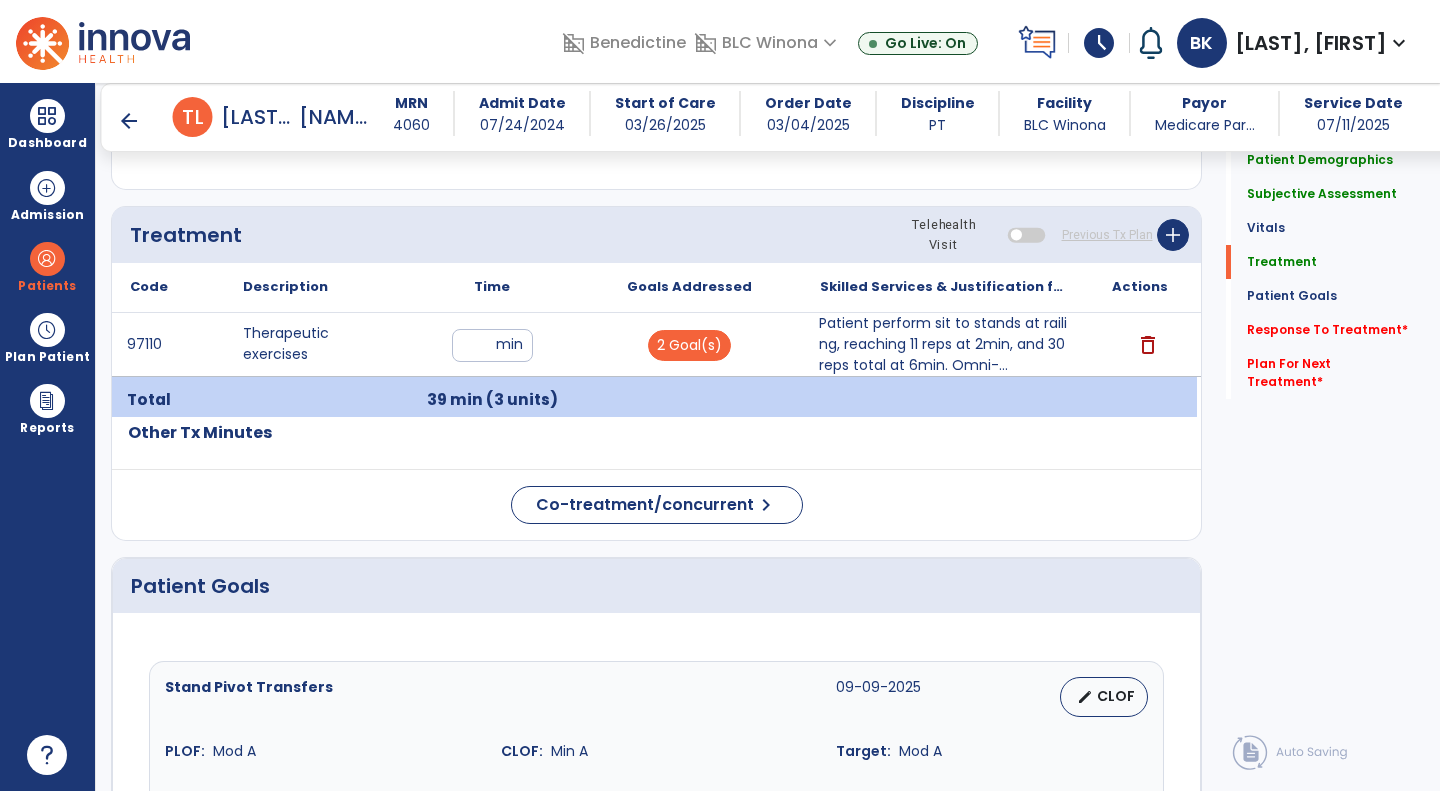 click on "Patient perform sit to stands at railing, reaching 11 reps at 2min, and 30 reps total at 6min. Omni-..." at bounding box center [943, 344] 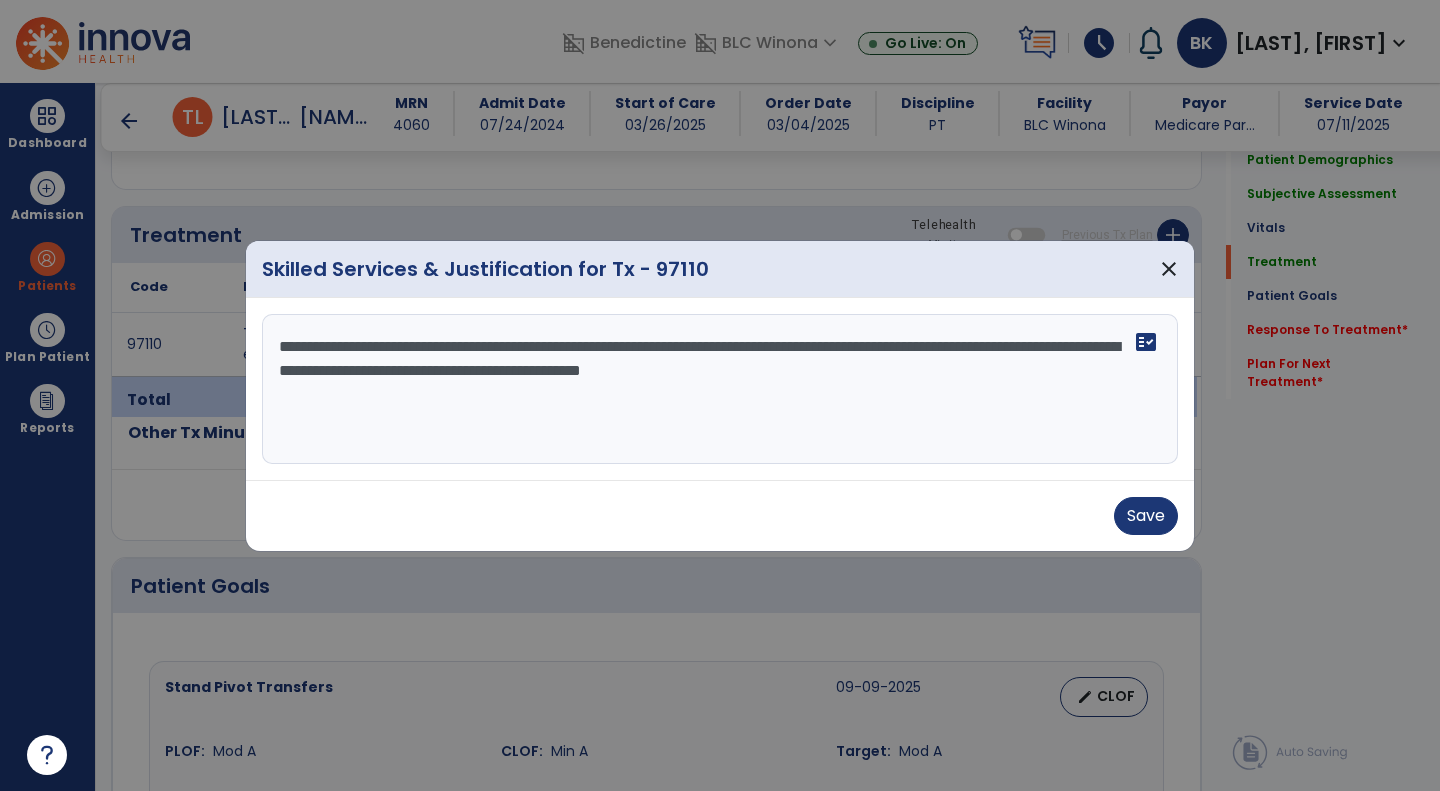 click on "**********" at bounding box center (720, 389) 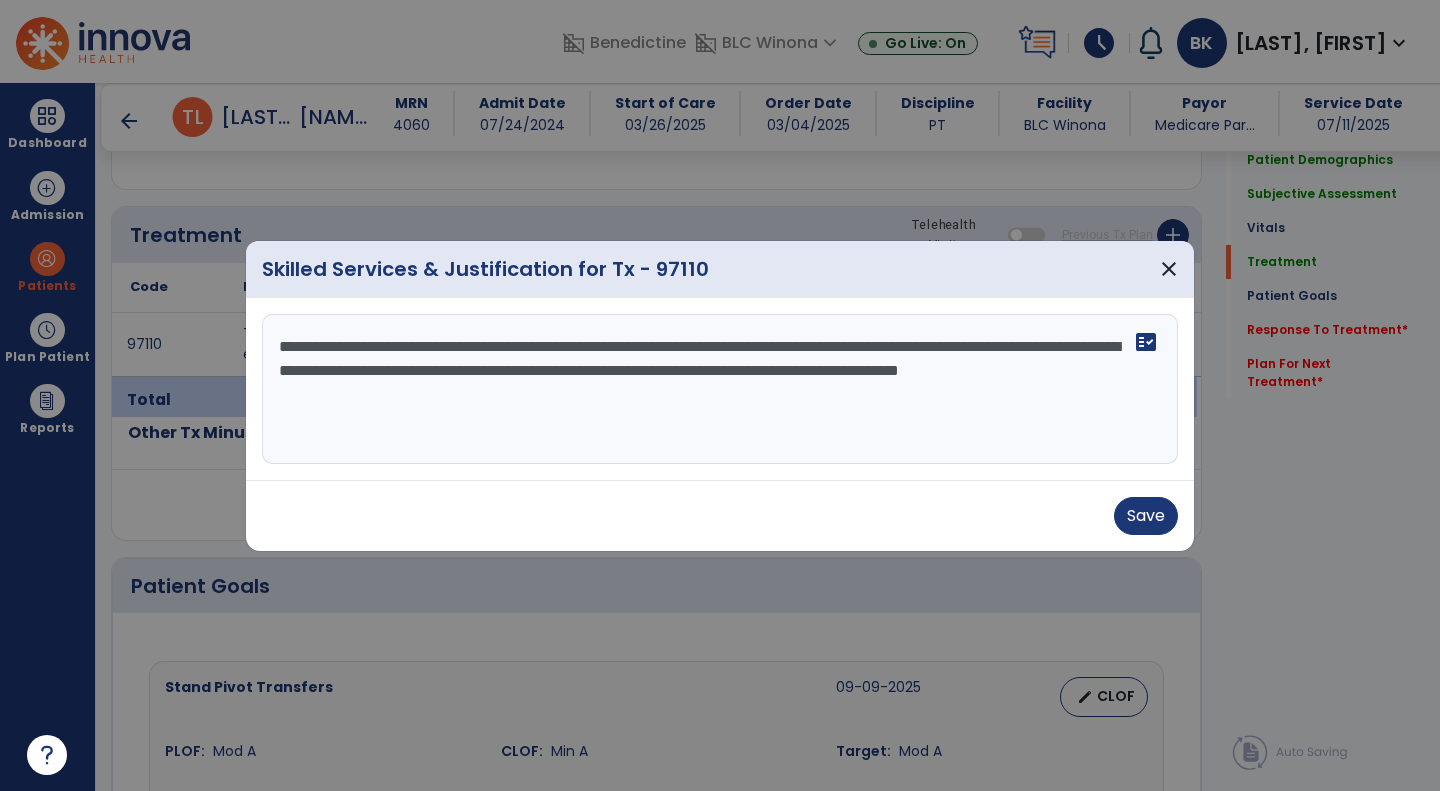 type on "**********" 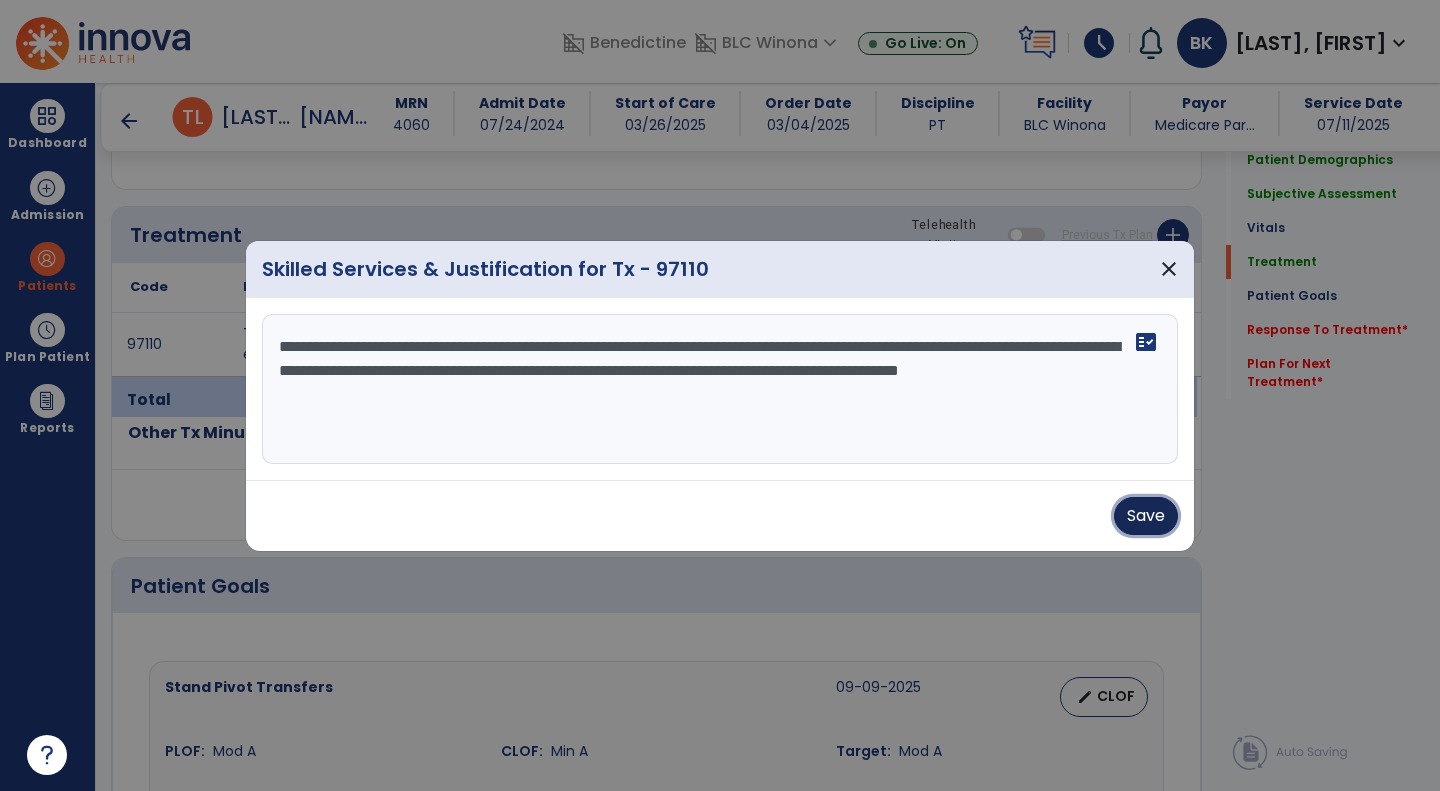 click on "Save" at bounding box center [1146, 516] 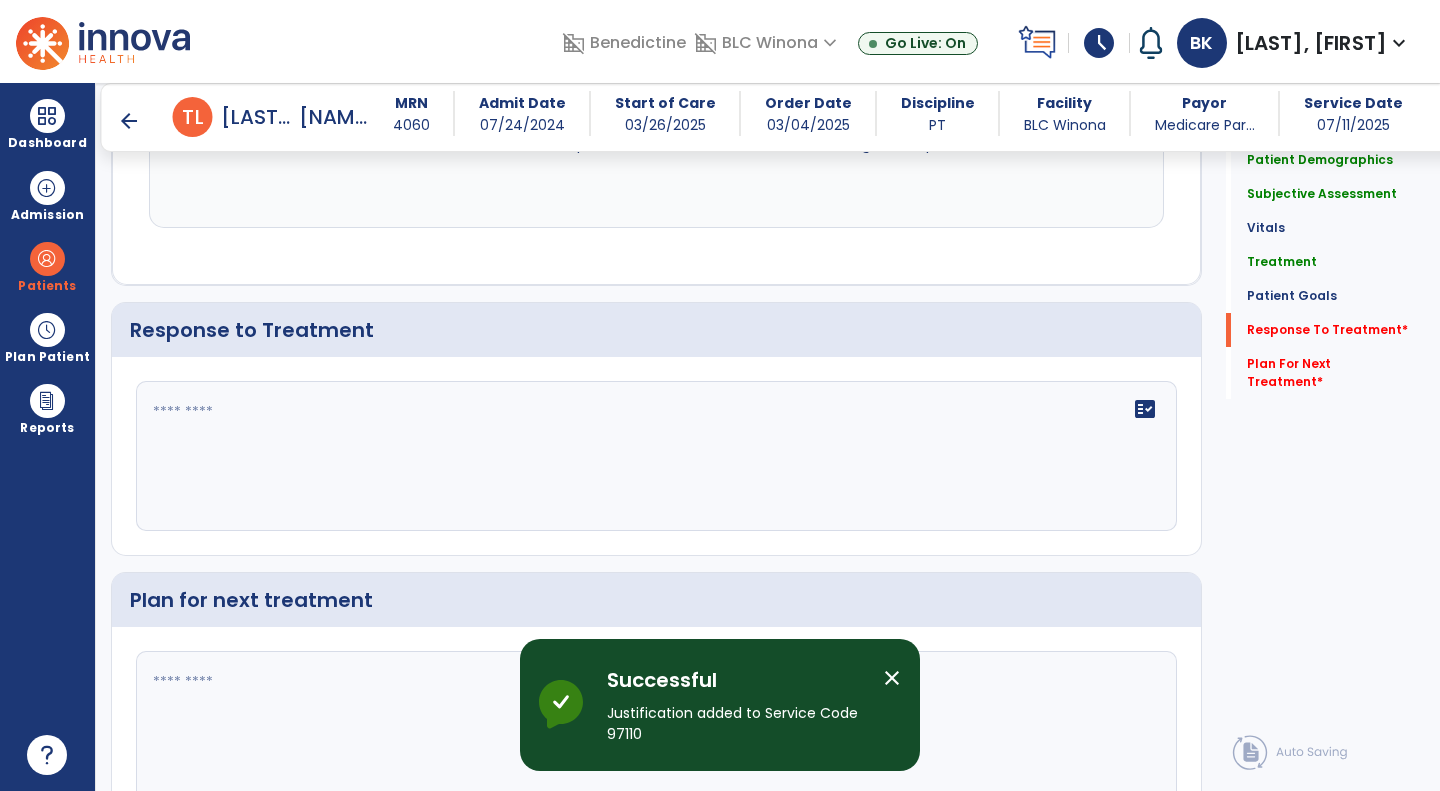 scroll, scrollTop: 2137, scrollLeft: 0, axis: vertical 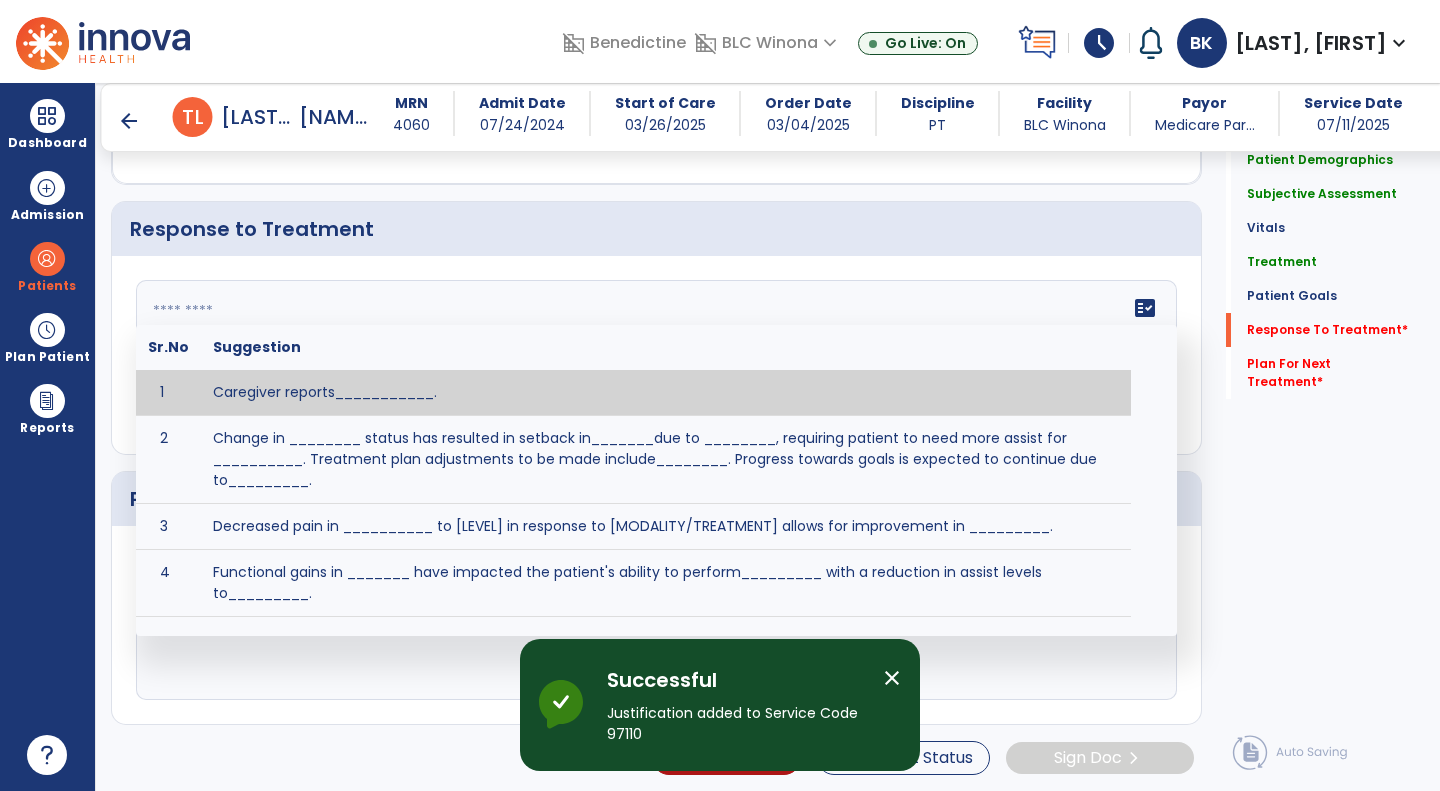 click on "fact_check  Sr.No Suggestion 1 Caregiver reports___________. 2 Change in ________ status has resulted in setback in_______due to ________, requiring patient to need more assist for __________.   Treatment plan adjustments to be made include________.  Progress towards goals is expected to continue due to_________. 3 Decreased pain in __________ to [LEVEL] in response to [MODALITY/TREATMENT] allows for improvement in _________. 4 Functional gains in _______ have impacted the patient's ability to perform_________ with a reduction in assist levels to_________. 5 Functional progress this week has been significant due to__________. 6 Gains in ________ have improved the patient's ability to perform ______with decreased levels of assist to___________. 7 Improvement in ________allows patient to tolerate higher levels of challenges in_________. 8 Pain in [AREA] has decreased to [LEVEL] in response to [TREATMENT/MODALITY], allowing fore ease in completing__________. 9 10 11 12 13 14 15 16 17 18 19 20 21" 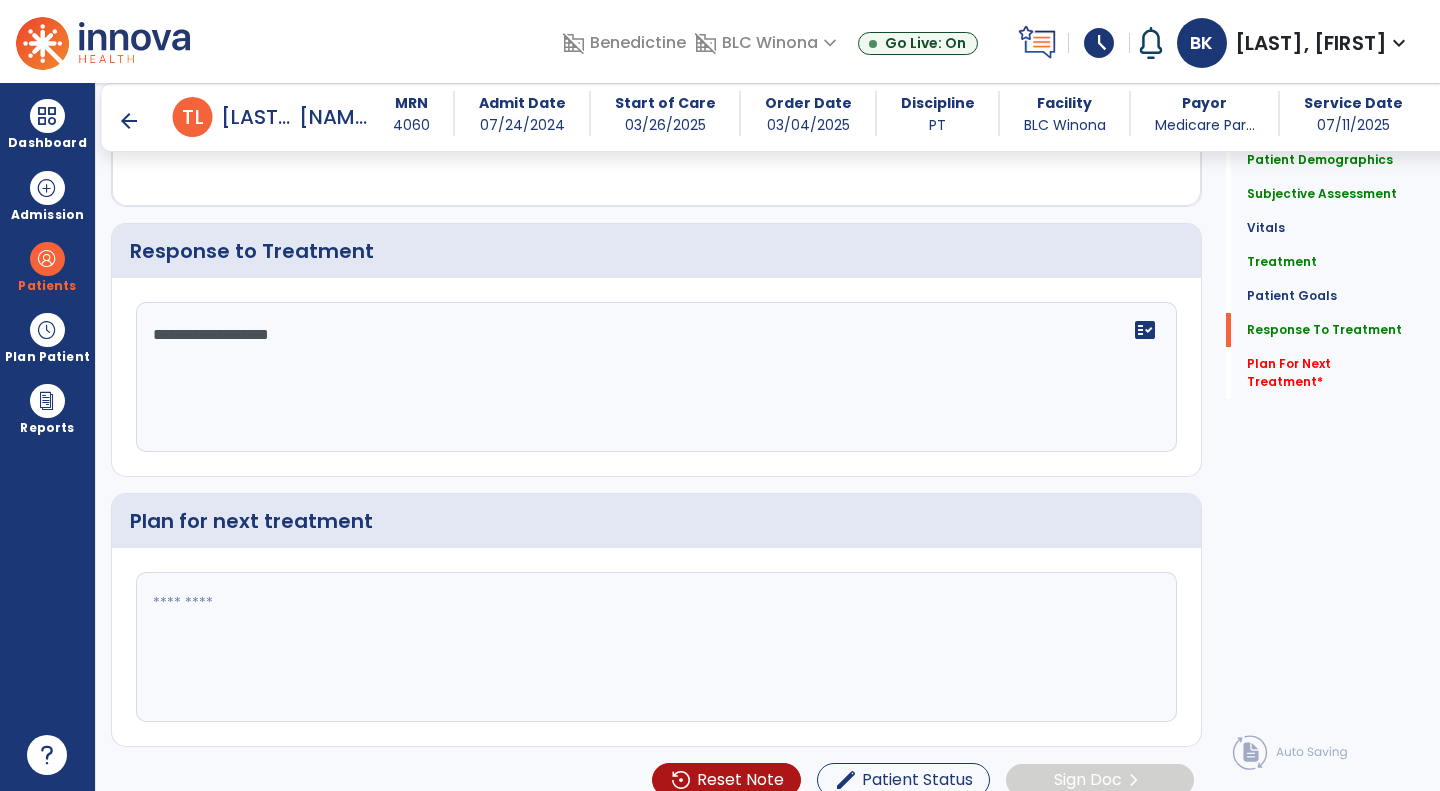 scroll, scrollTop: 2137, scrollLeft: 0, axis: vertical 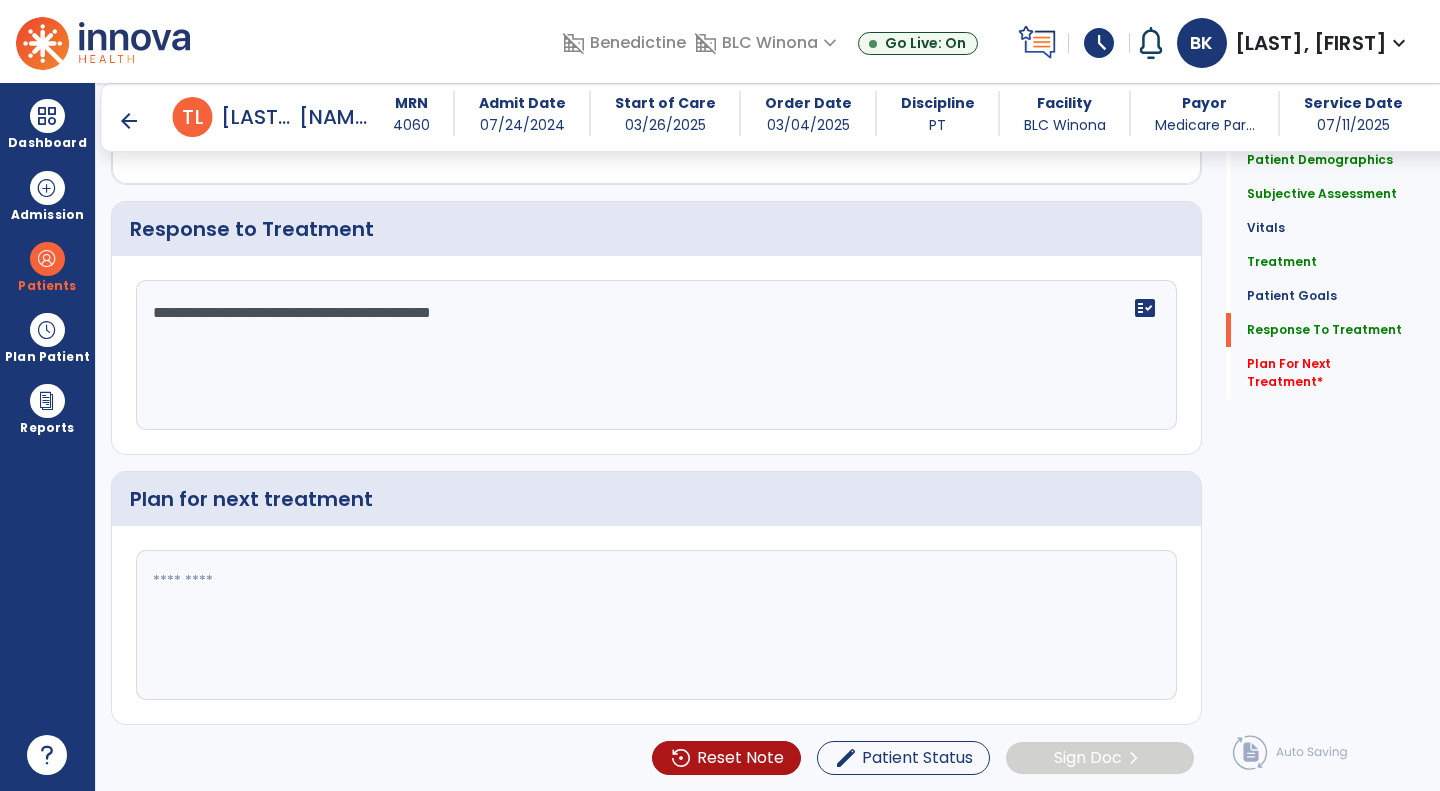 drag, startPoint x: 438, startPoint y: 314, endPoint x: 520, endPoint y: 328, distance: 83.18654 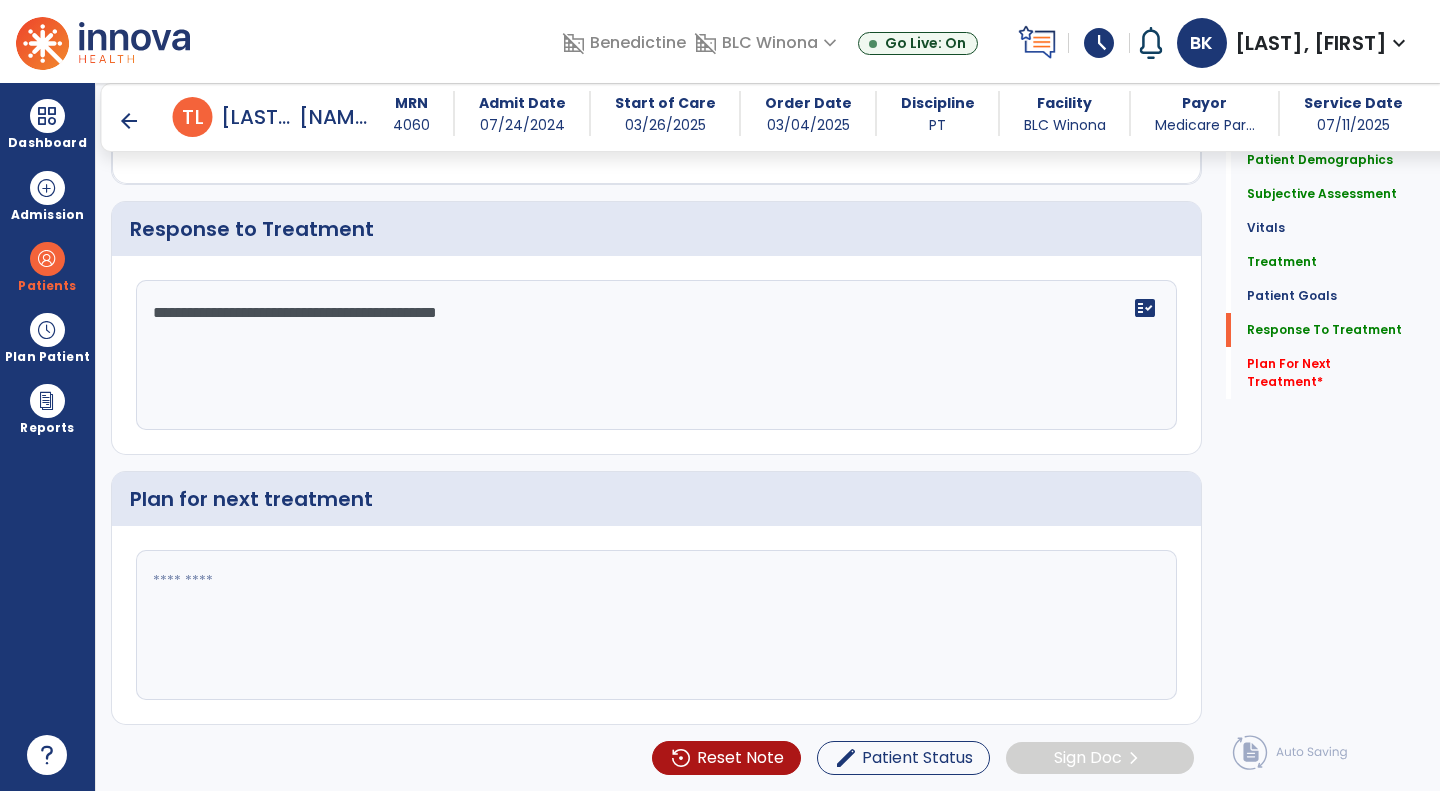 type on "**********" 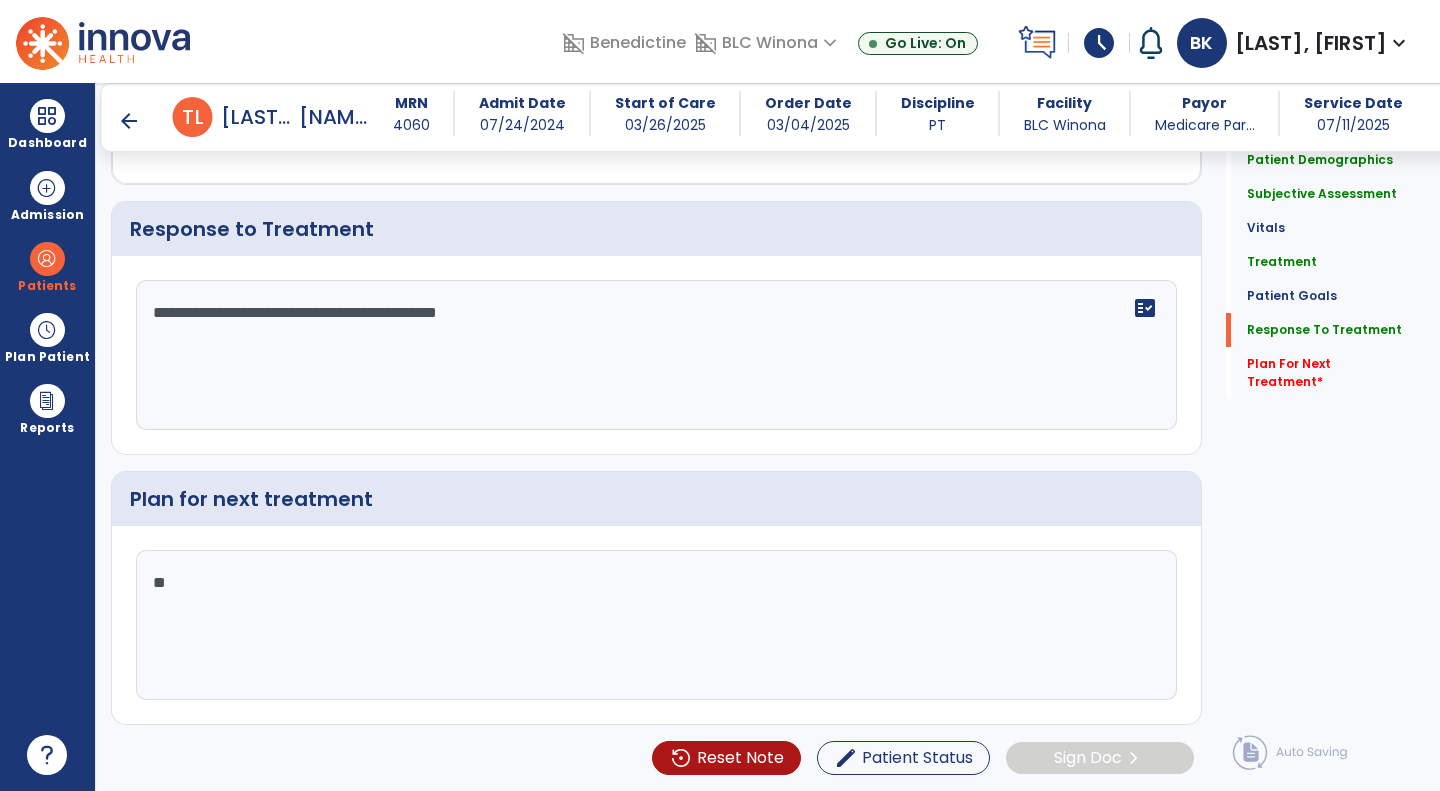 type on "*" 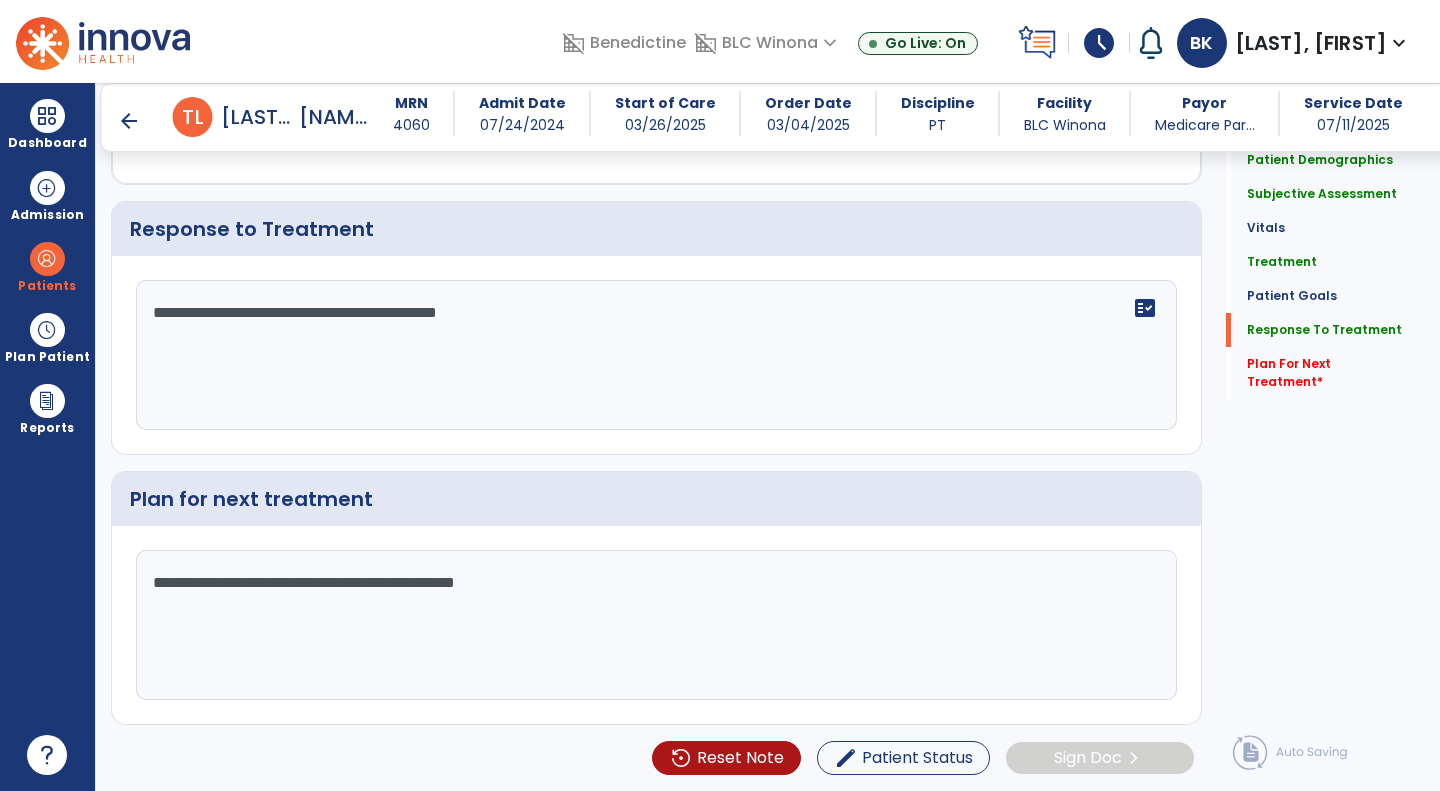 click on "**********" 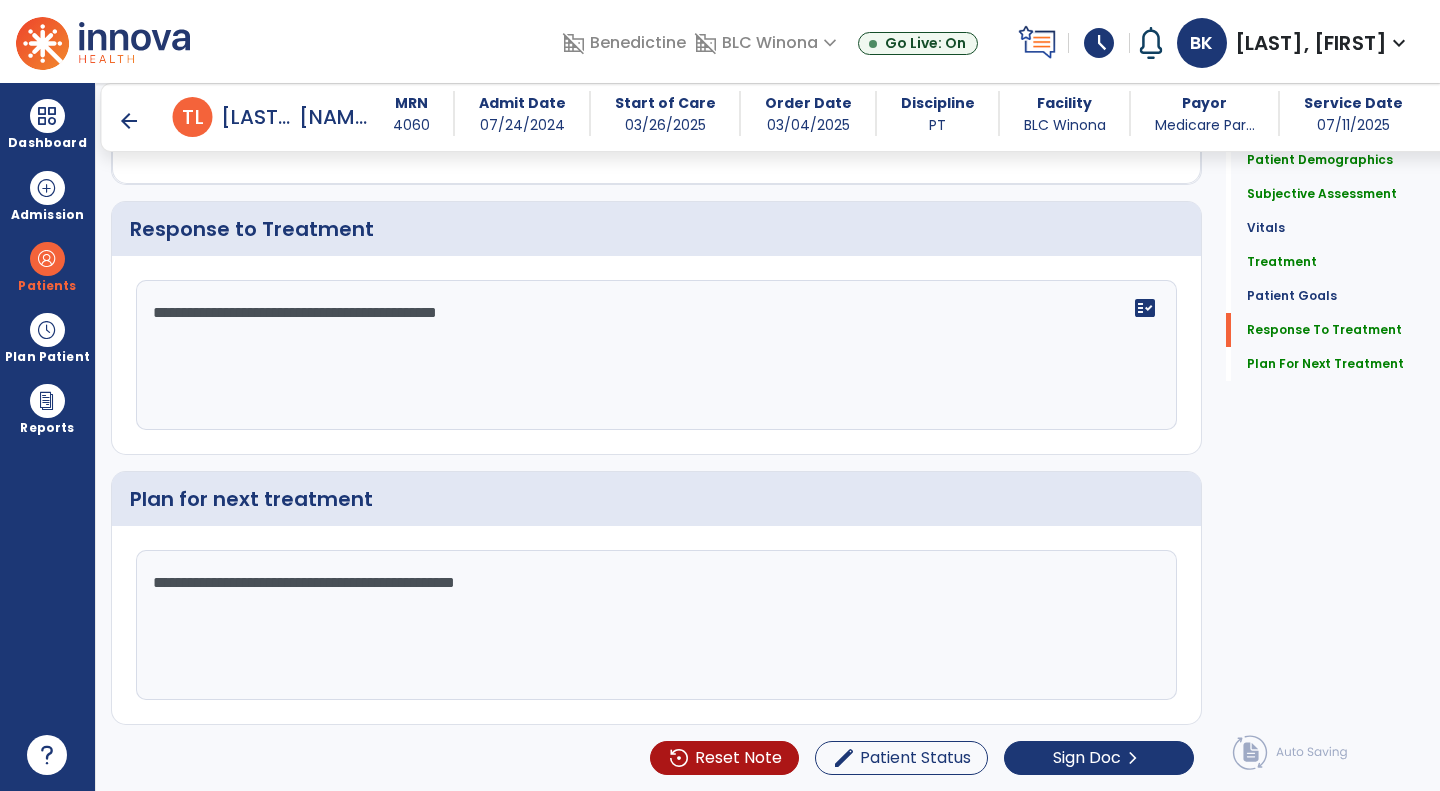 scroll, scrollTop: 2137, scrollLeft: 0, axis: vertical 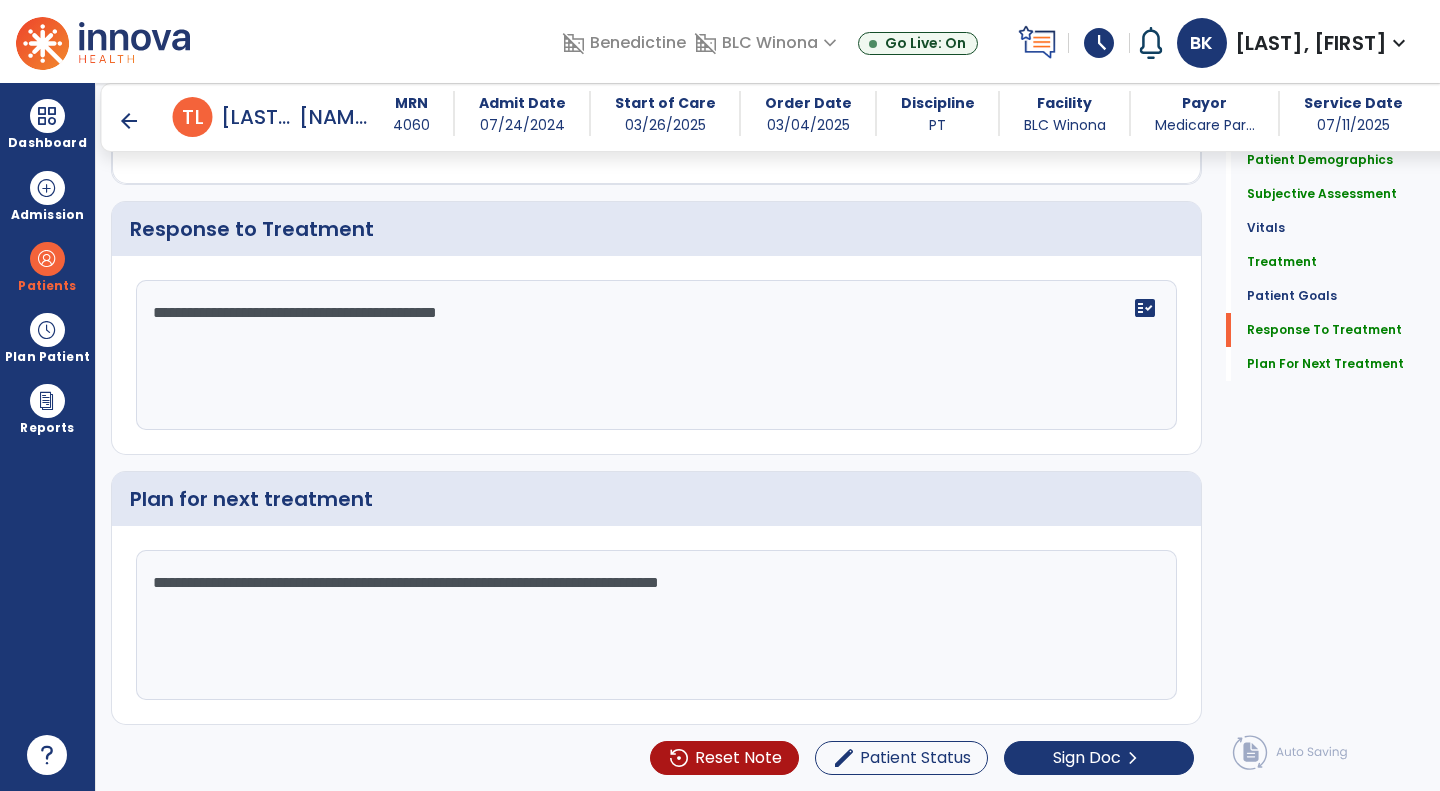 click on "**********" 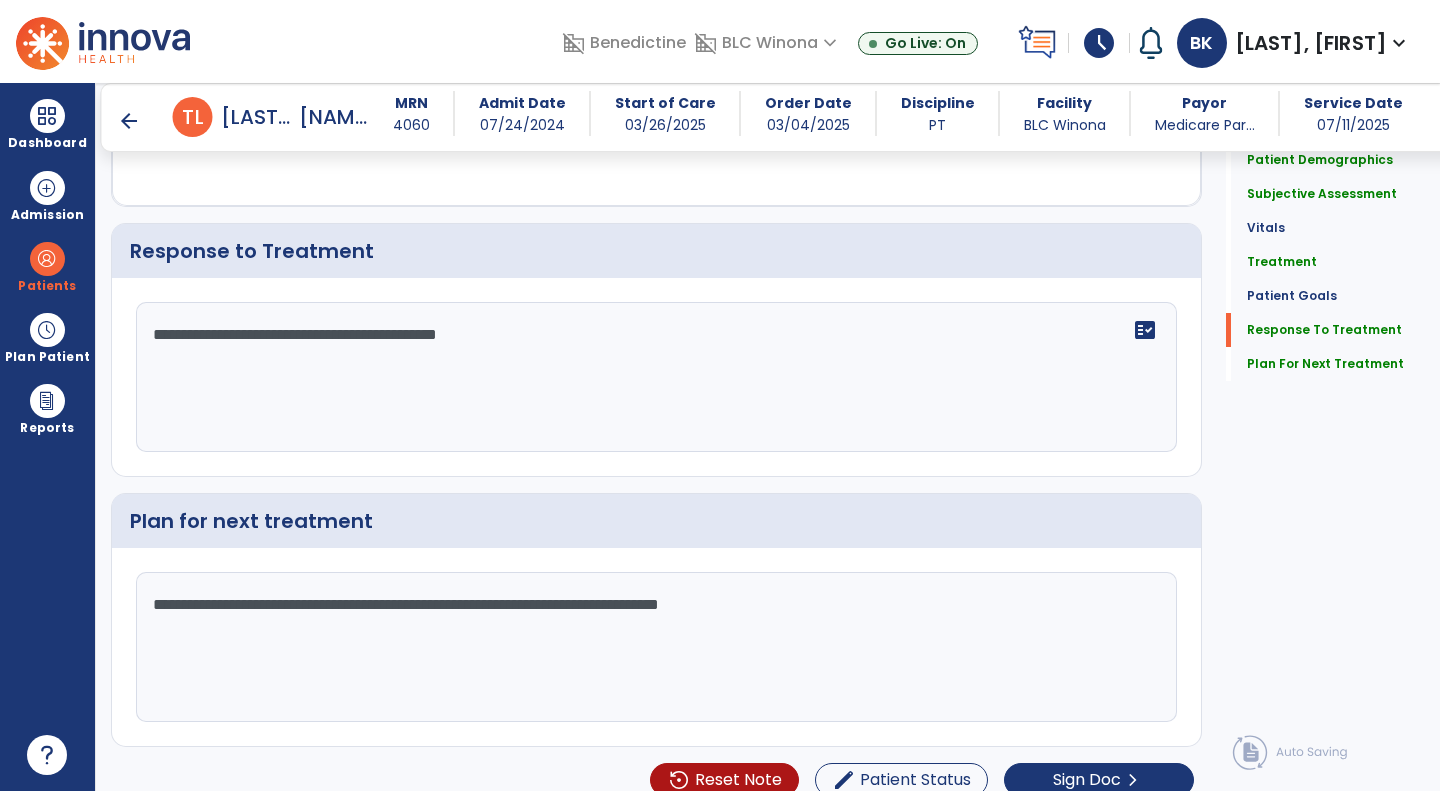 scroll, scrollTop: 2137, scrollLeft: 0, axis: vertical 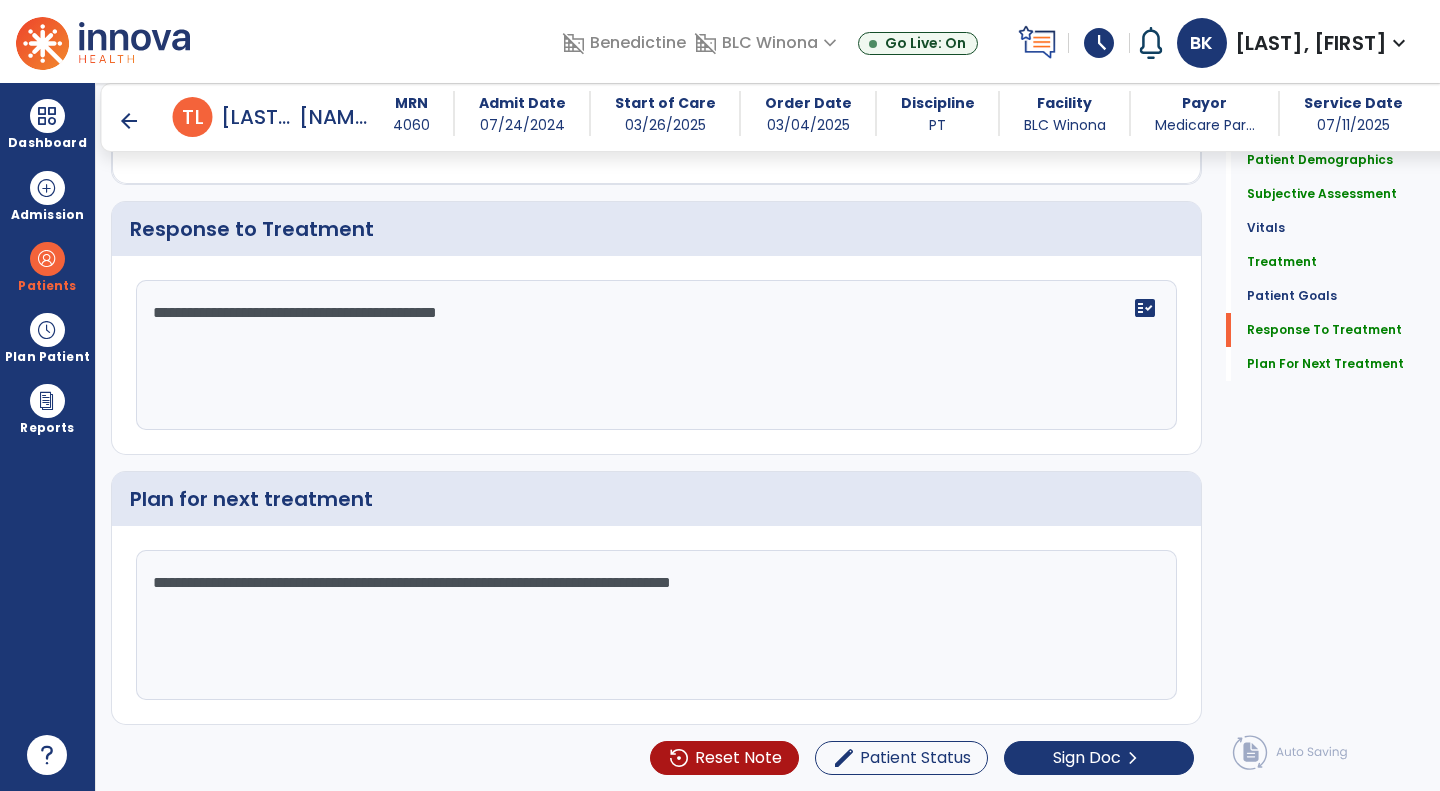 click on "**********" 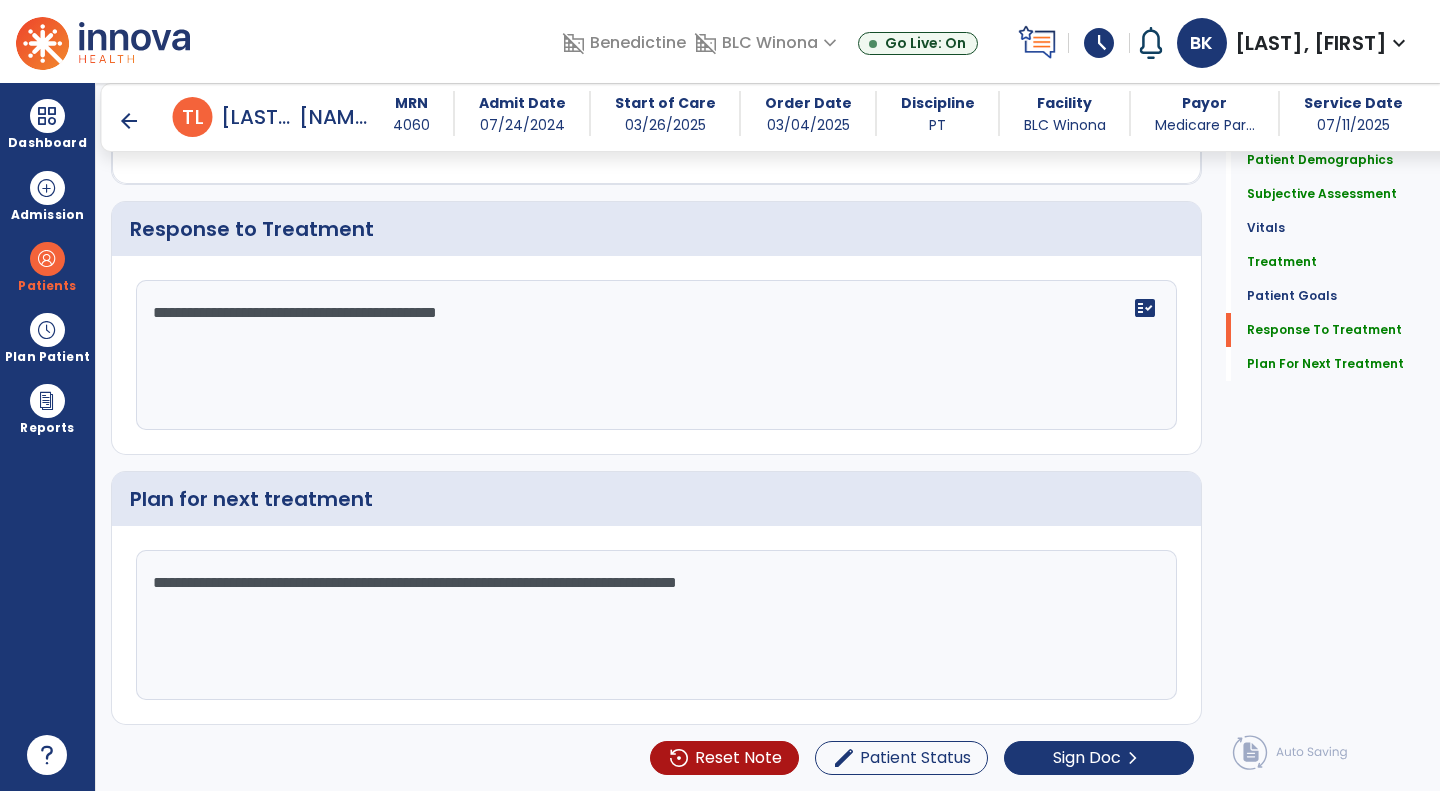 scroll, scrollTop: 2137, scrollLeft: 0, axis: vertical 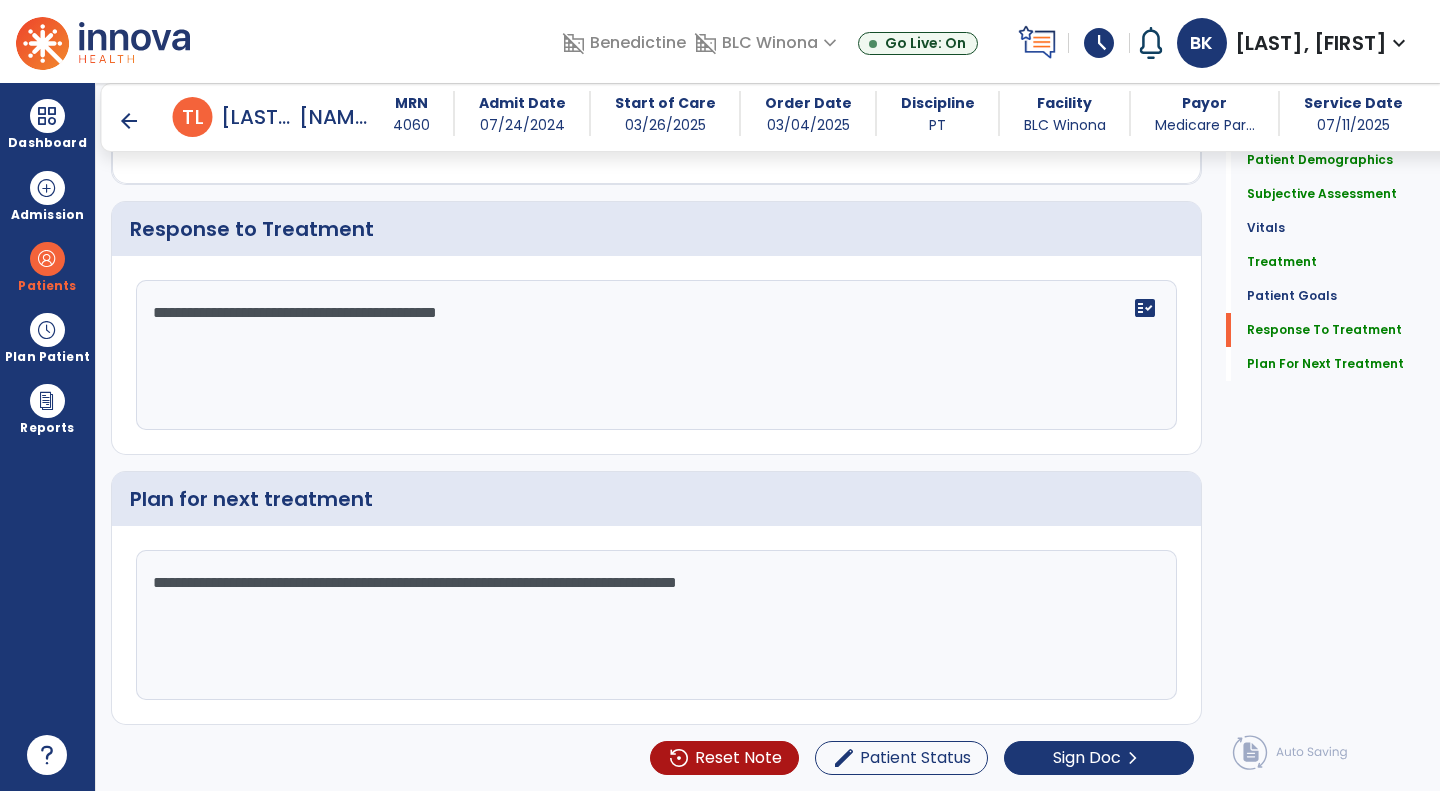 click on "**********" 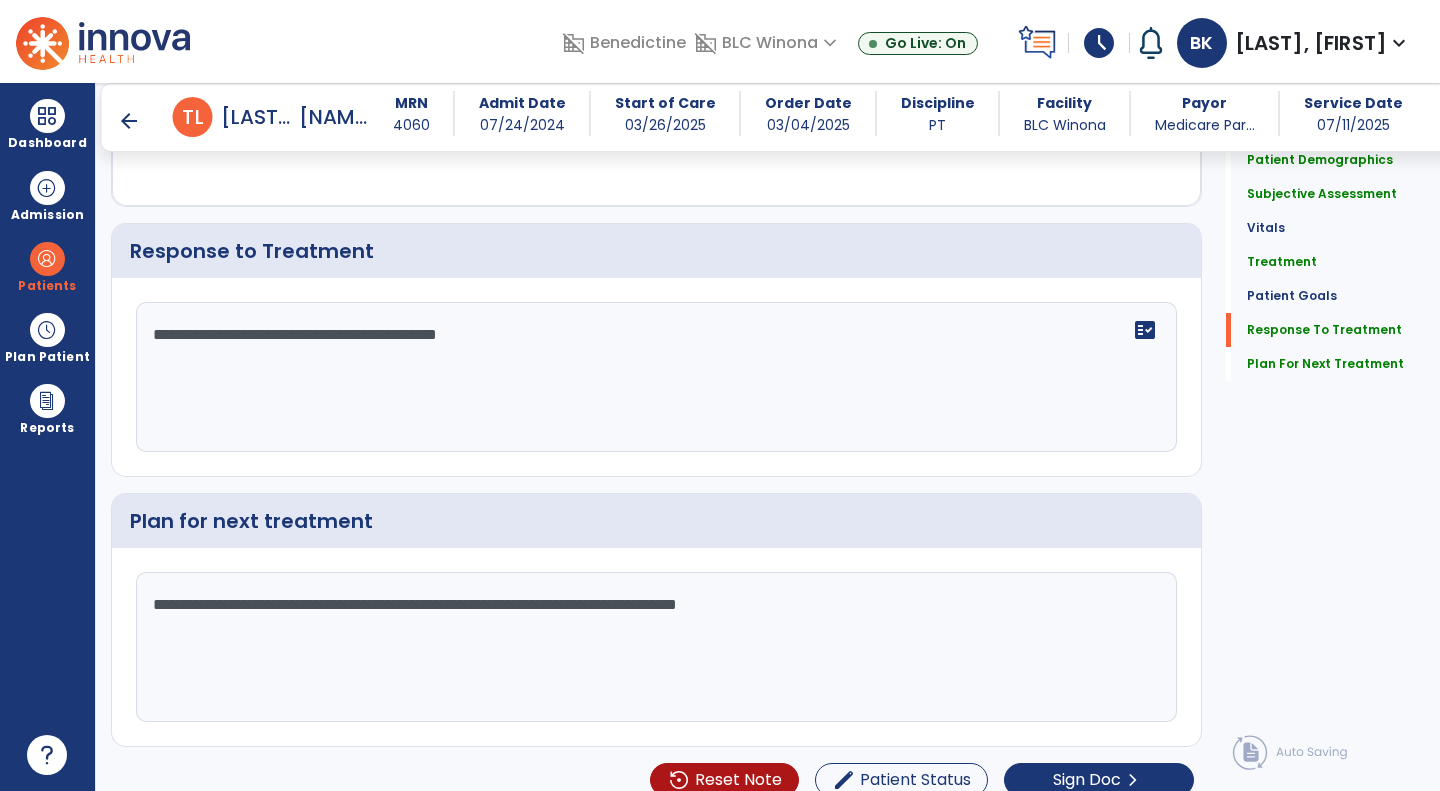 scroll, scrollTop: 2137, scrollLeft: 0, axis: vertical 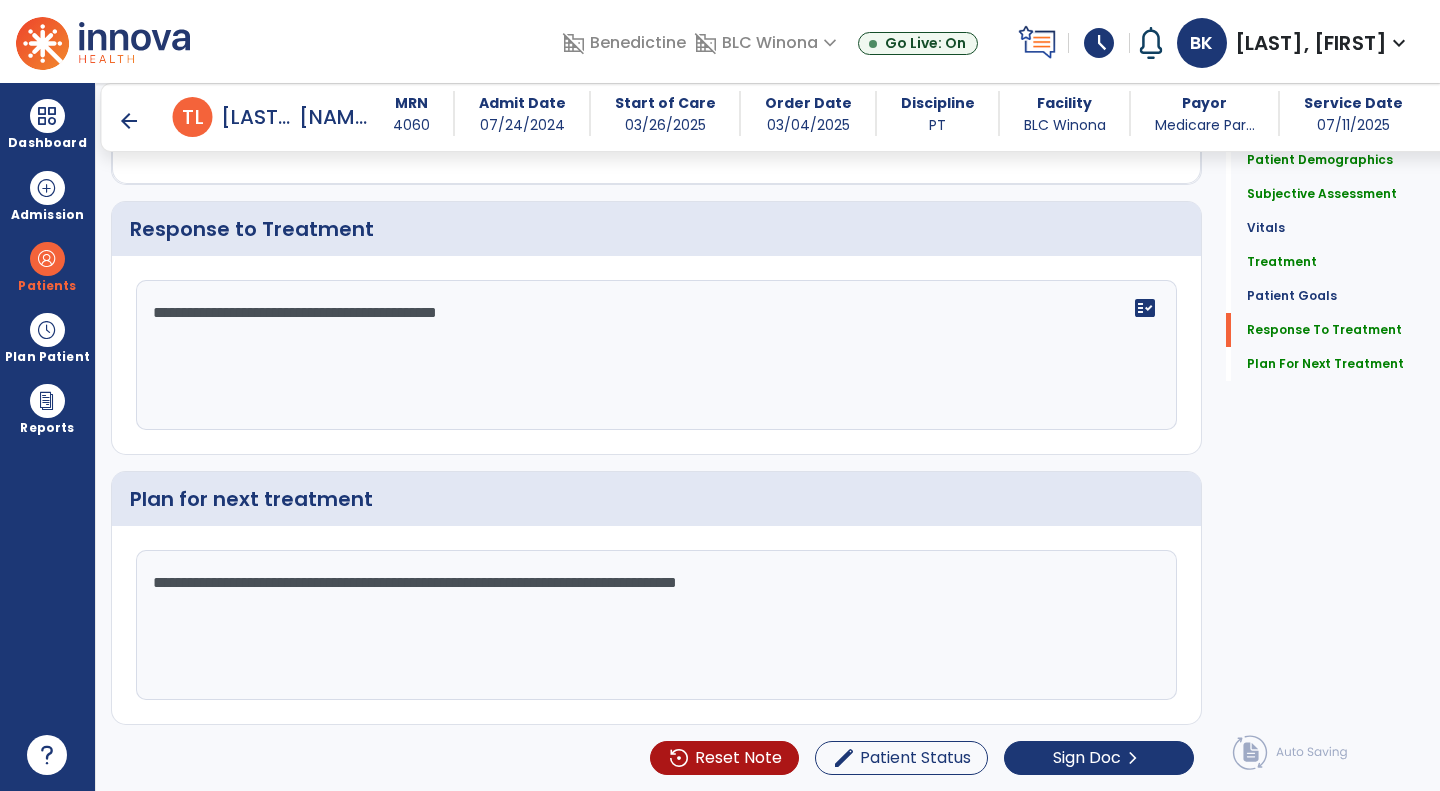 click on "**********" 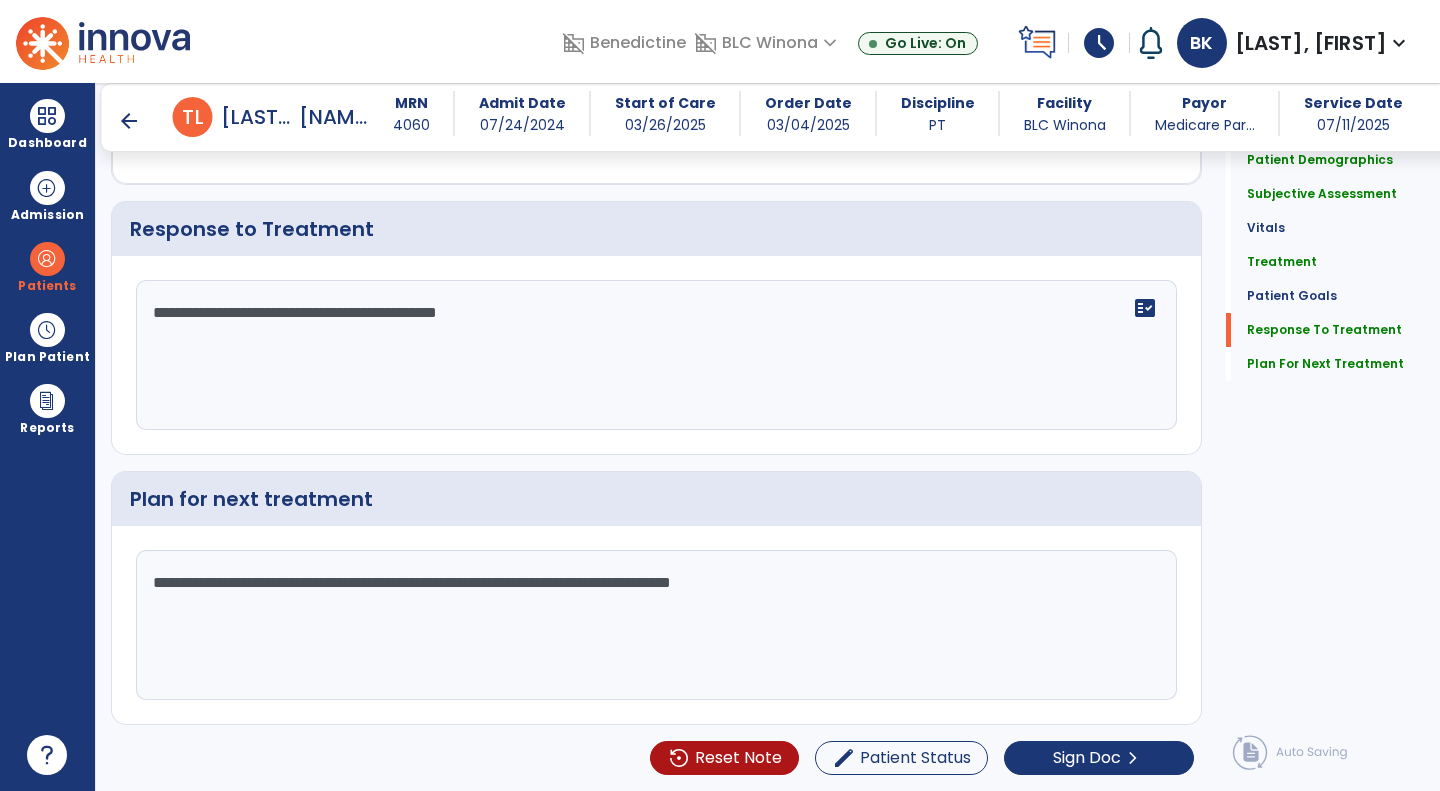 click on "**********" 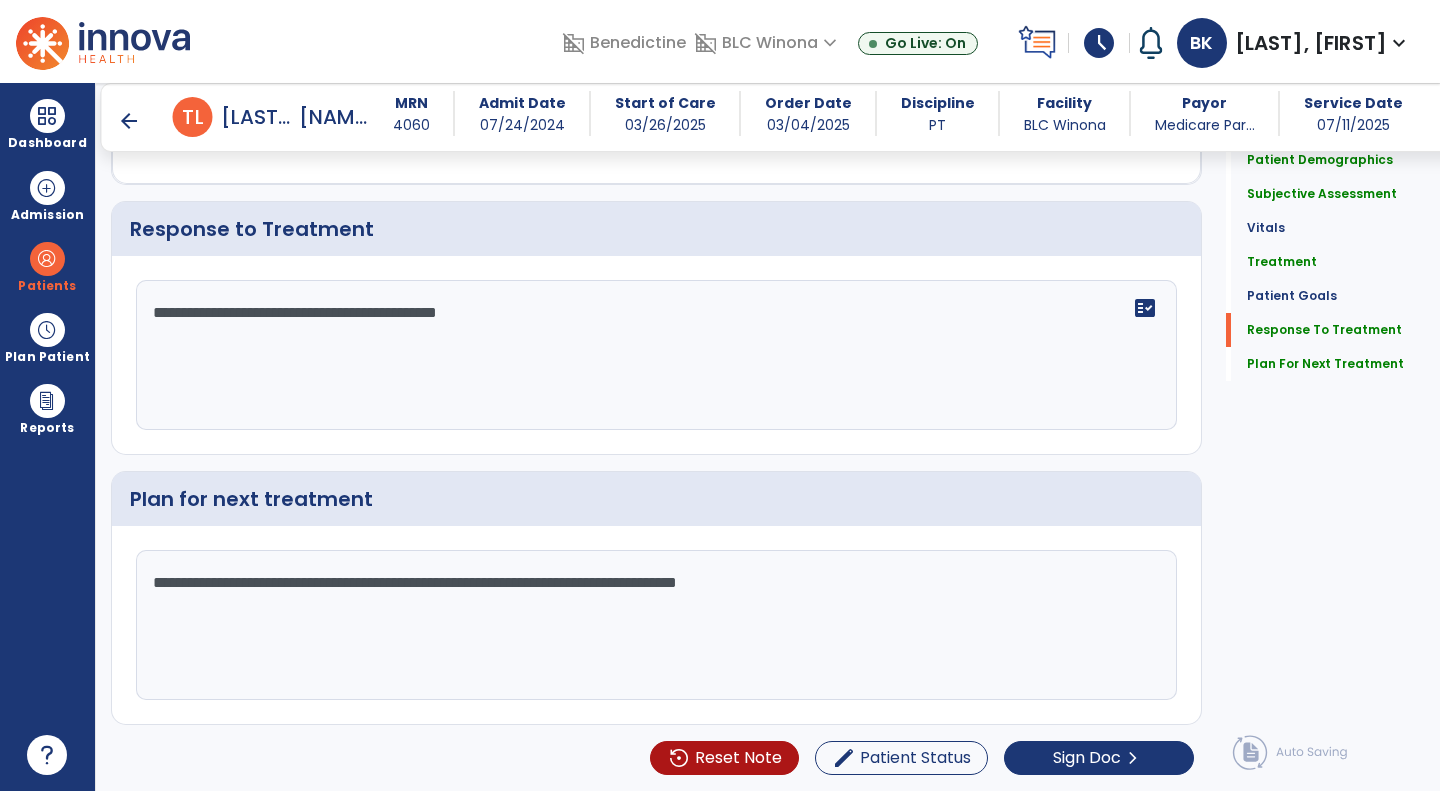 click on "**********" 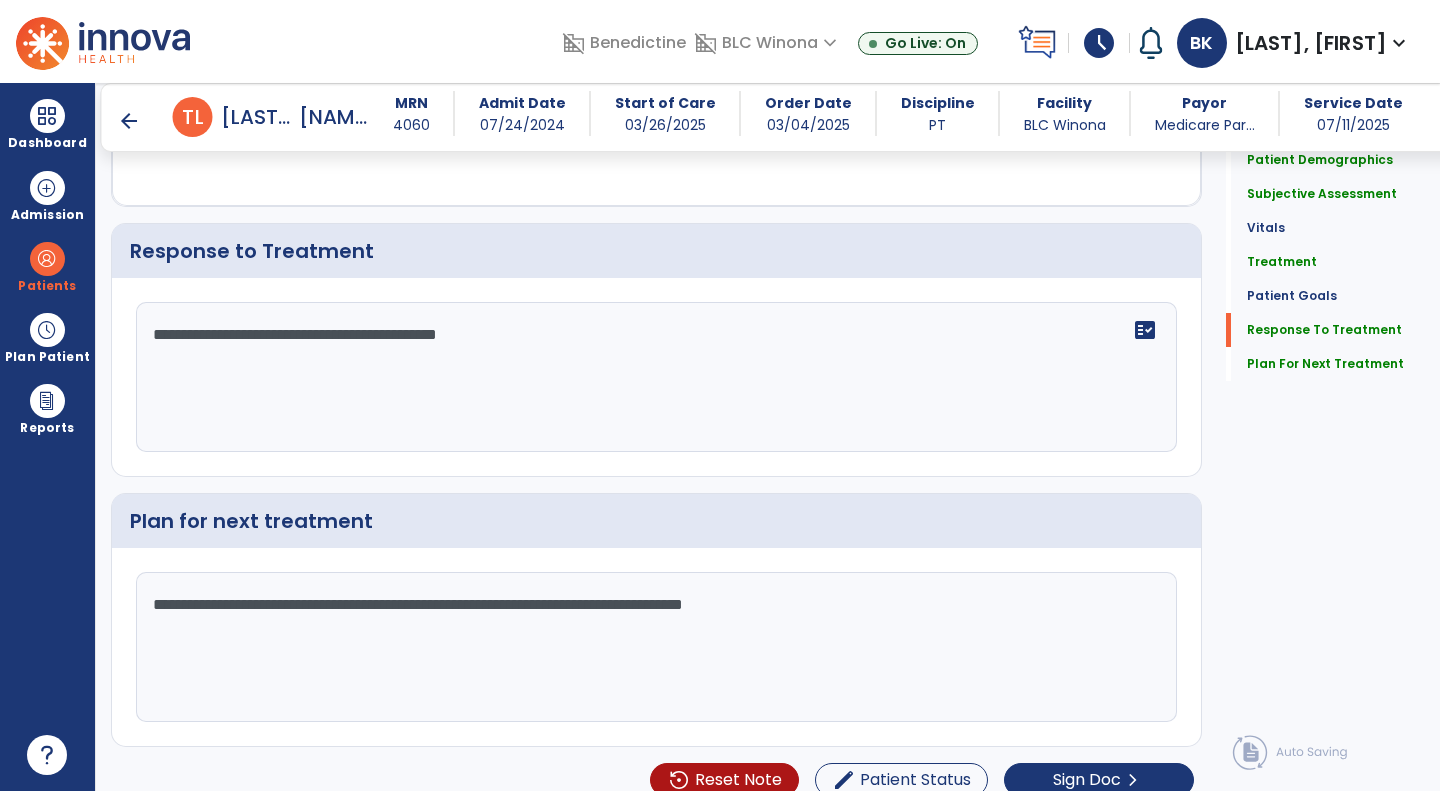 scroll, scrollTop: 2137, scrollLeft: 0, axis: vertical 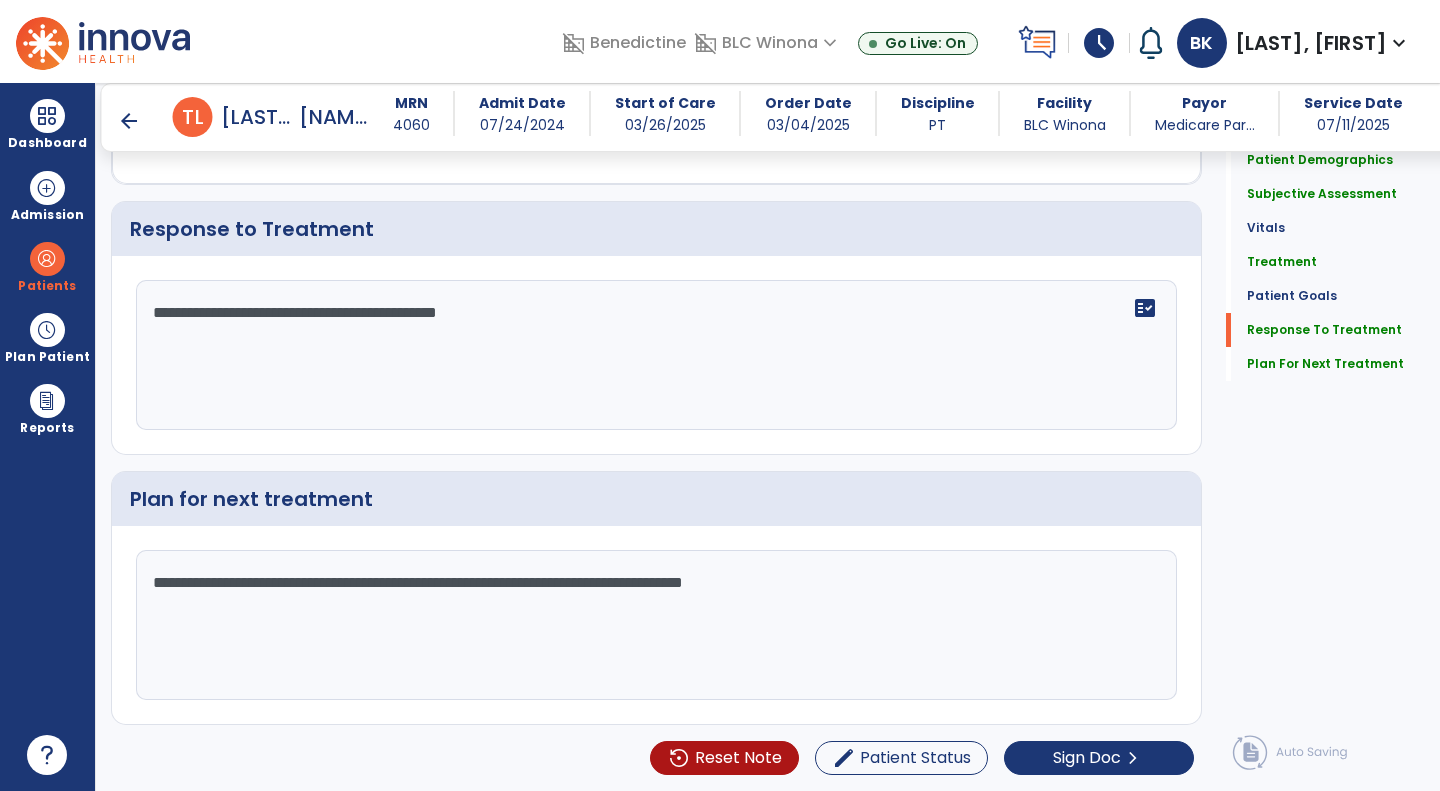 click on "**********" 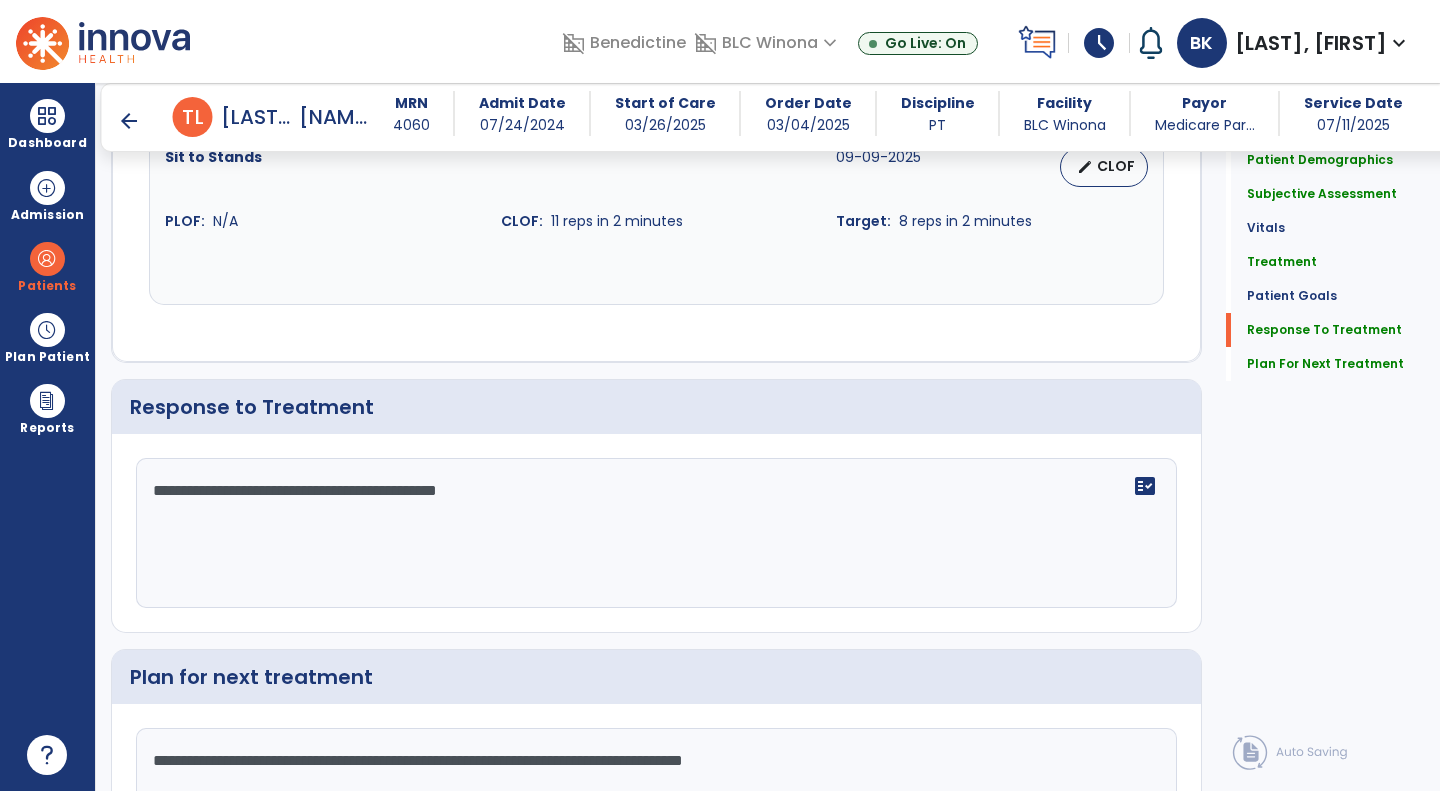 scroll, scrollTop: 2137, scrollLeft: 0, axis: vertical 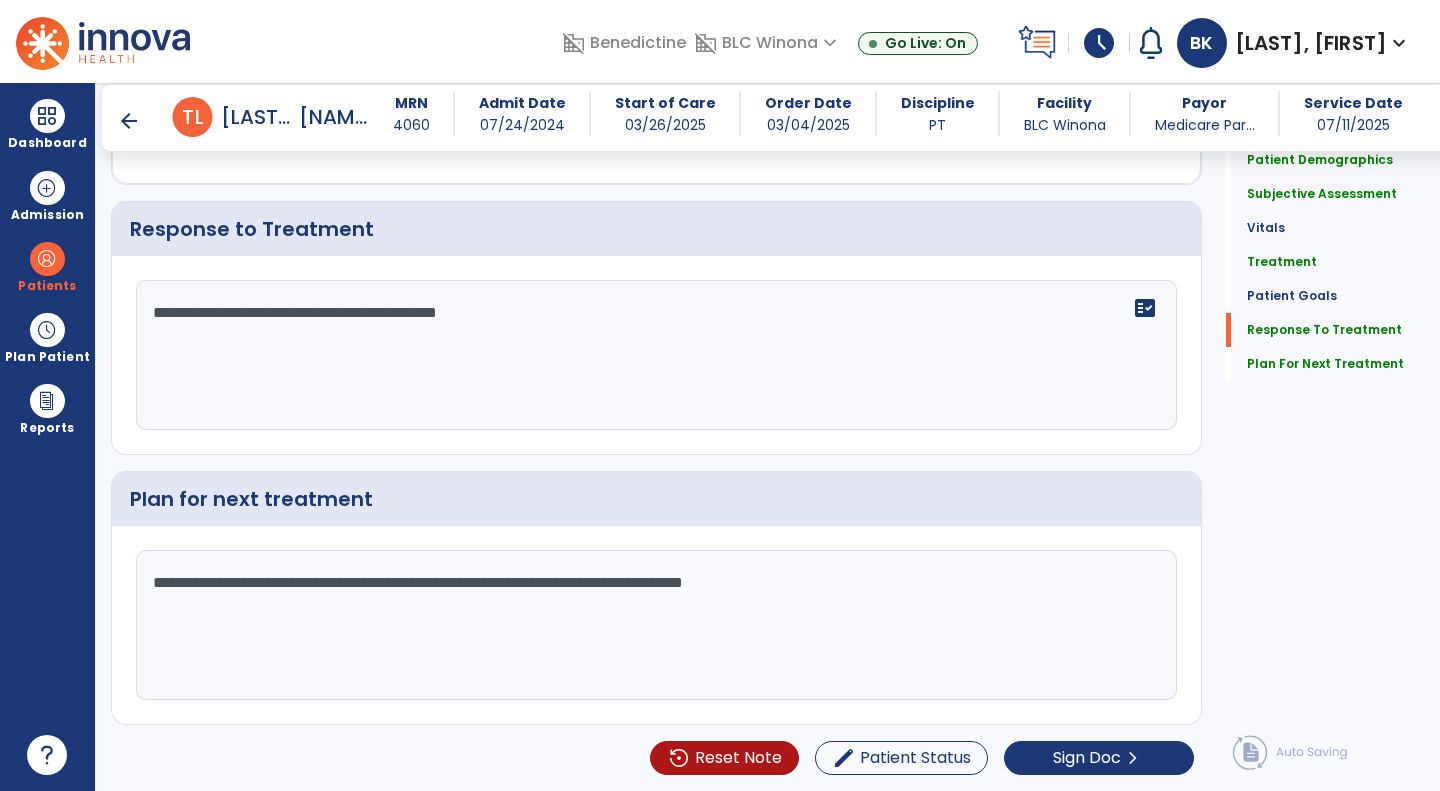 drag, startPoint x: 876, startPoint y: 587, endPoint x: 1069, endPoint y: 528, distance: 201.81674 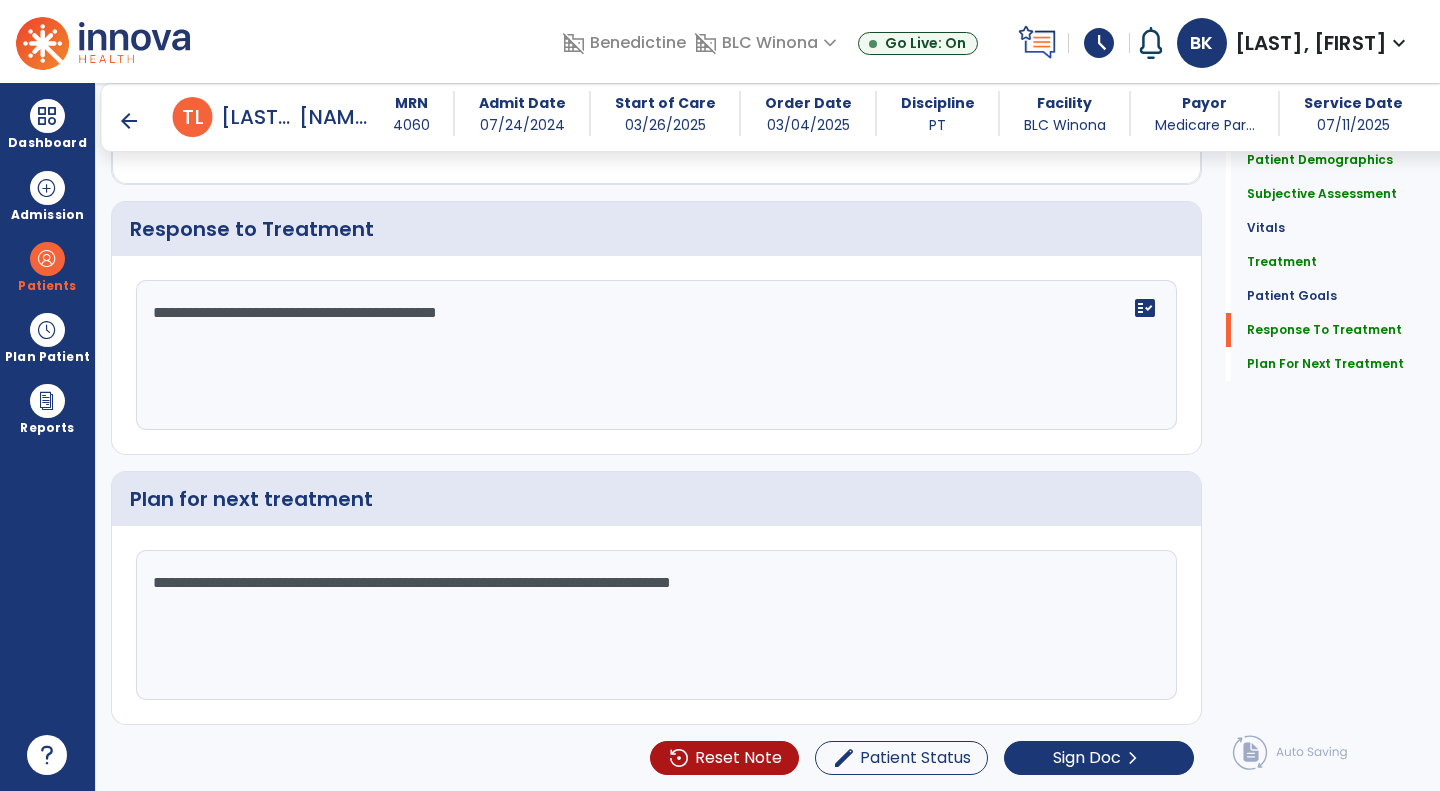 scroll, scrollTop: 2137, scrollLeft: 0, axis: vertical 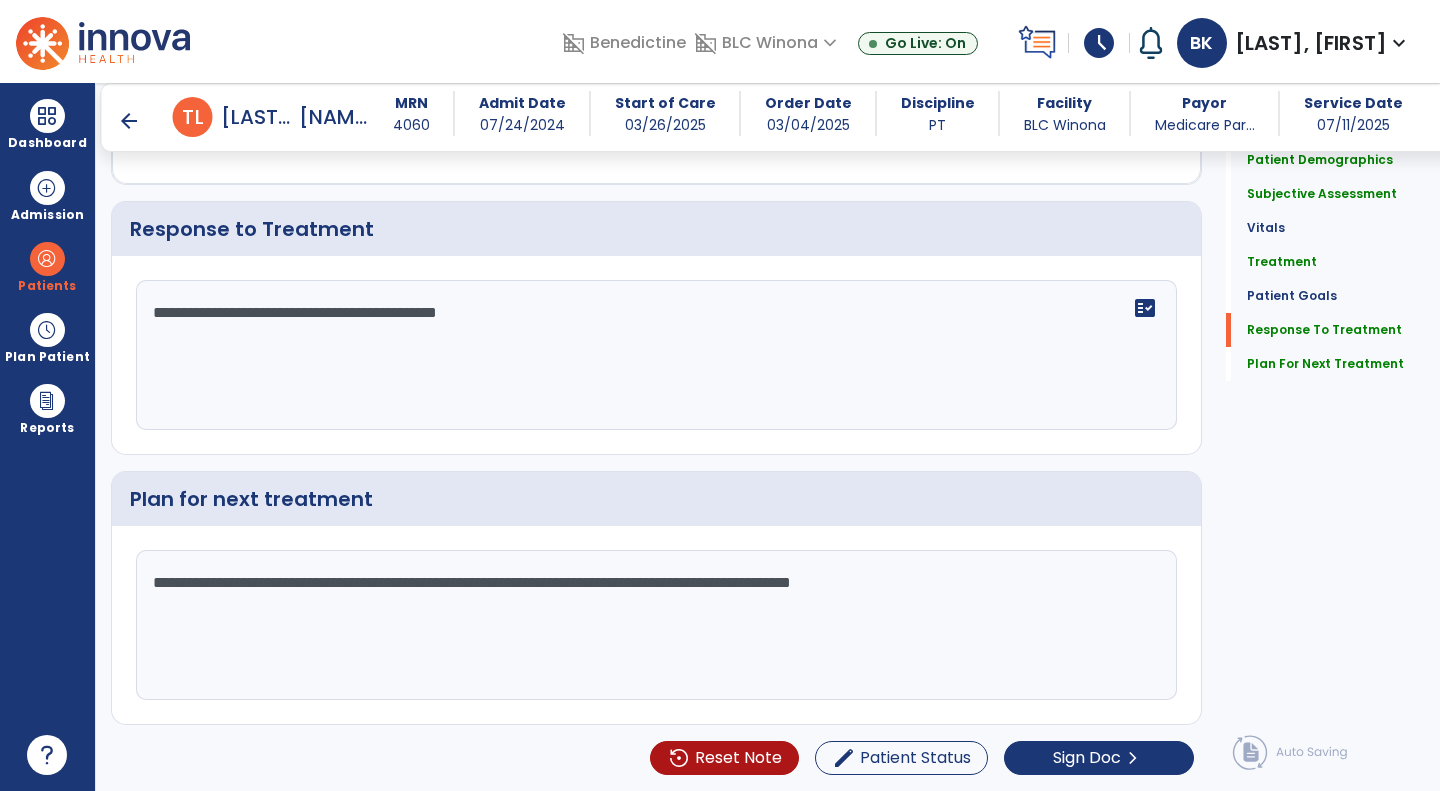 drag, startPoint x: 781, startPoint y: 585, endPoint x: 1057, endPoint y: 637, distance: 280.85583 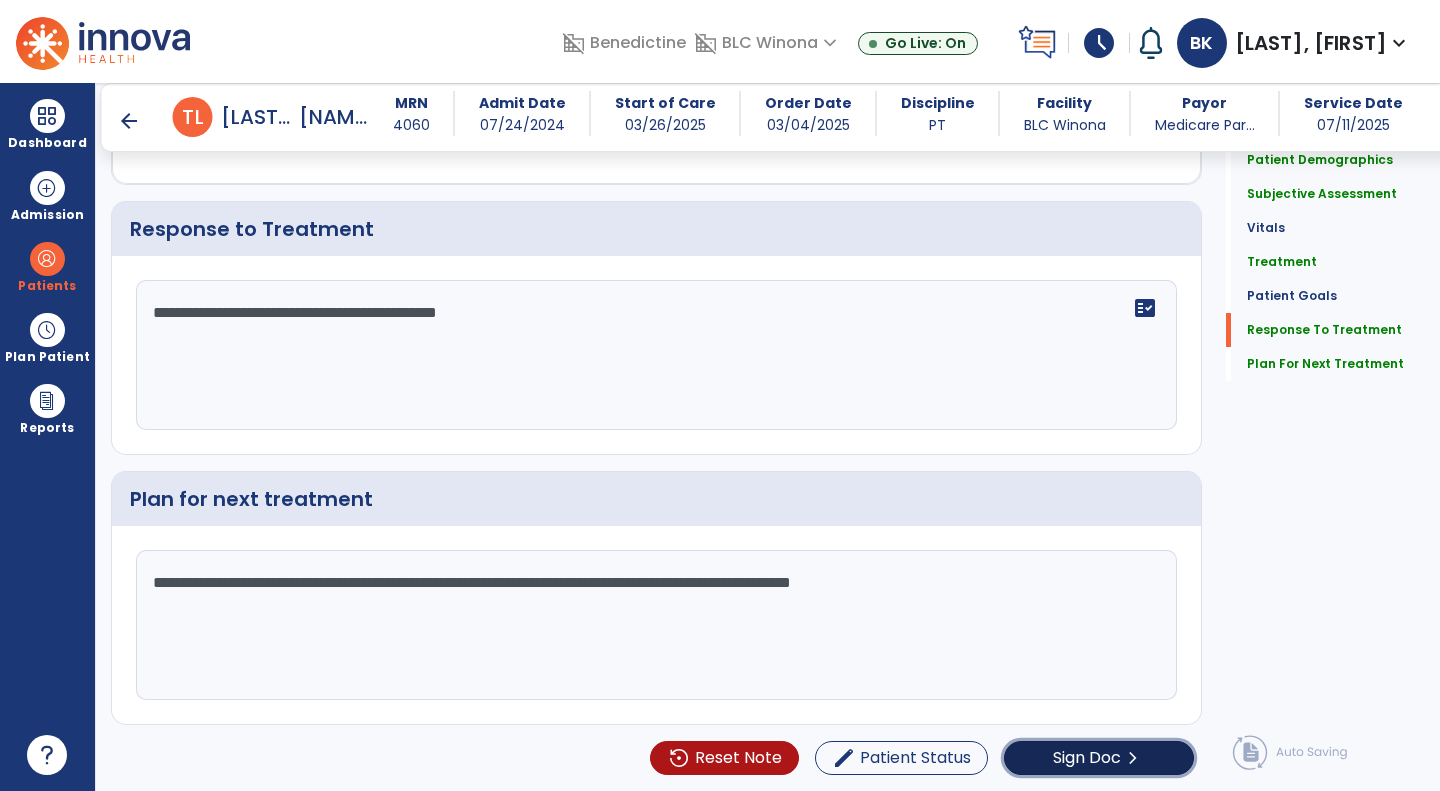 click on "chevron_right" 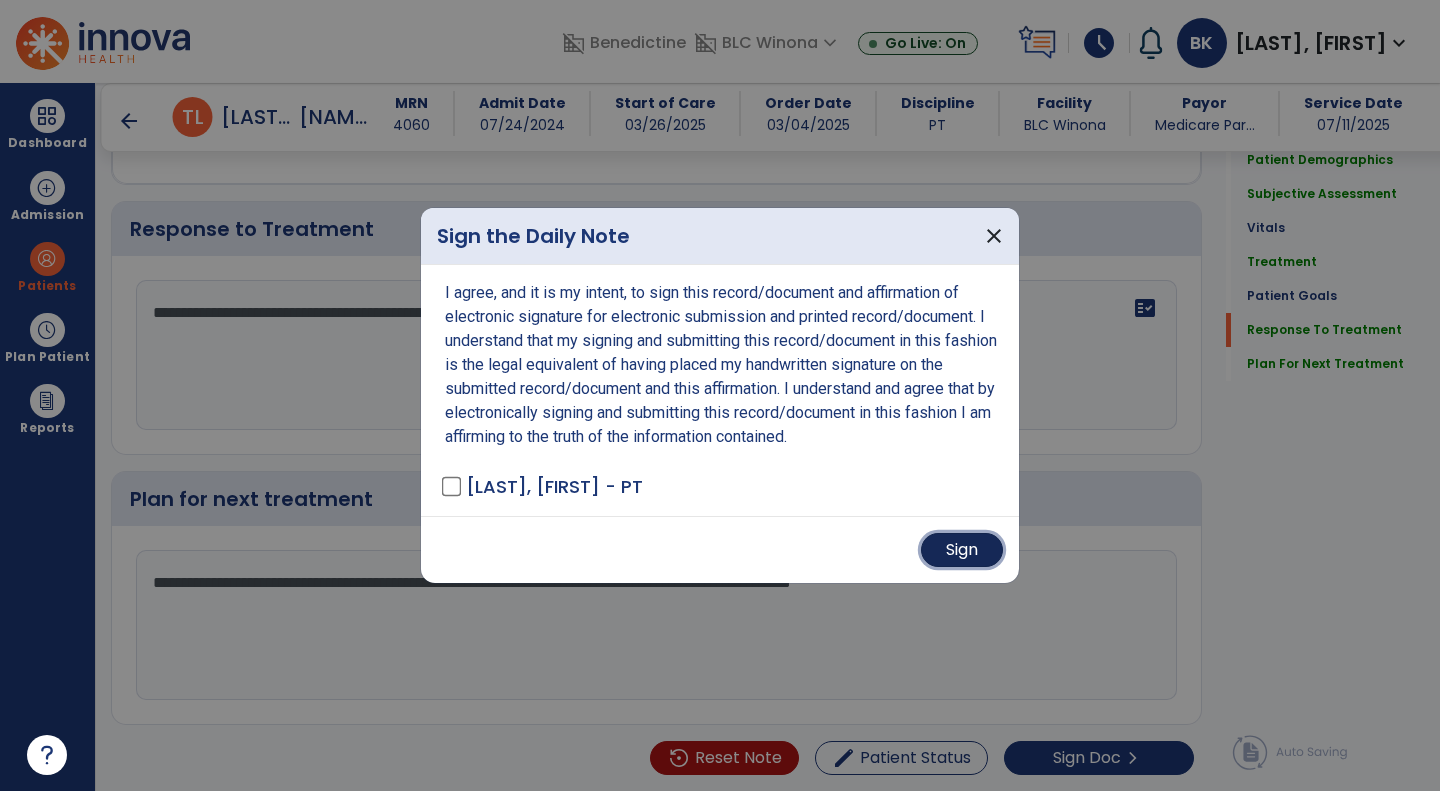 click on "Sign" at bounding box center (962, 550) 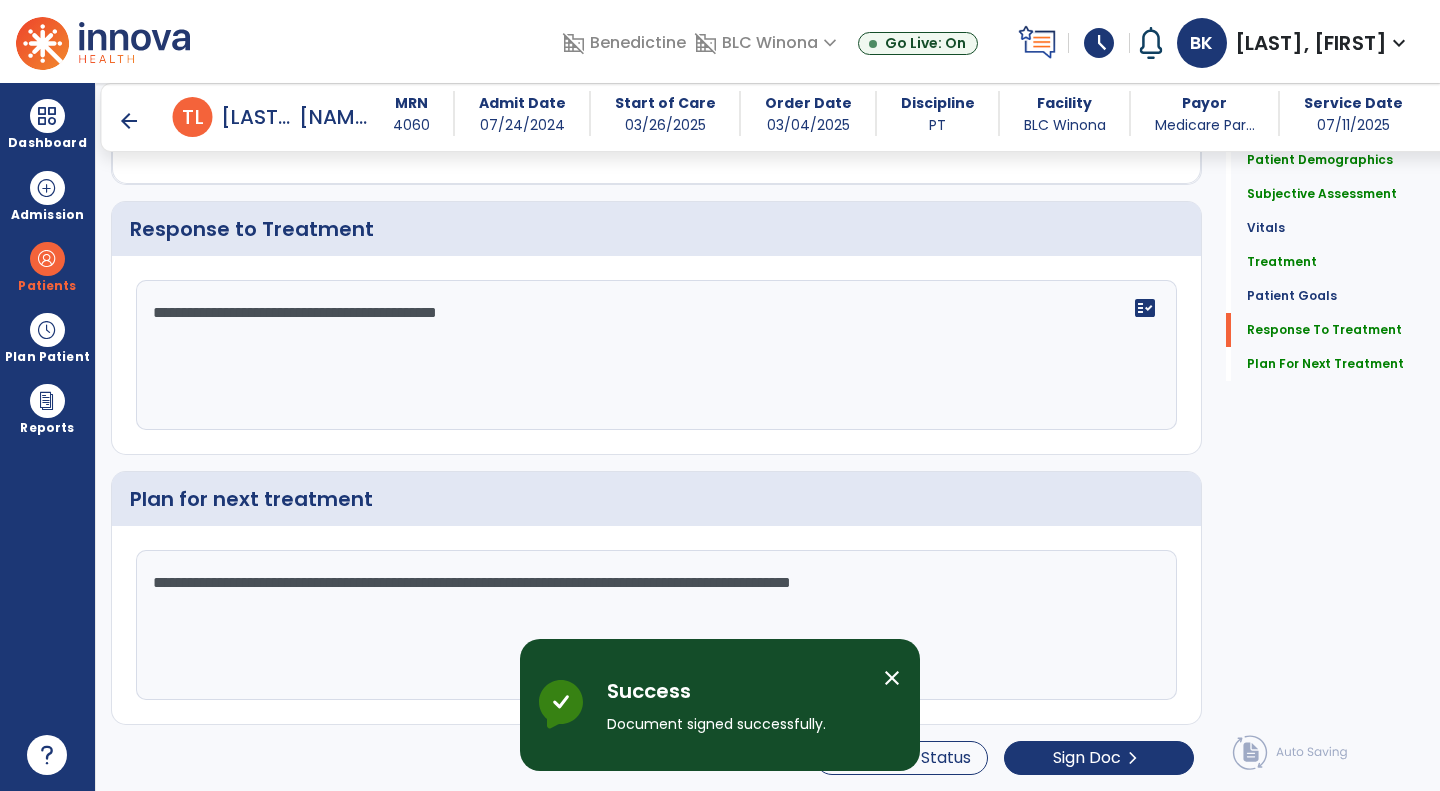 scroll, scrollTop: 0, scrollLeft: 0, axis: both 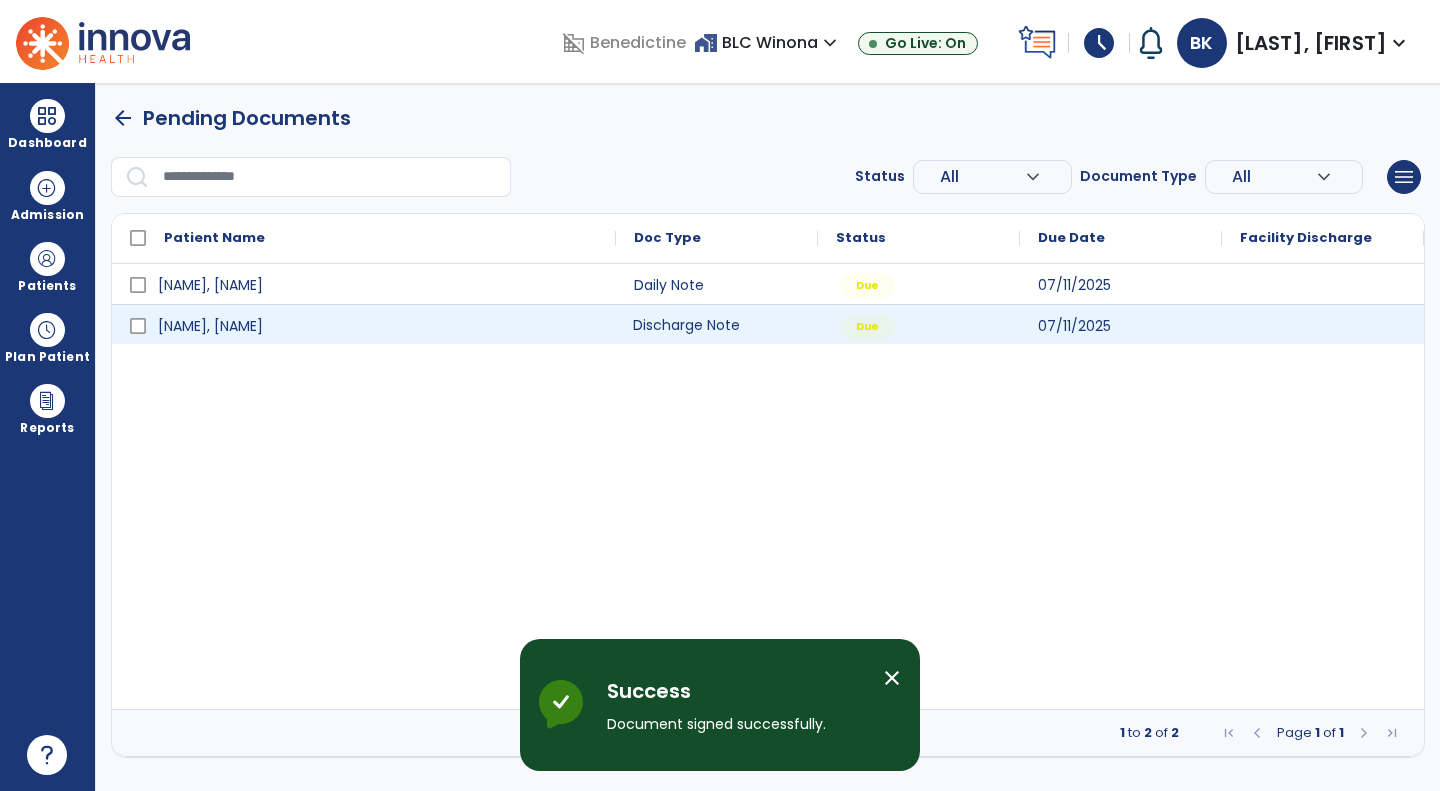 click on "Discharge Note" at bounding box center [717, 324] 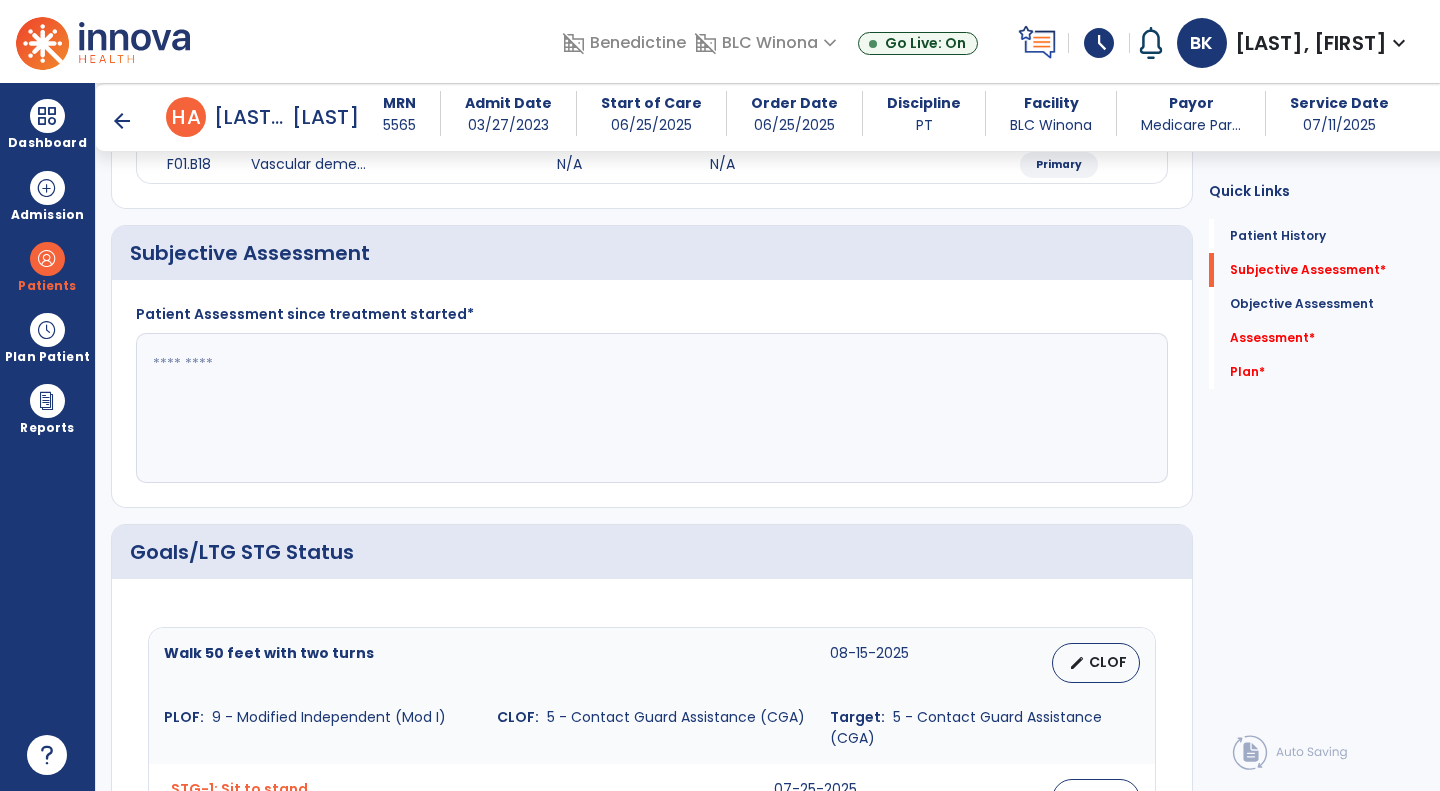 scroll, scrollTop: 288, scrollLeft: 0, axis: vertical 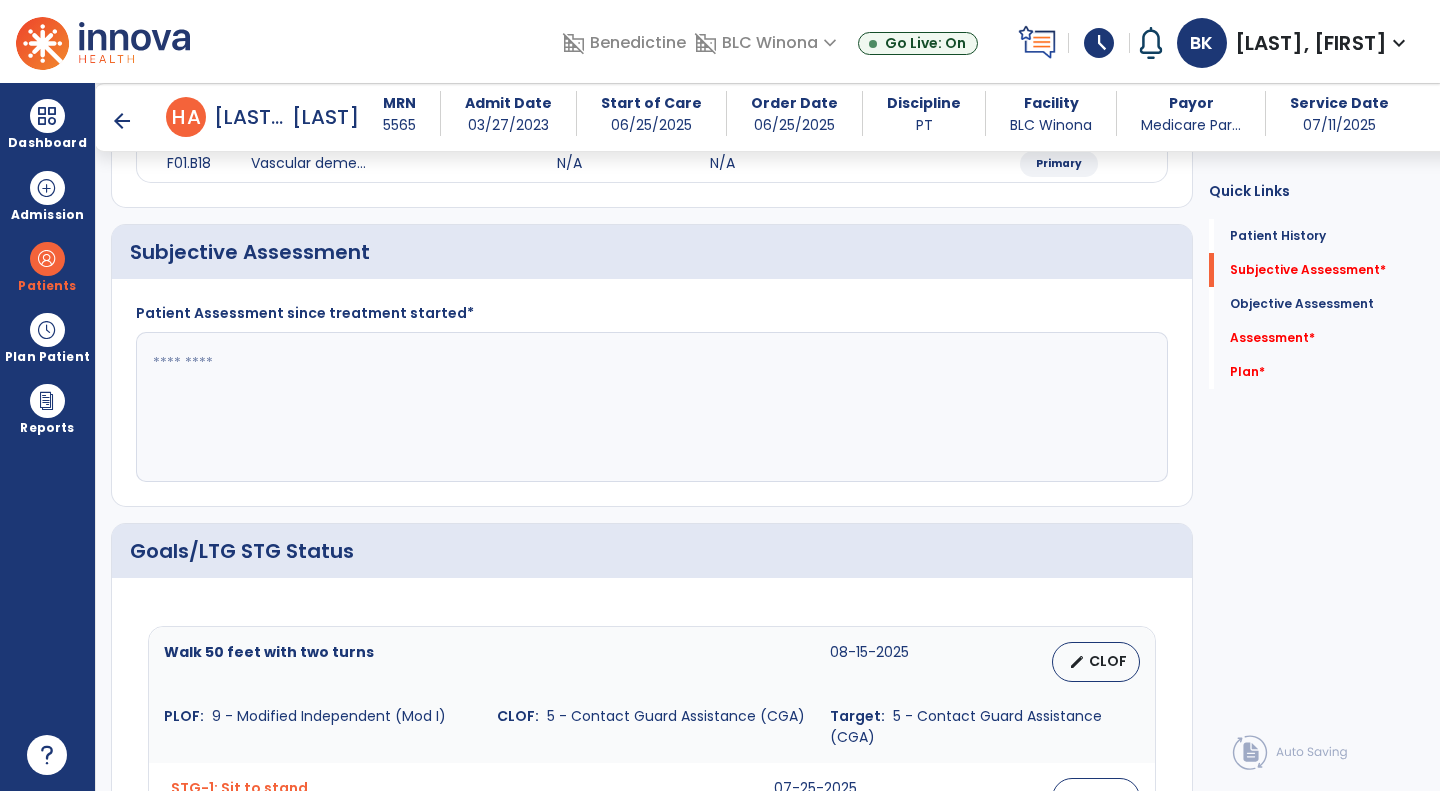 click 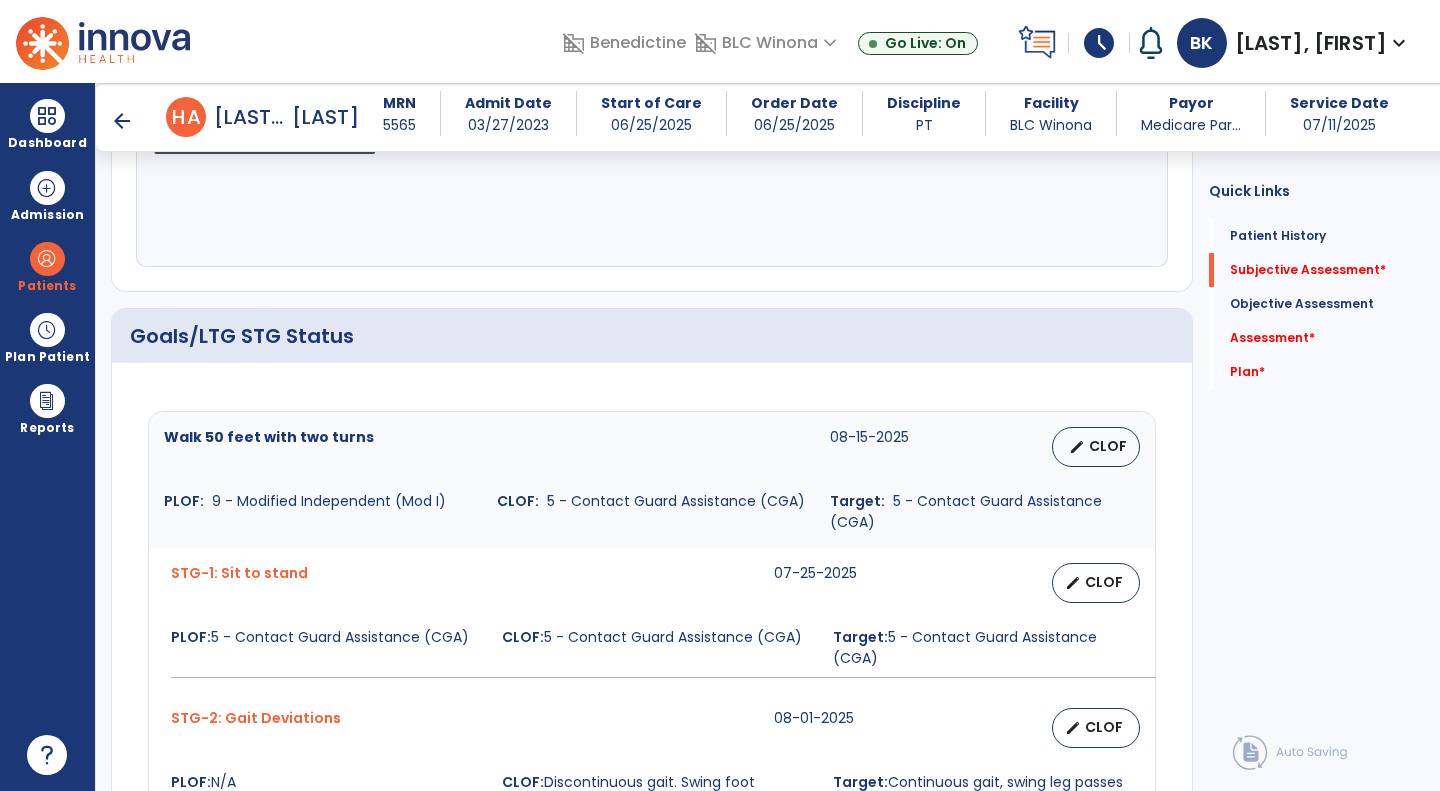 scroll, scrollTop: 711, scrollLeft: 0, axis: vertical 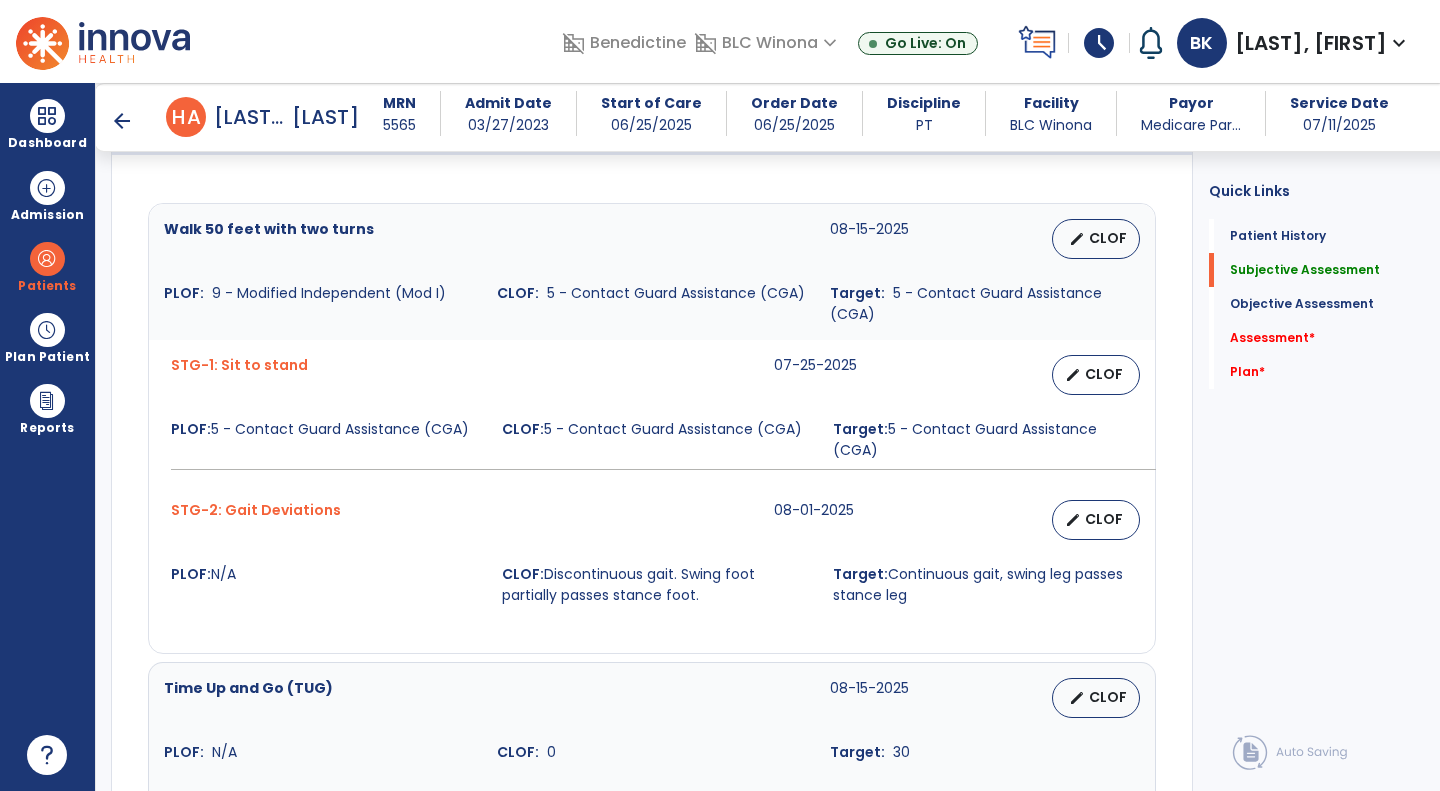 type on "**********" 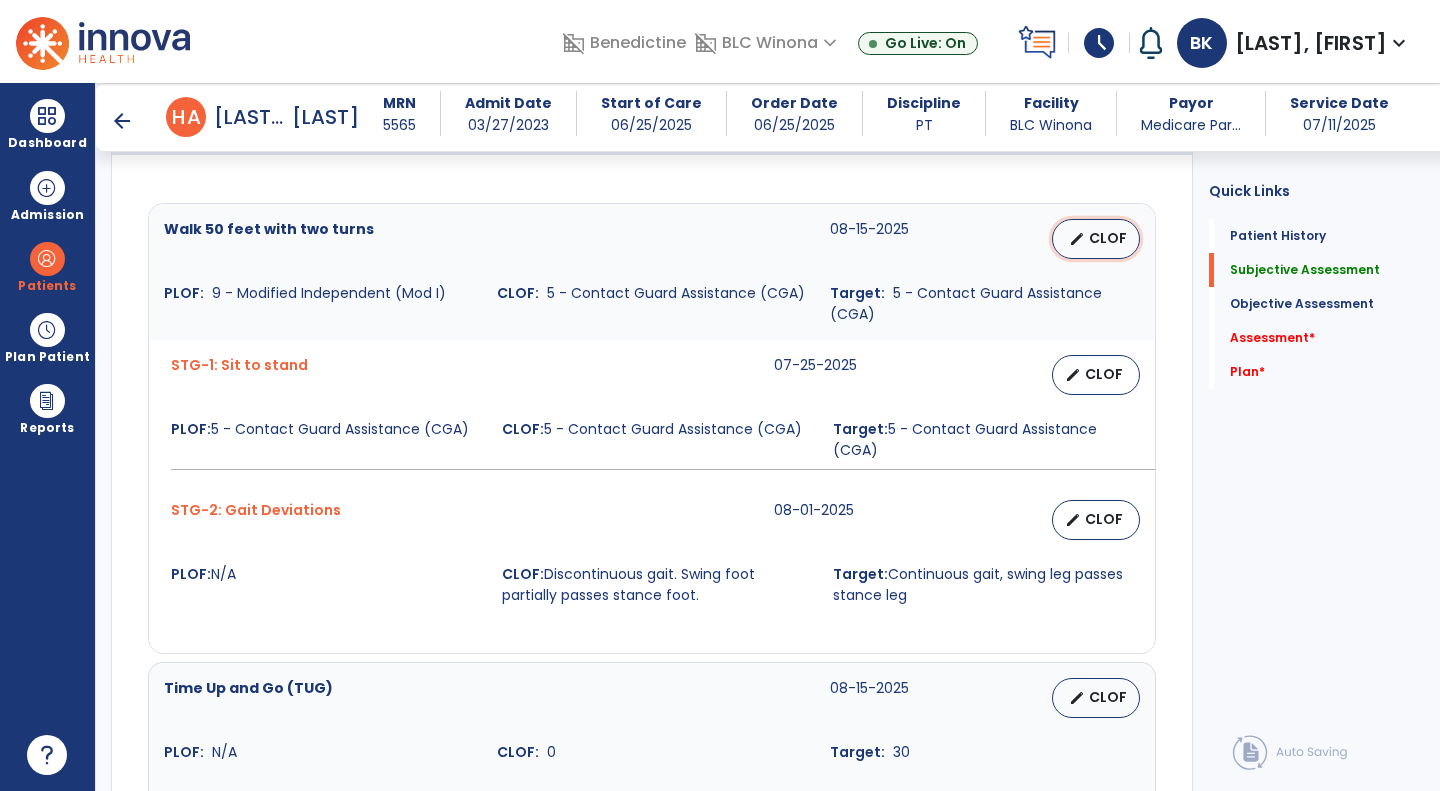 click on "edit   CLOF" at bounding box center [1096, 239] 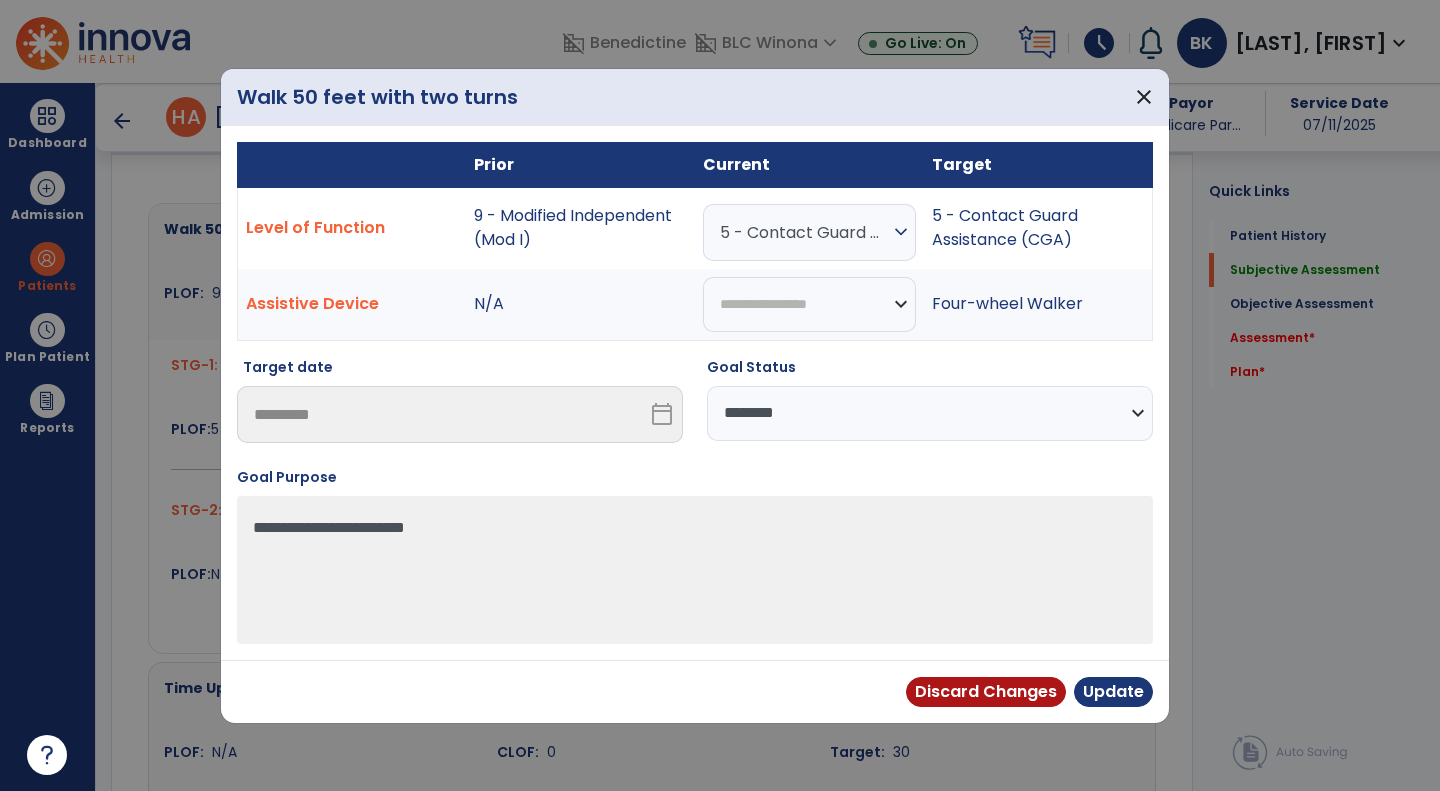 click on "**********" at bounding box center (930, 413) 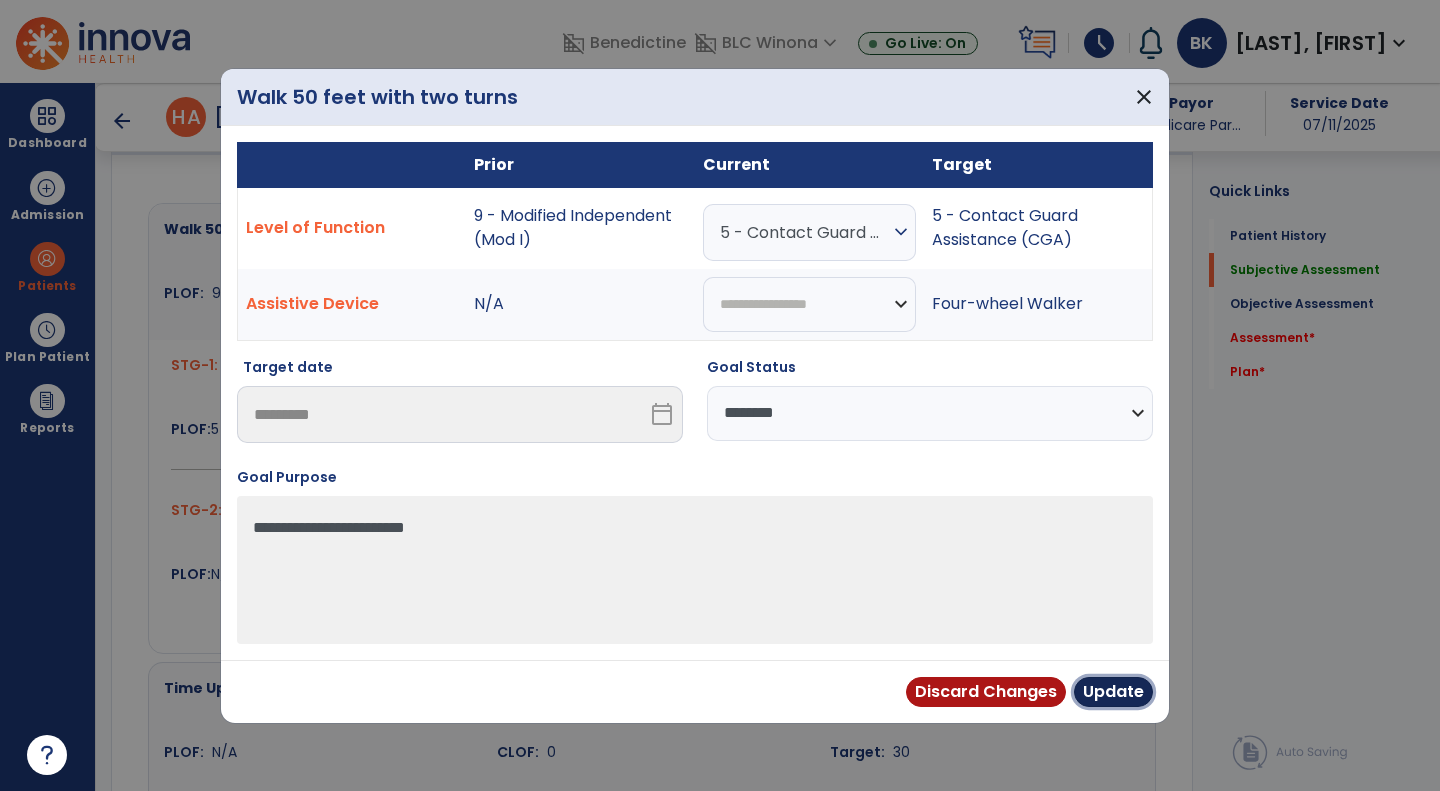click on "Update" at bounding box center [1113, 692] 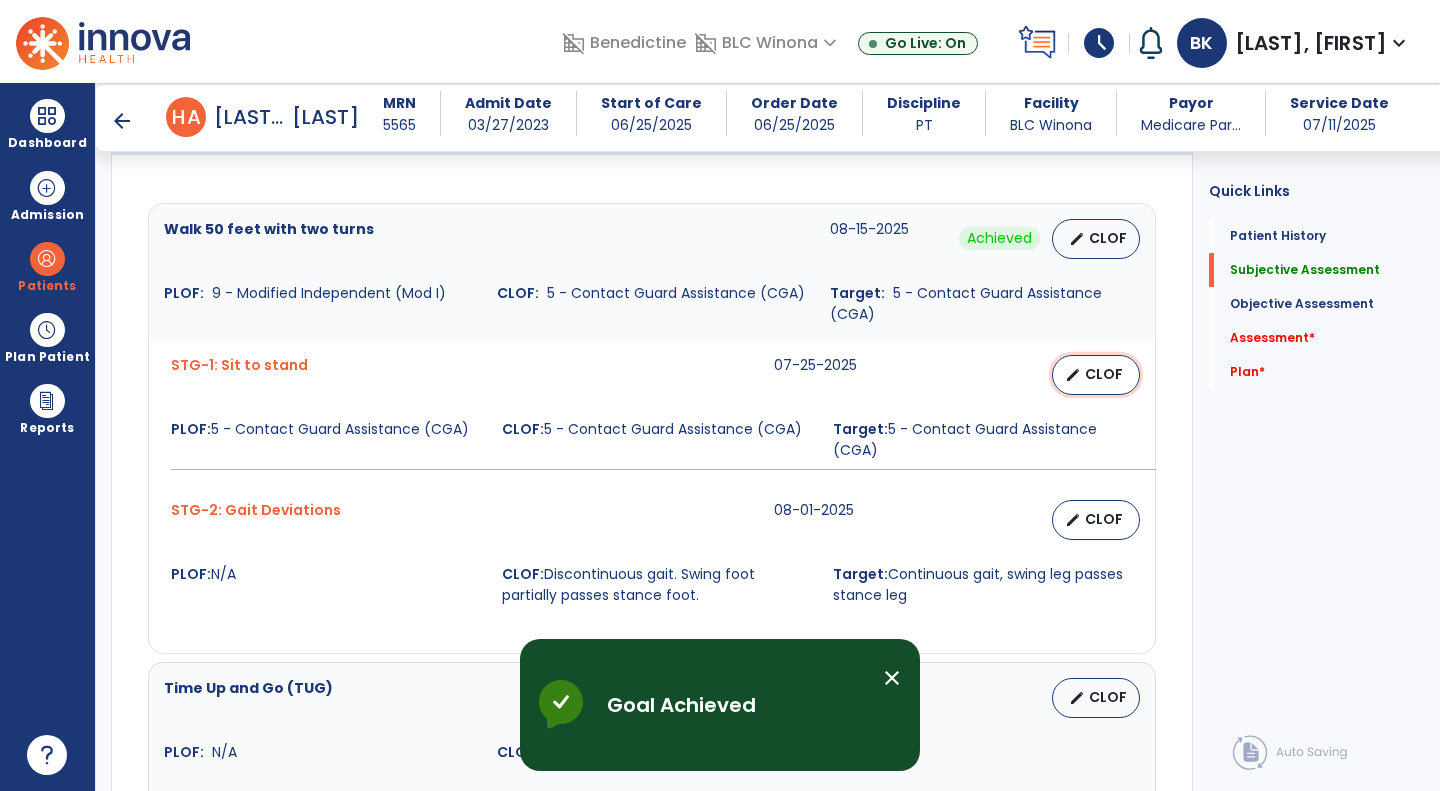 click on "CLOF" at bounding box center [1104, 374] 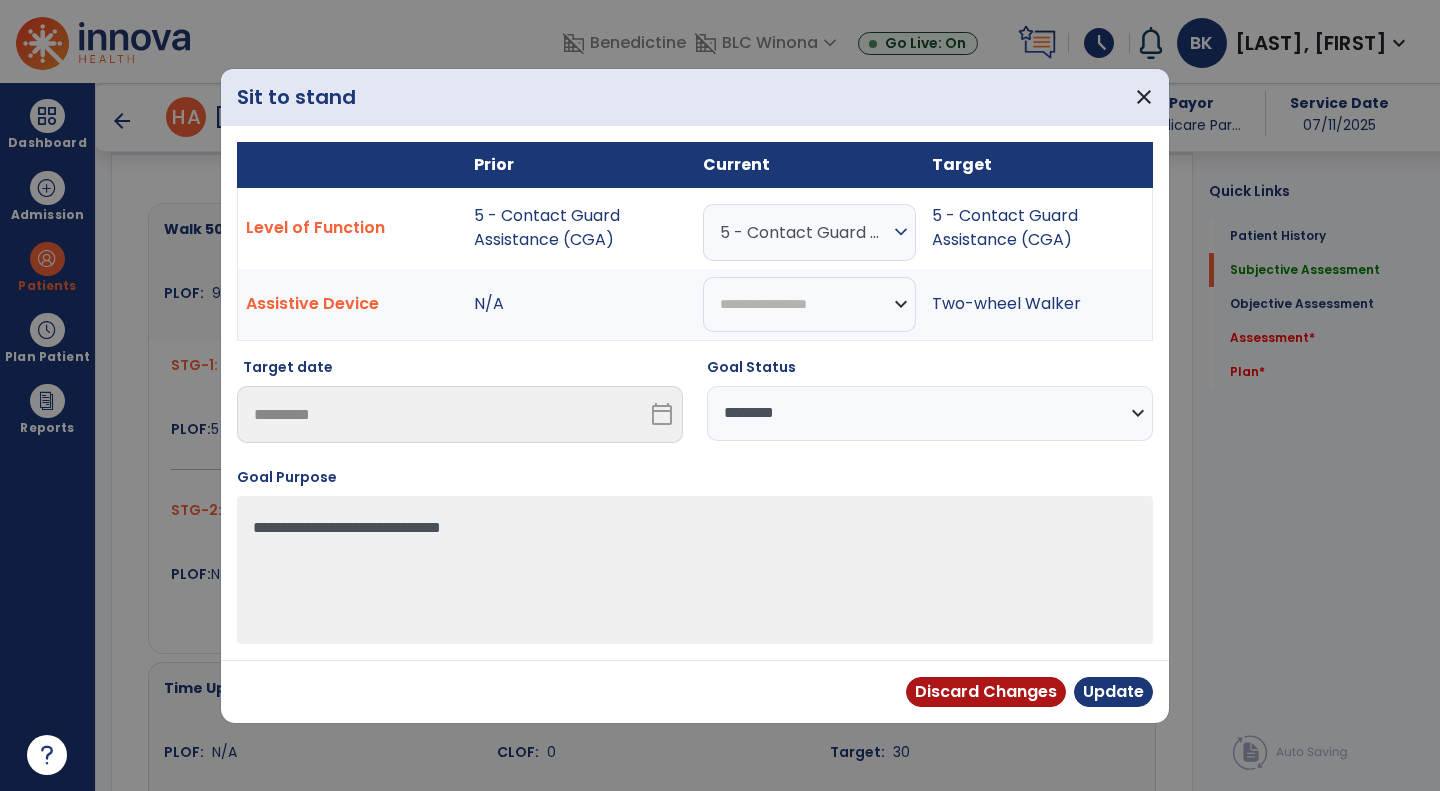 click on "**********" at bounding box center (930, 413) 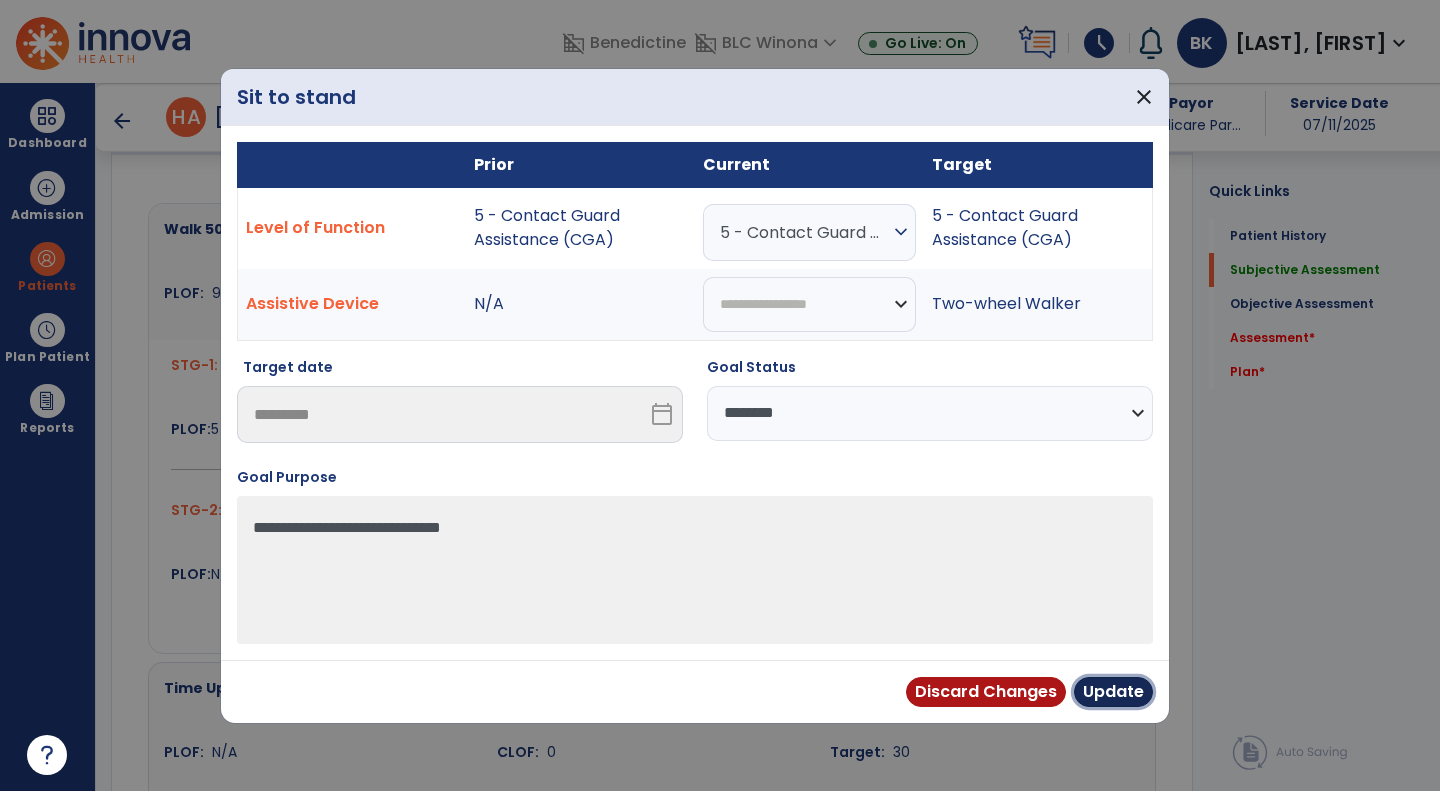 click on "Update" at bounding box center [1113, 692] 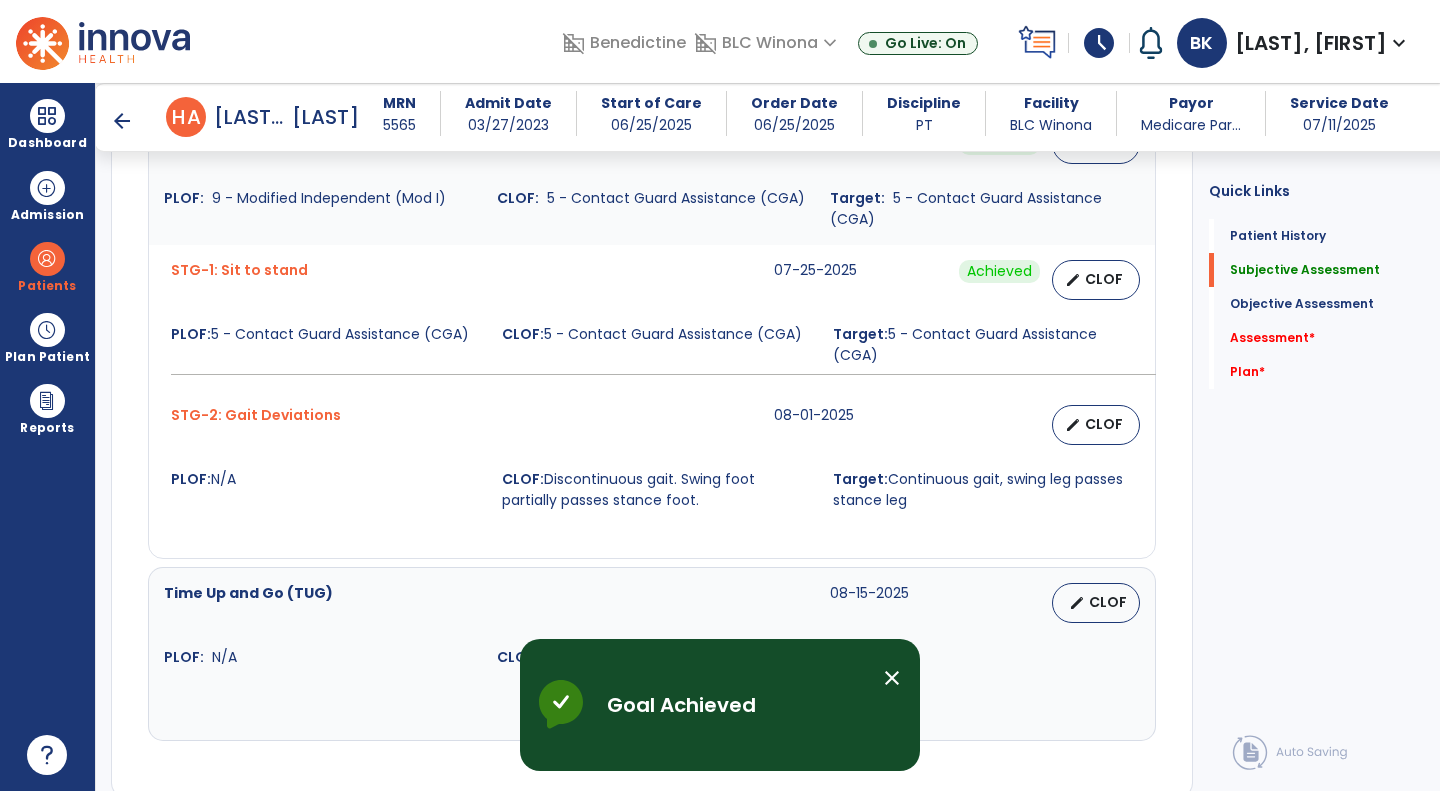 scroll, scrollTop: 809, scrollLeft: 0, axis: vertical 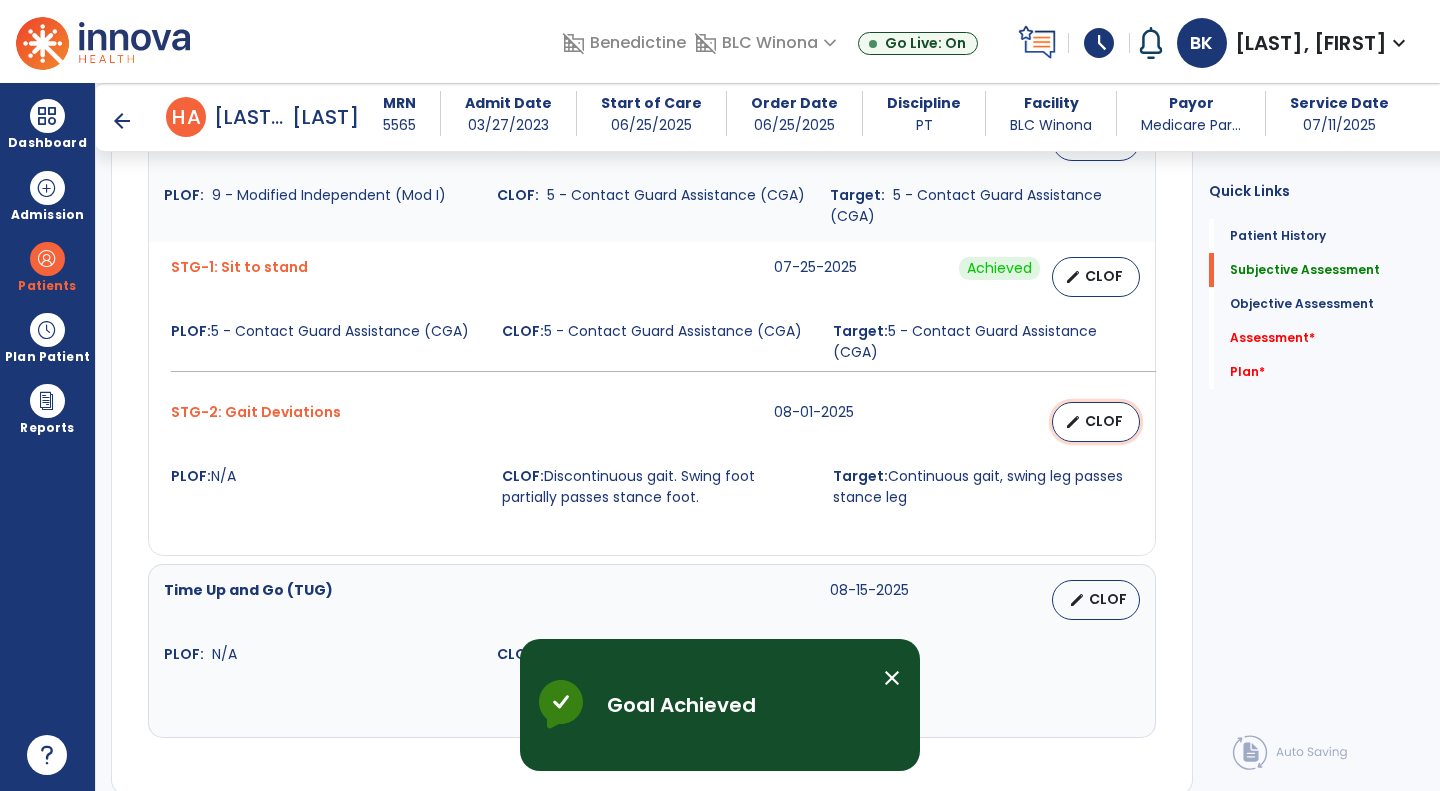 click on "CLOF" at bounding box center [1104, 421] 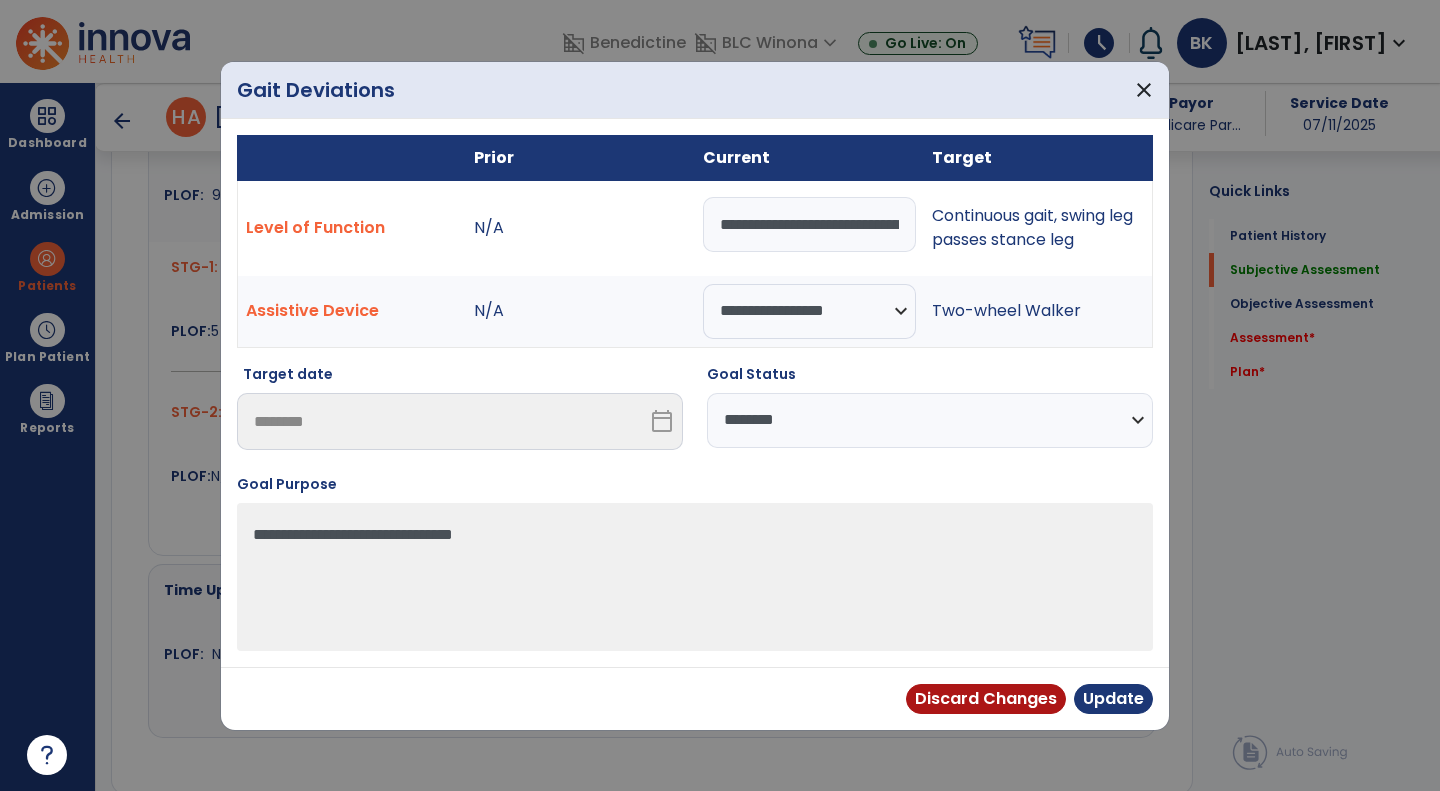 drag, startPoint x: 940, startPoint y: 418, endPoint x: 930, endPoint y: 431, distance: 16.40122 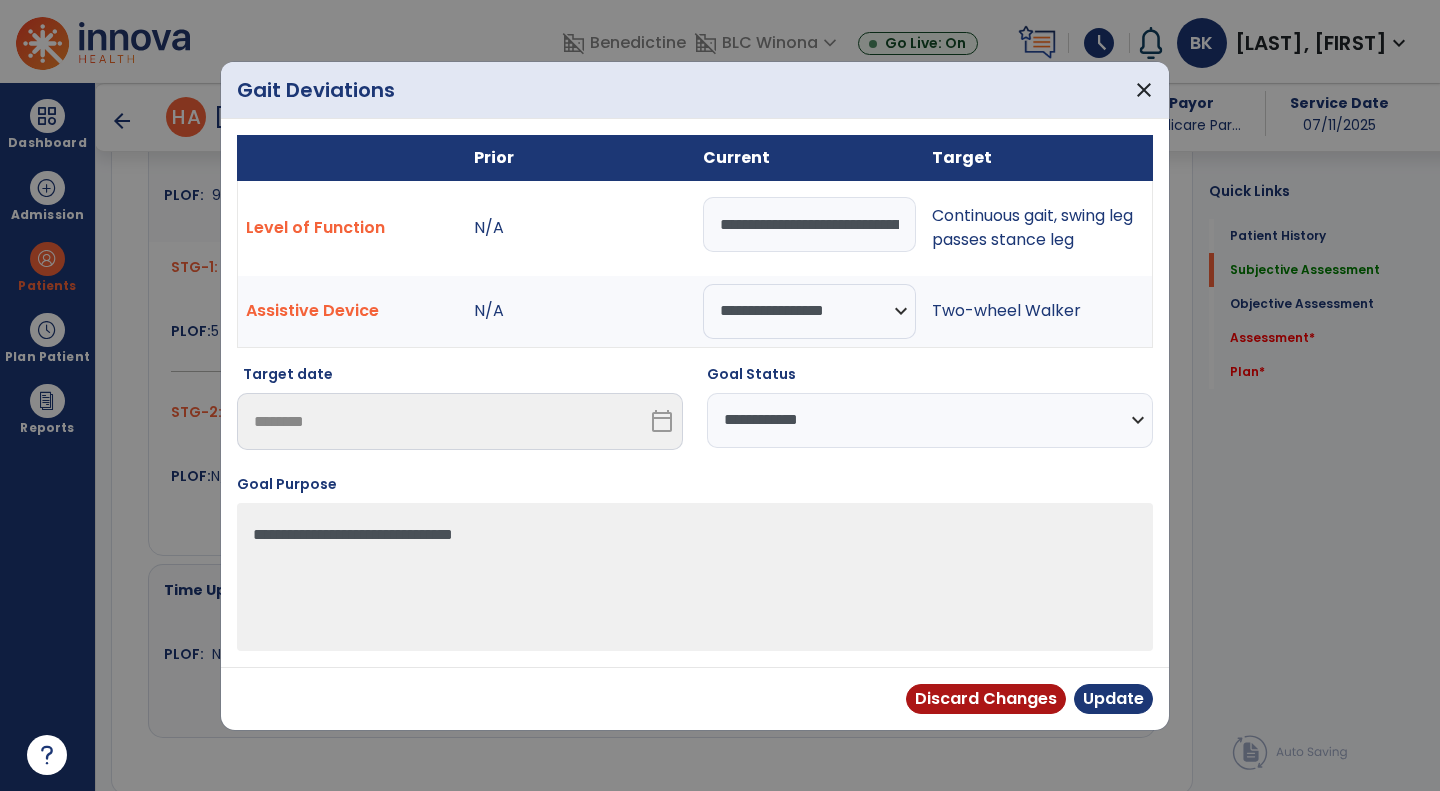 click on "**********" at bounding box center [930, 420] 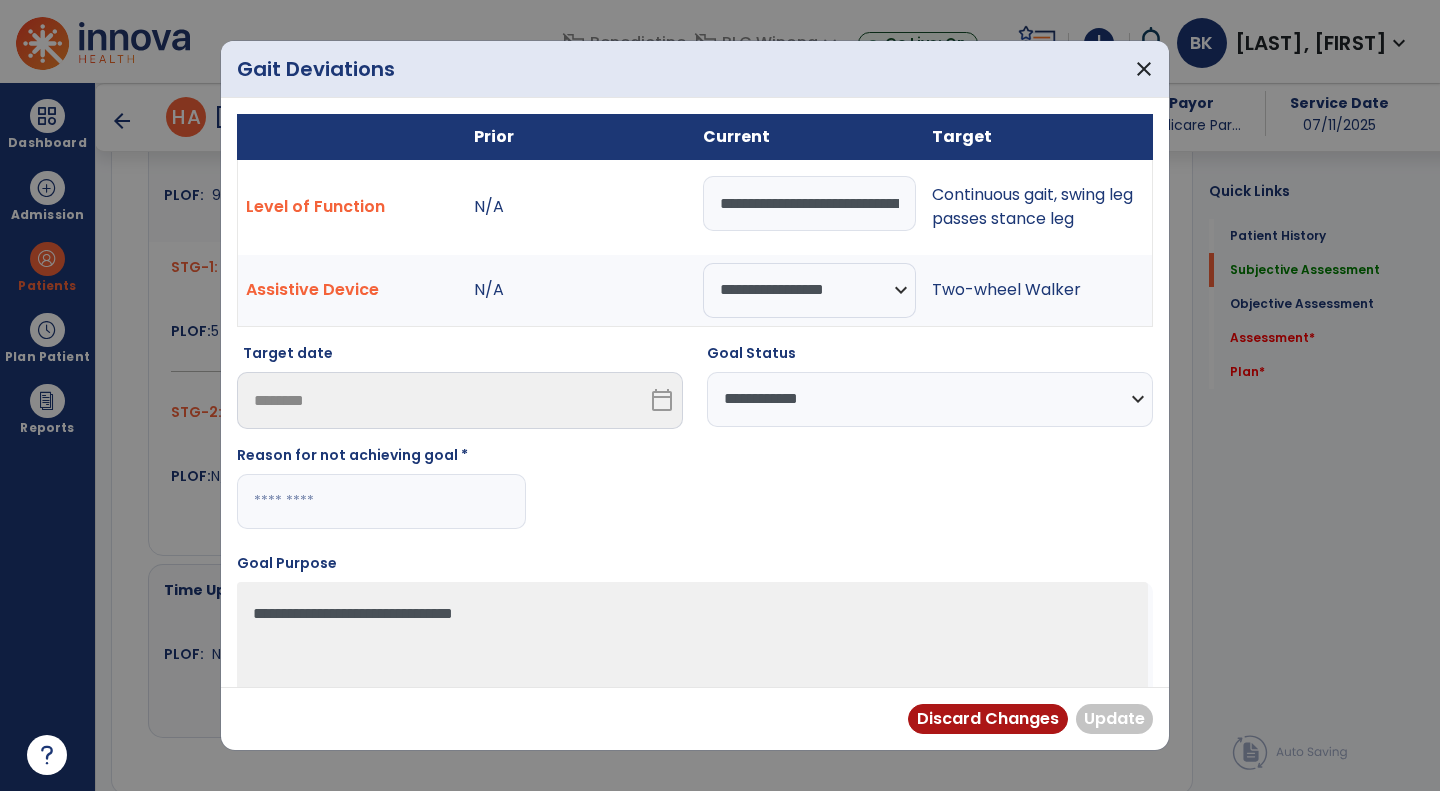 click at bounding box center (381, 501) 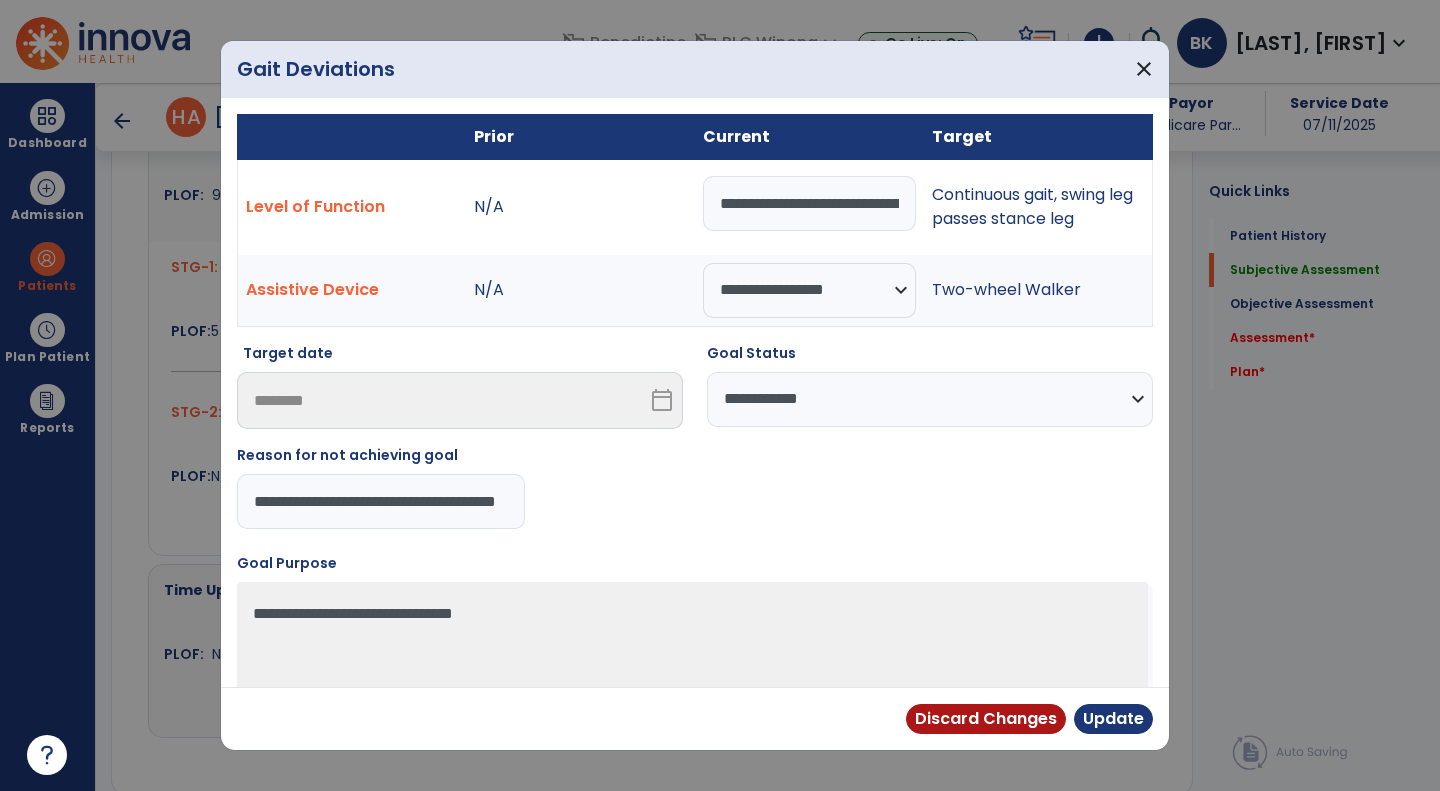 scroll, scrollTop: 0, scrollLeft: 54, axis: horizontal 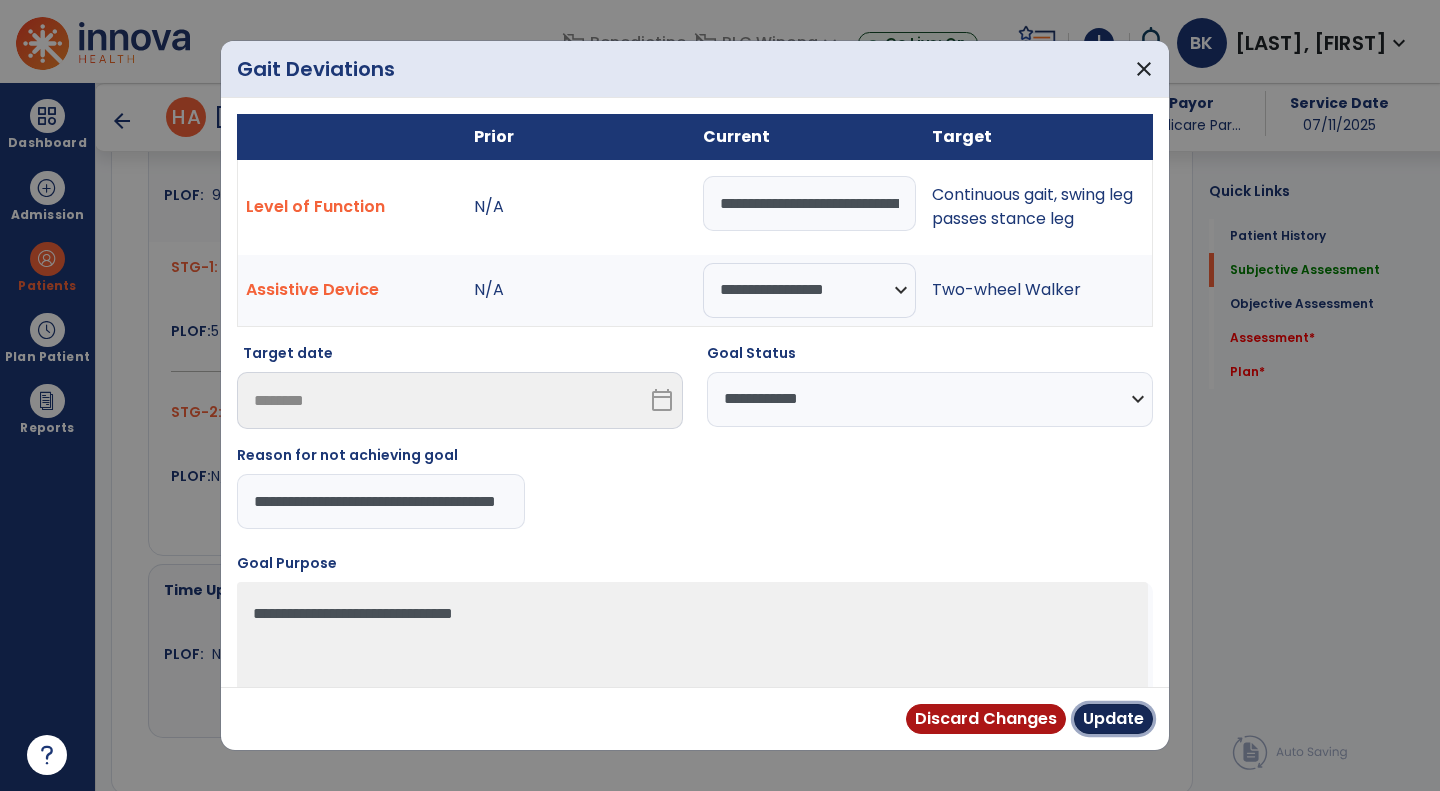 click on "Update" at bounding box center [1113, 719] 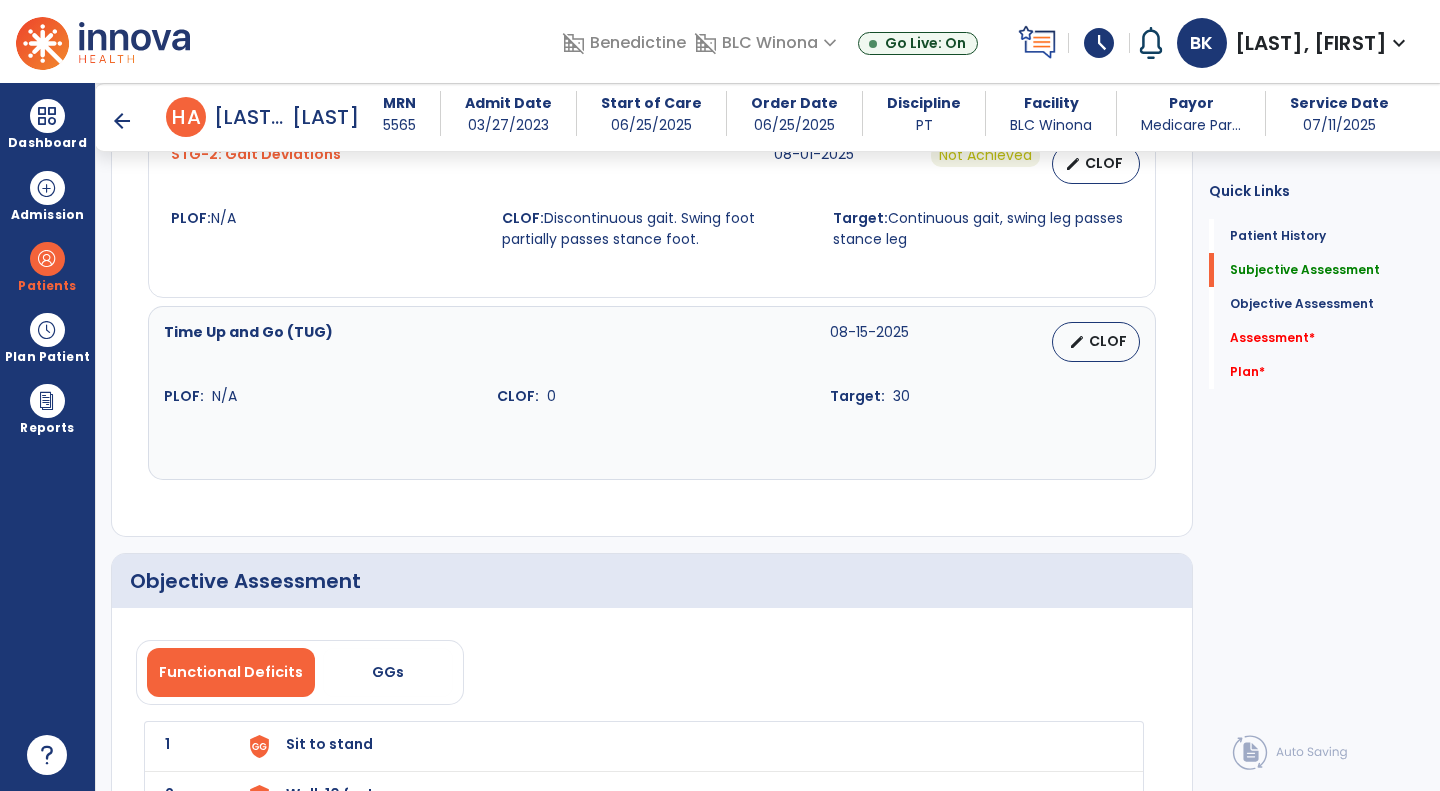 scroll, scrollTop: 1076, scrollLeft: 0, axis: vertical 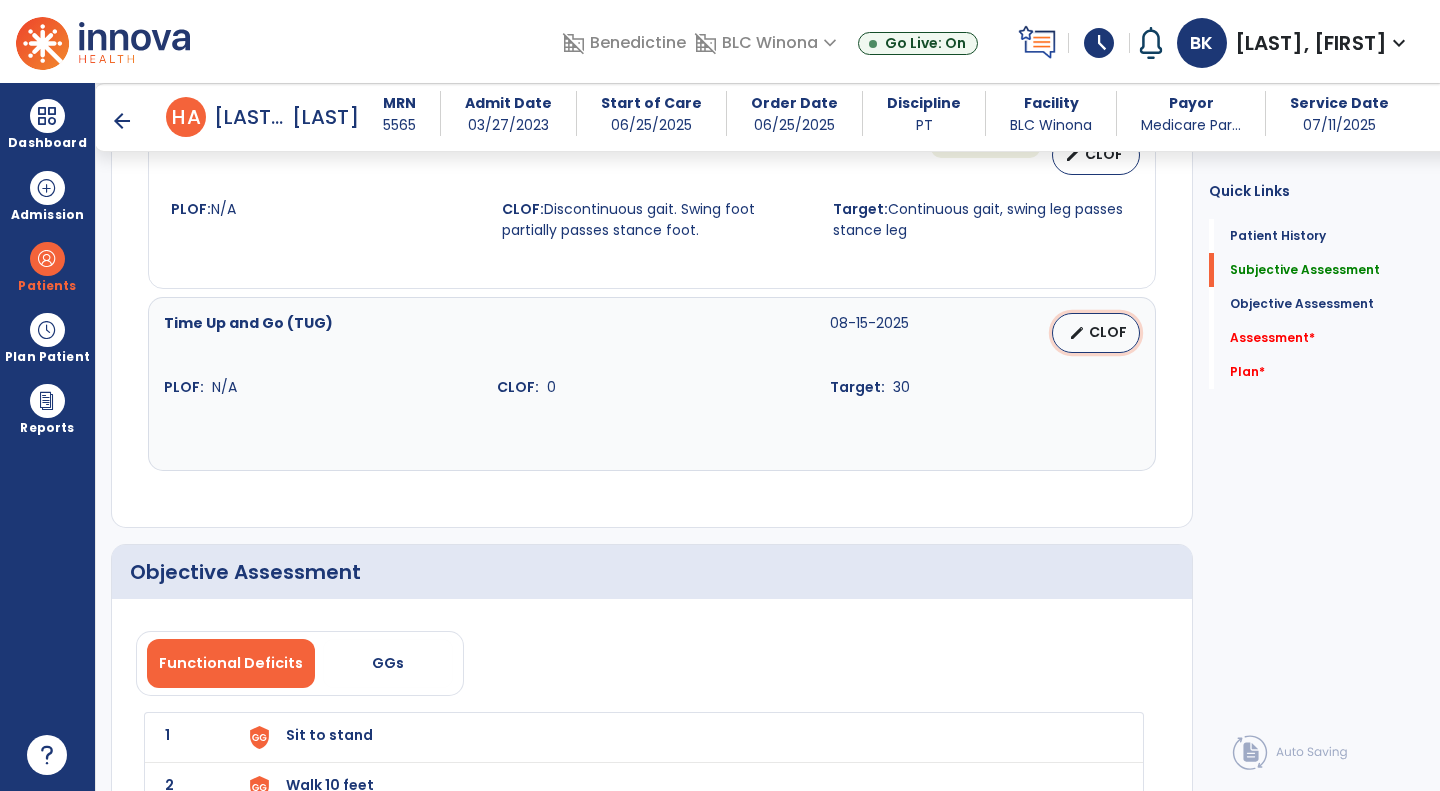 click on "edit" at bounding box center (1077, 333) 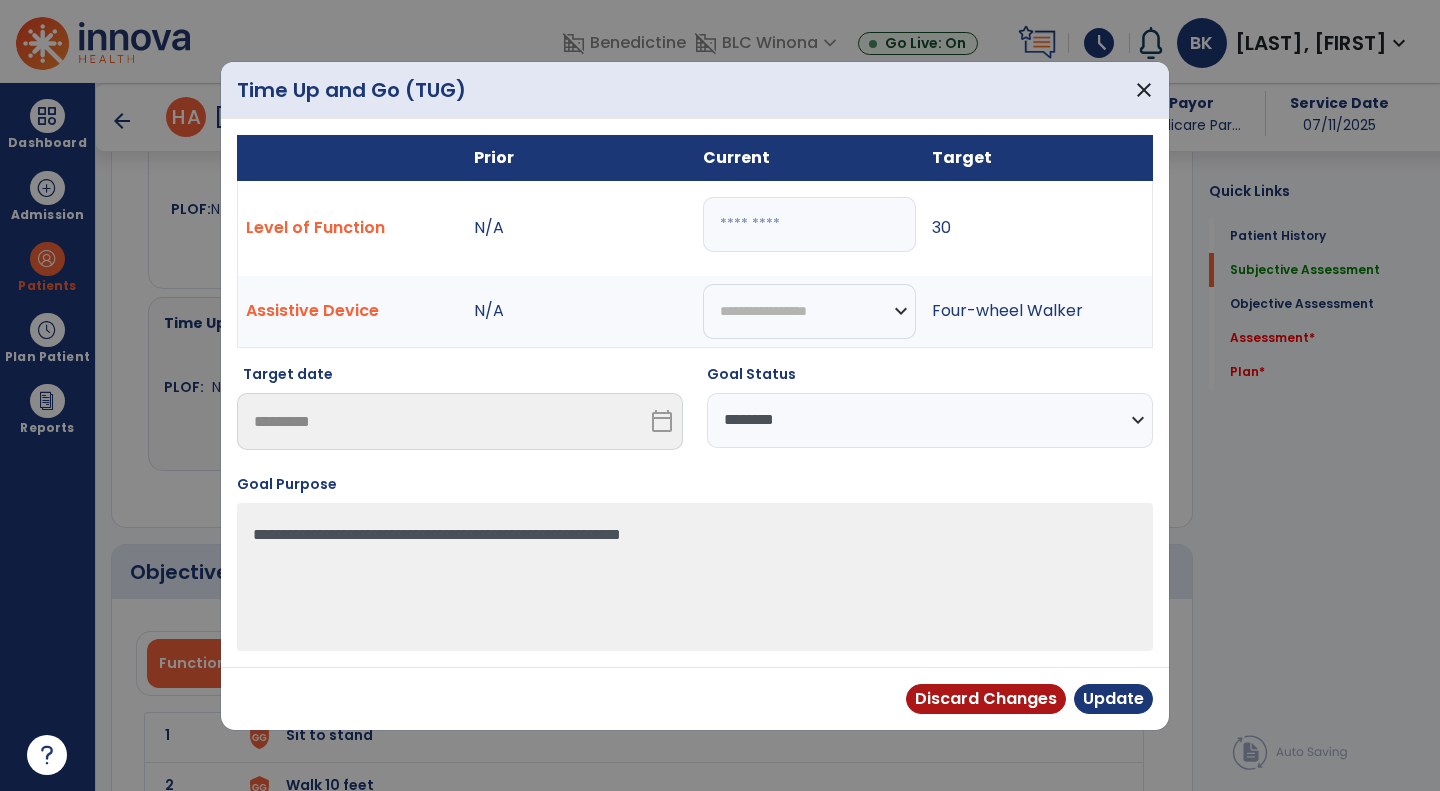drag, startPoint x: 840, startPoint y: 412, endPoint x: 817, endPoint y: 443, distance: 38.600517 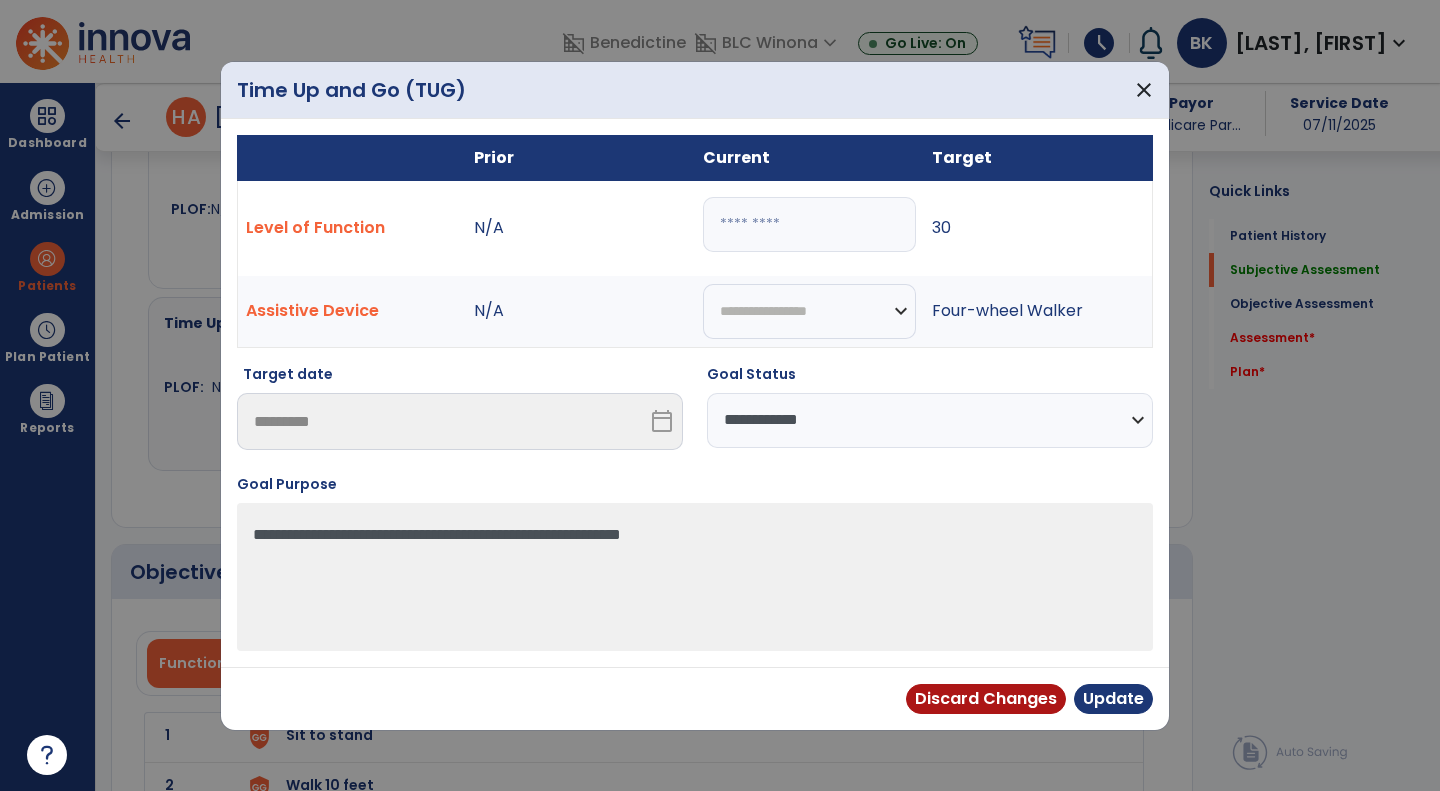 click on "**********" at bounding box center [930, 420] 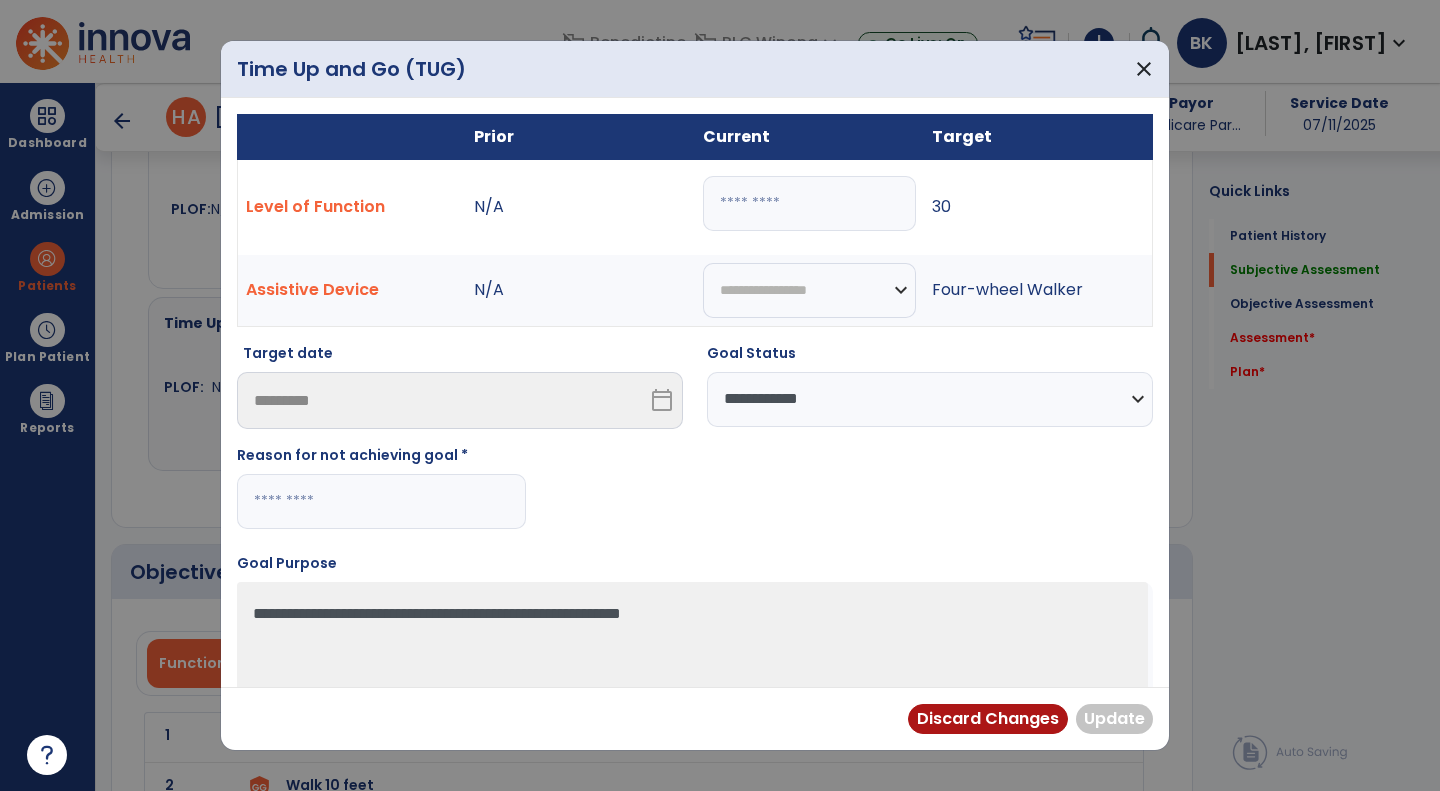 click at bounding box center (381, 501) 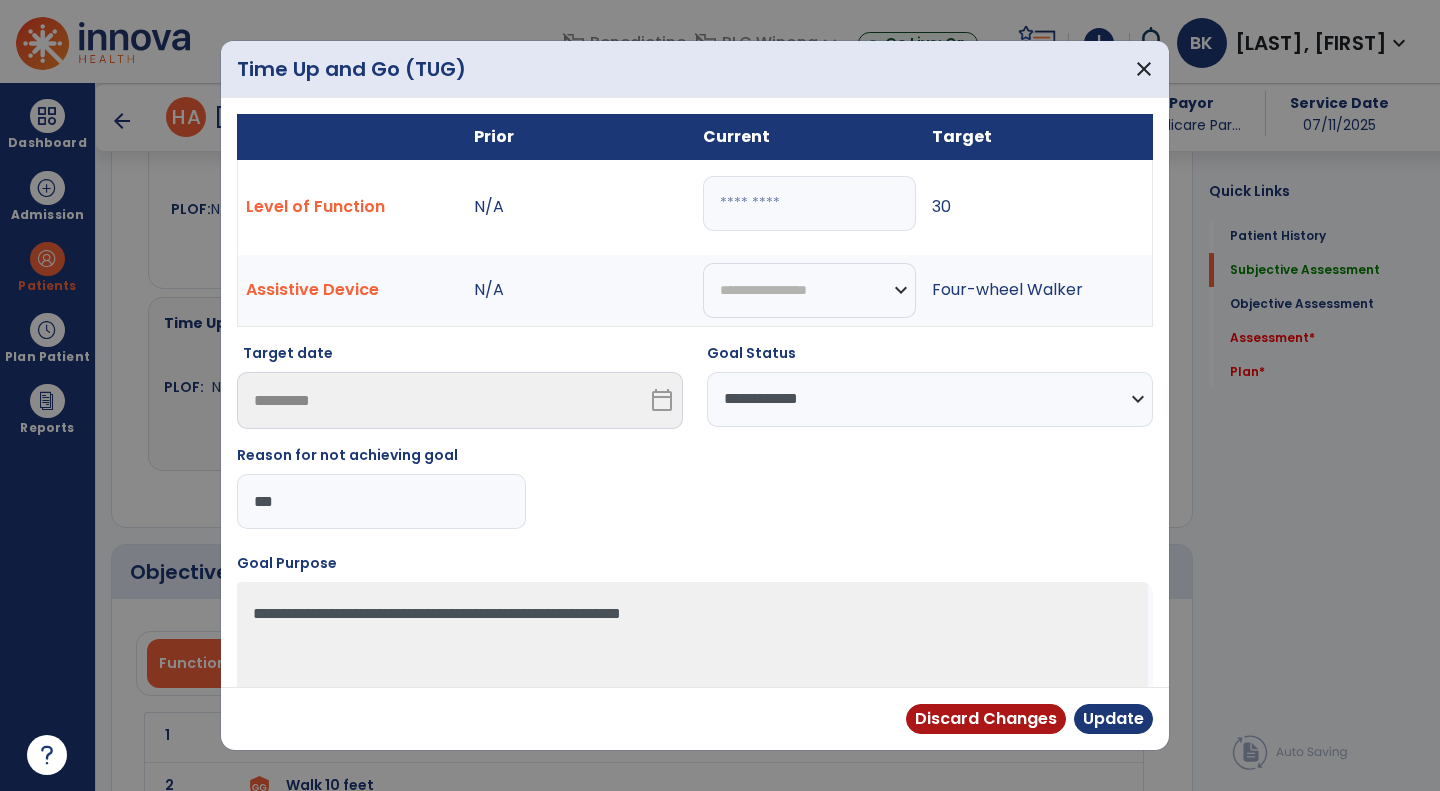 type on "***" 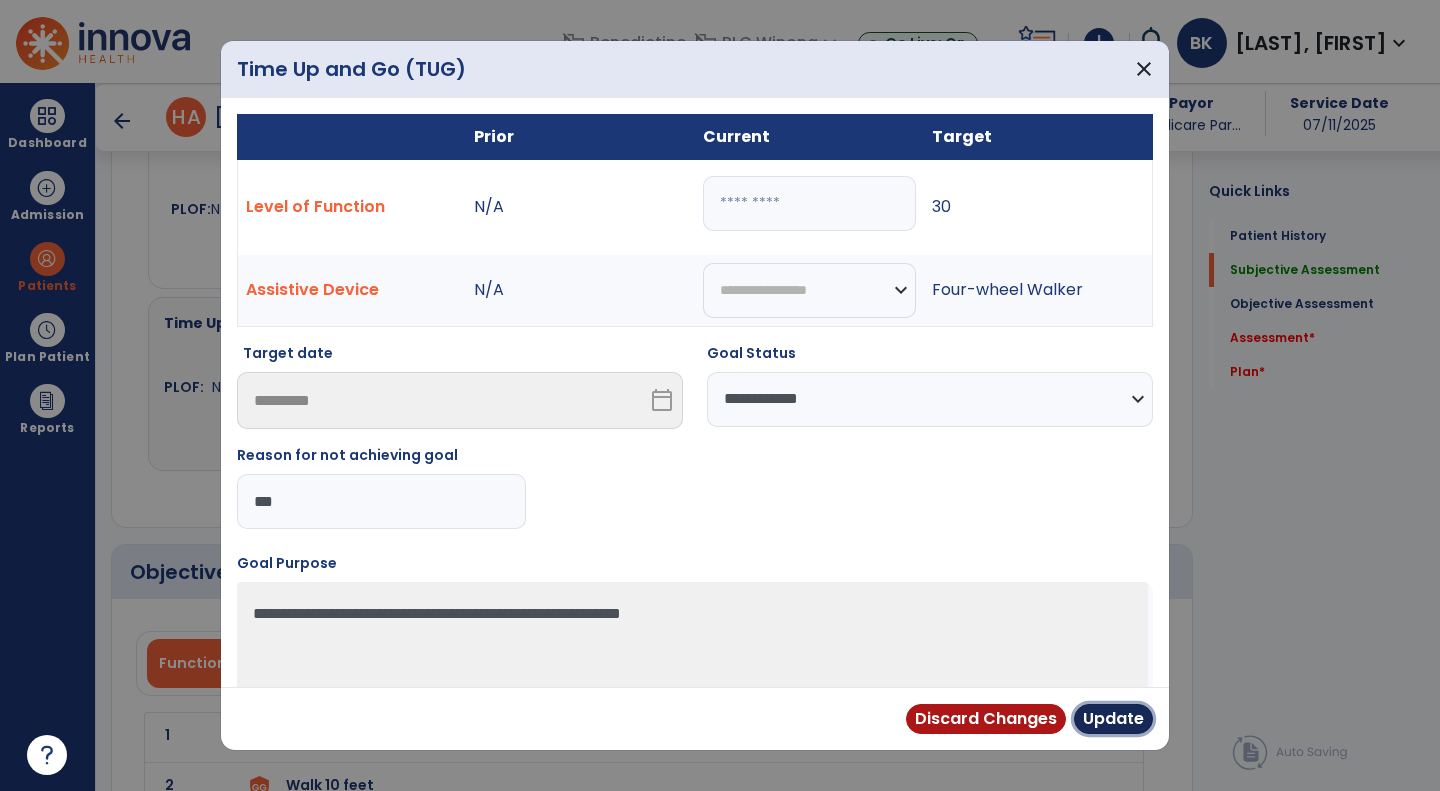 click on "Update" at bounding box center [1113, 719] 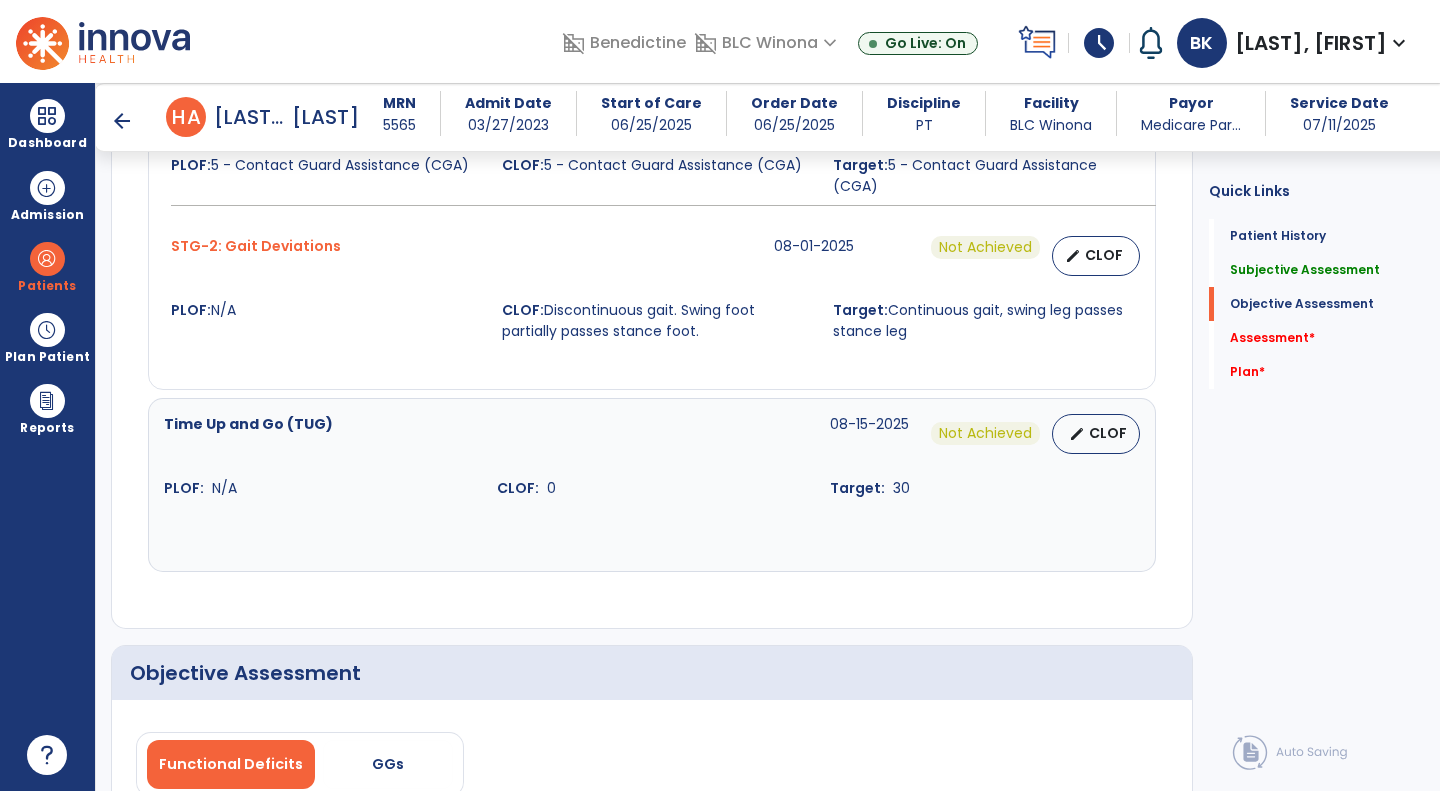 scroll, scrollTop: 957, scrollLeft: 0, axis: vertical 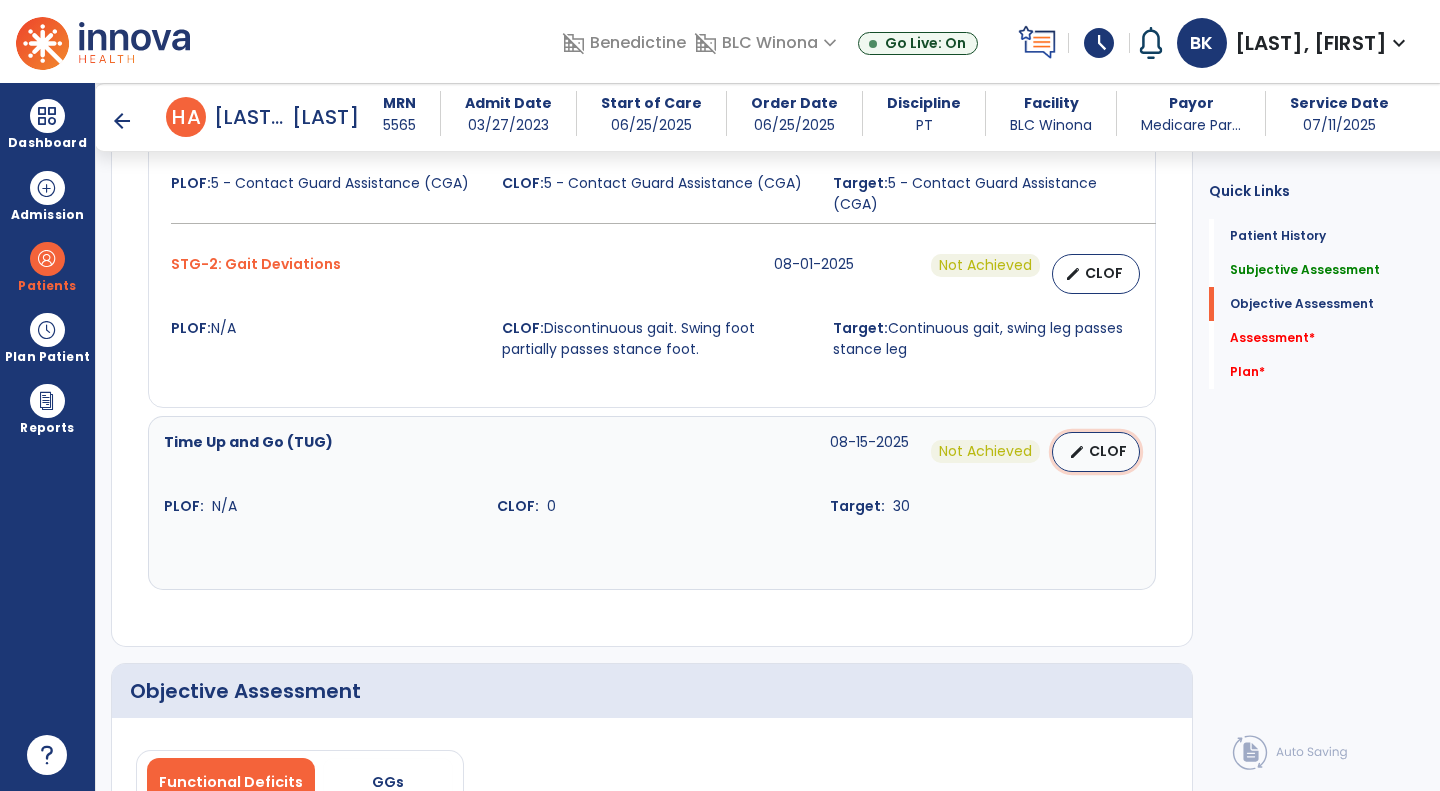click on "edit" at bounding box center (1077, 452) 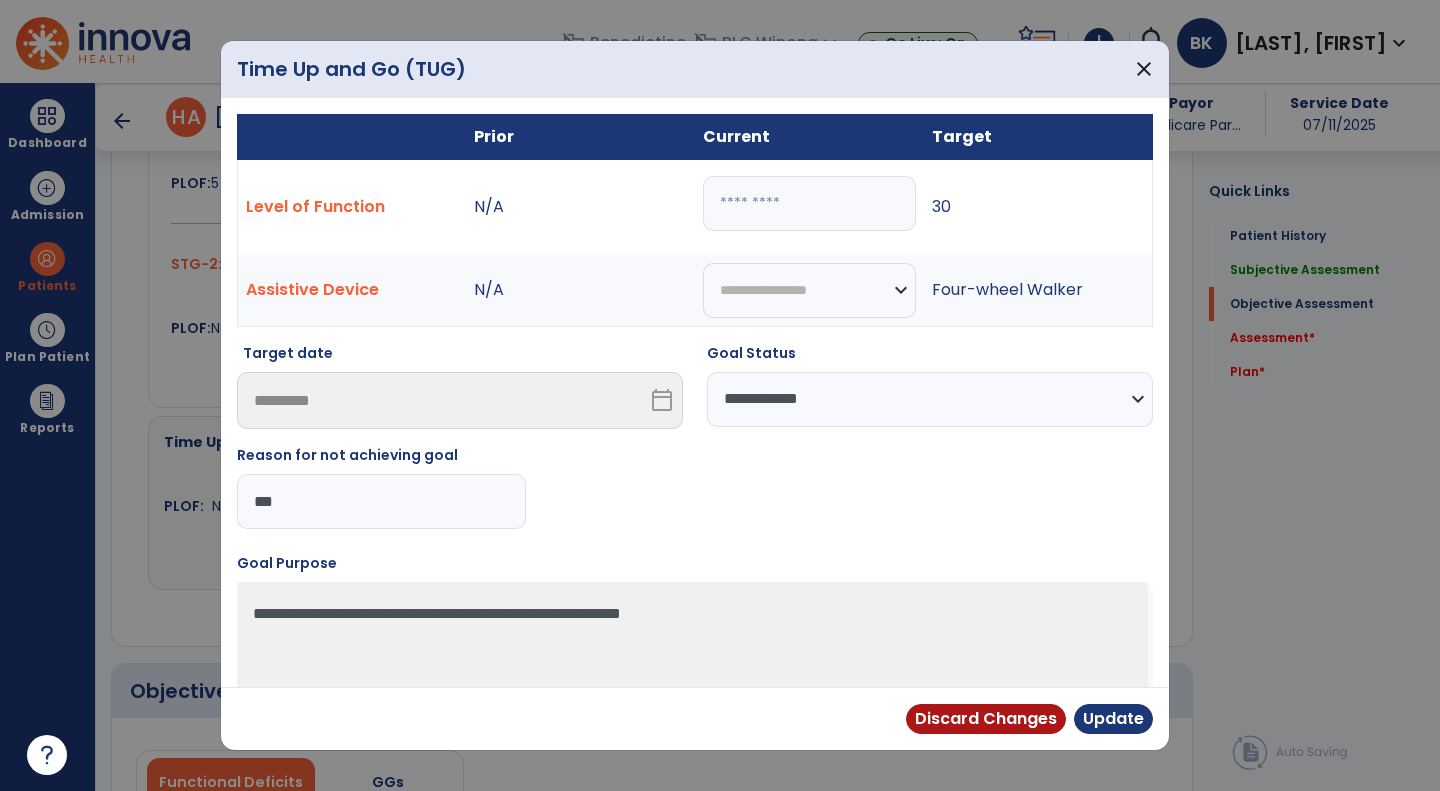 click on "***" at bounding box center (381, 501) 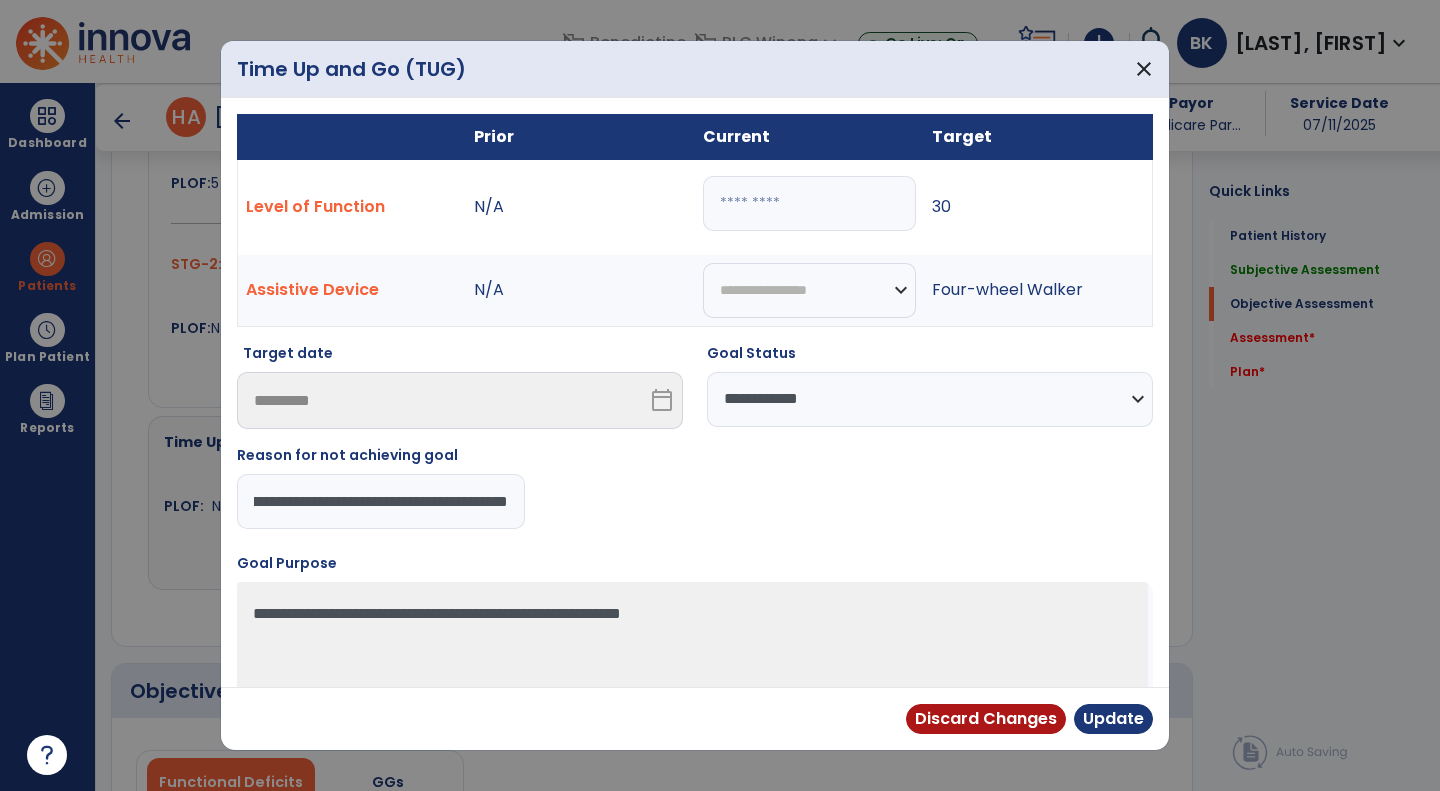 scroll, scrollTop: 0, scrollLeft: 334, axis: horizontal 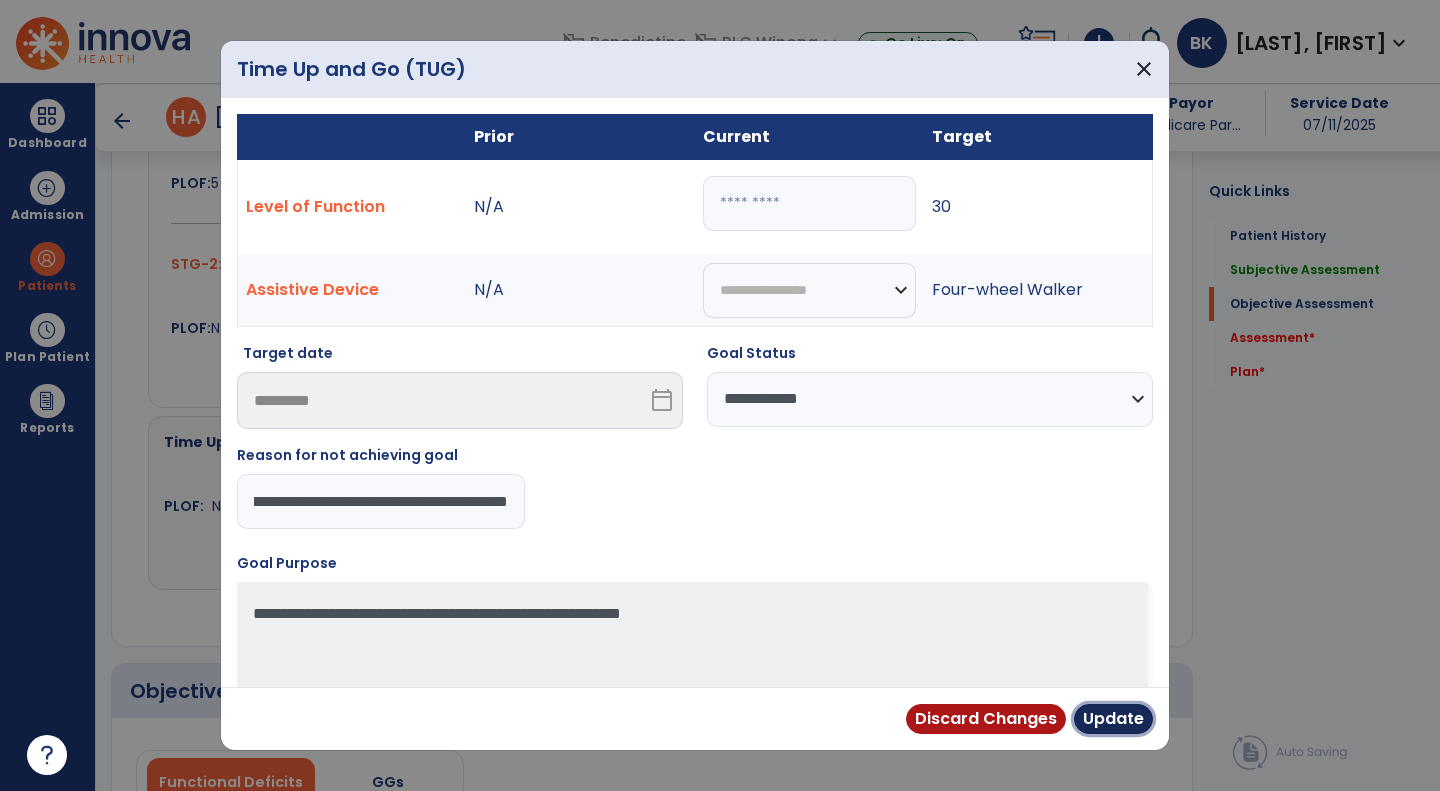 click on "Update" at bounding box center (1113, 719) 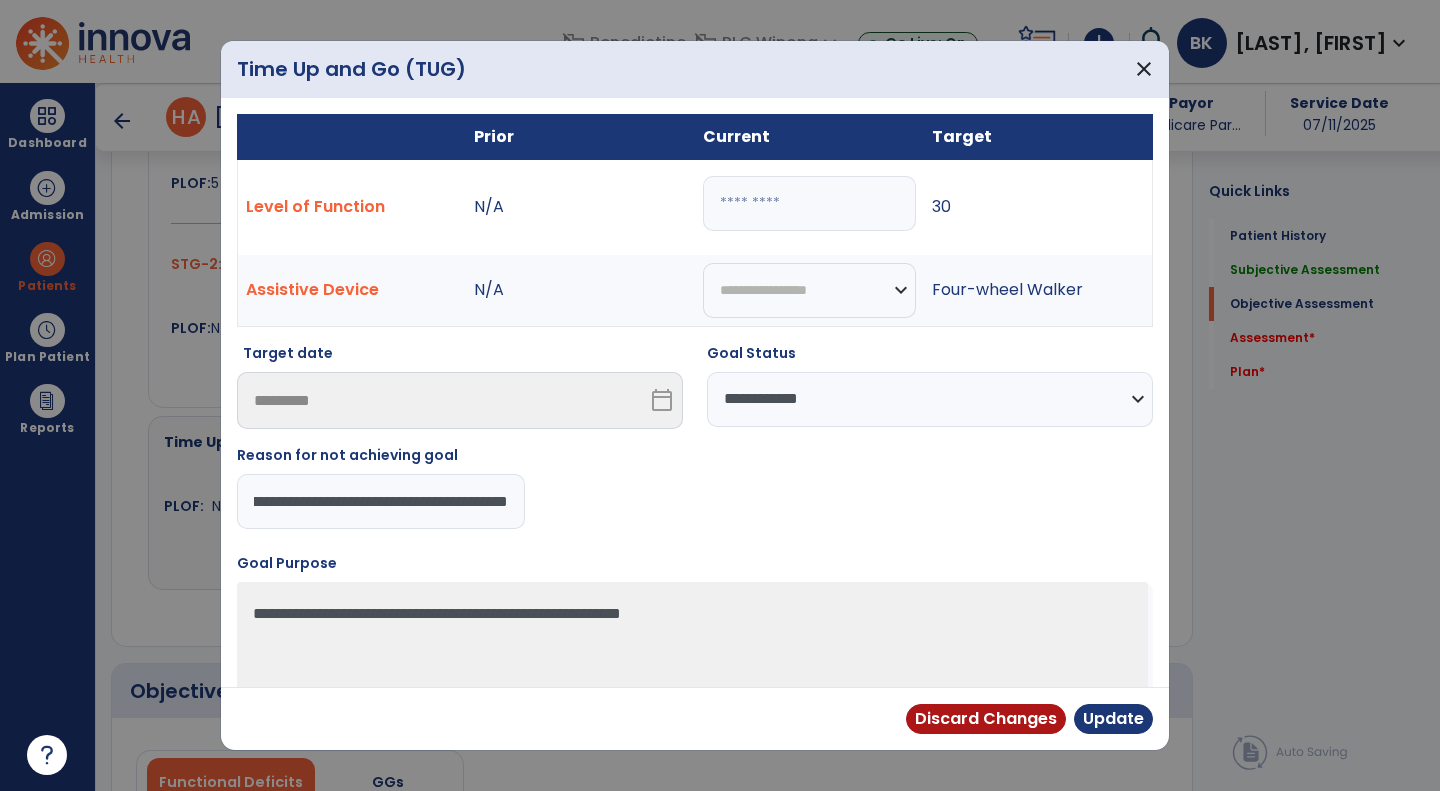 scroll, scrollTop: 0, scrollLeft: 0, axis: both 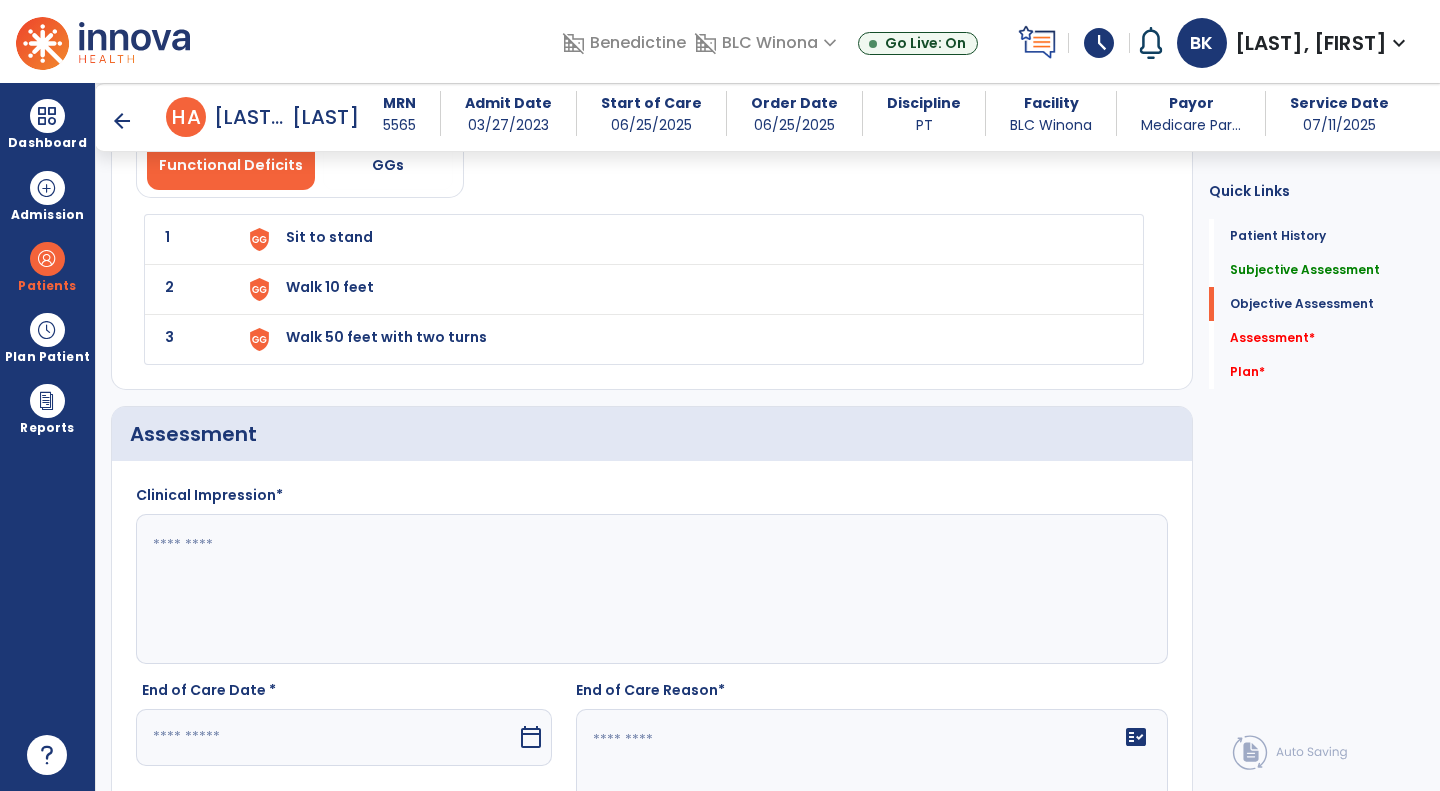 click 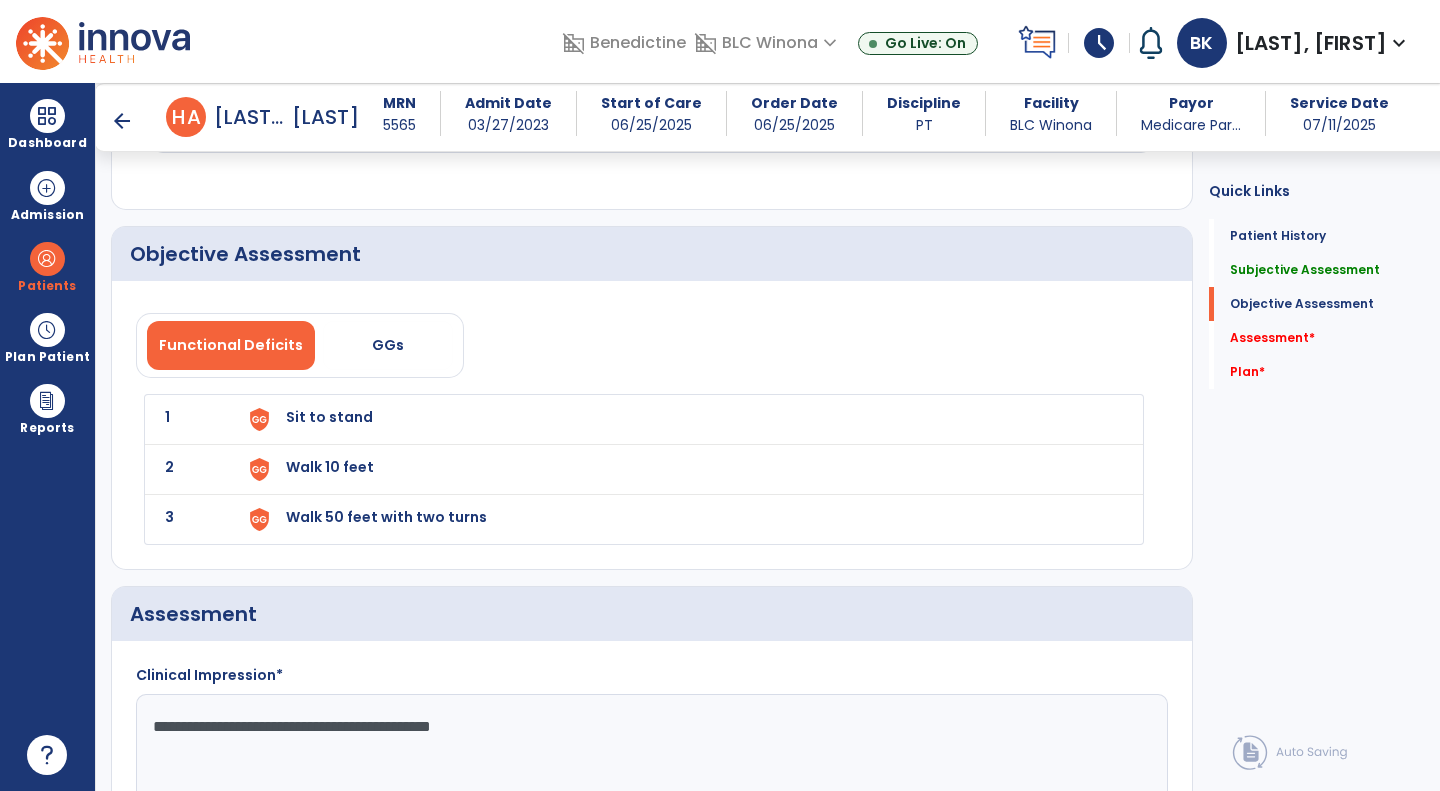 scroll, scrollTop: 1393, scrollLeft: 0, axis: vertical 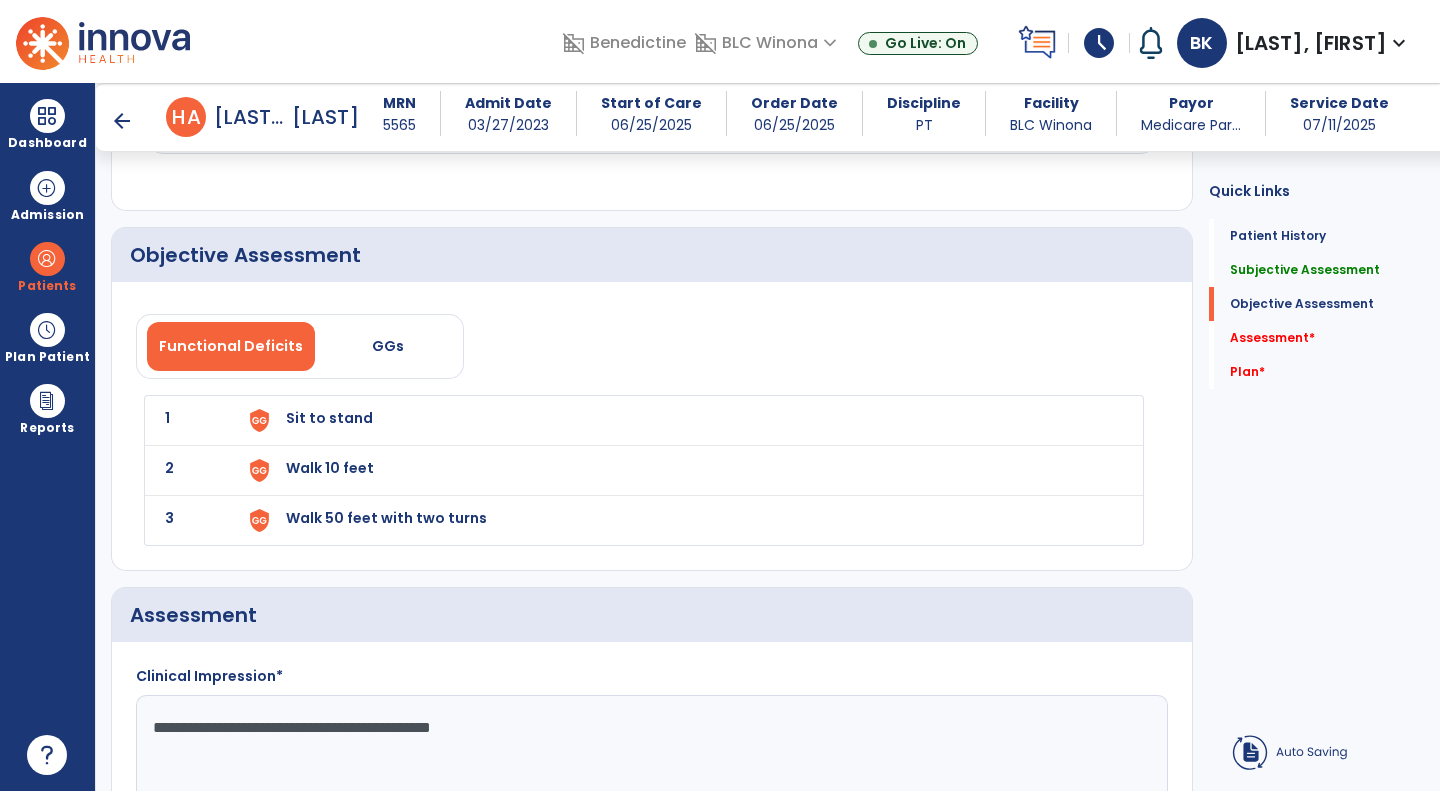 type on "**********" 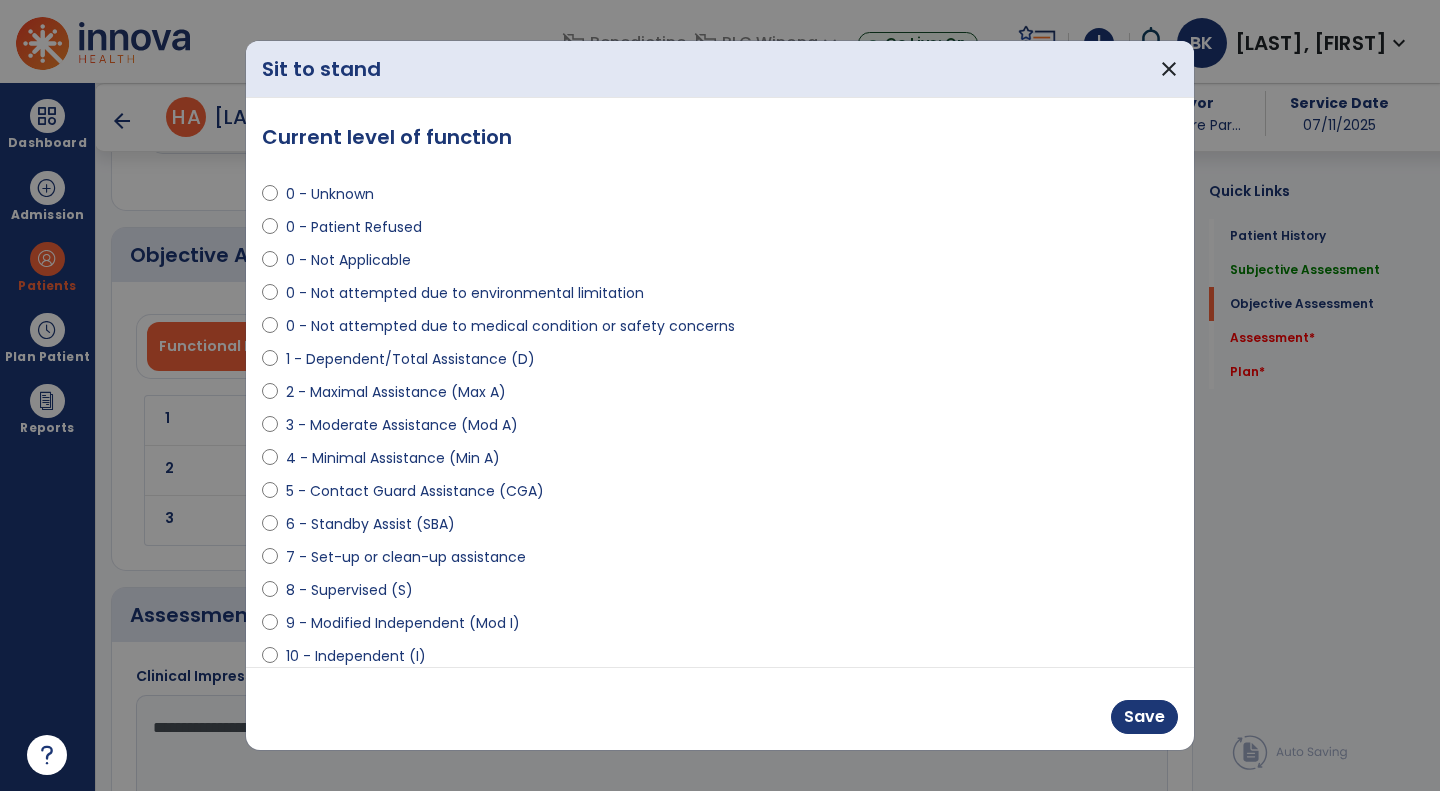 select on "**********" 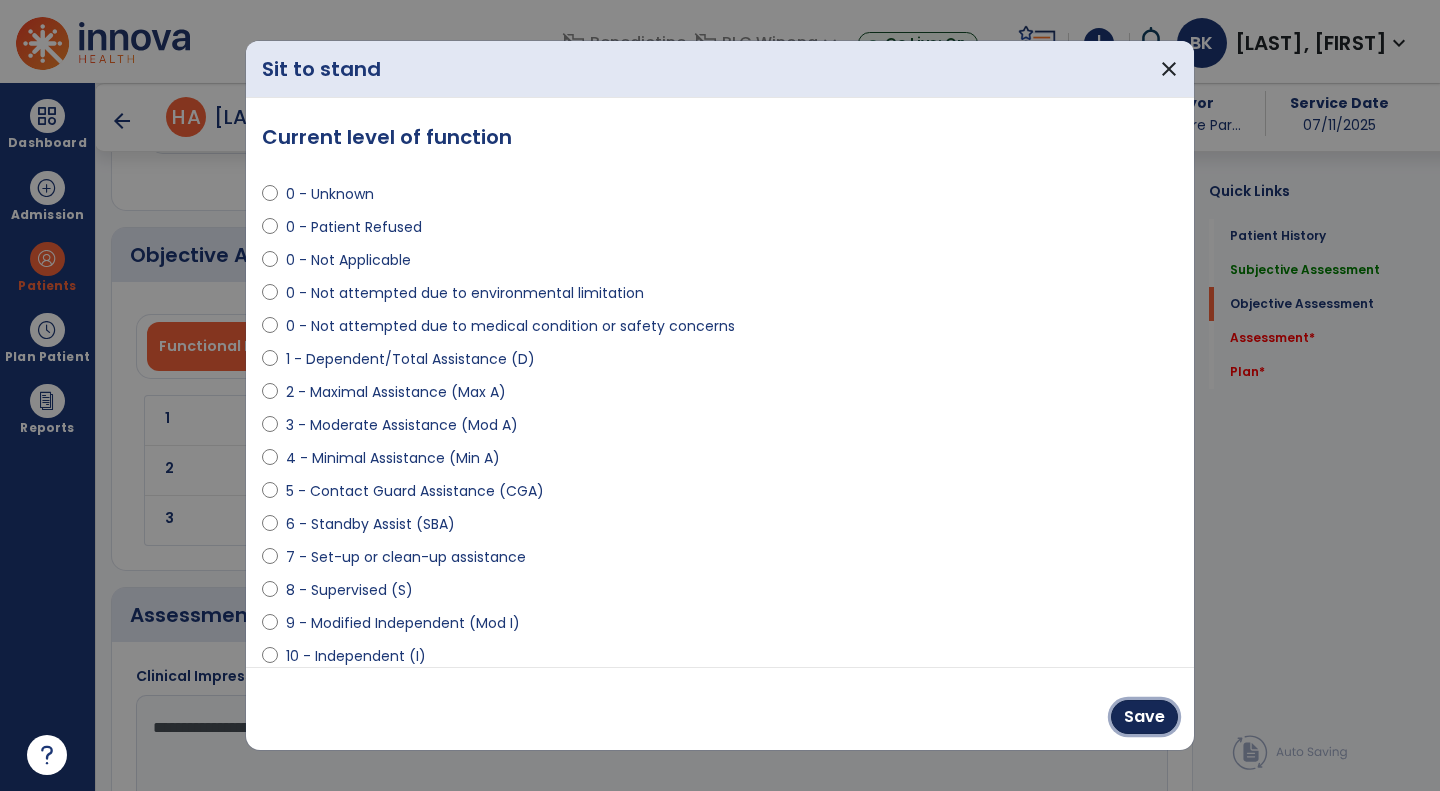 click on "Save" at bounding box center (1144, 717) 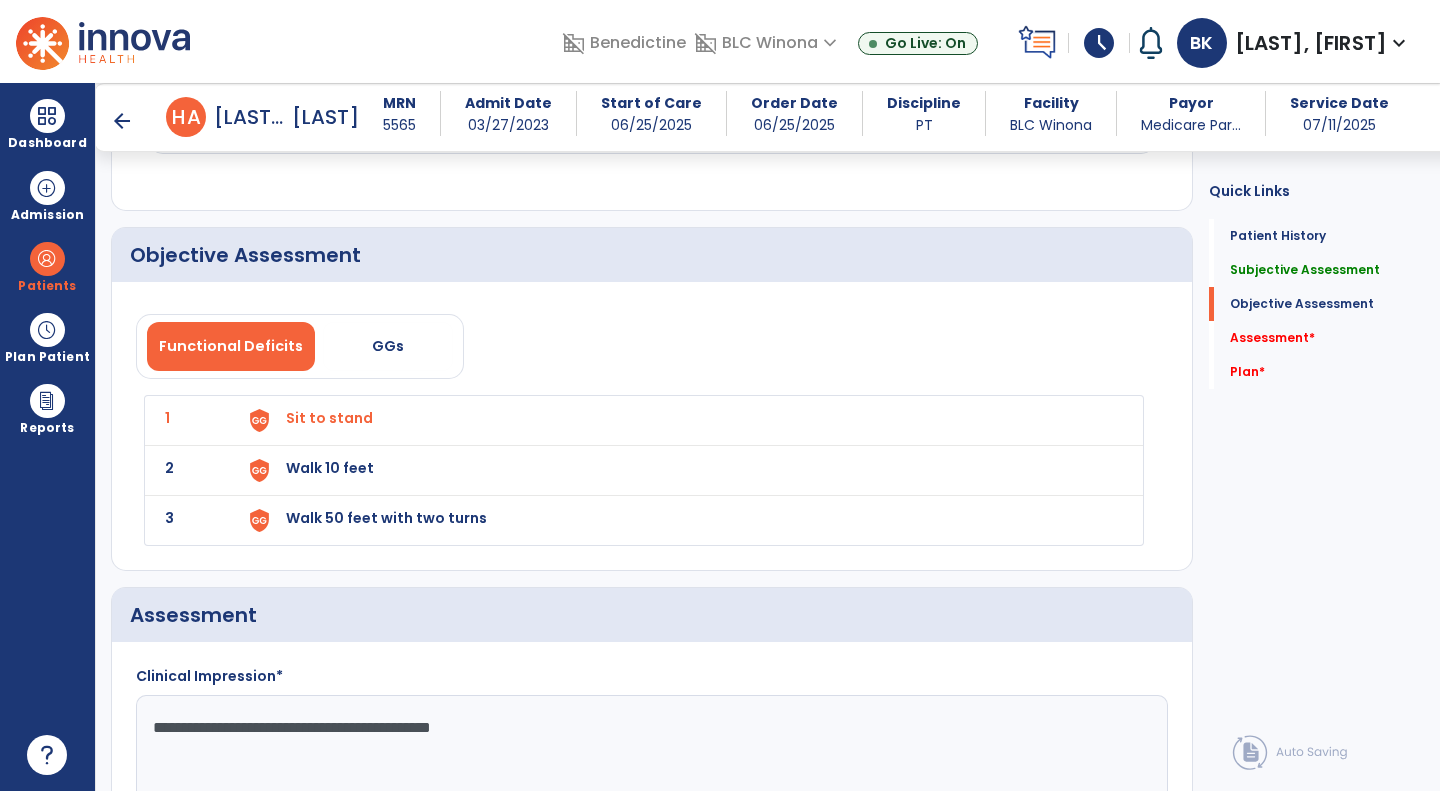 click on "Walk 10 feet" at bounding box center (682, 420) 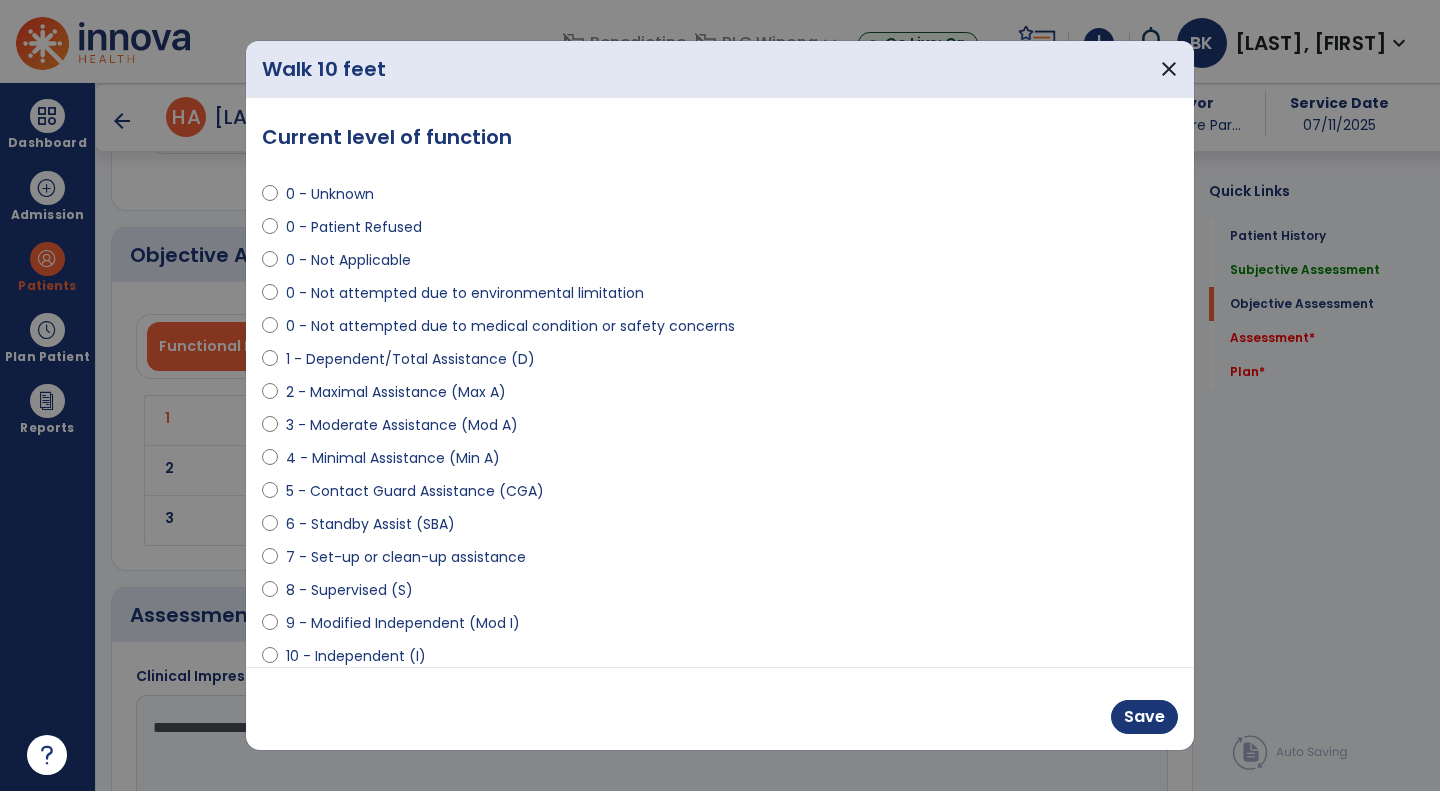 select on "**********" 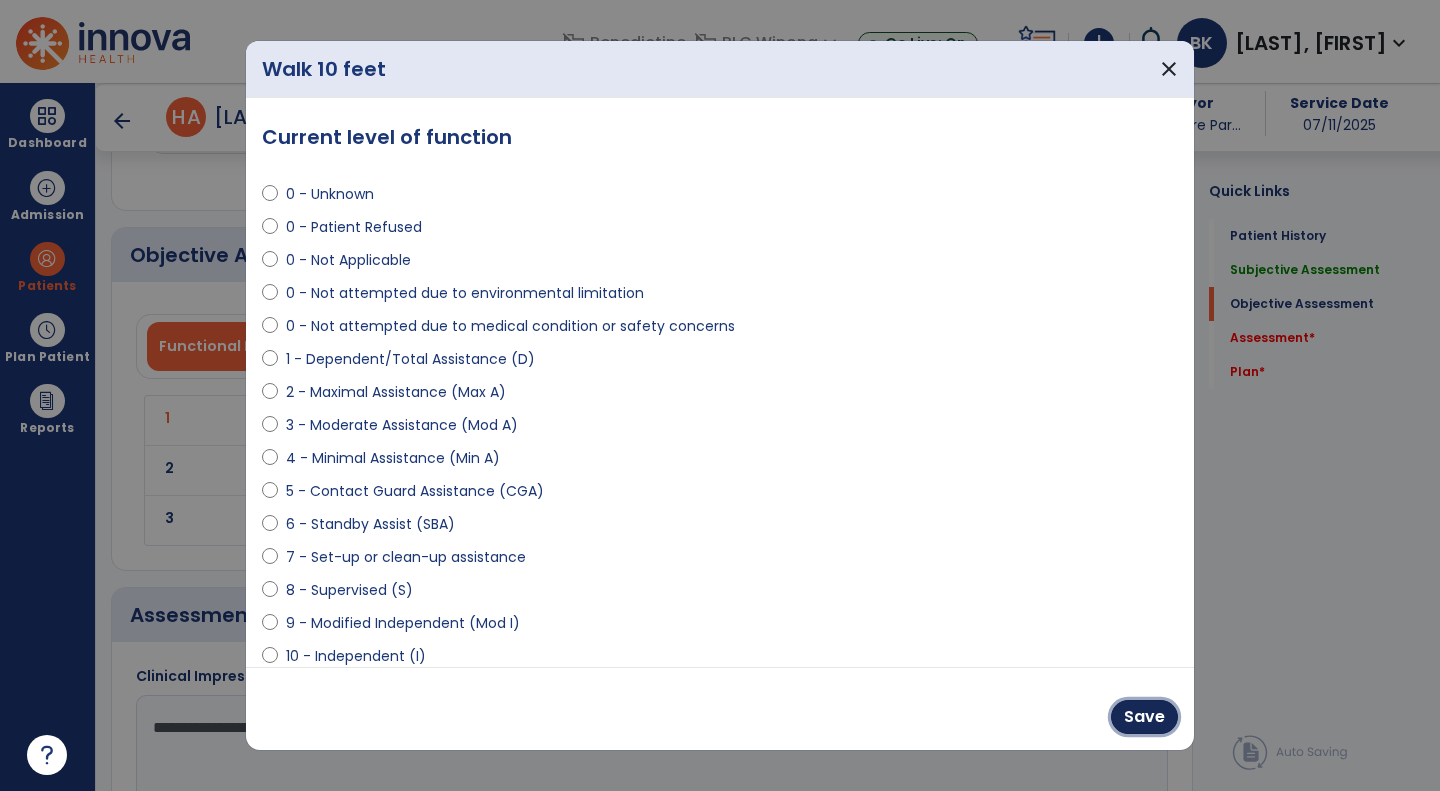 click on "Save" at bounding box center [1144, 717] 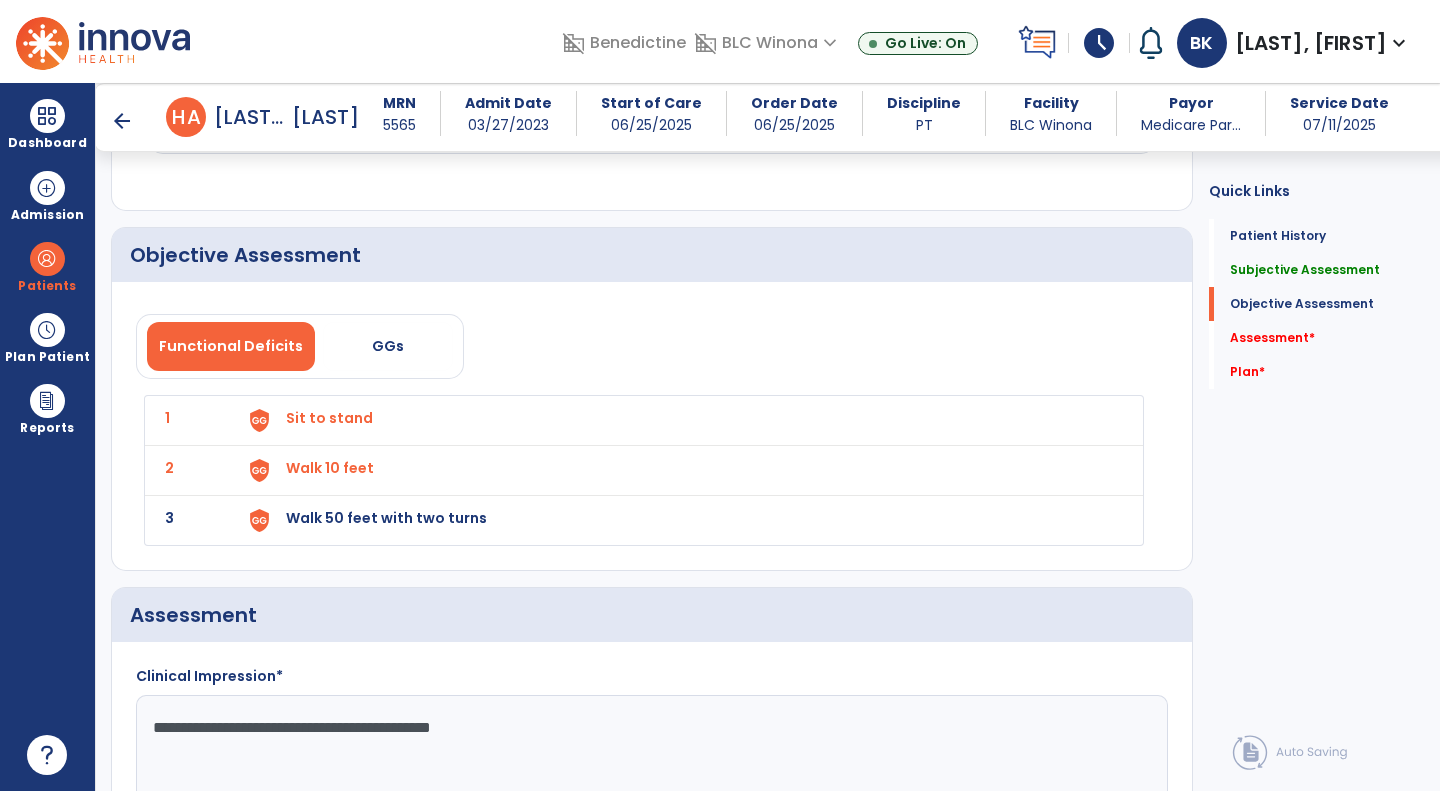 click on "Walk 50 feet with two turns" at bounding box center (682, 420) 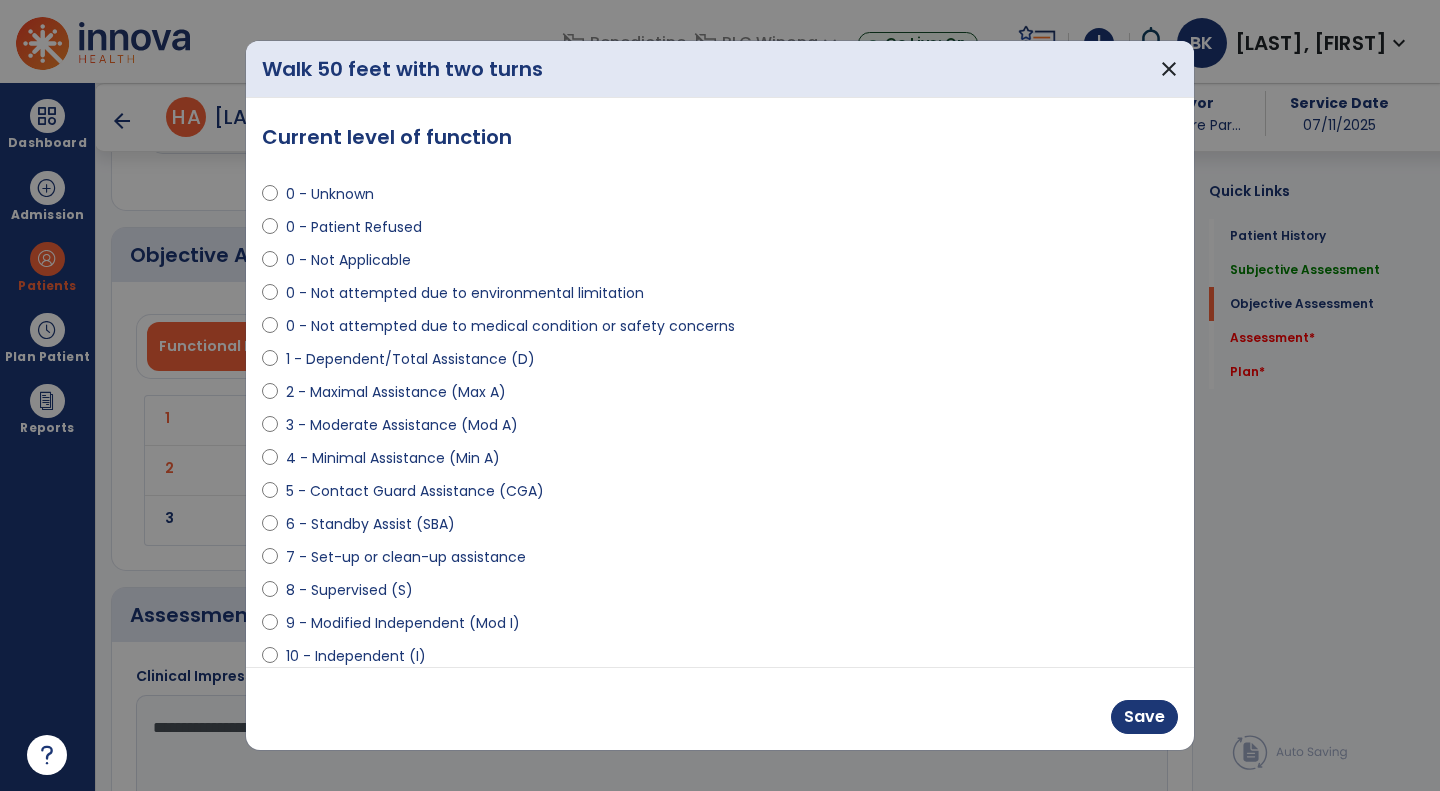 select on "**********" 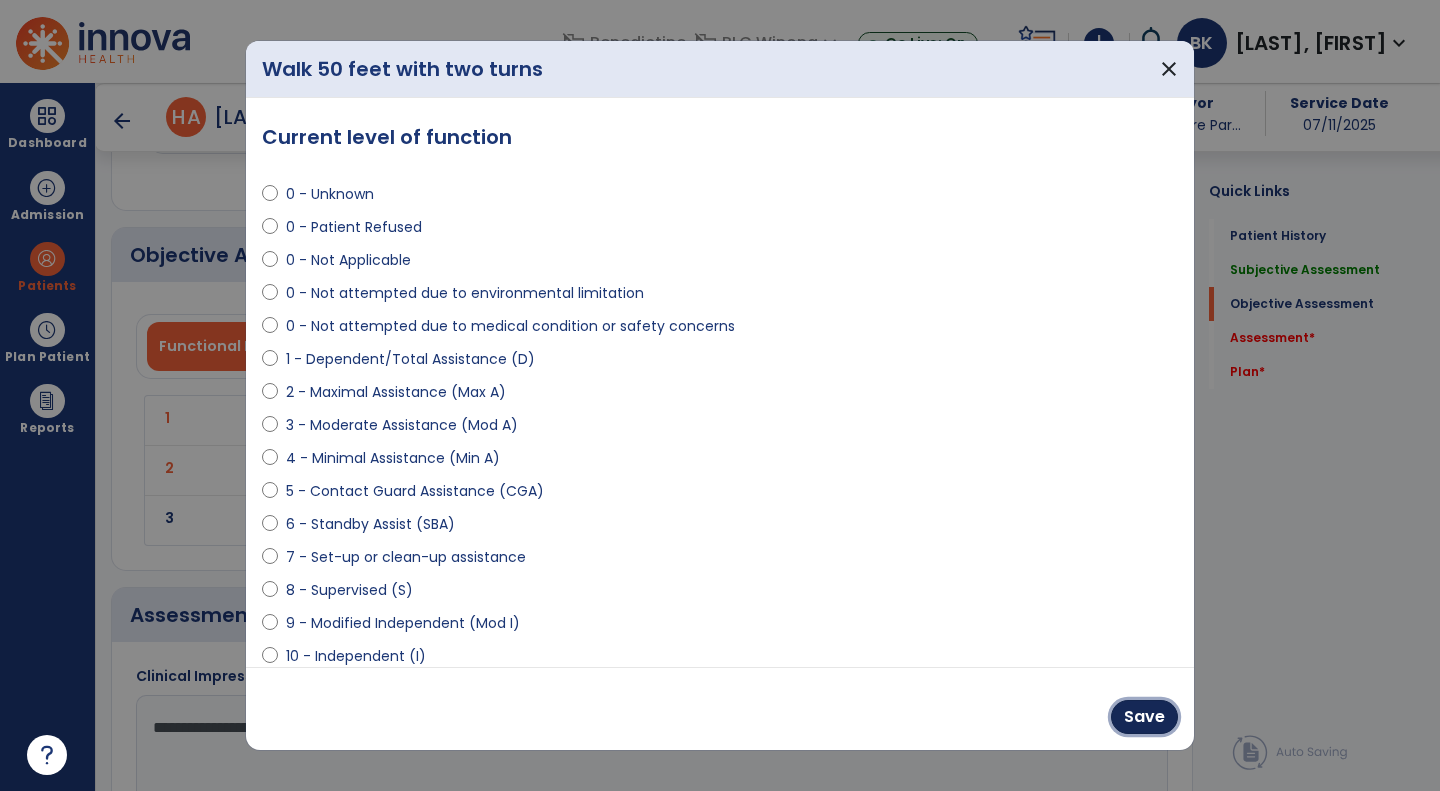 click on "Save" at bounding box center [1144, 717] 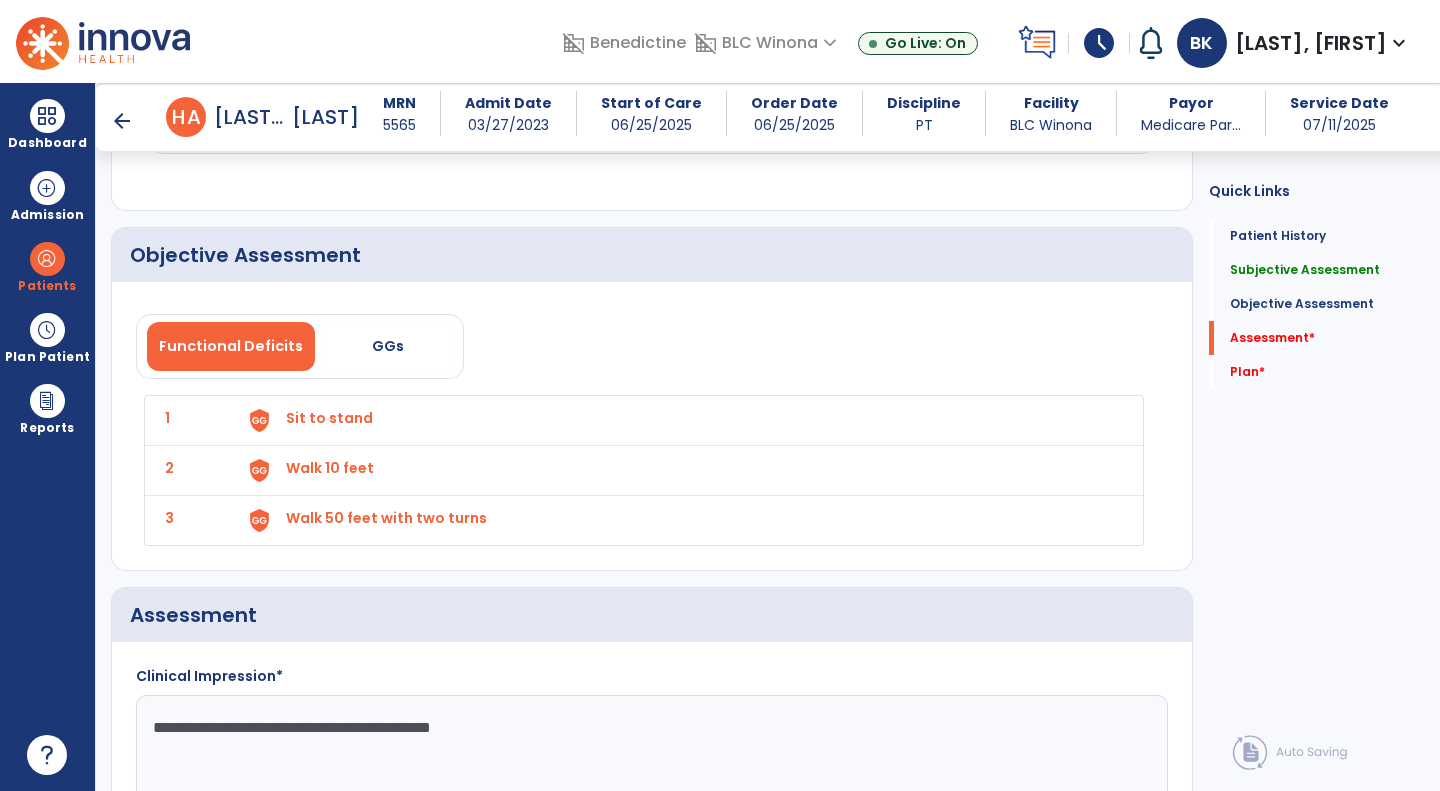 scroll, scrollTop: 1700, scrollLeft: 0, axis: vertical 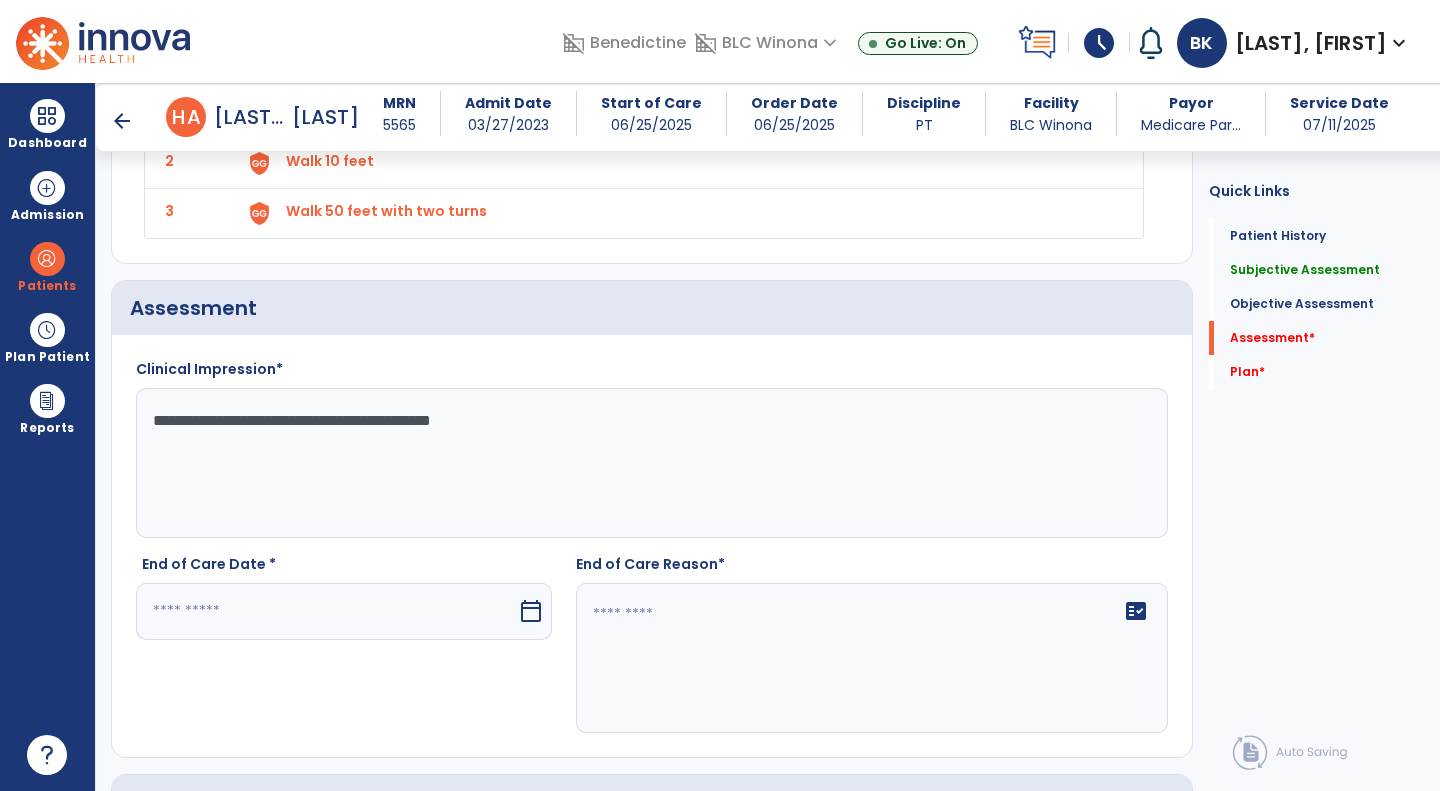 click on "**********" 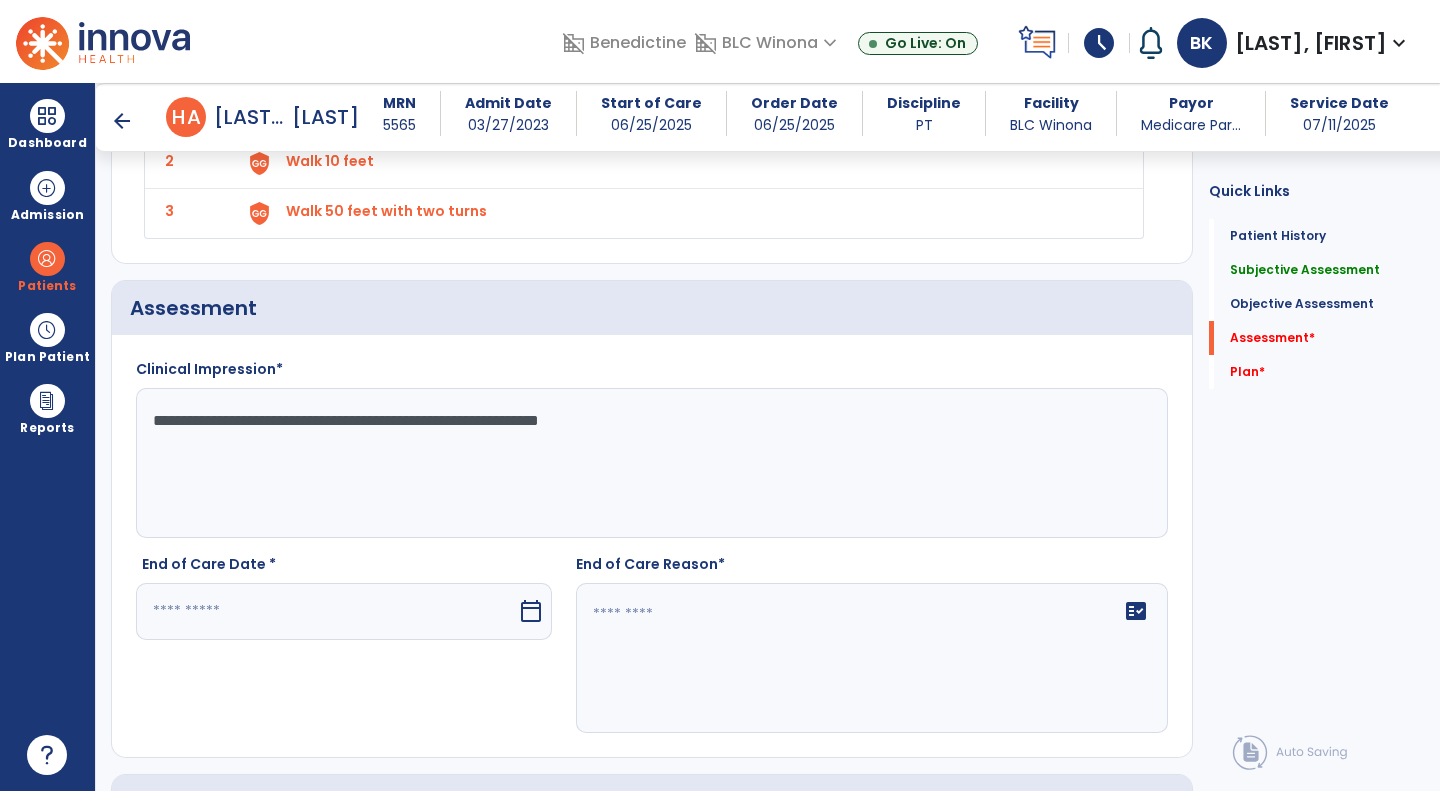 type on "**********" 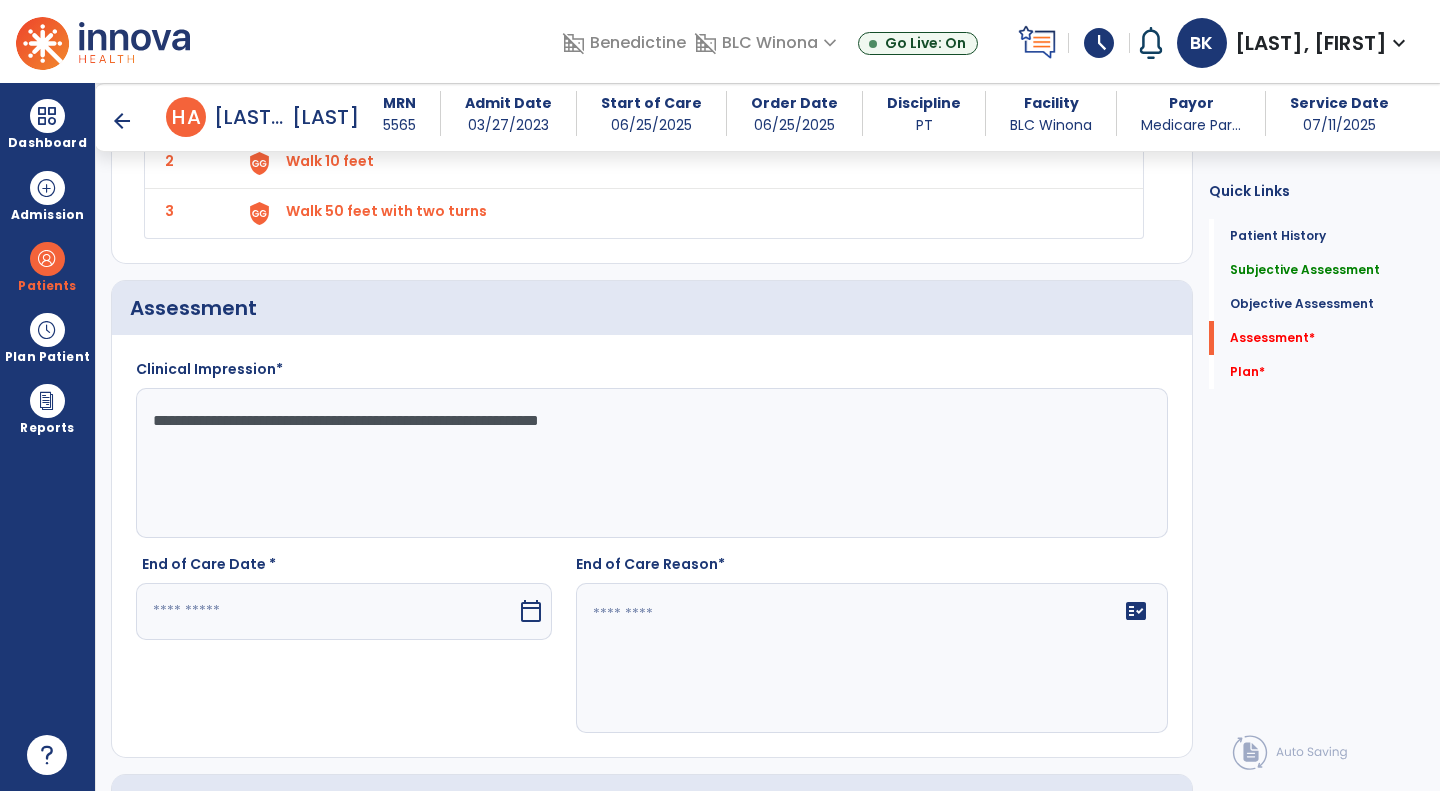 click at bounding box center (326, 611) 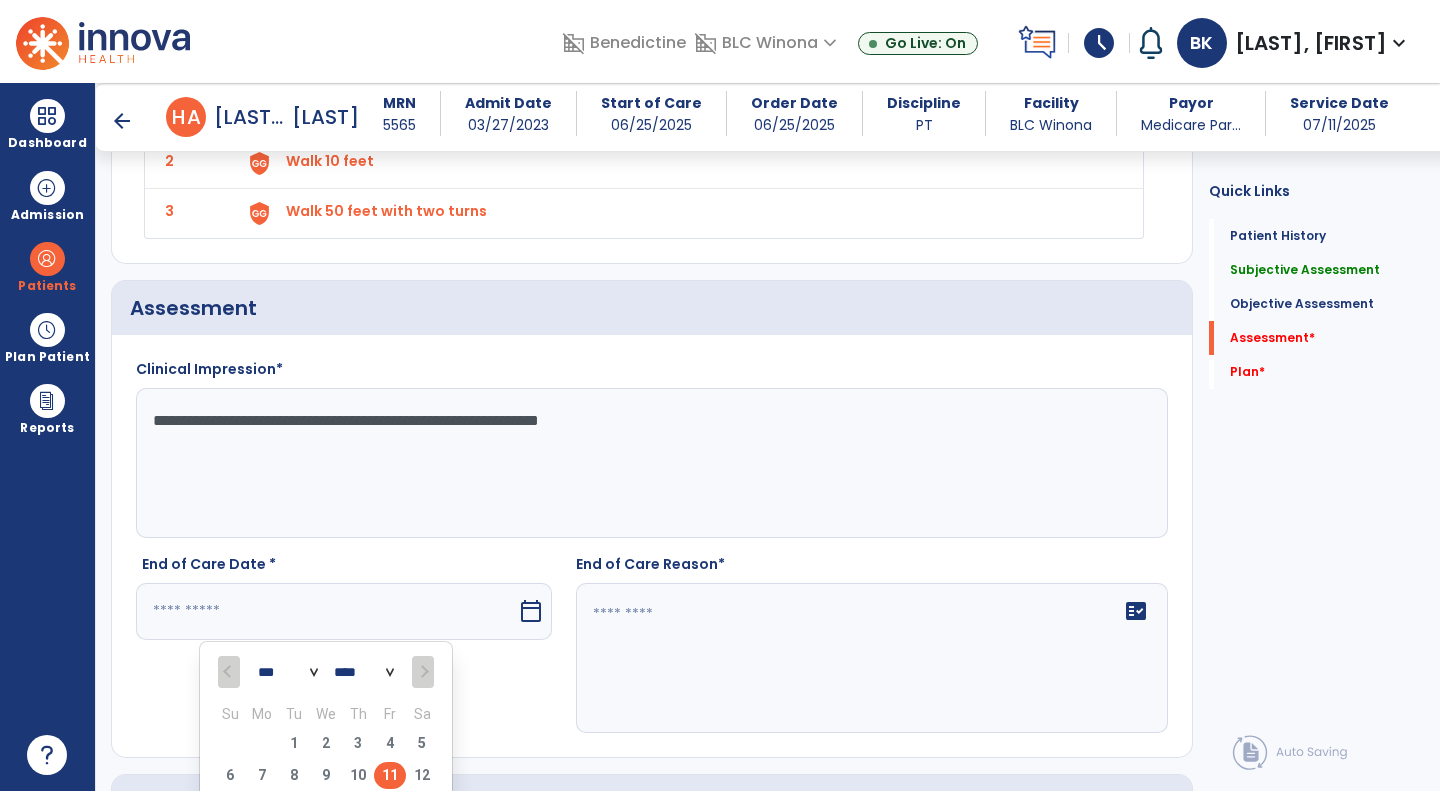 scroll, scrollTop: 1703, scrollLeft: 0, axis: vertical 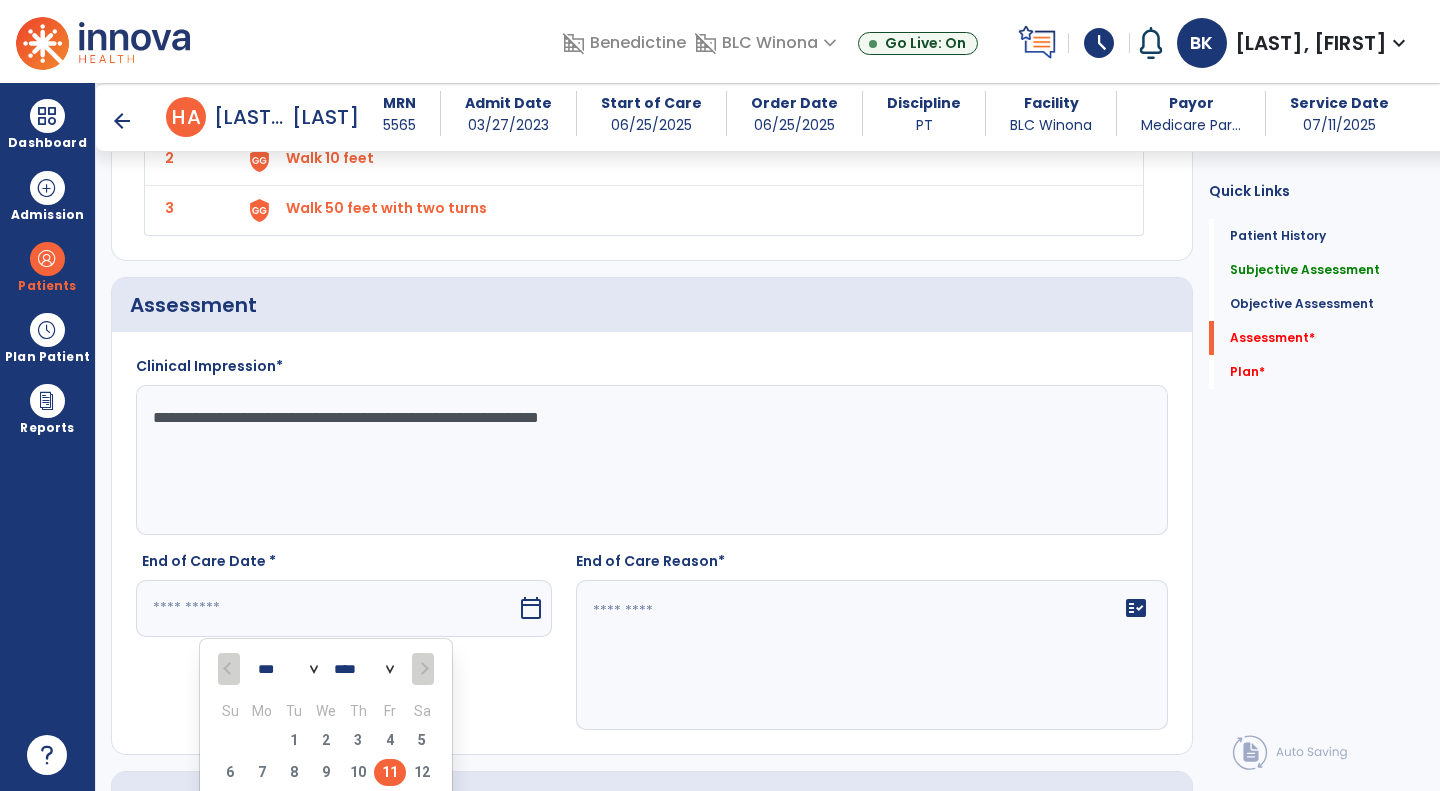 click on "11" at bounding box center (390, 772) 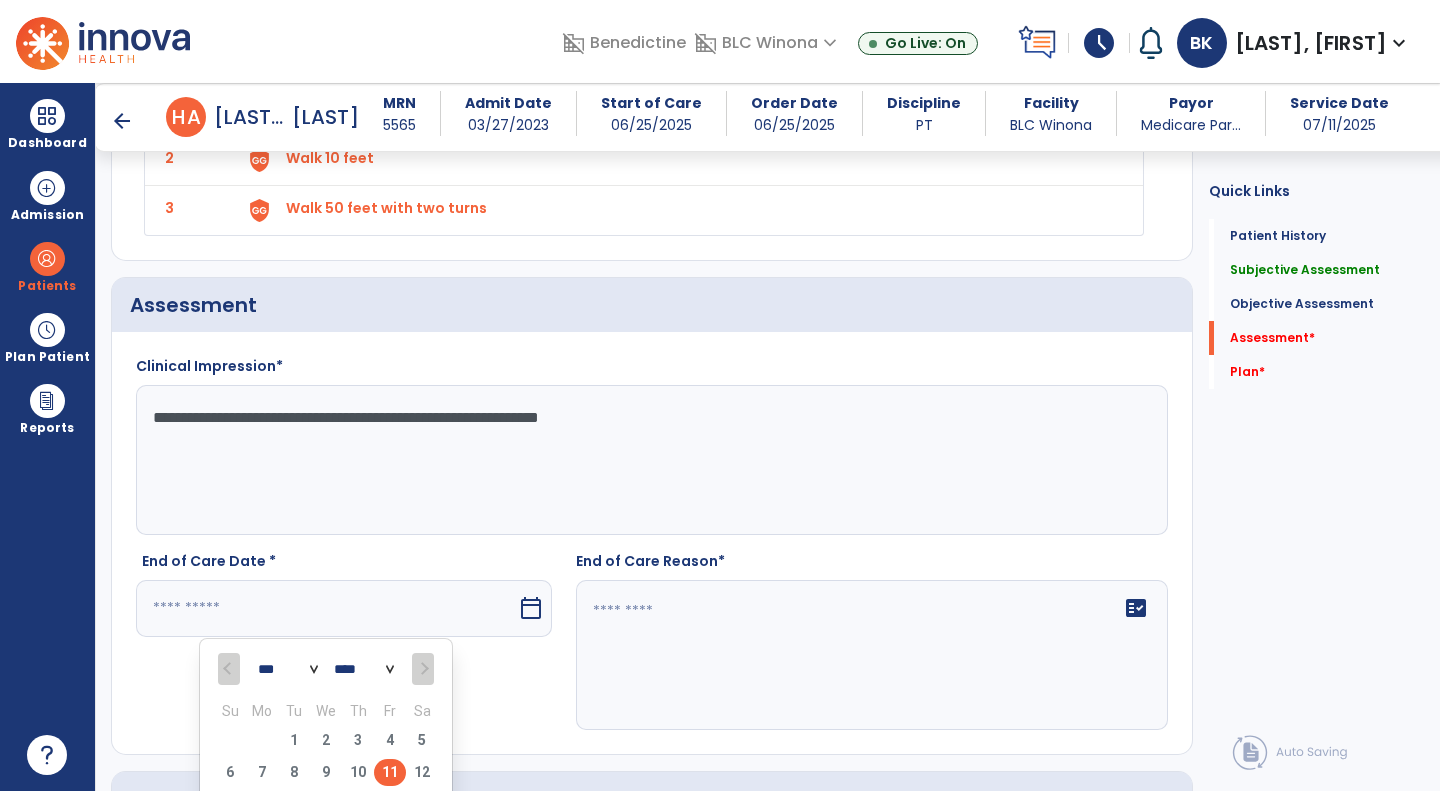 type on "*********" 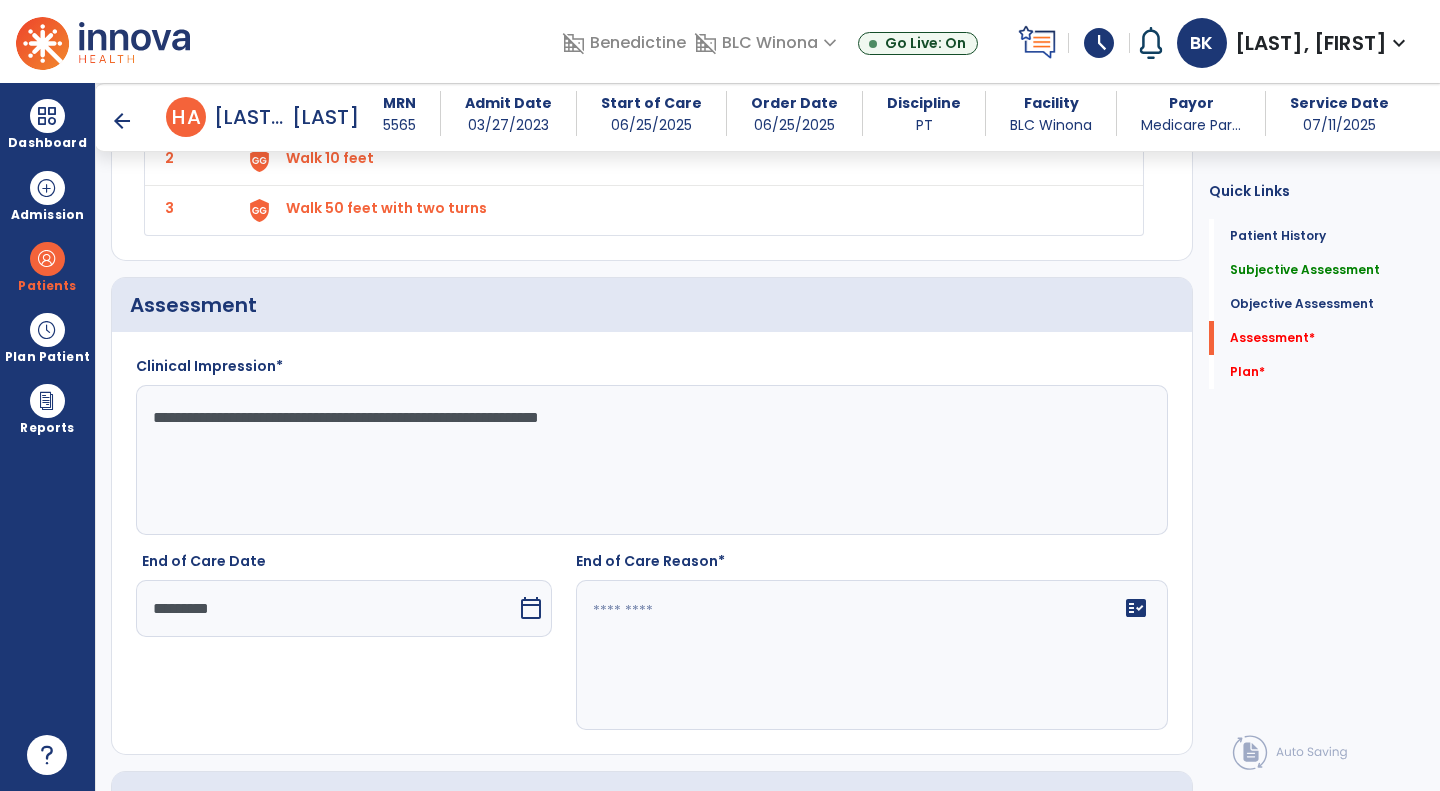 click on "fact_check" 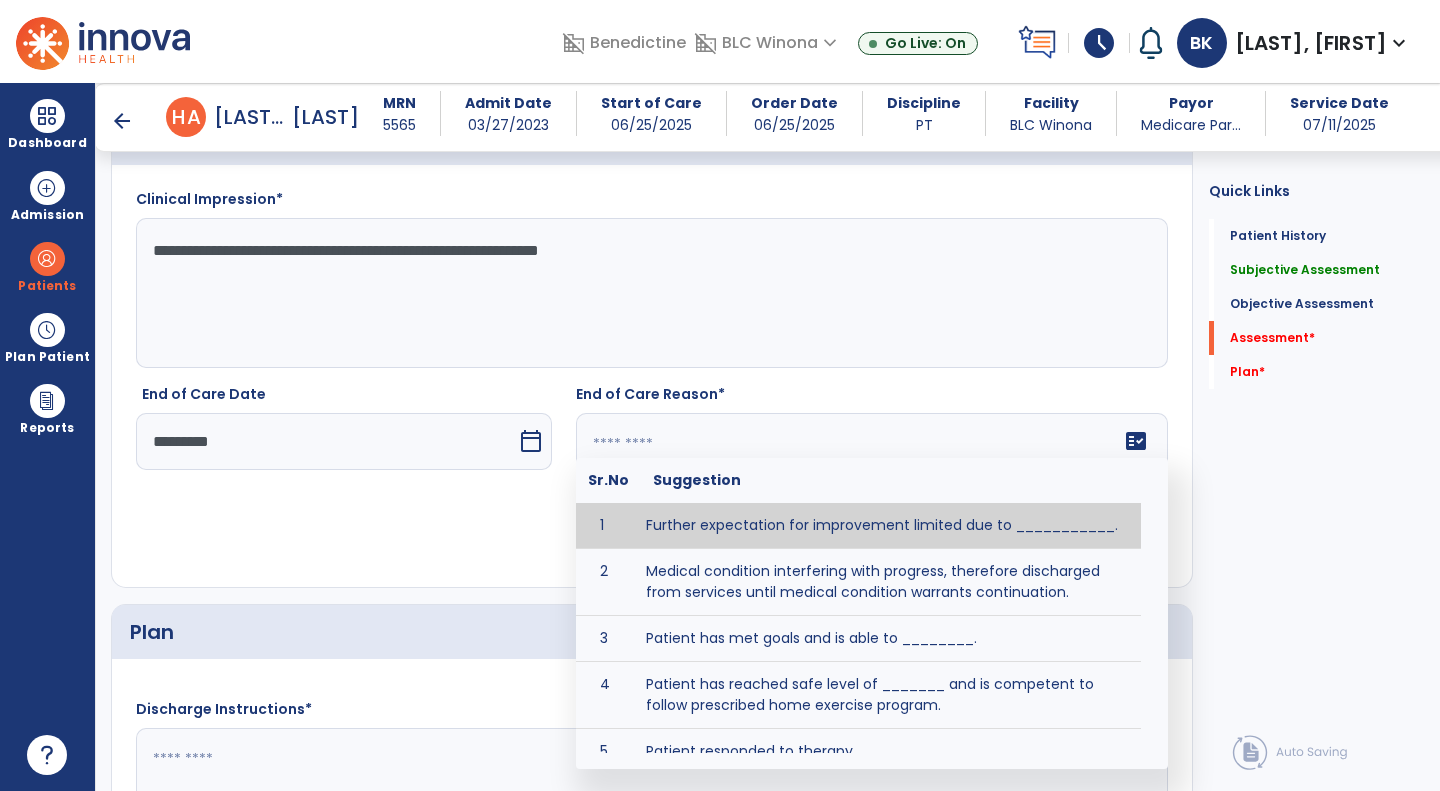 scroll, scrollTop: 1879, scrollLeft: 0, axis: vertical 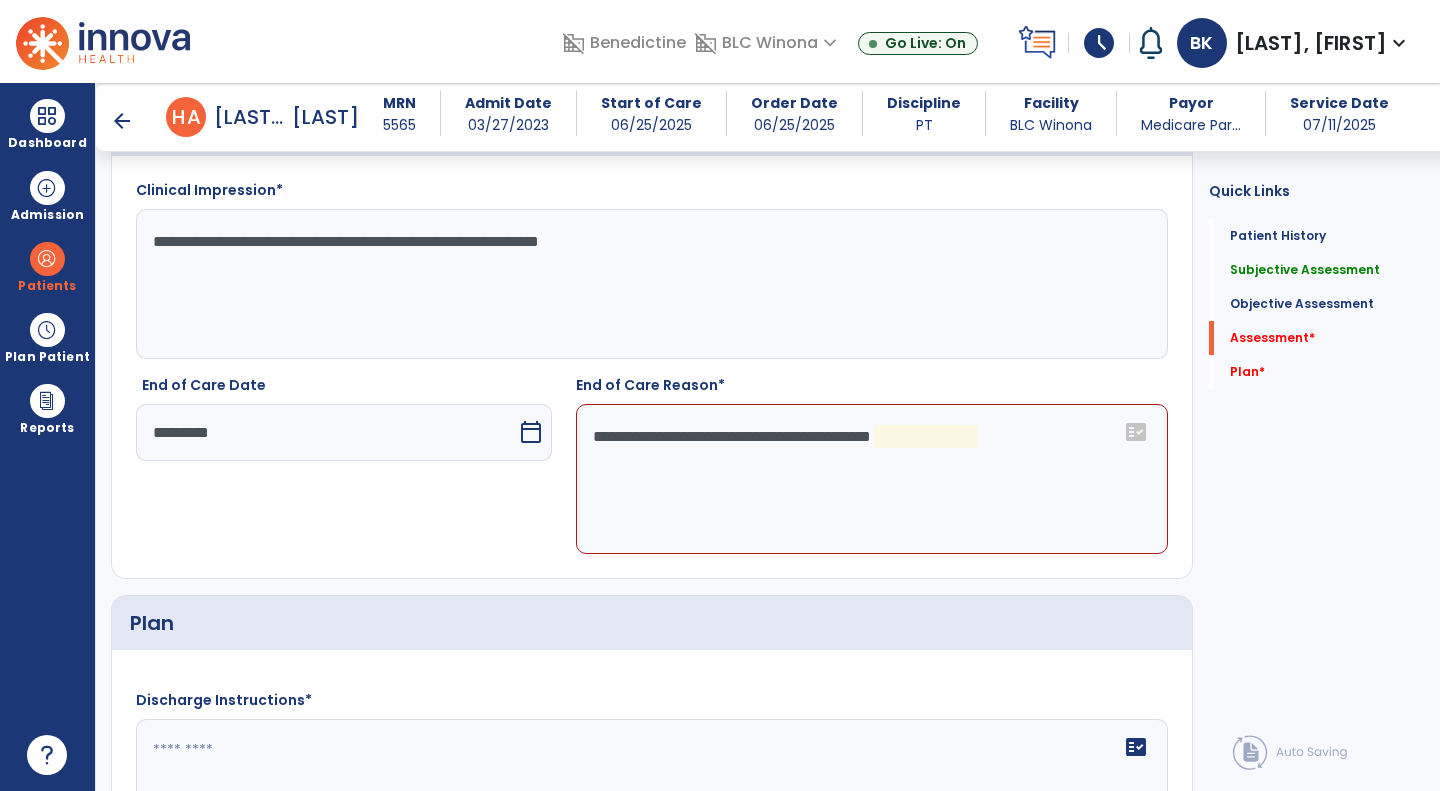 click on "**********" 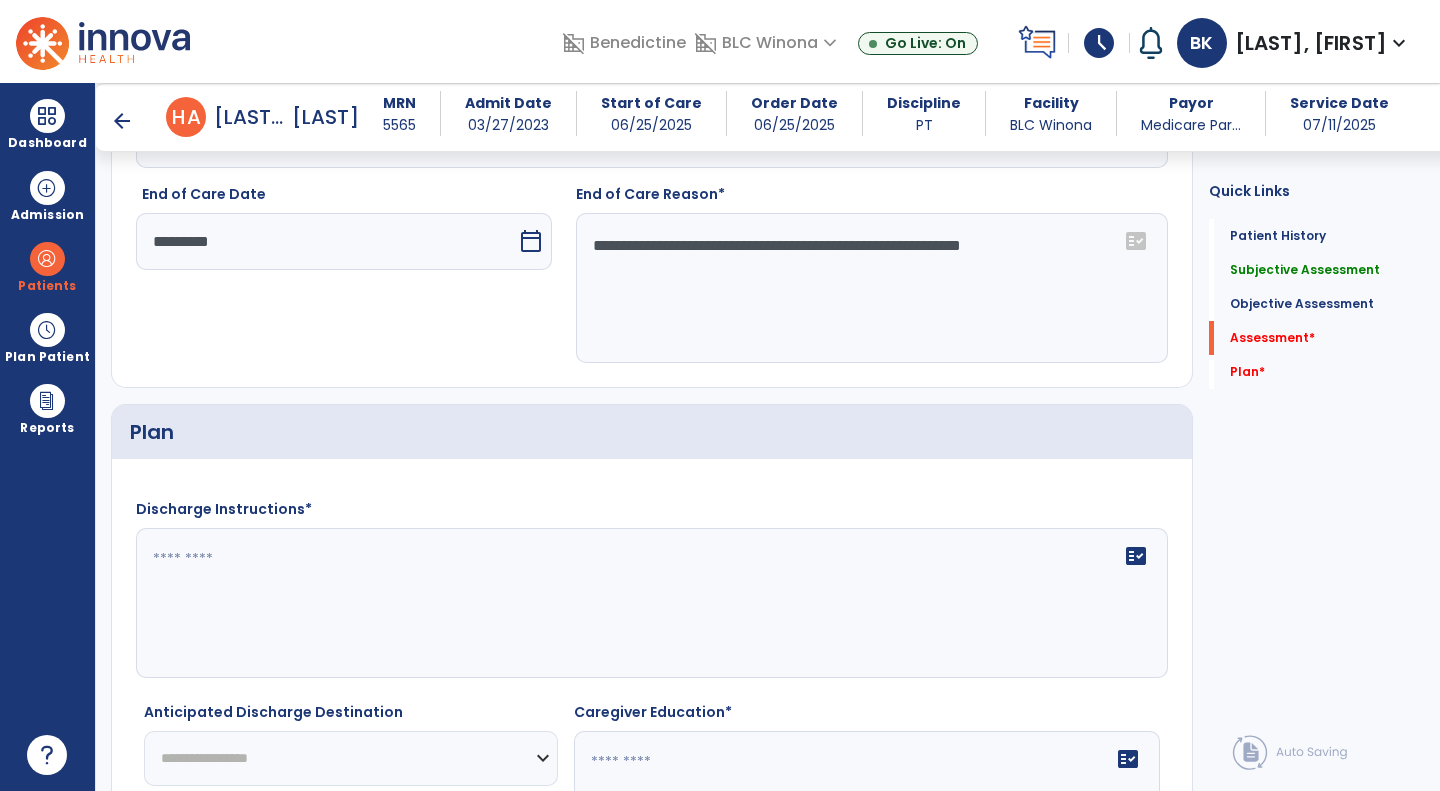 scroll, scrollTop: 2076, scrollLeft: 0, axis: vertical 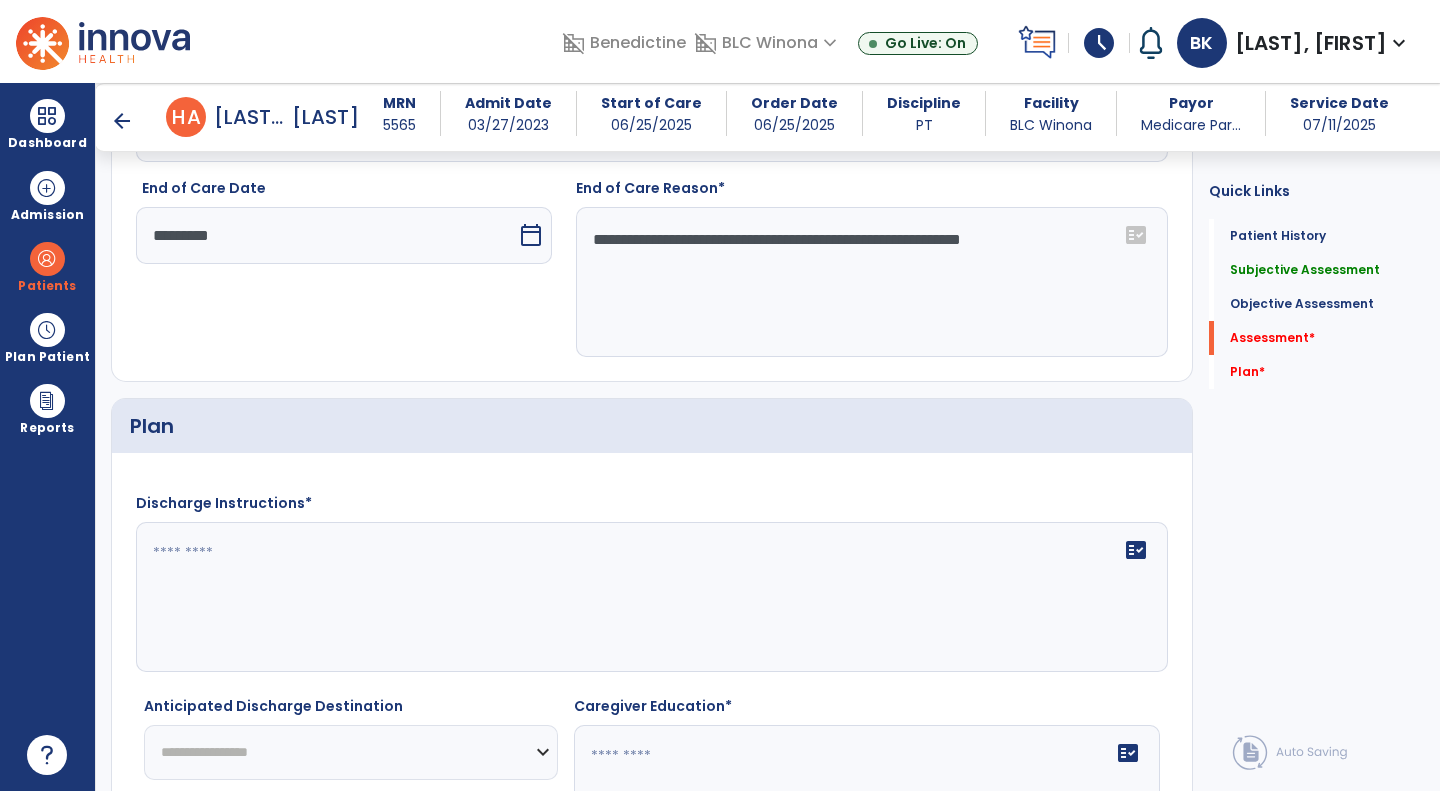 type on "**********" 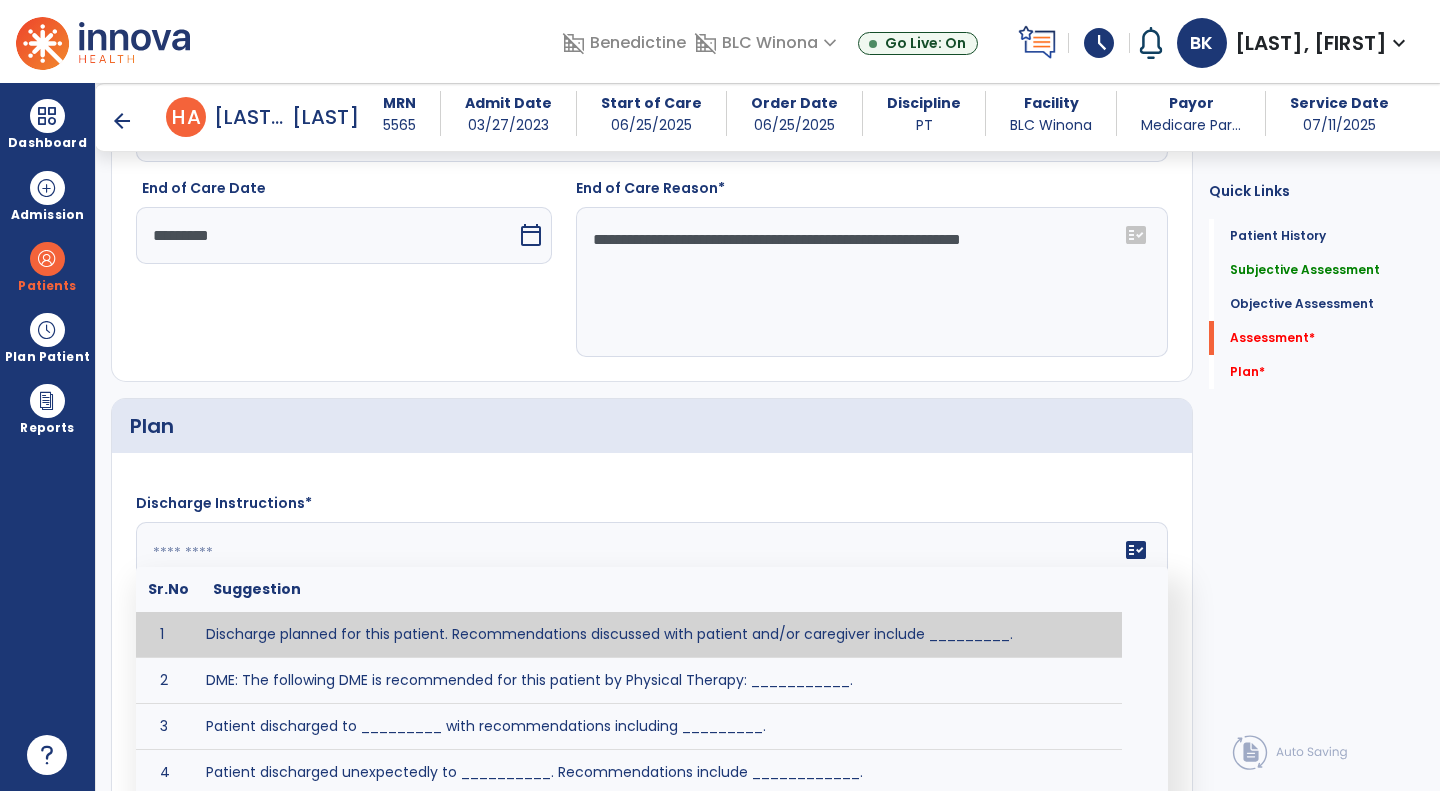 click on "fact_check  Sr.No Suggestion 1 Discharge planned for this patient. Recommendations discussed with patient and/or caregiver include _________. 2 DME: The following DME is recommended for this patient by Physical Therapy: ___________. 3 Patient discharged to _________ with recommendations including _________. 4 Patient discharged unexpectedly to __________. Recommendations include ____________." 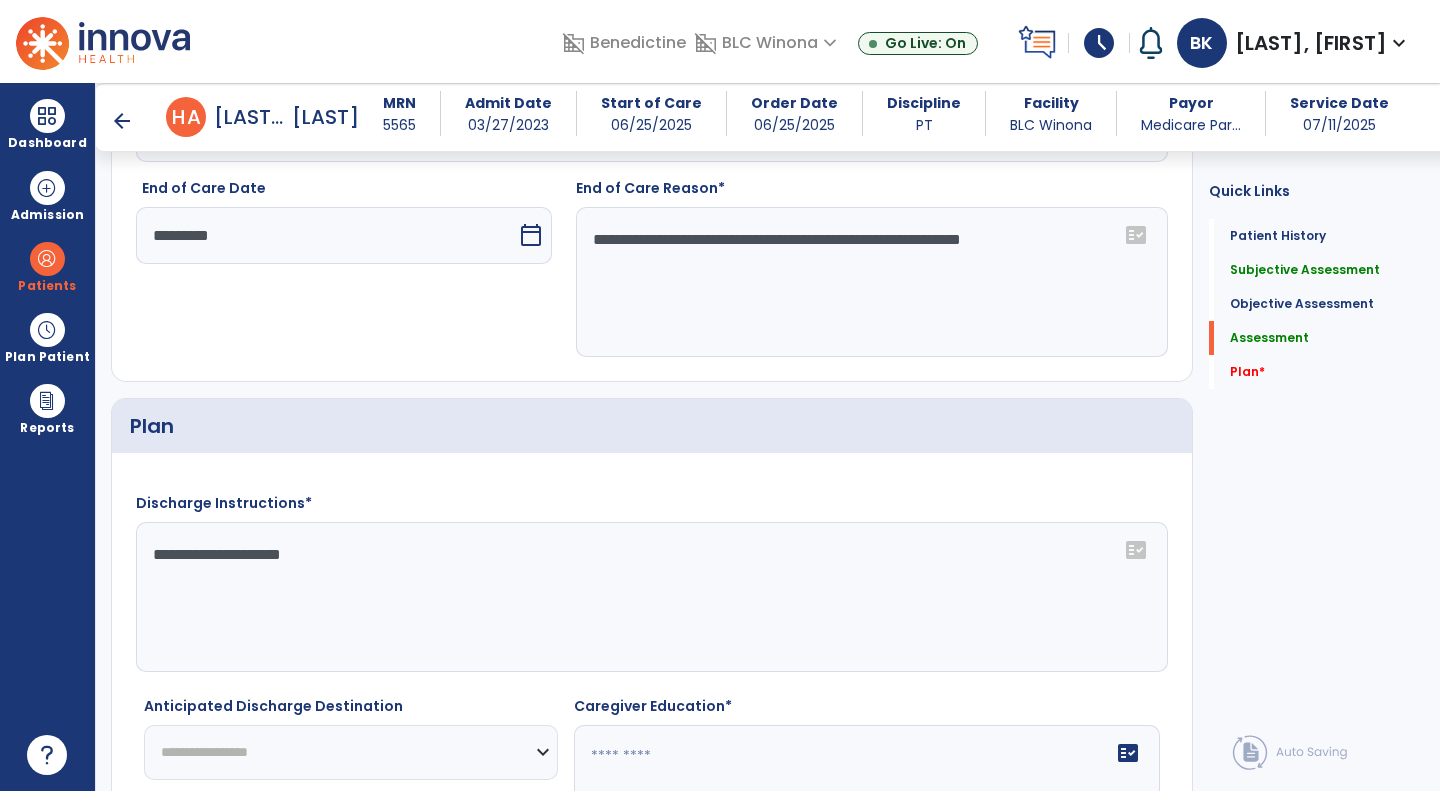 drag, startPoint x: 440, startPoint y: 555, endPoint x: 528, endPoint y: 590, distance: 94.7048 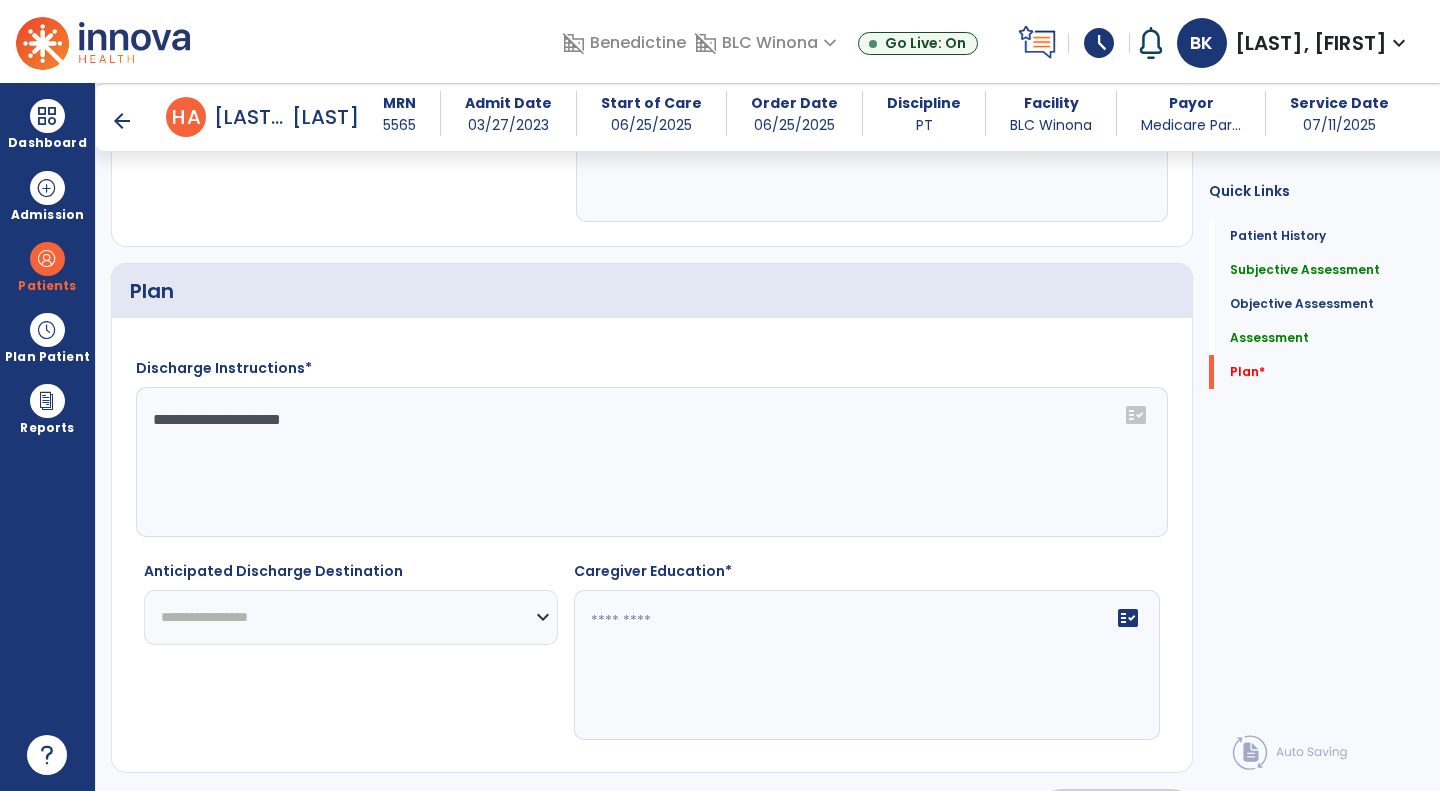scroll, scrollTop: 2204, scrollLeft: 0, axis: vertical 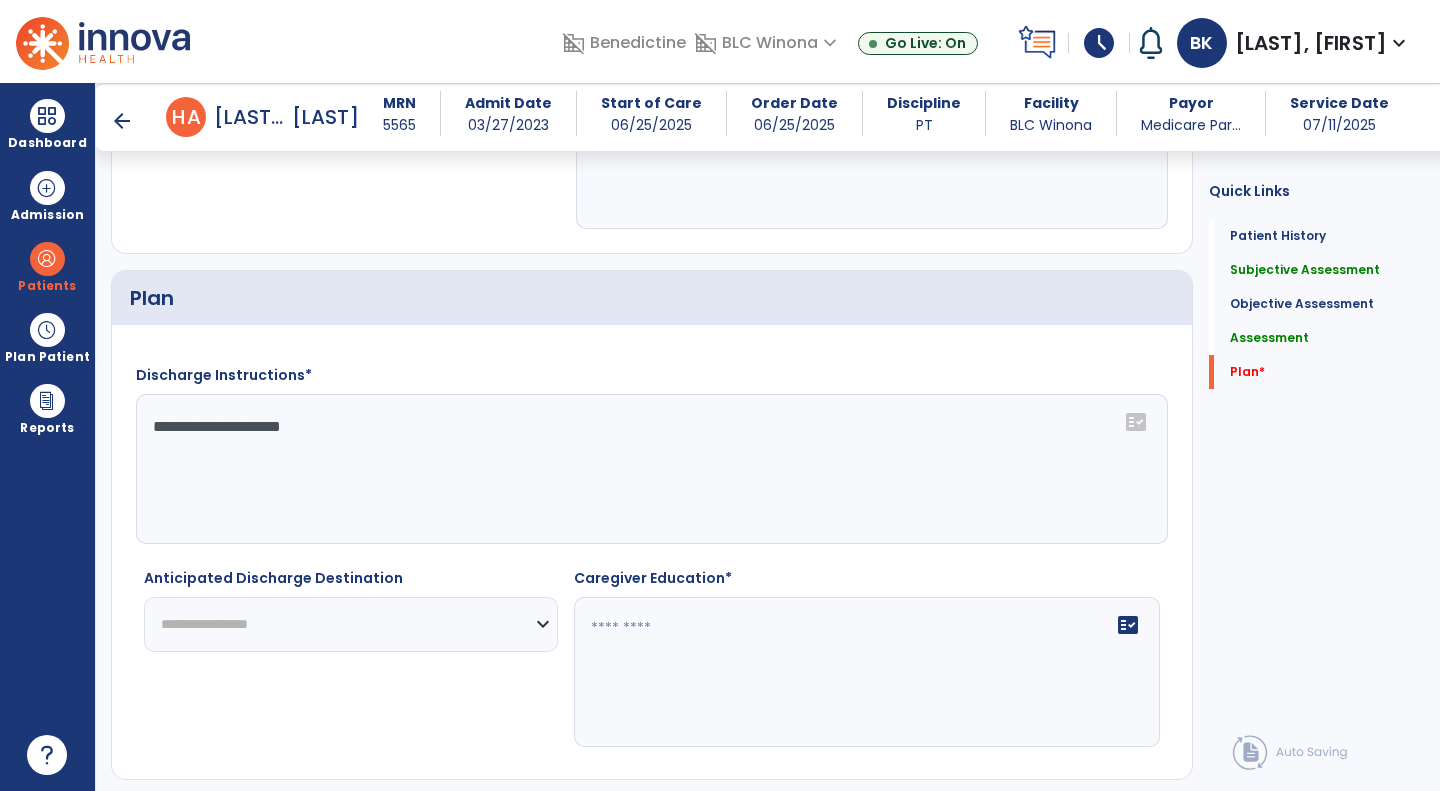 click on "**********" 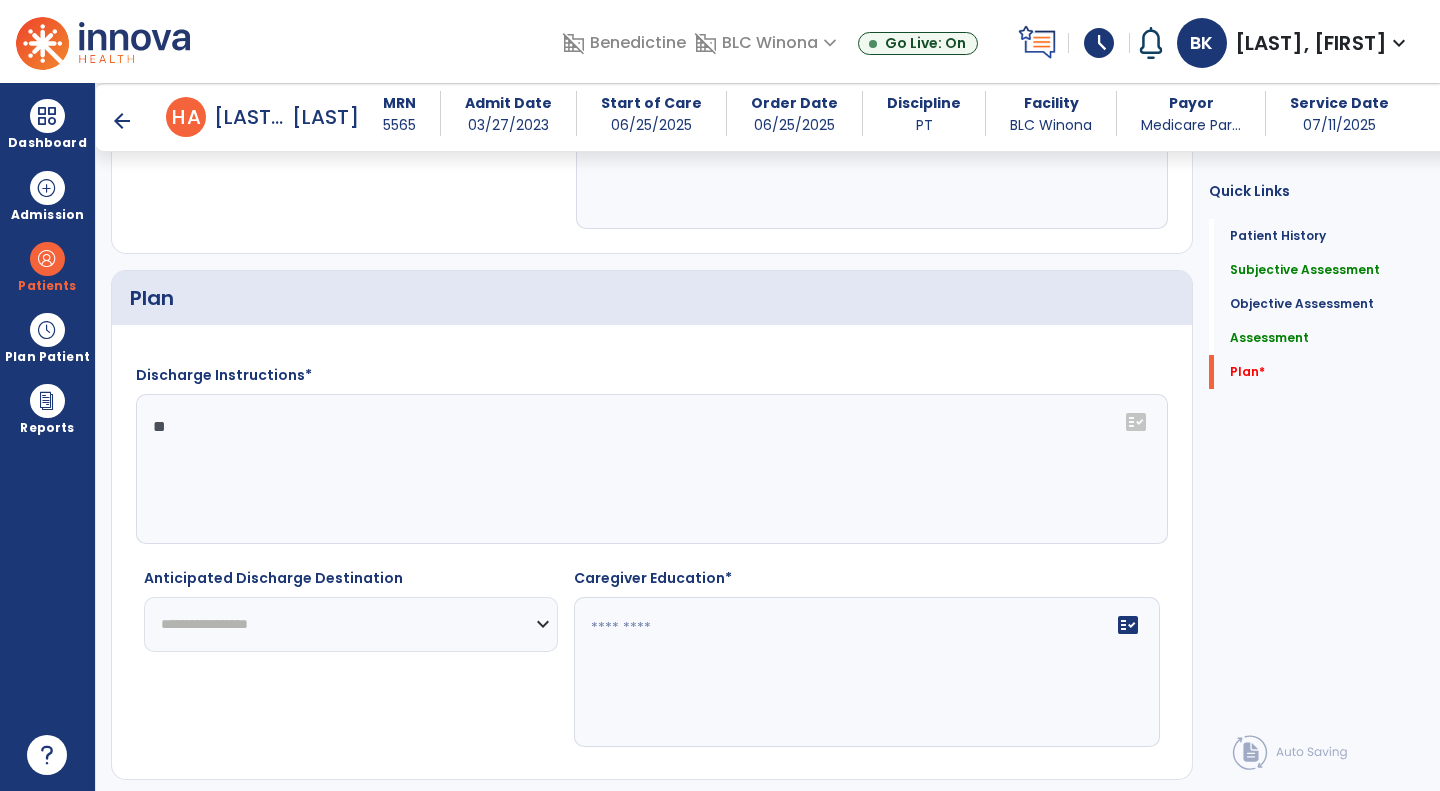 type on "*" 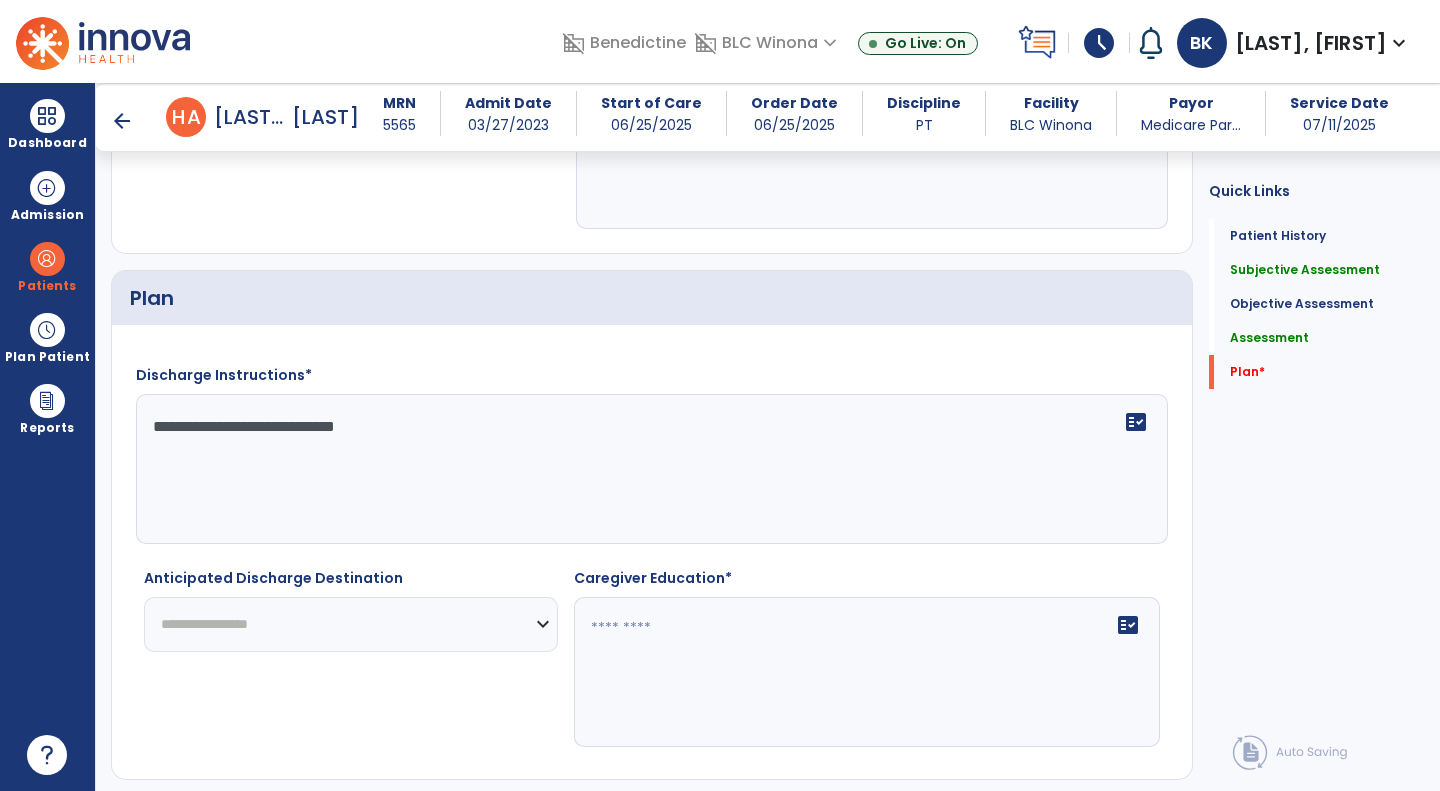 type on "**********" 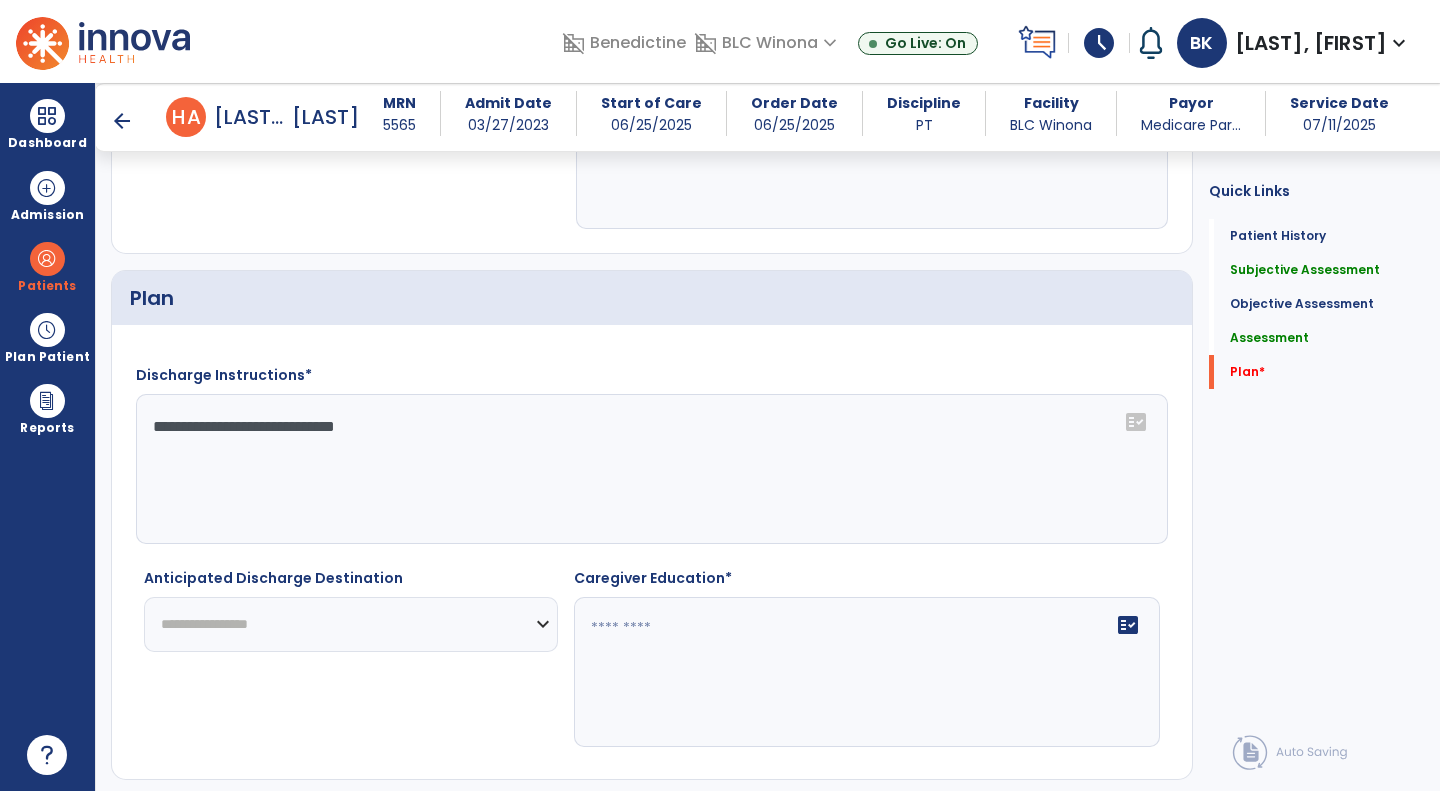 select on "***" 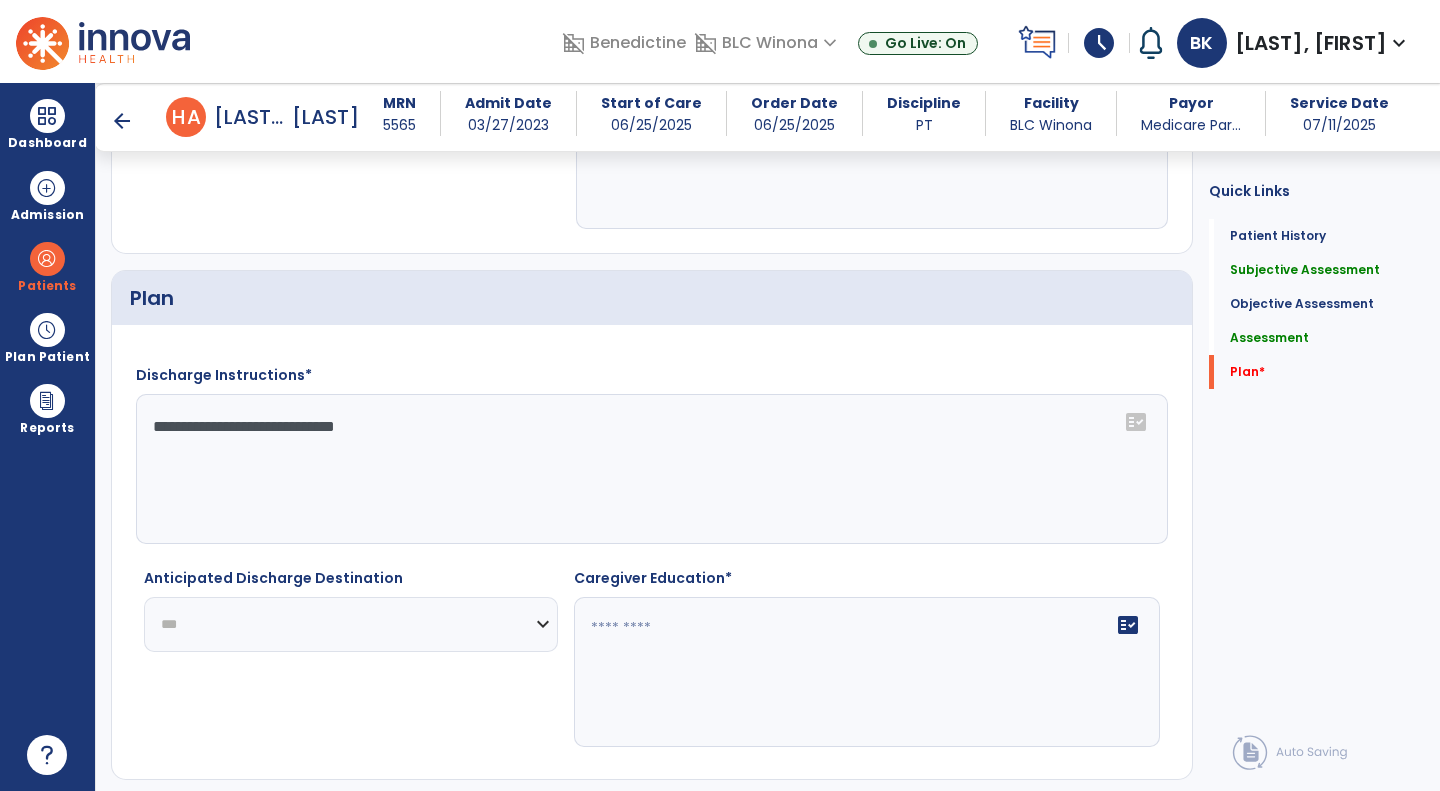 click on "**********" 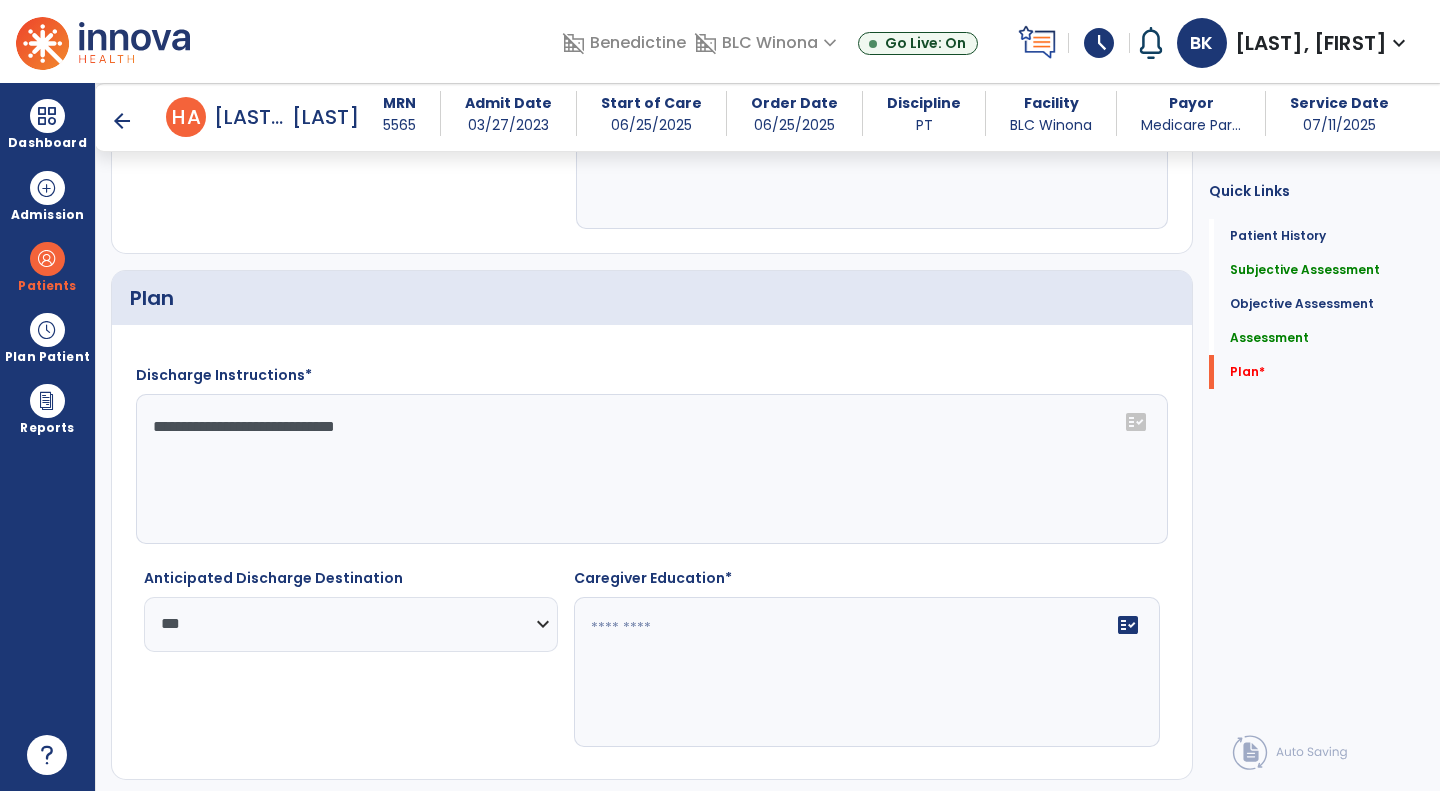 click on "fact_check" 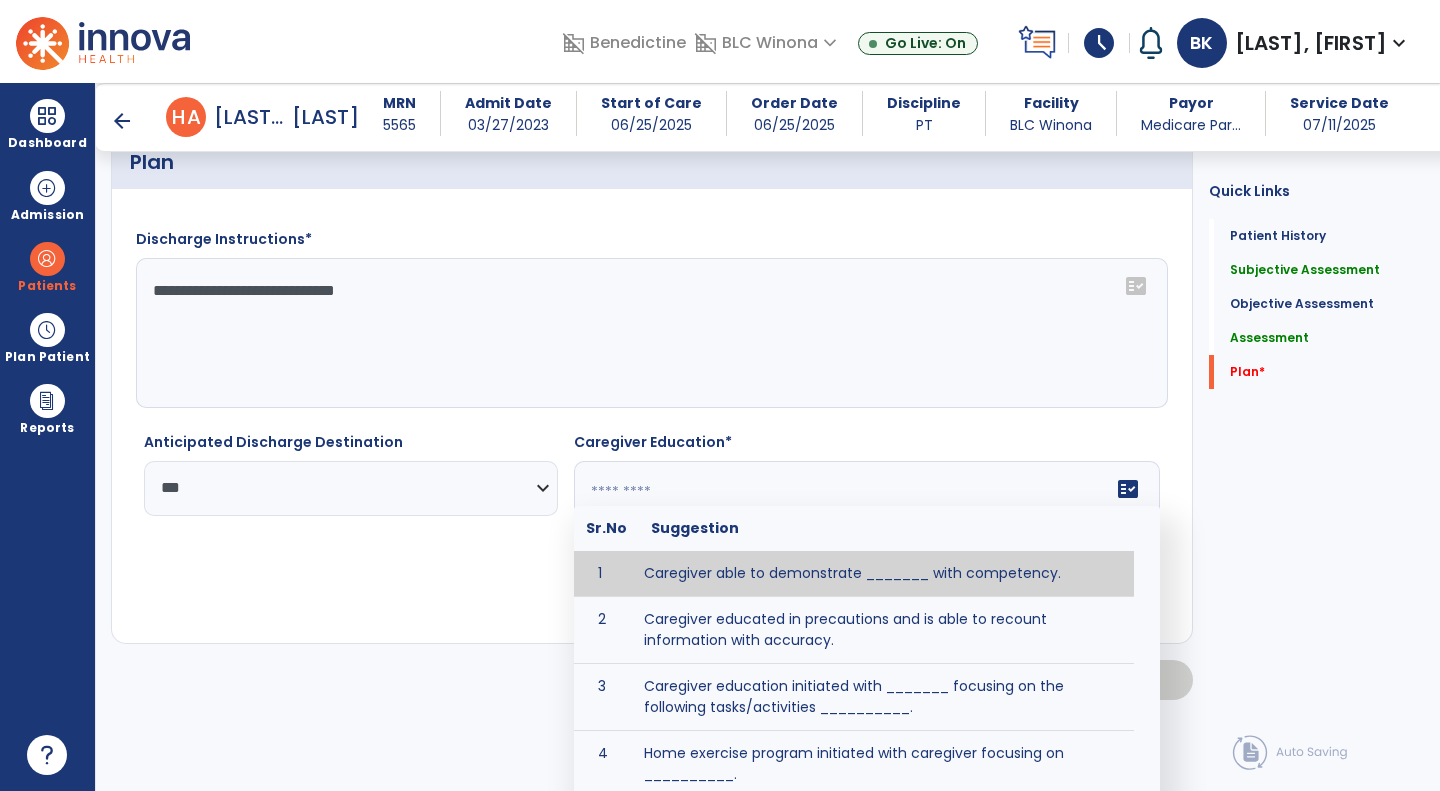 scroll, scrollTop: 2366, scrollLeft: 0, axis: vertical 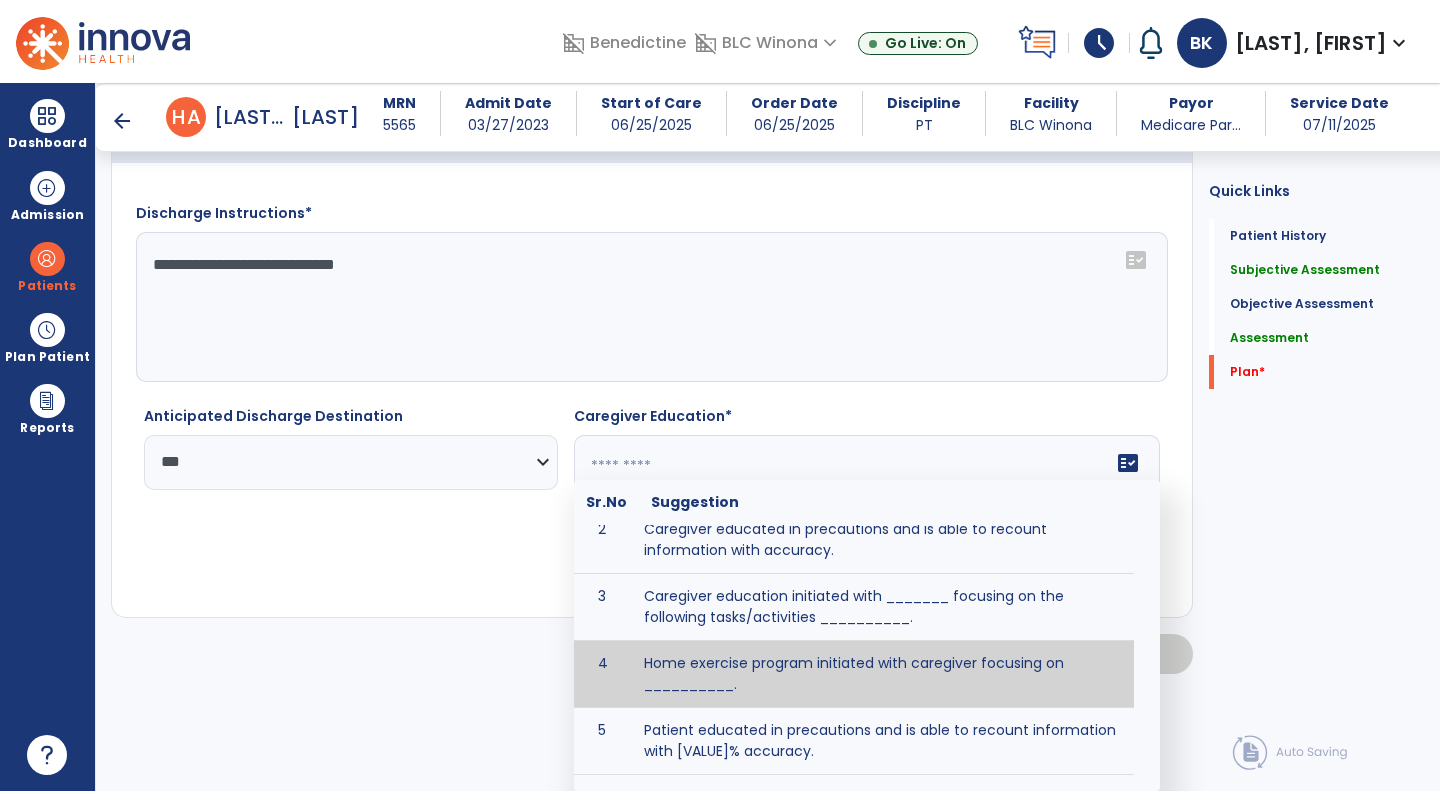 type on "*" 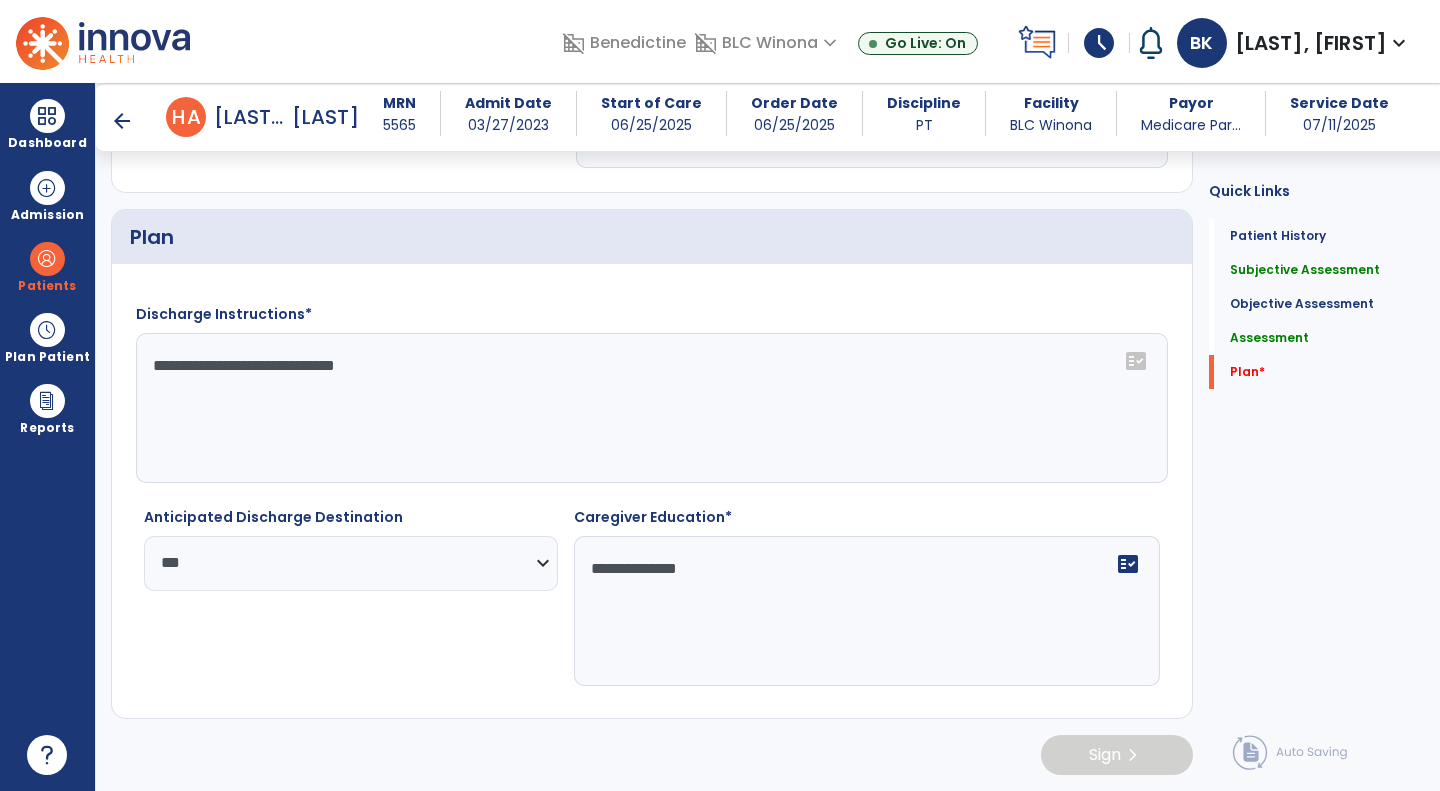 scroll, scrollTop: 2267, scrollLeft: 0, axis: vertical 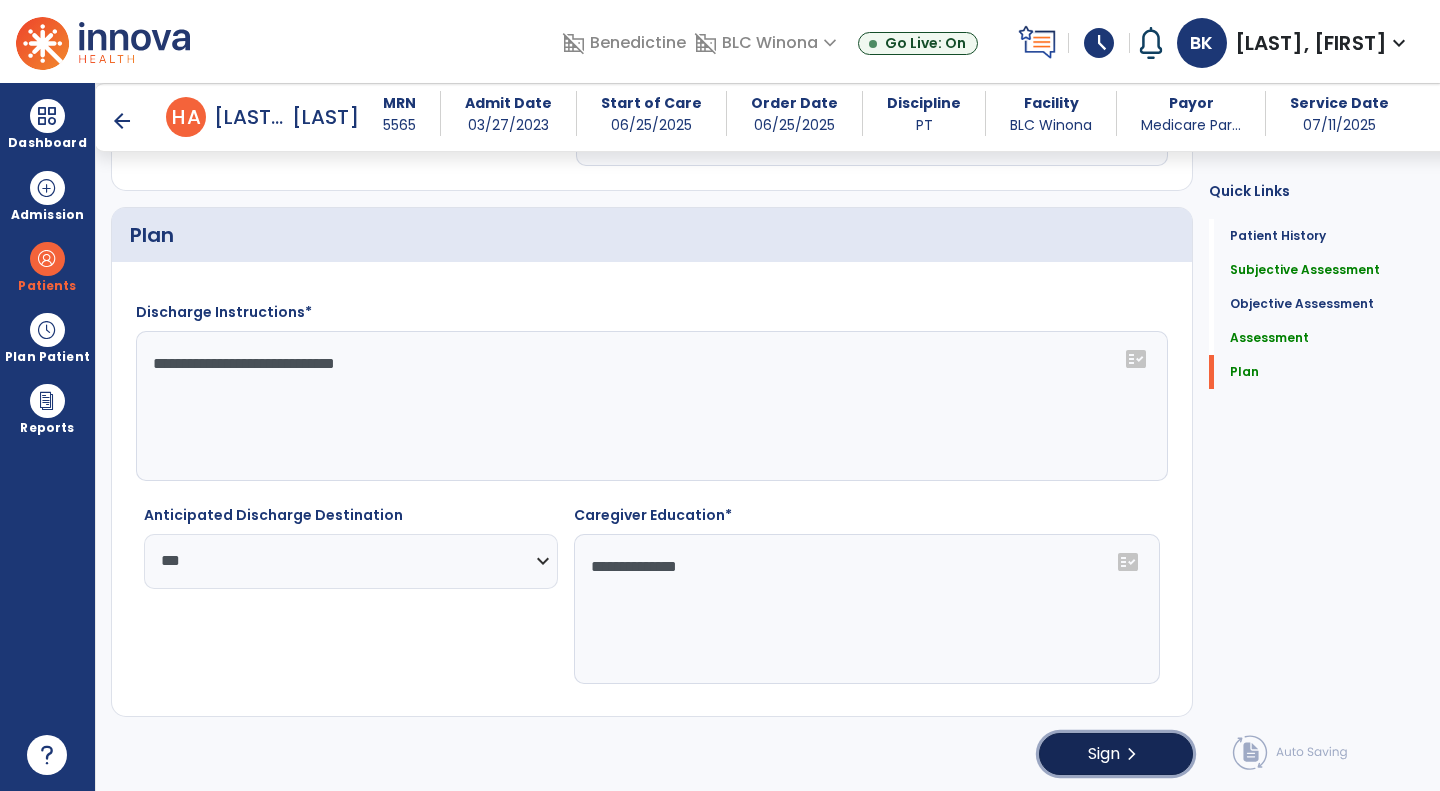 click on "Sign  chevron_right" 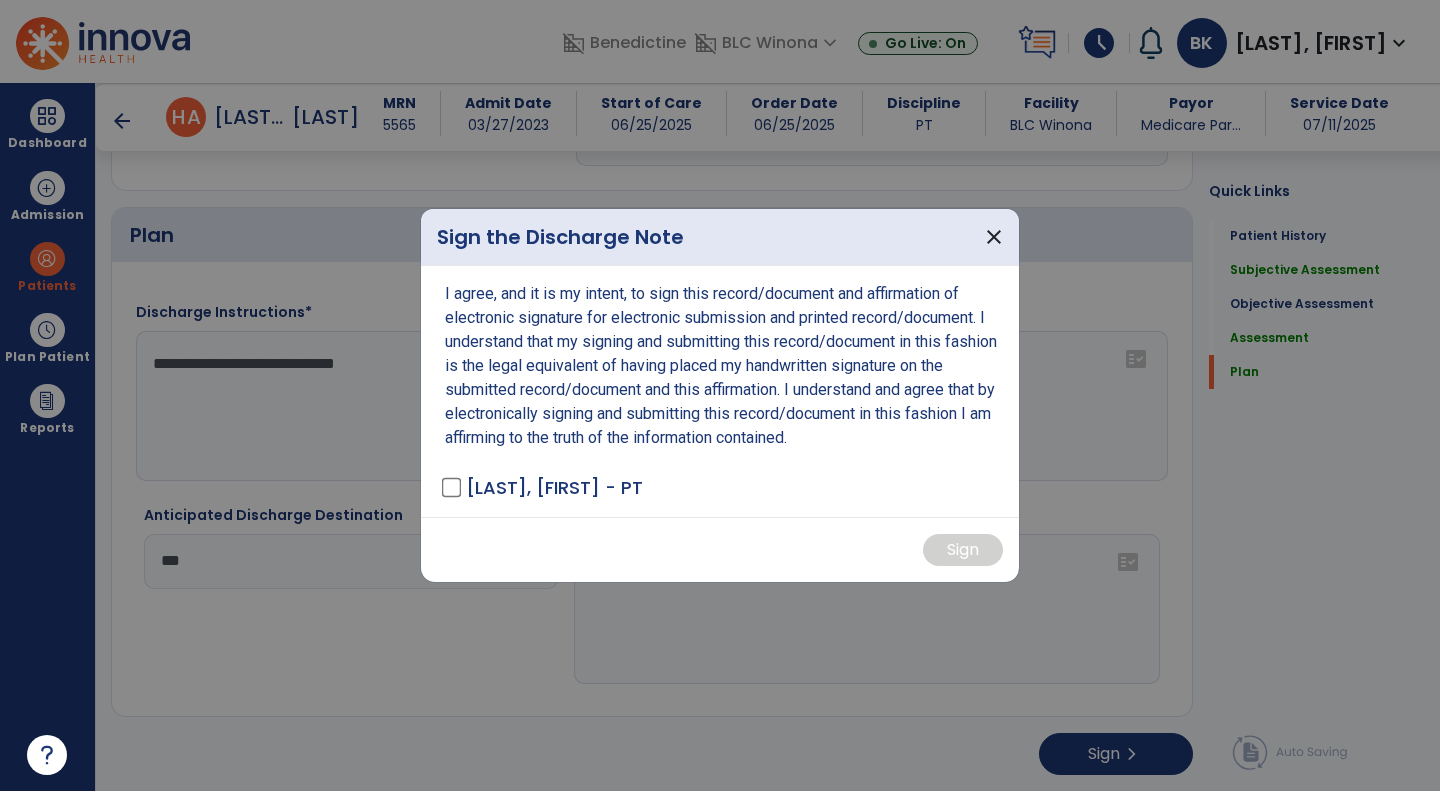 click on "[LAST], [FIRST] - PT" at bounding box center (554, 487) 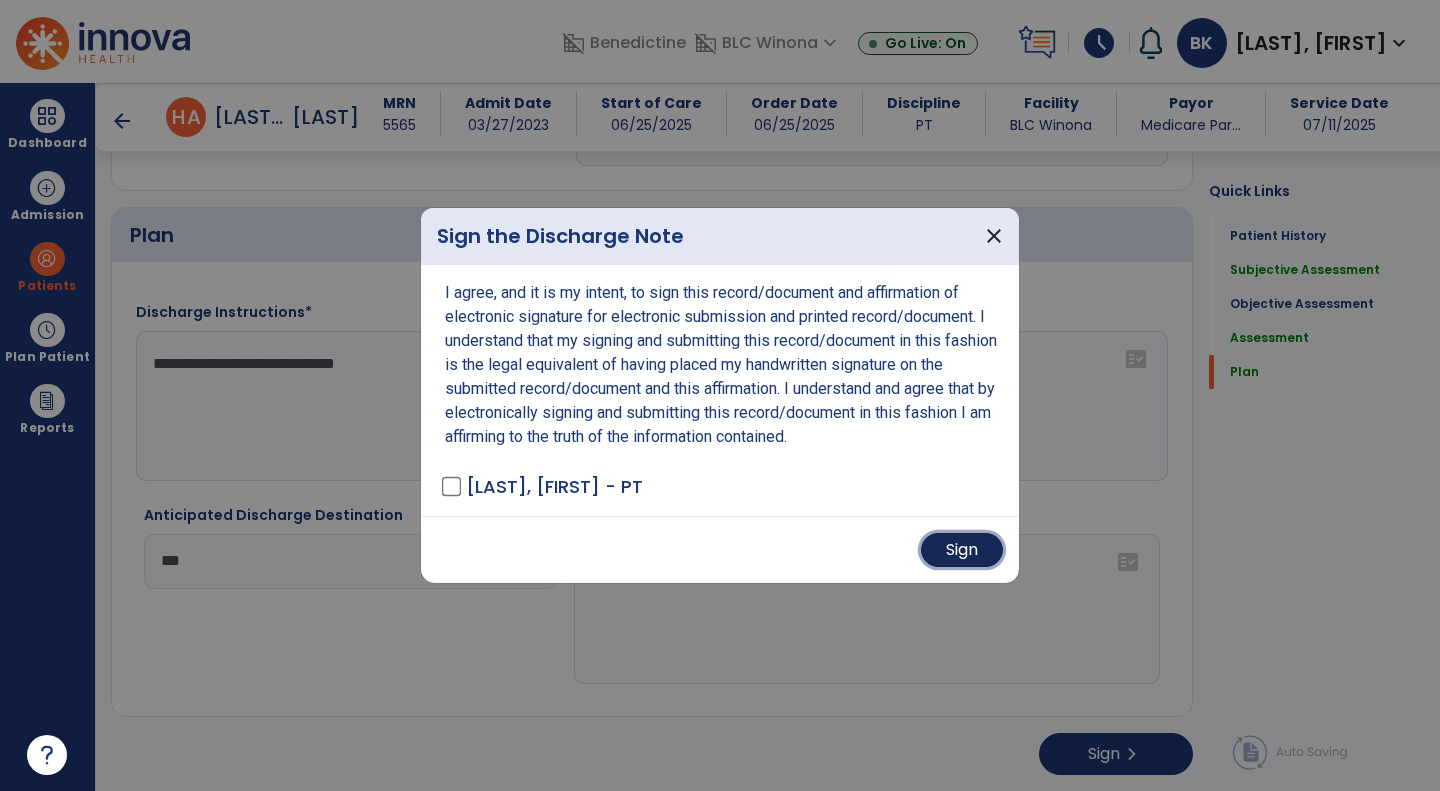 click on "Sign" at bounding box center [962, 550] 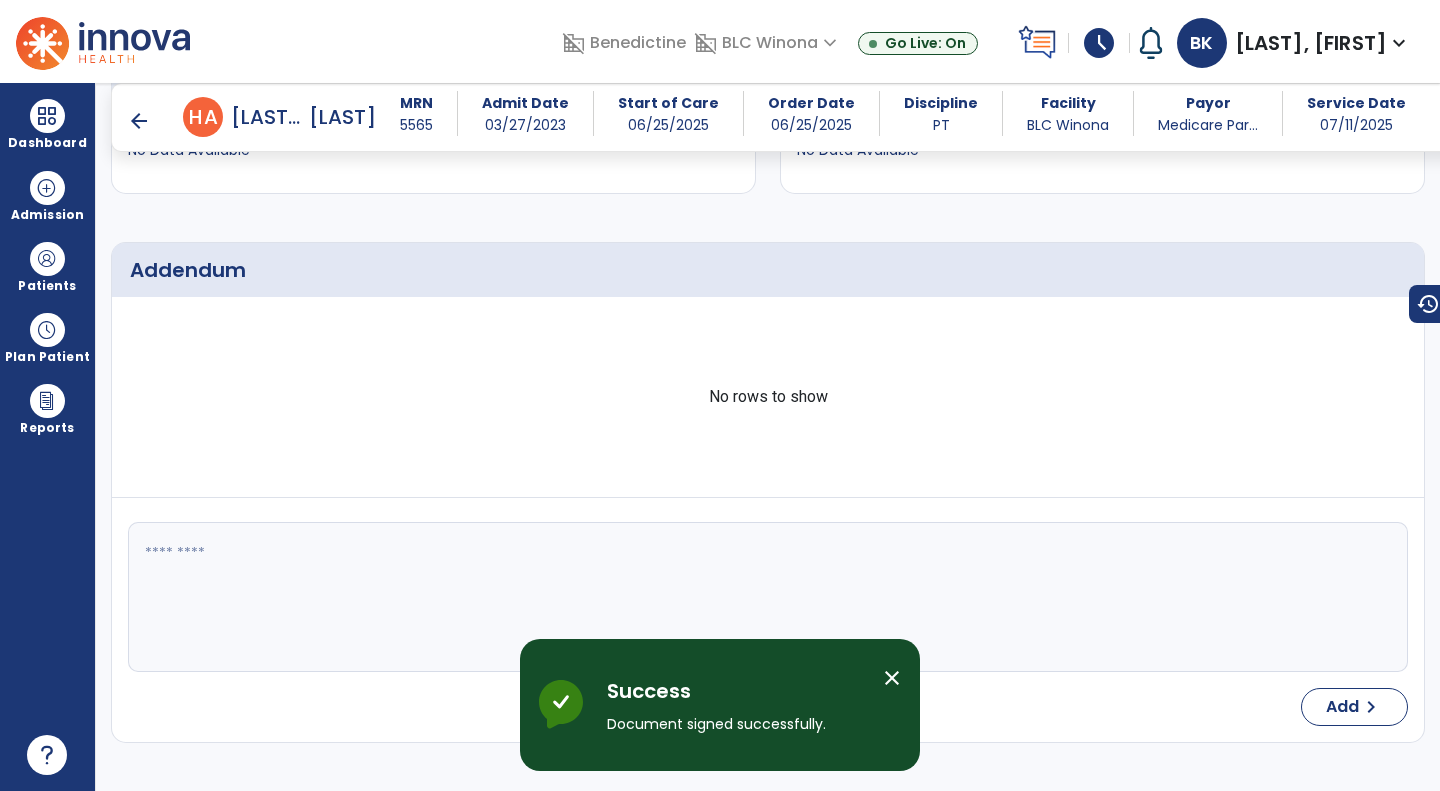 scroll, scrollTop: 0, scrollLeft: 0, axis: both 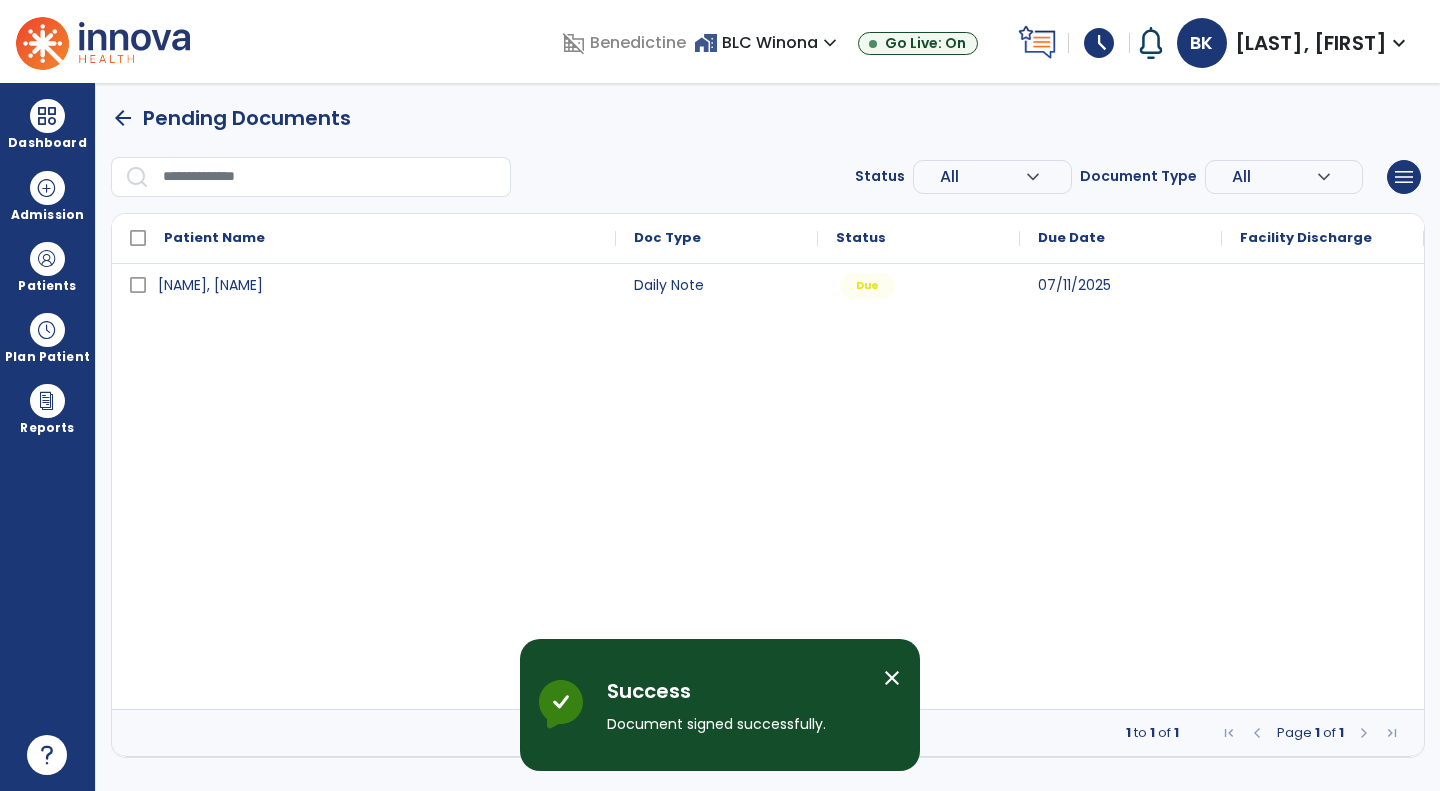 click on "Patients" at bounding box center [47, 286] 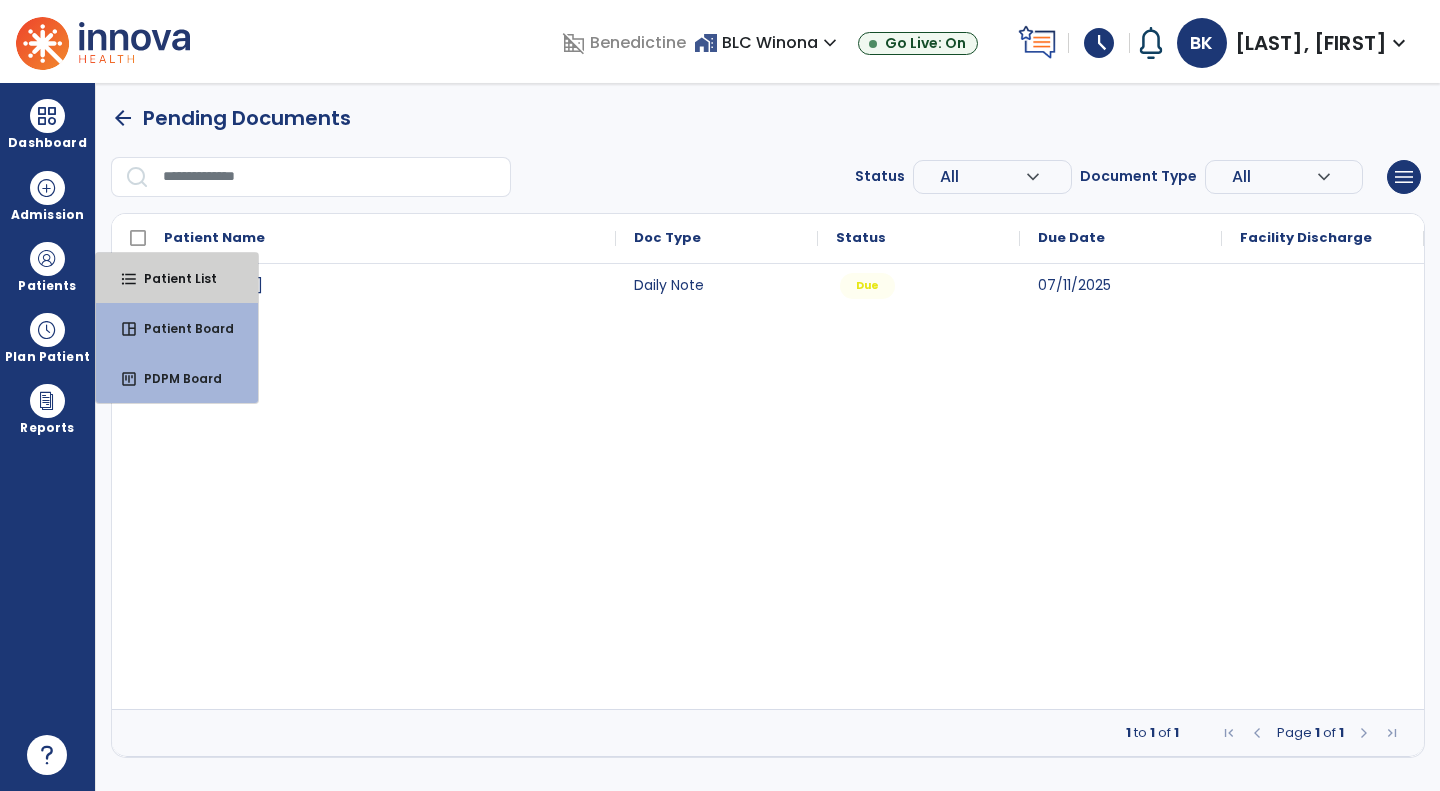 click on "format_list_bulleted  Patient List" at bounding box center [177, 278] 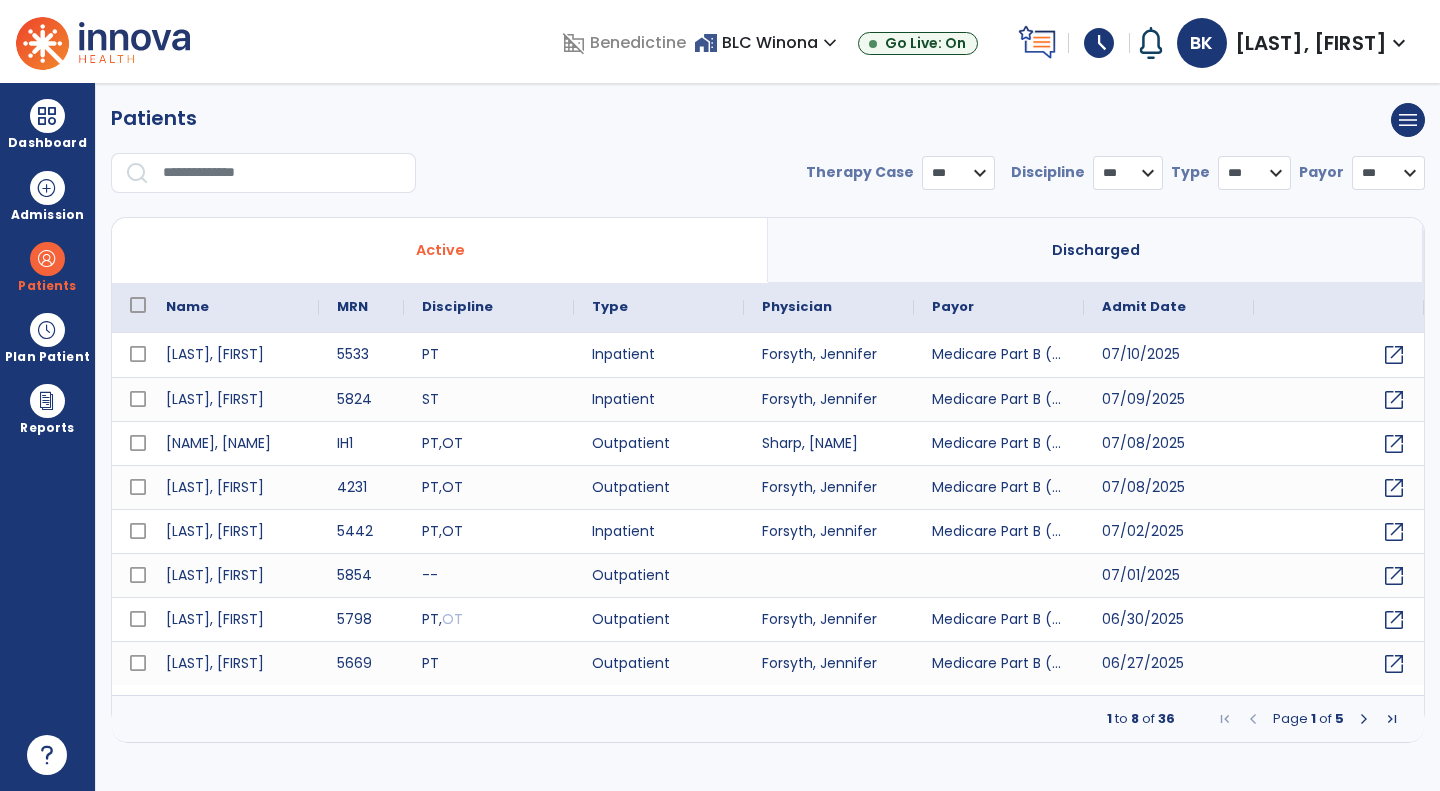 select on "***" 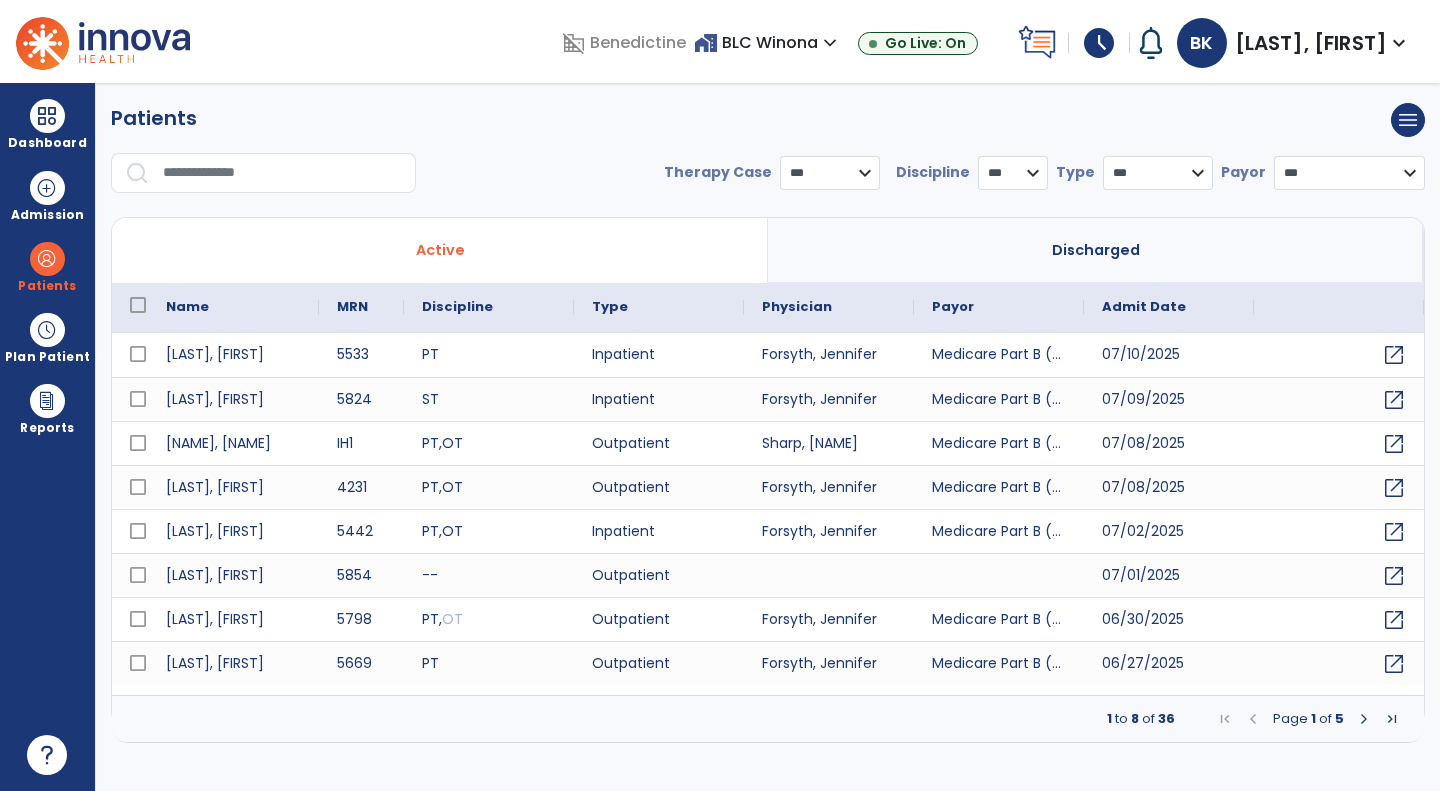 click at bounding box center (47, 116) 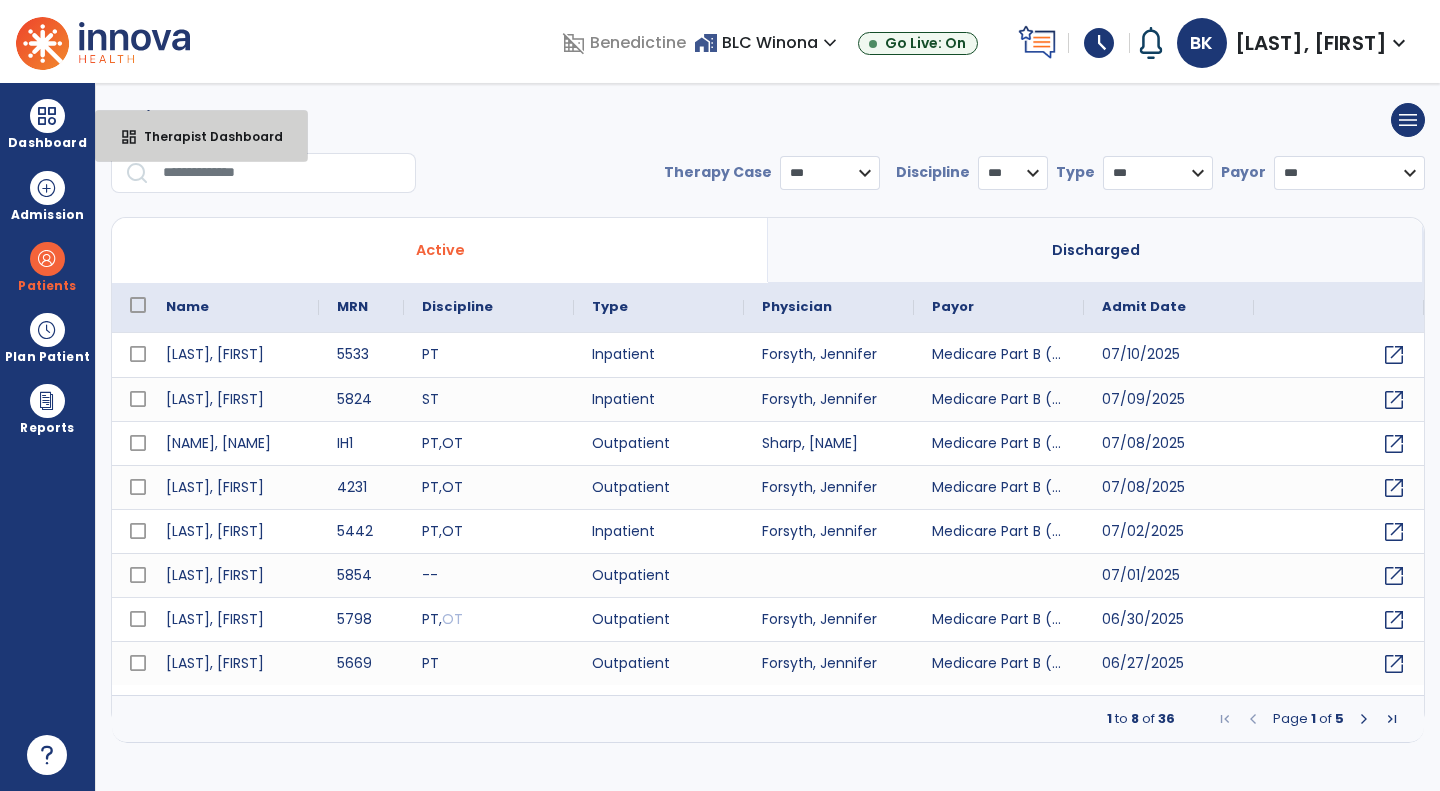 click on "dashboard  Therapist Dashboard" at bounding box center [201, 136] 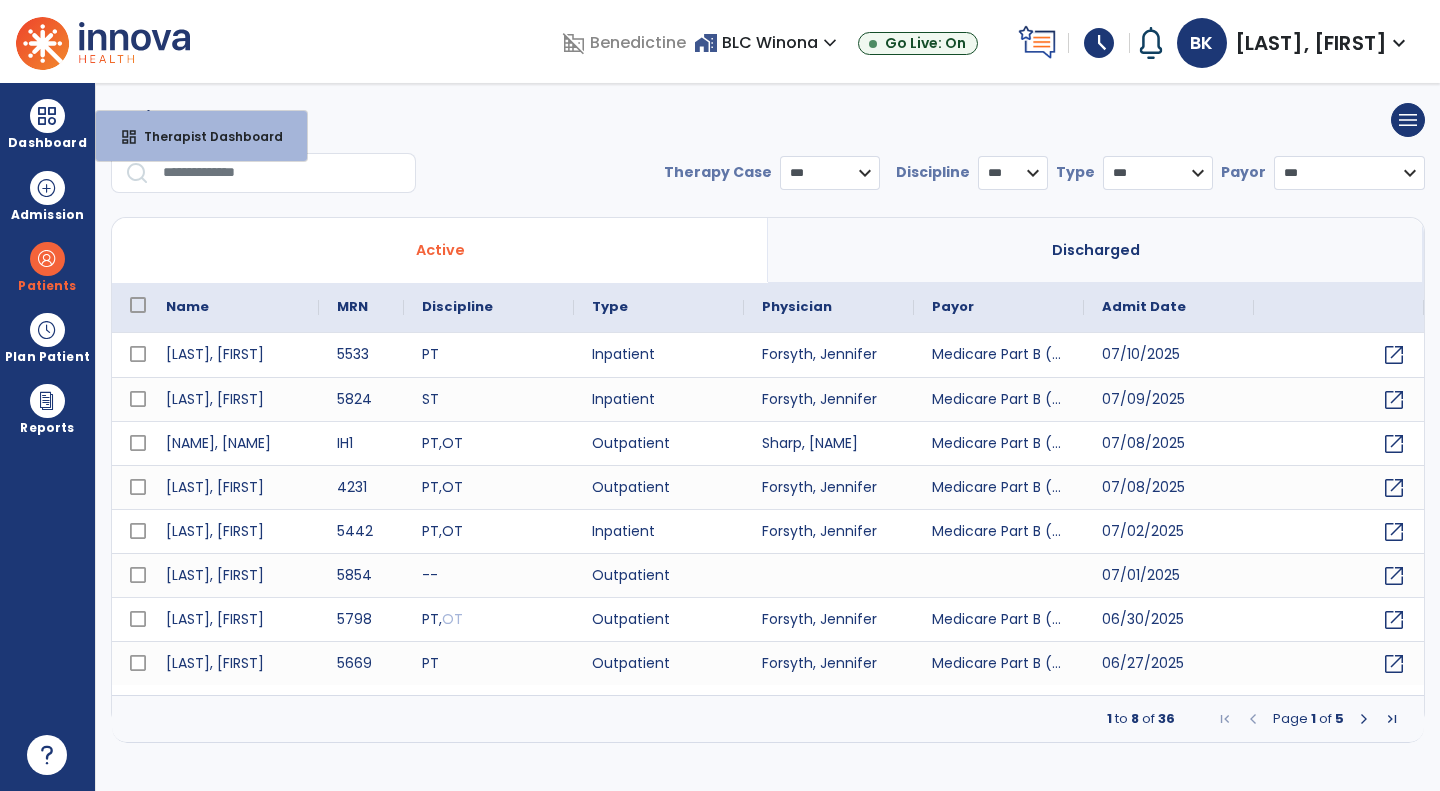 select on "****" 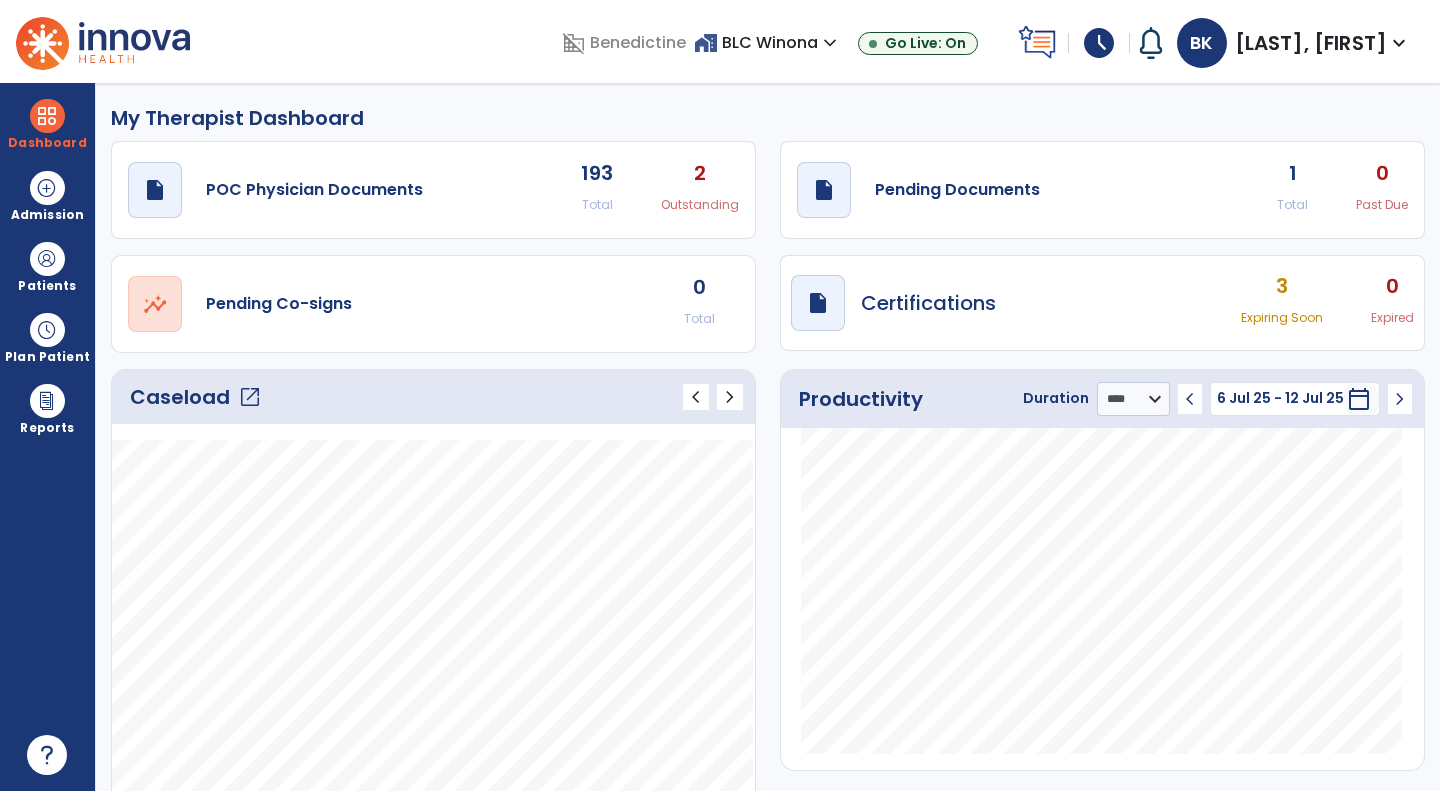 click on "draft   open_in_new  Pending Documents 1 Total 0 Past Due" 